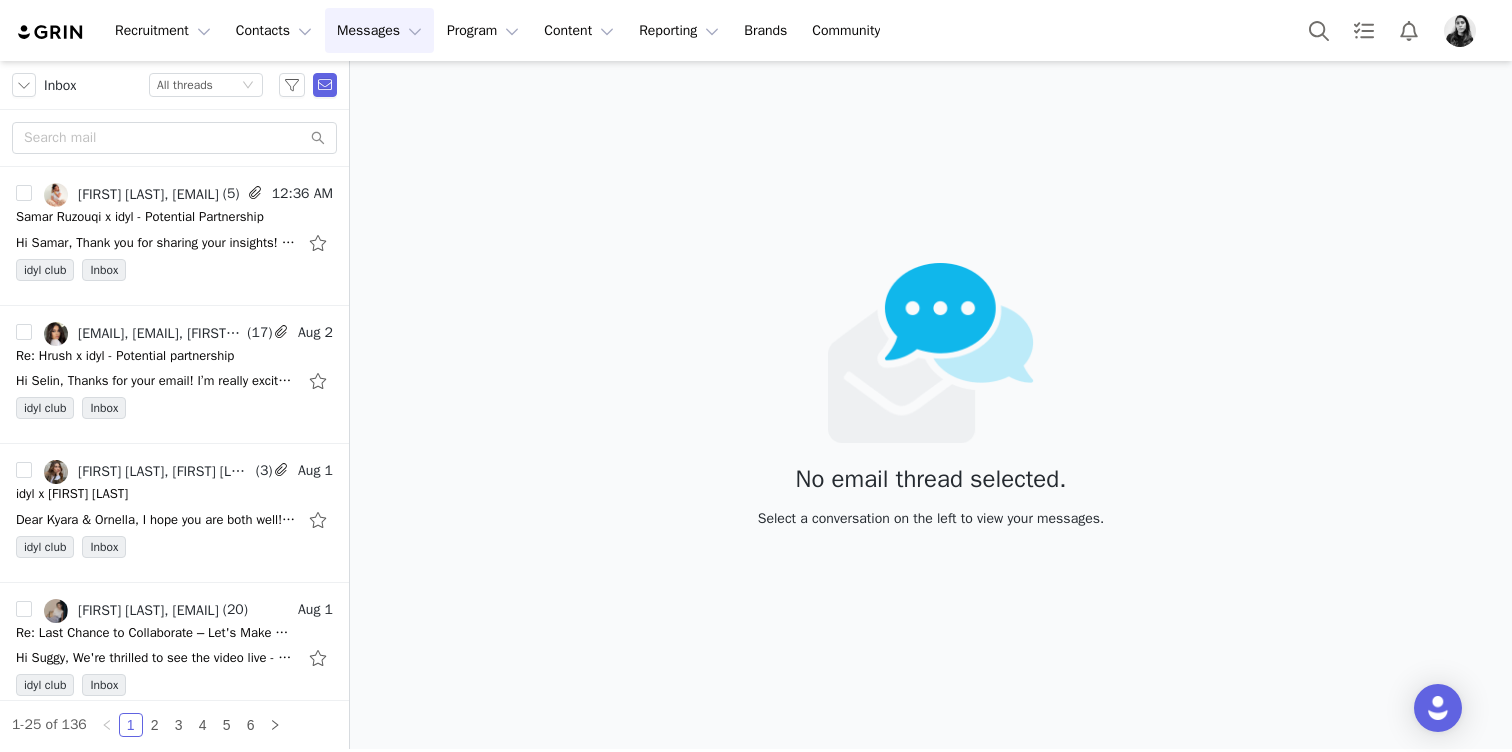 scroll, scrollTop: 0, scrollLeft: 0, axis: both 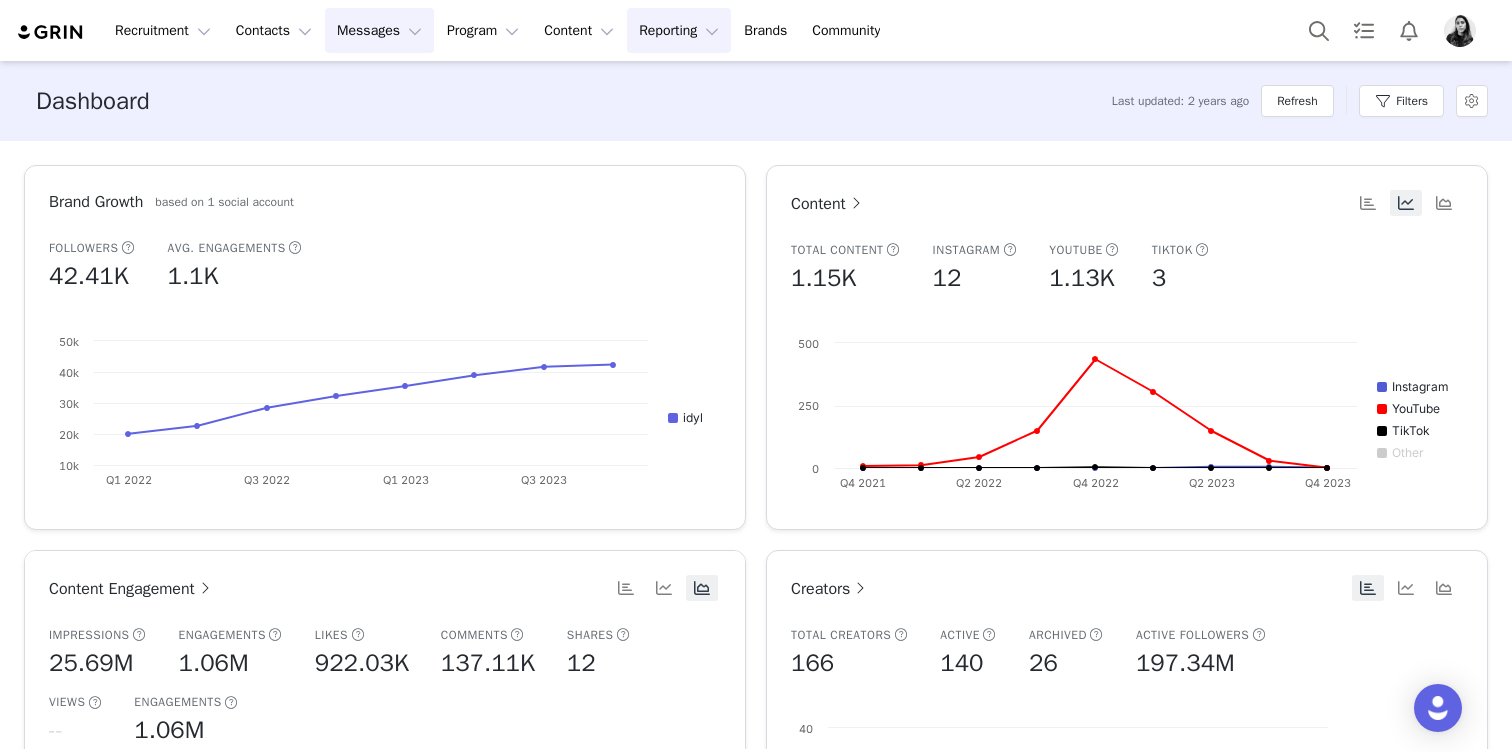 click on "Messages Messages" at bounding box center (379, 30) 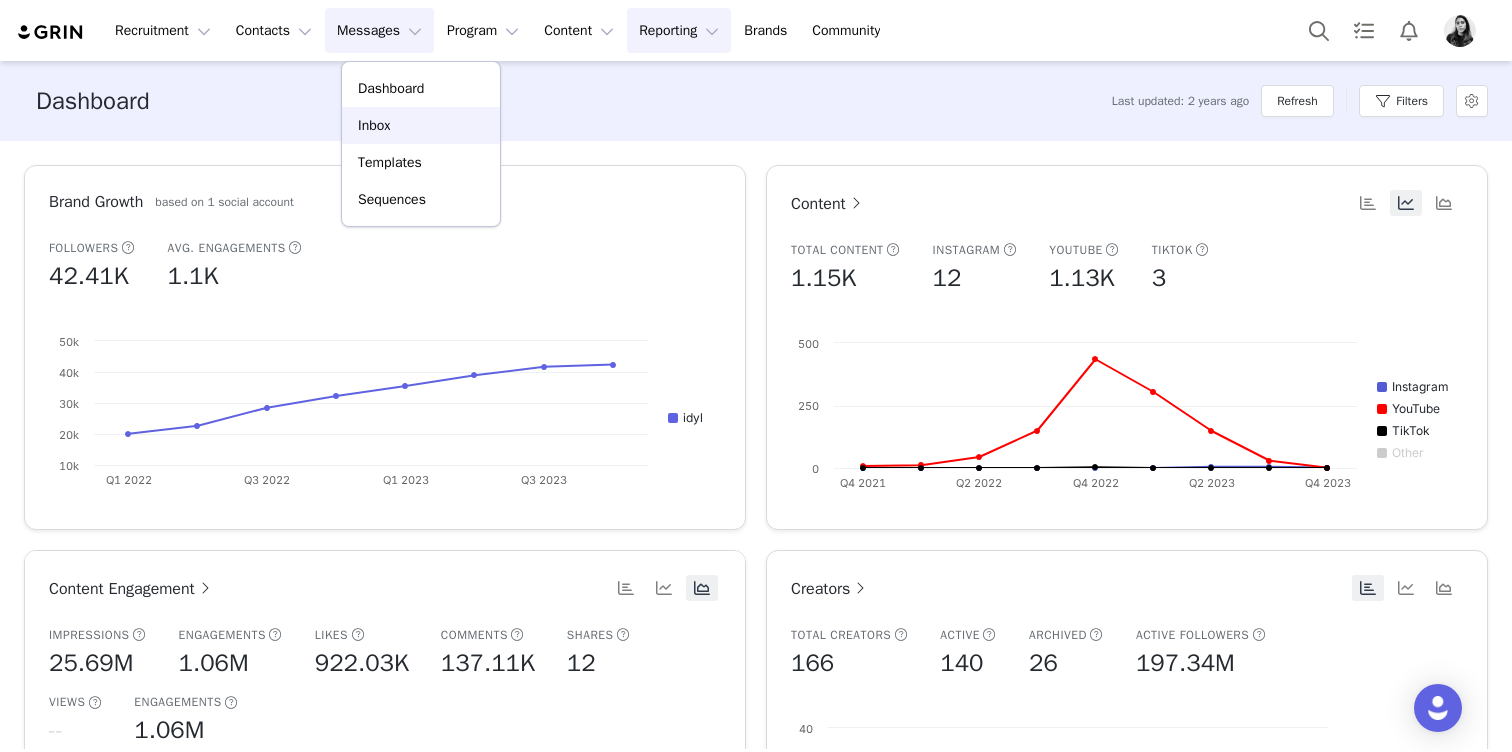 click on "Inbox" at bounding box center (421, 125) 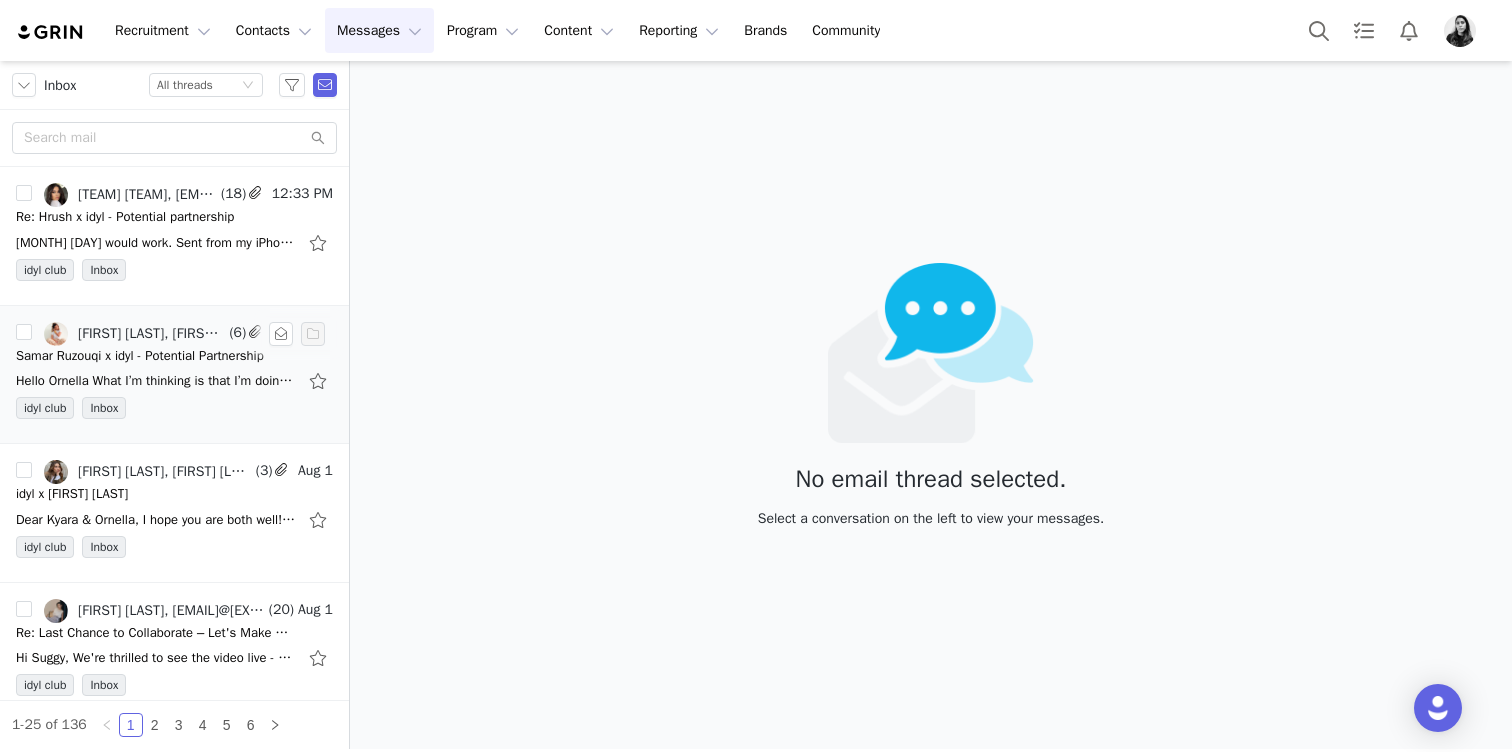 click on "Hello Ornella
What I’m thinking is that I’m doing a “what I did this week” video and include iydl in this video, because the MOST views that I get is on “what I did this week” videos, and the video will natural my audience really love this kind of vide" at bounding box center (156, 381) 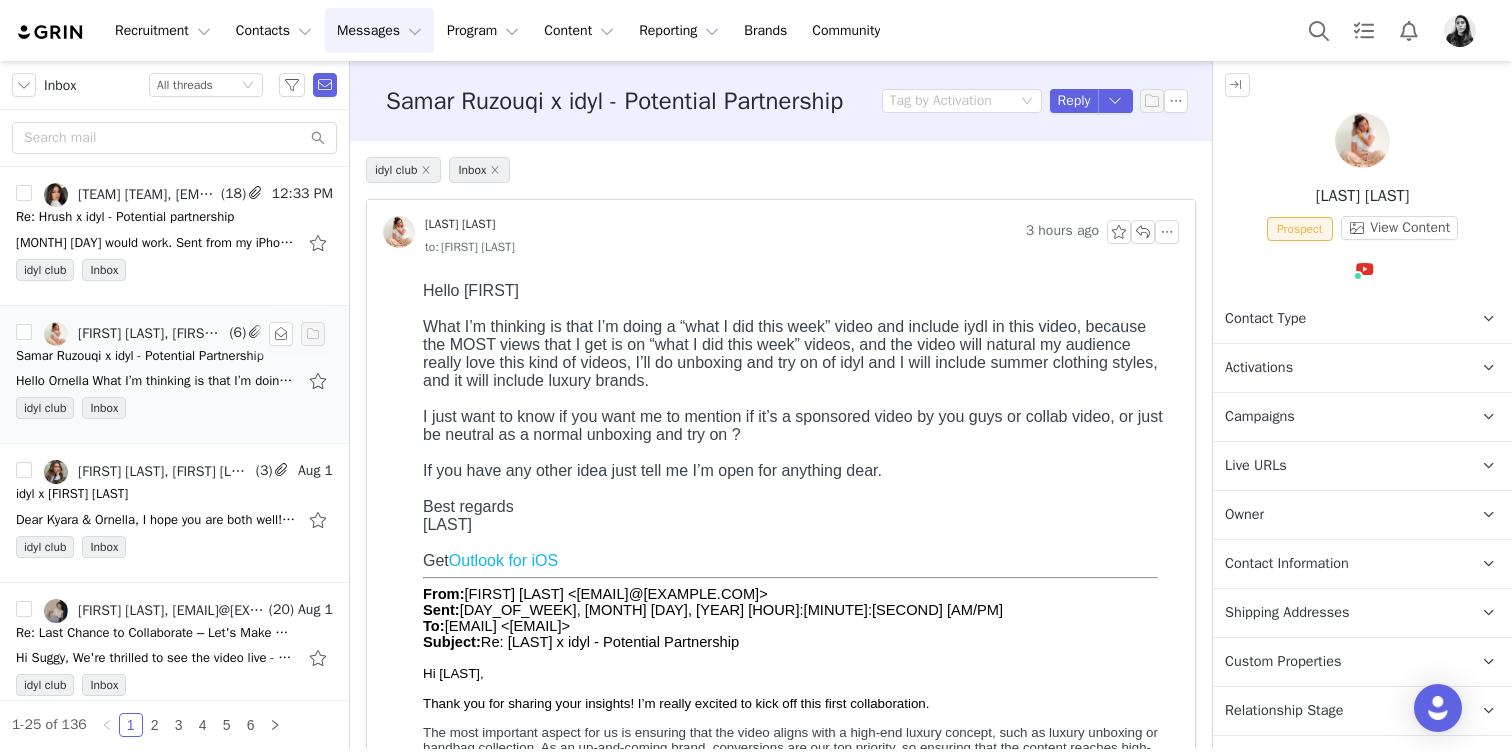 scroll, scrollTop: 0, scrollLeft: 0, axis: both 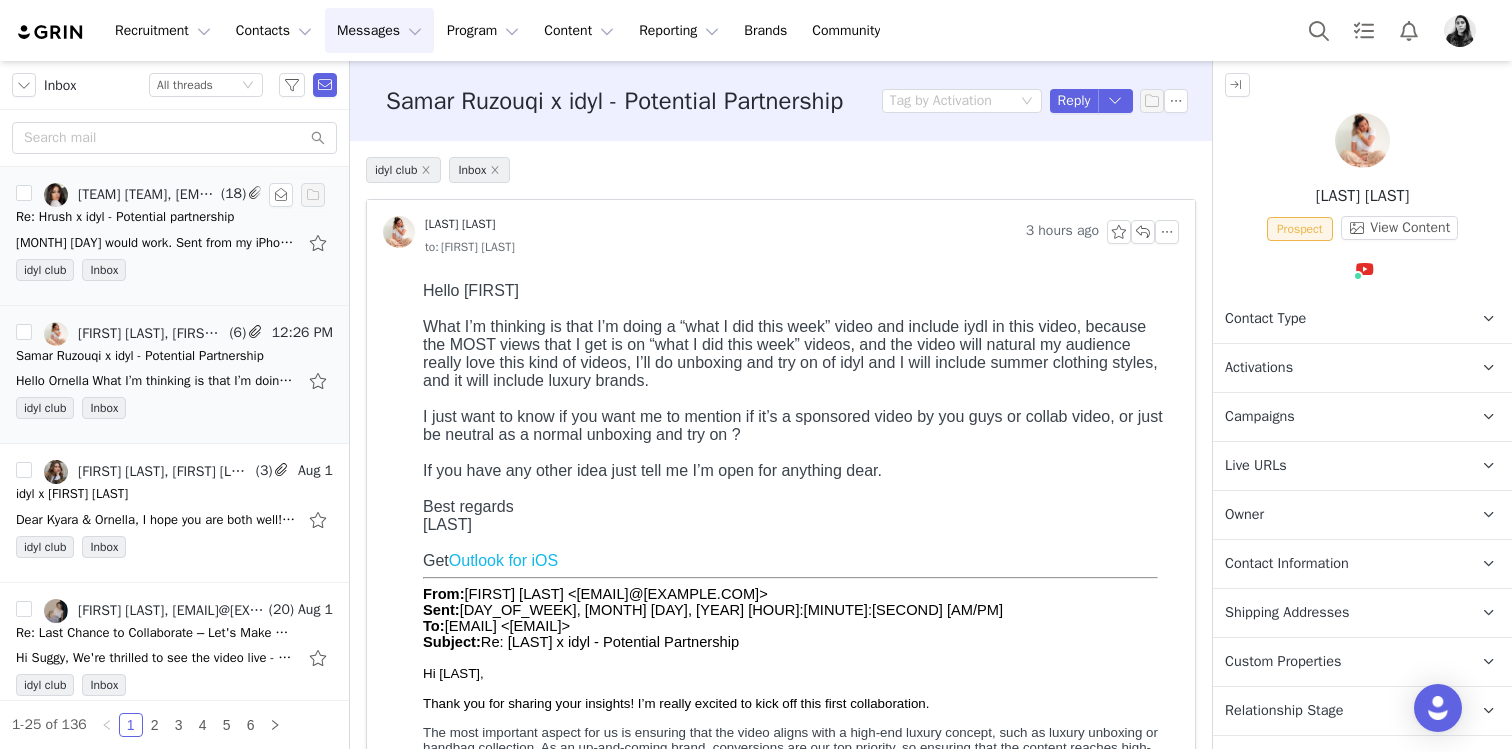 click on "September 28th would work.
Sent from my iPhone
On Aug 3, 2025, at 12:21 PM, Ornella Siso <ornella@idyl.com> wrote:
﻿
Hi Selin,
Thanks for your email! I’m really excited to kick off this first collaboration with Hrush.
The most importan" at bounding box center [174, 243] 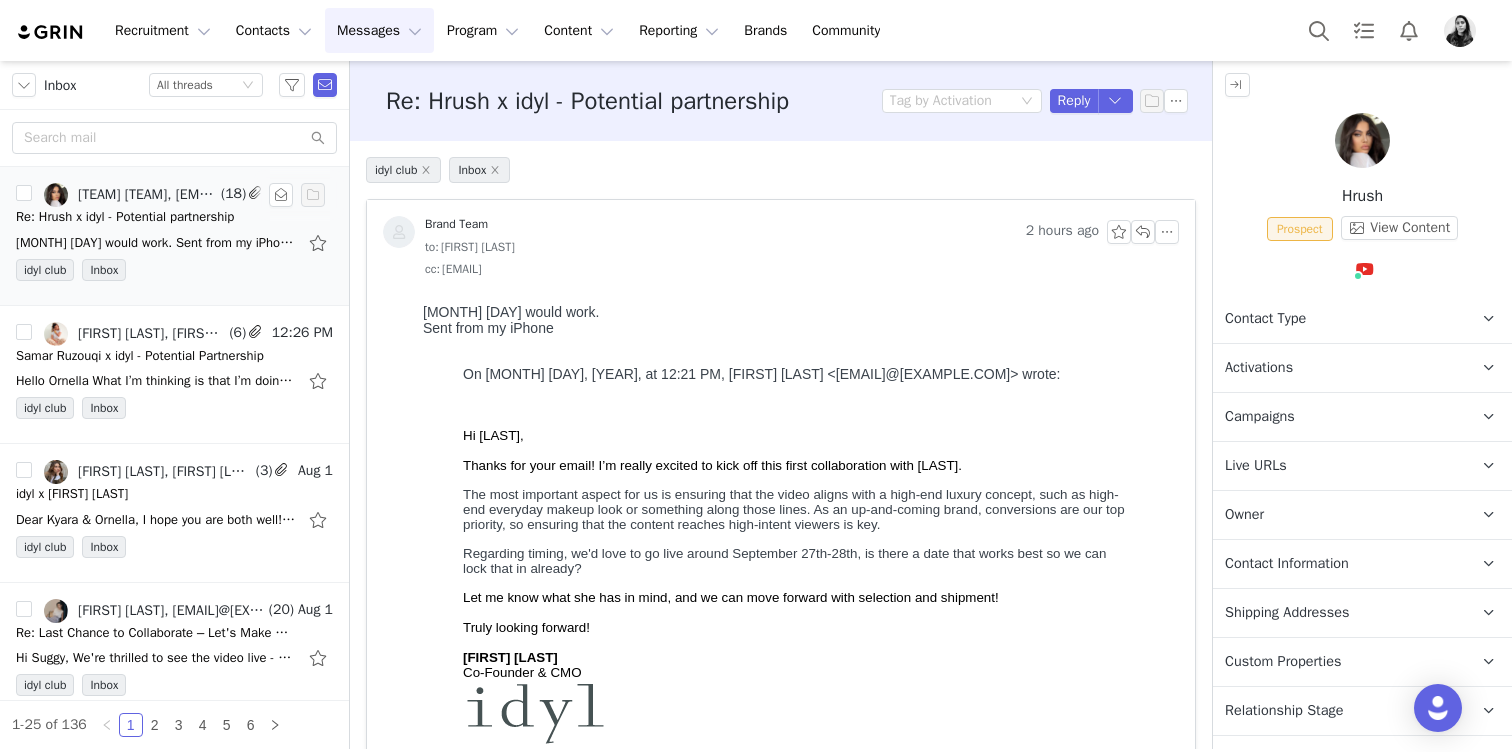 scroll, scrollTop: 0, scrollLeft: 0, axis: both 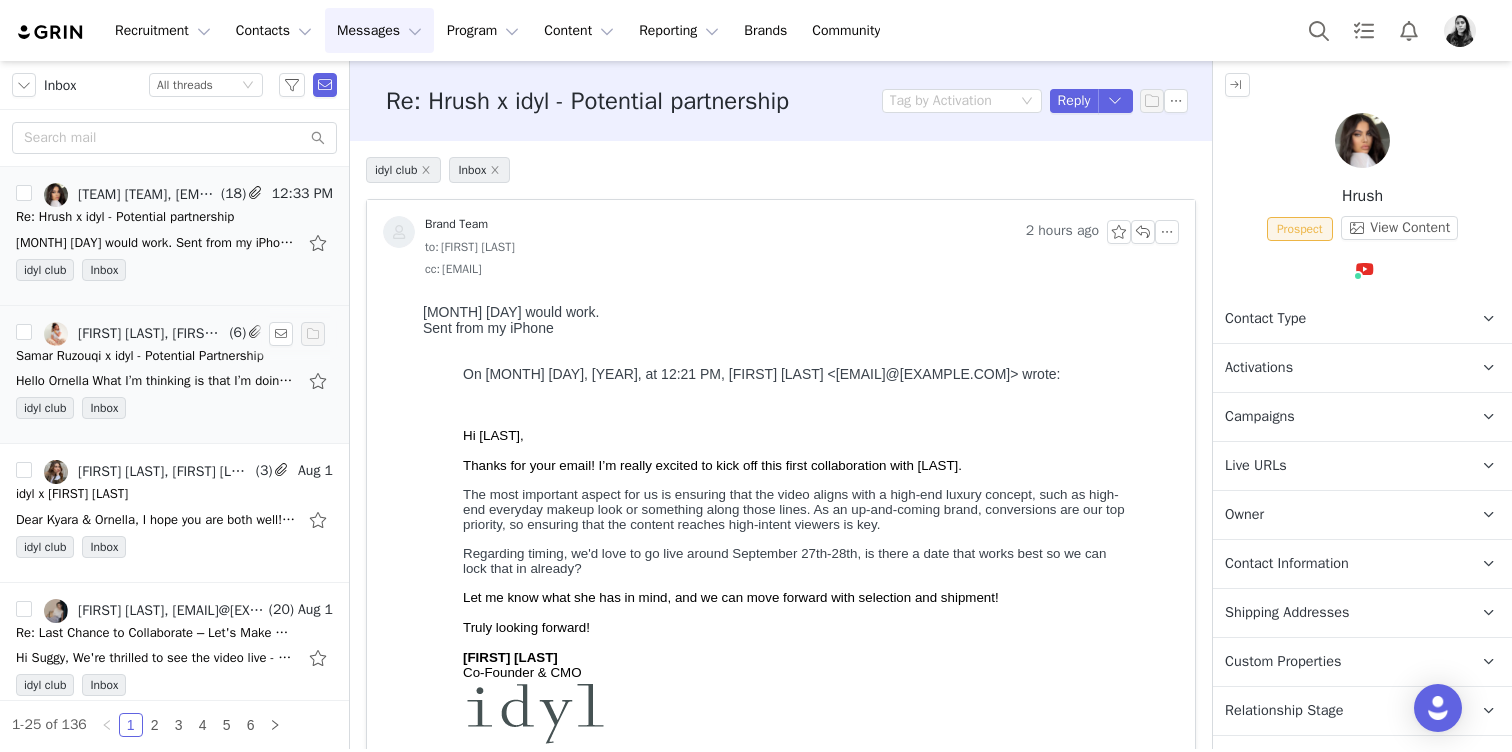 click on "Samar Ruzouqi x idyl - Potential Partnership" at bounding box center (140, 356) 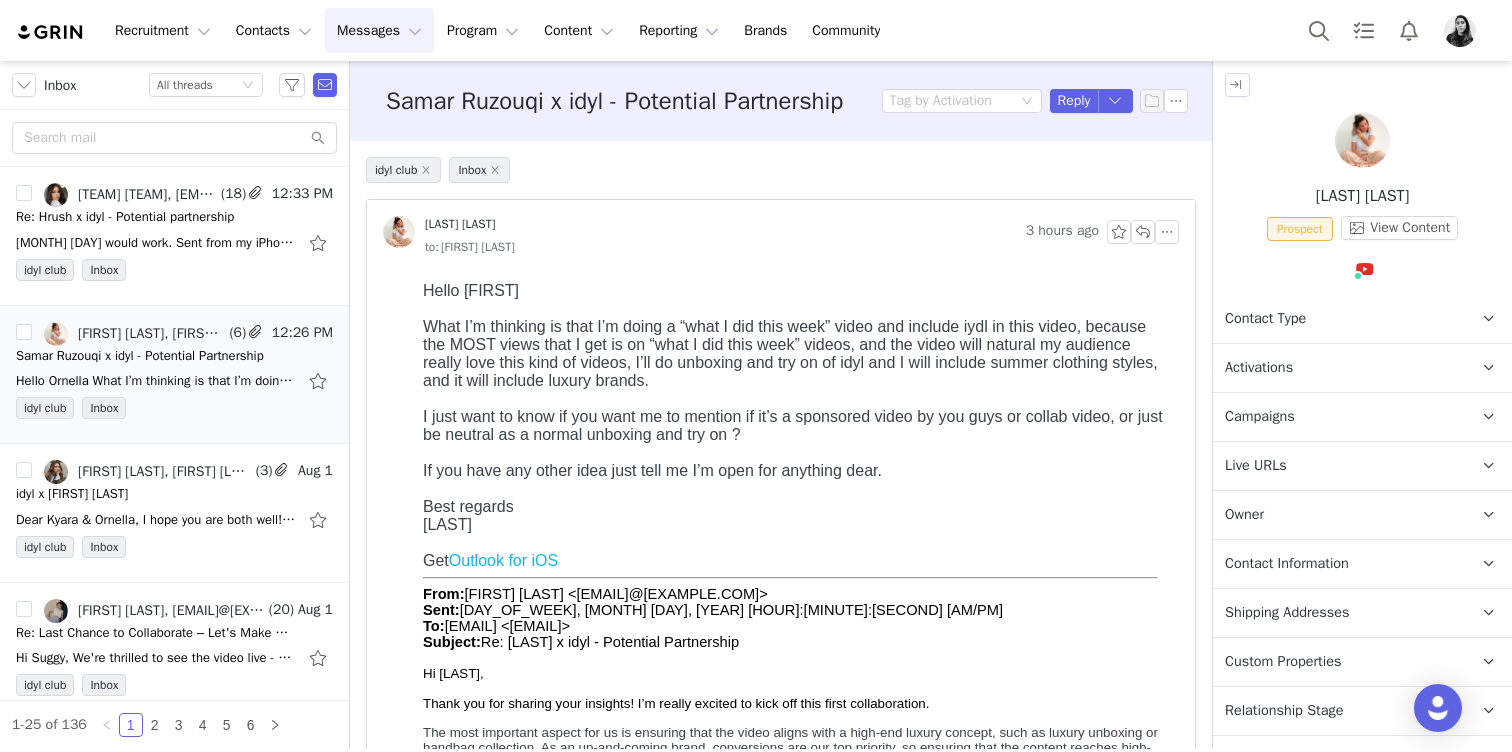 scroll, scrollTop: 0, scrollLeft: 0, axis: both 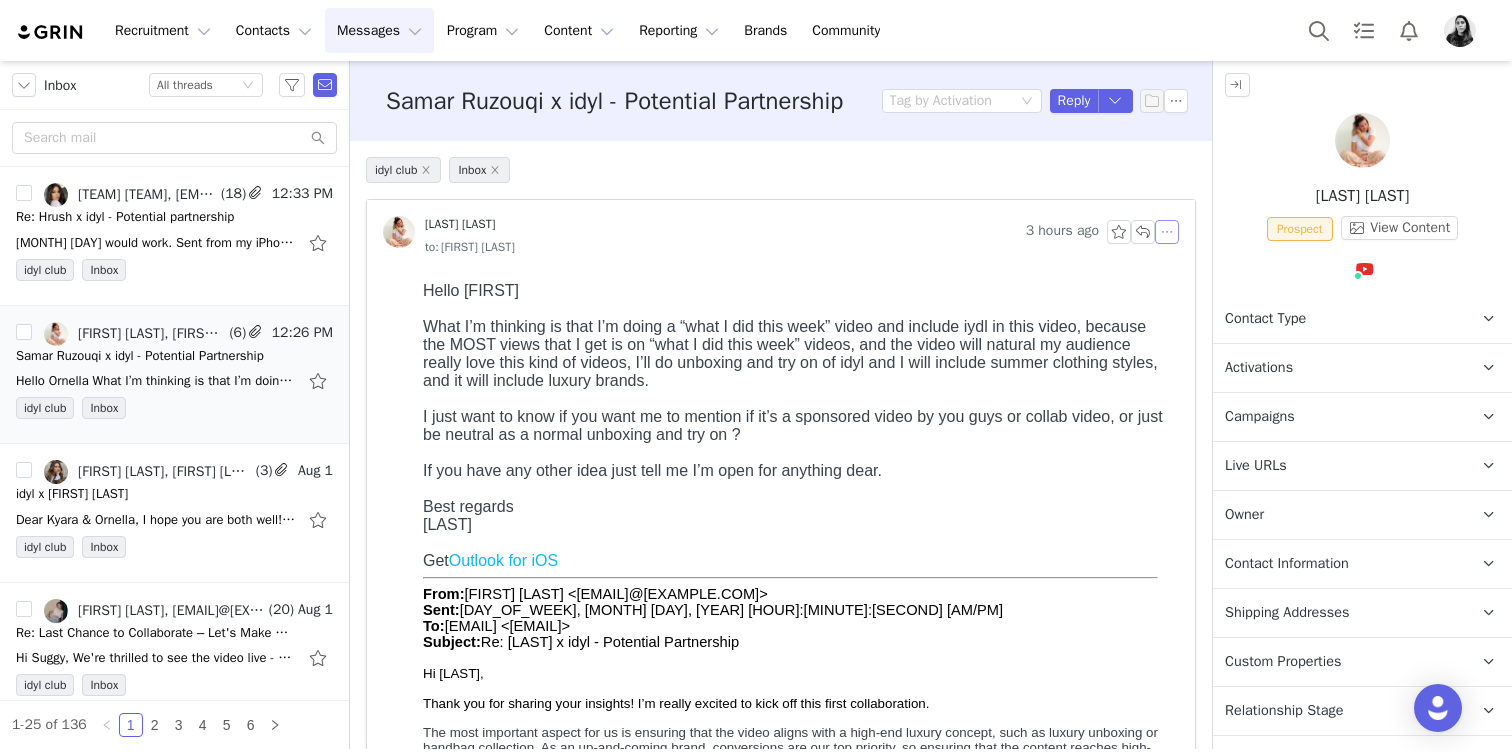 click at bounding box center (1167, 232) 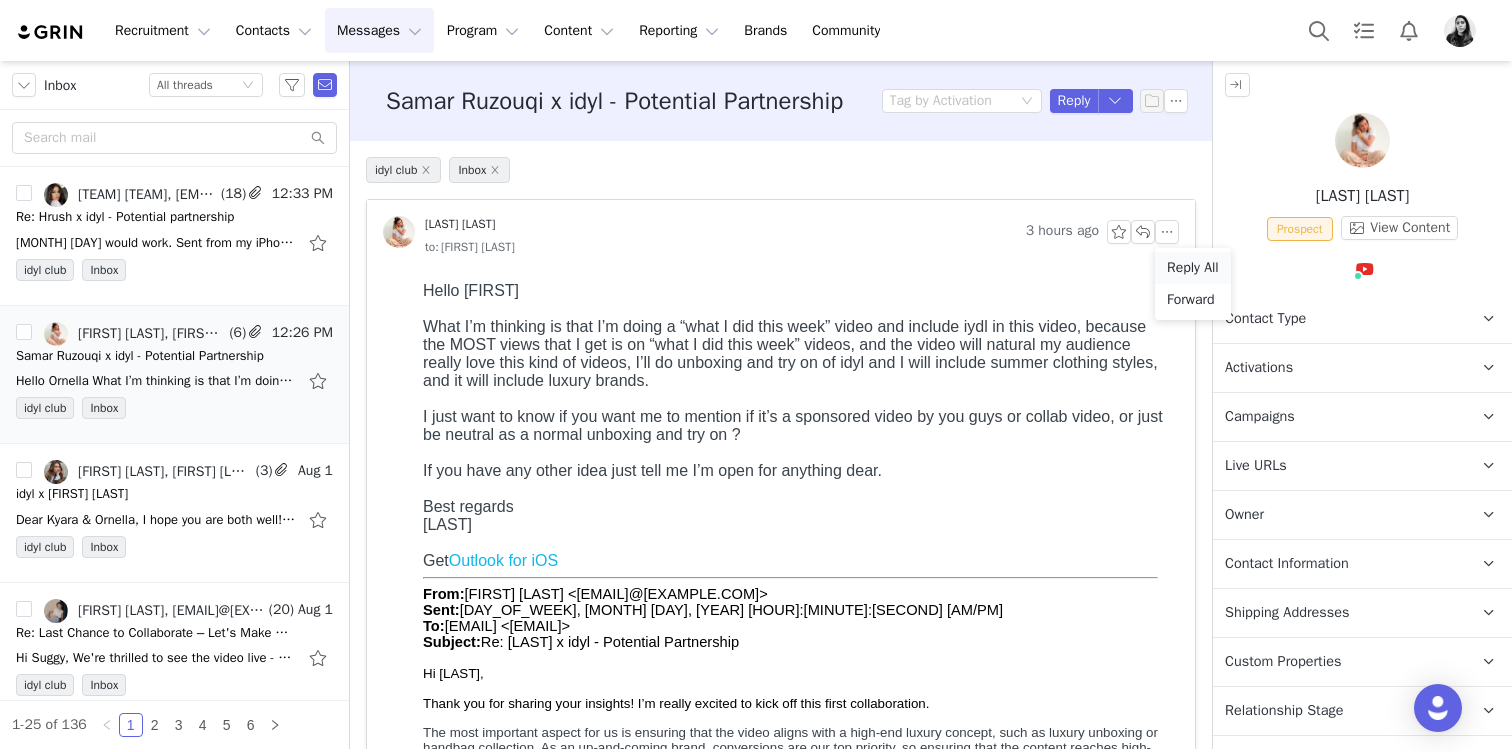 click on "Reply All" at bounding box center [1193, 268] 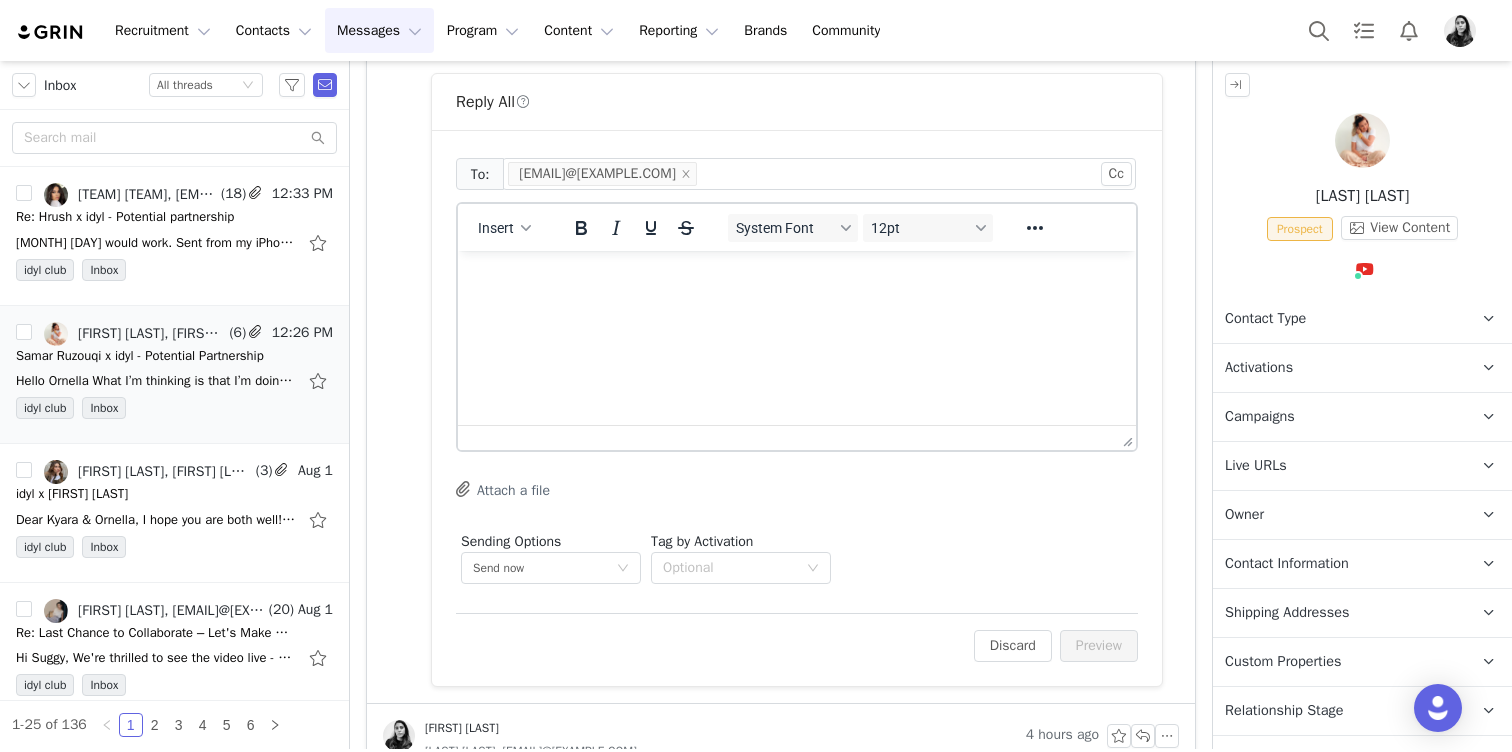 scroll, scrollTop: 988, scrollLeft: 0, axis: vertical 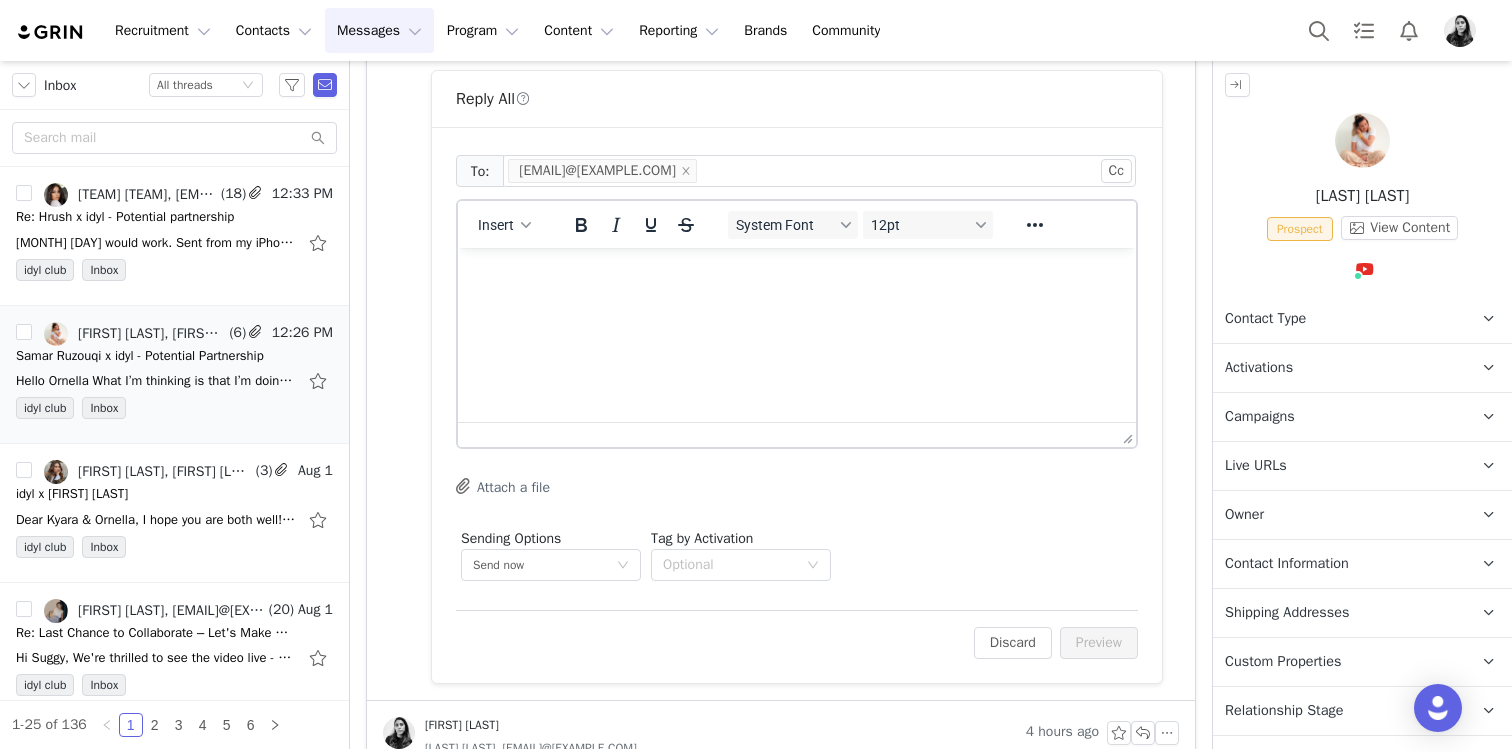 type 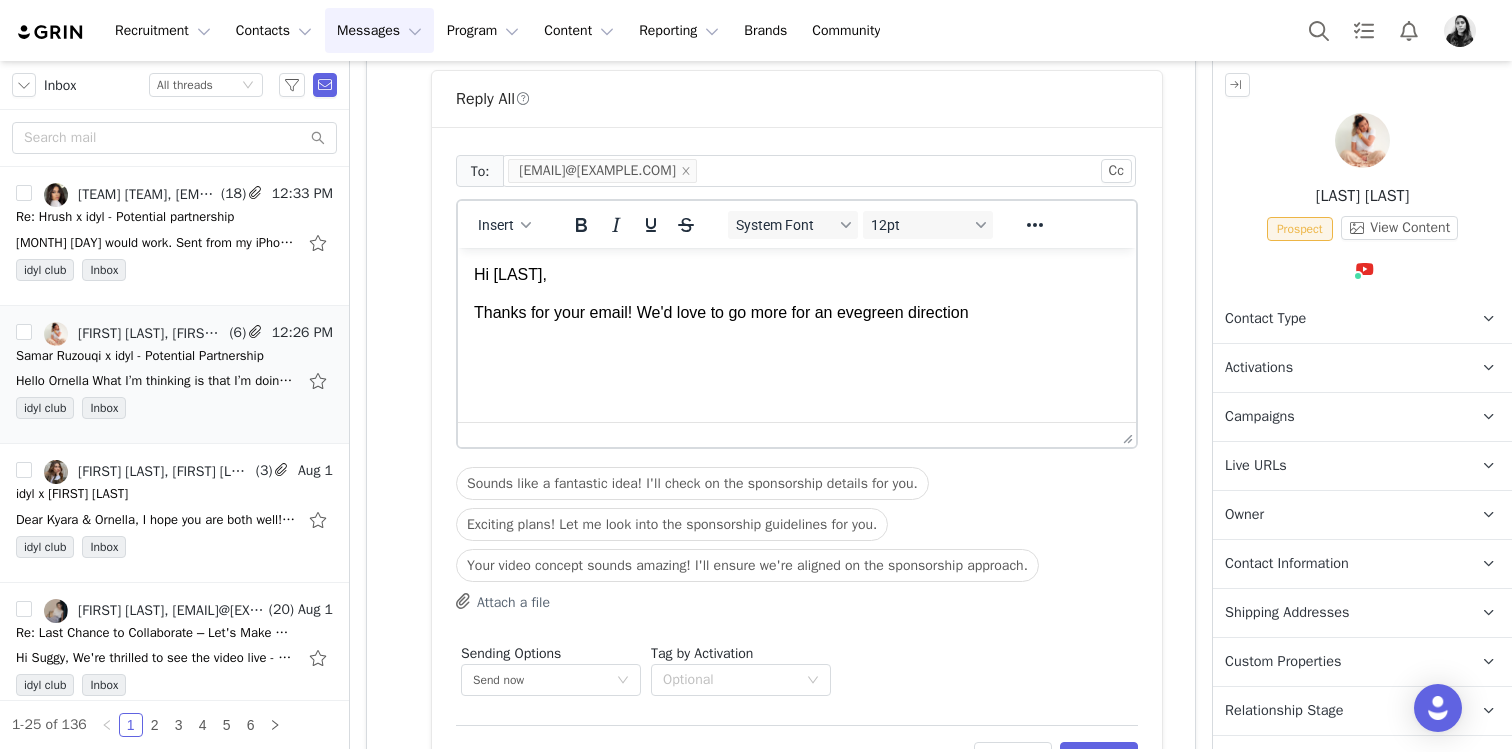 click on "Thanks for your email! We'd love to go more for an evegreen direction" at bounding box center (797, 313) 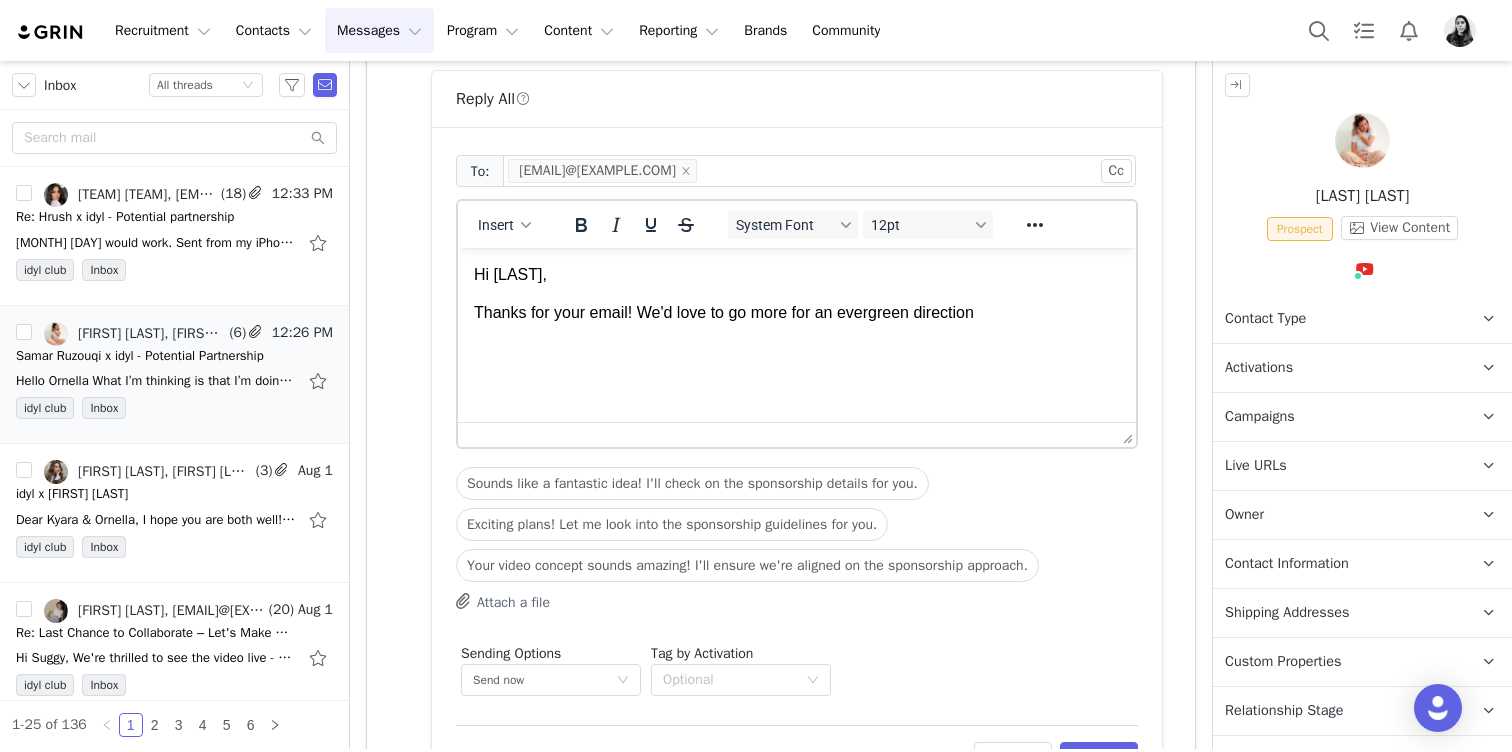 click on "Thanks for your email! We'd love to go more for an evergreen direction" at bounding box center [797, 313] 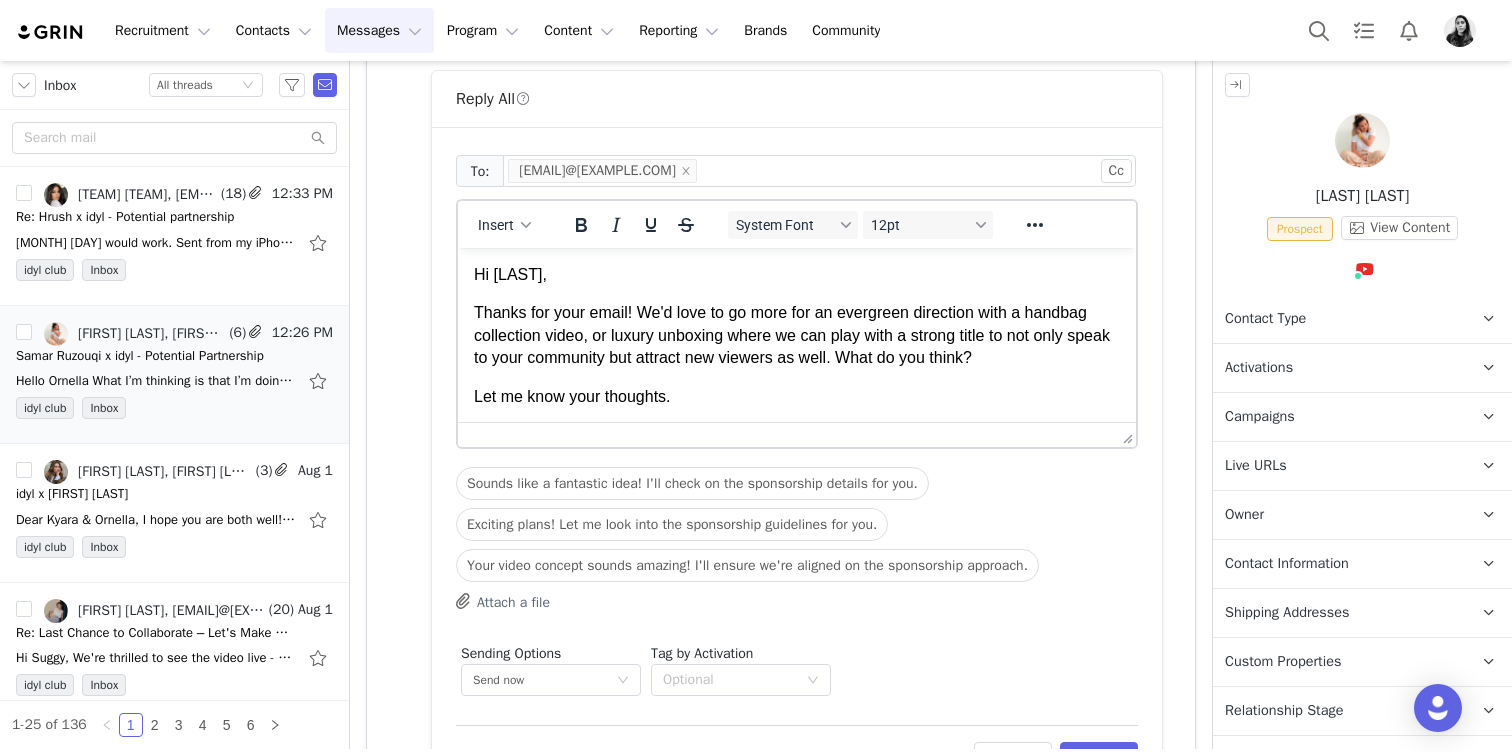 scroll, scrollTop: 24, scrollLeft: 0, axis: vertical 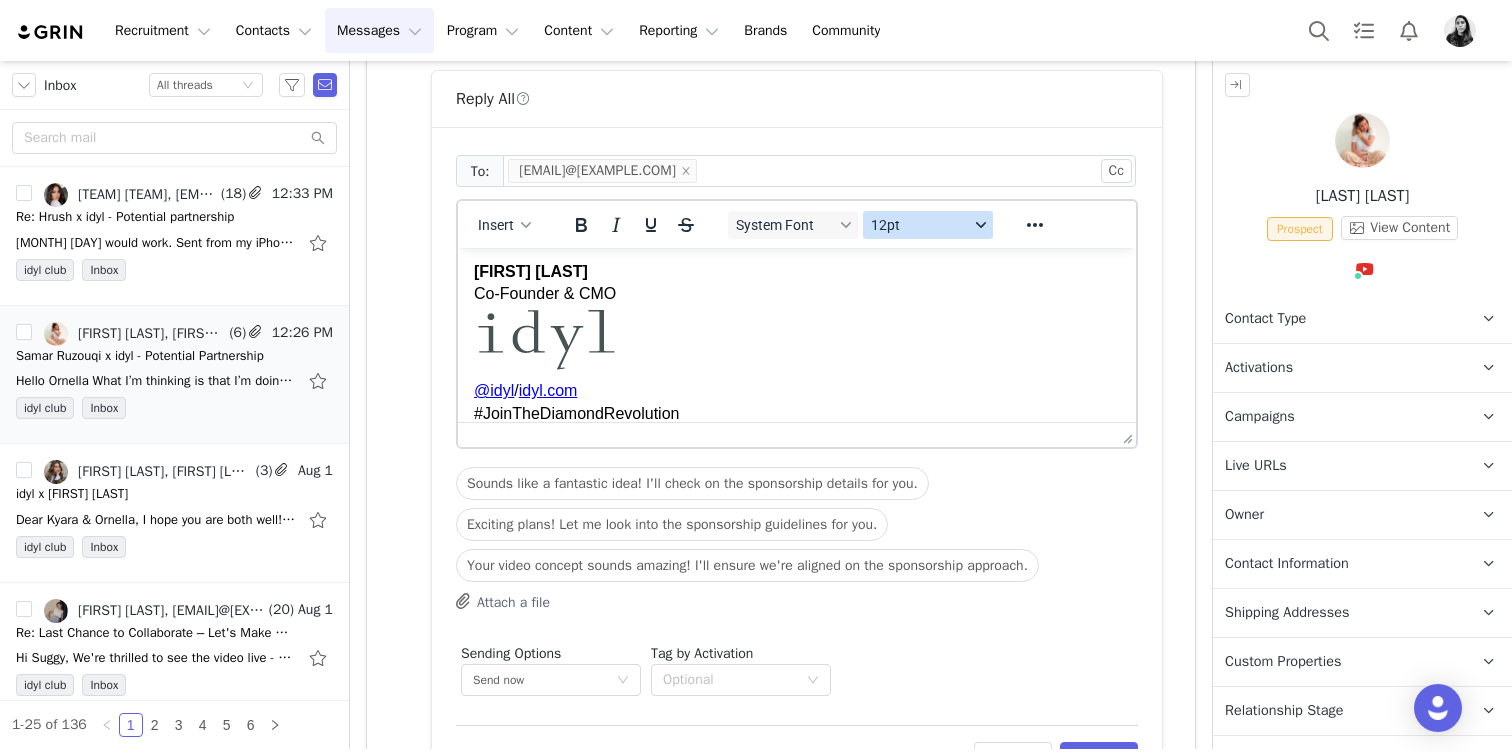 click on "12pt" at bounding box center [920, 225] 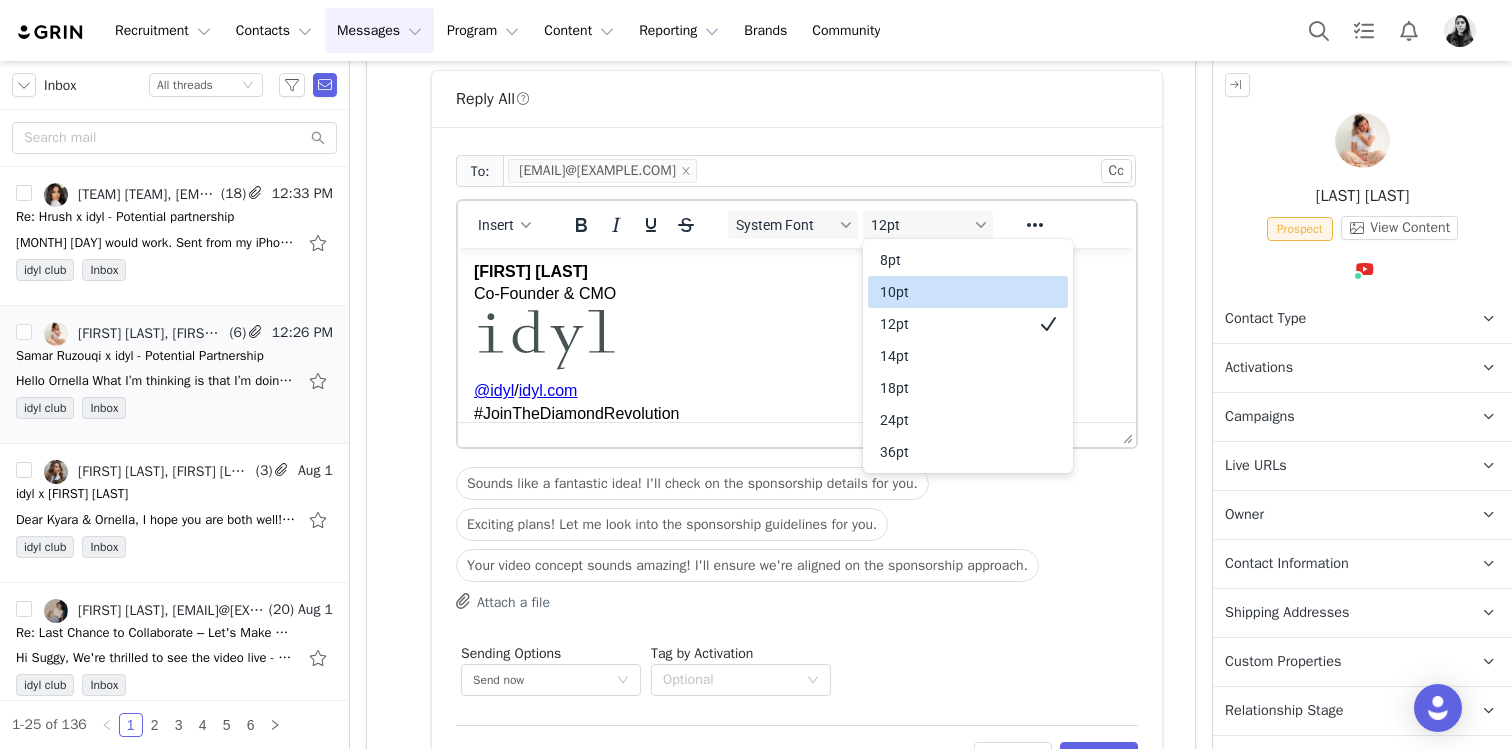 click on "10pt" at bounding box center [954, 292] 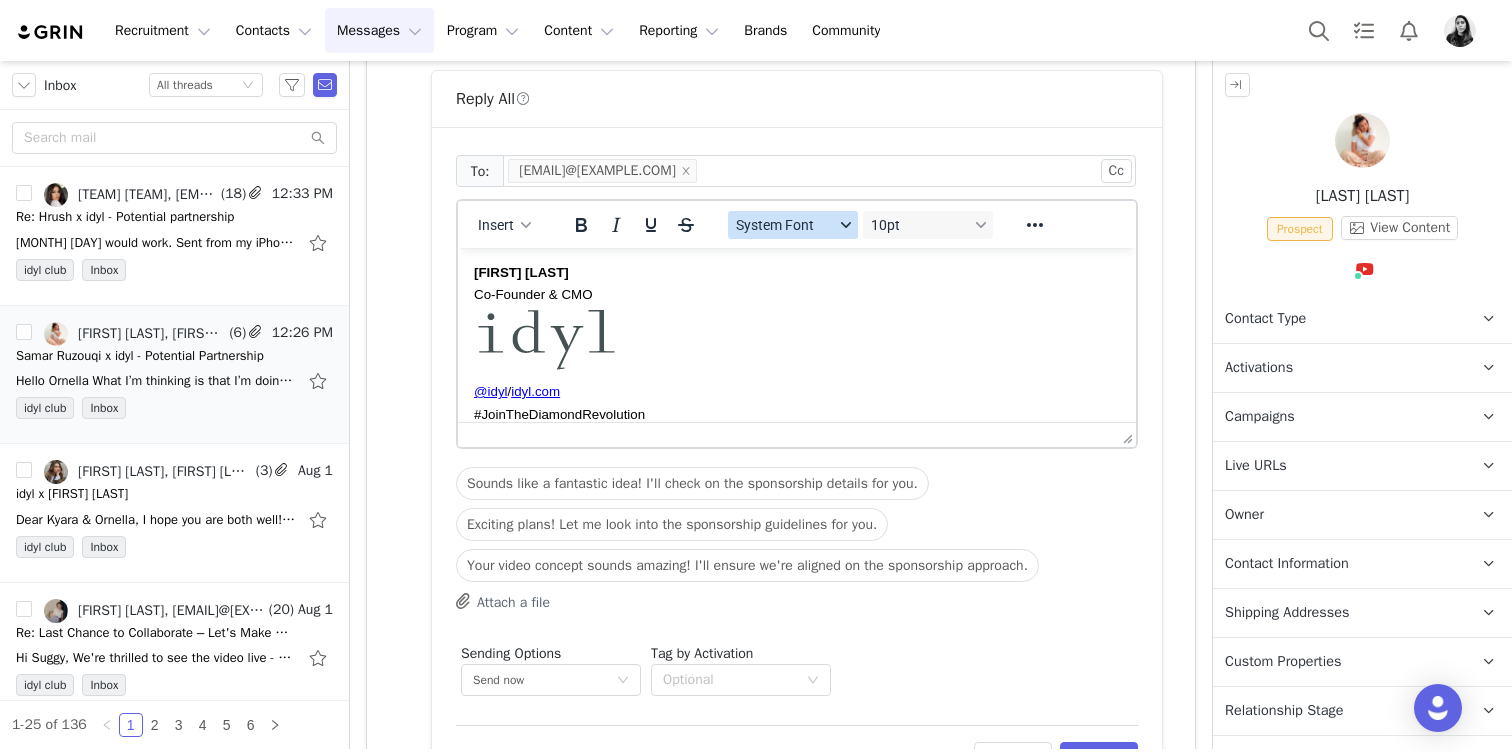 click on "System Font" at bounding box center [785, 225] 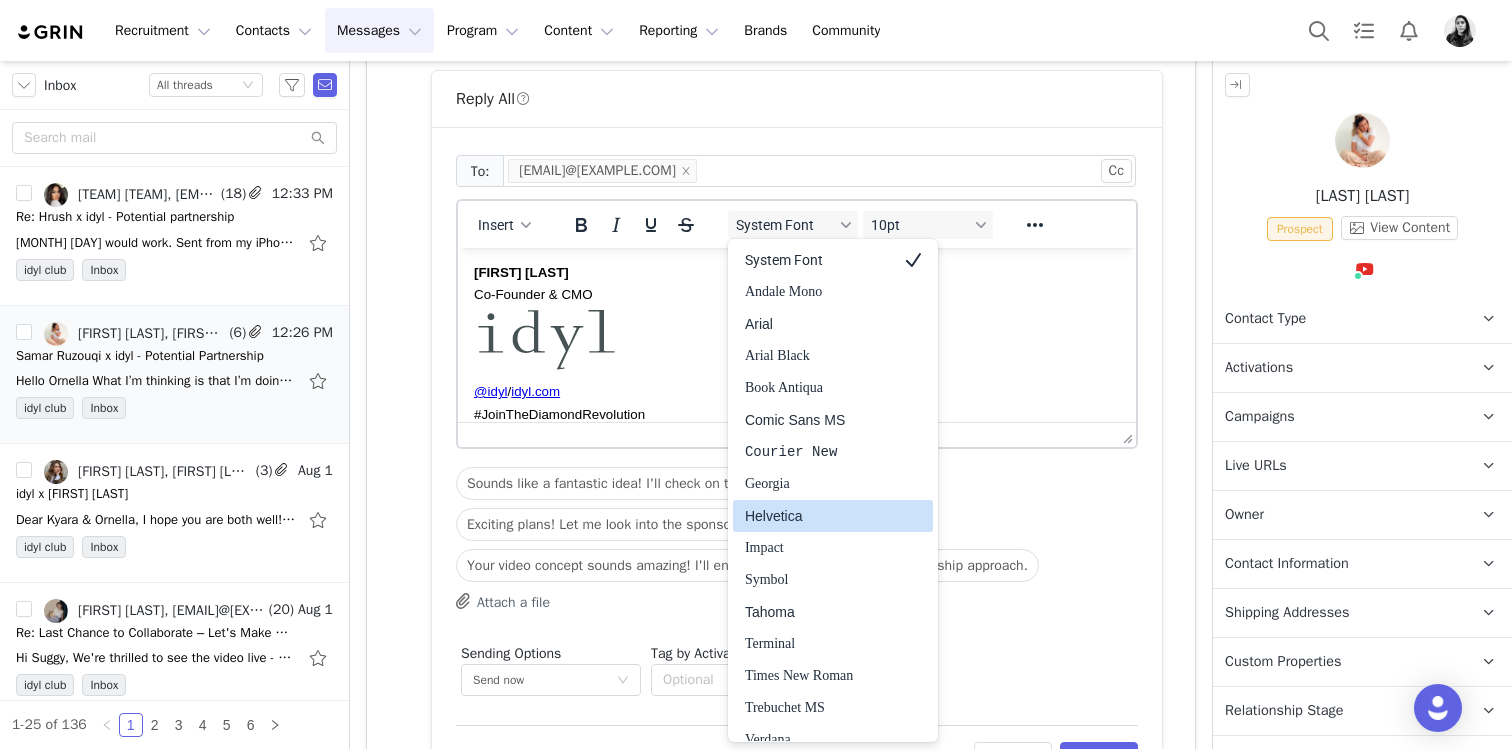 click on "Helvetica" at bounding box center [819, 516] 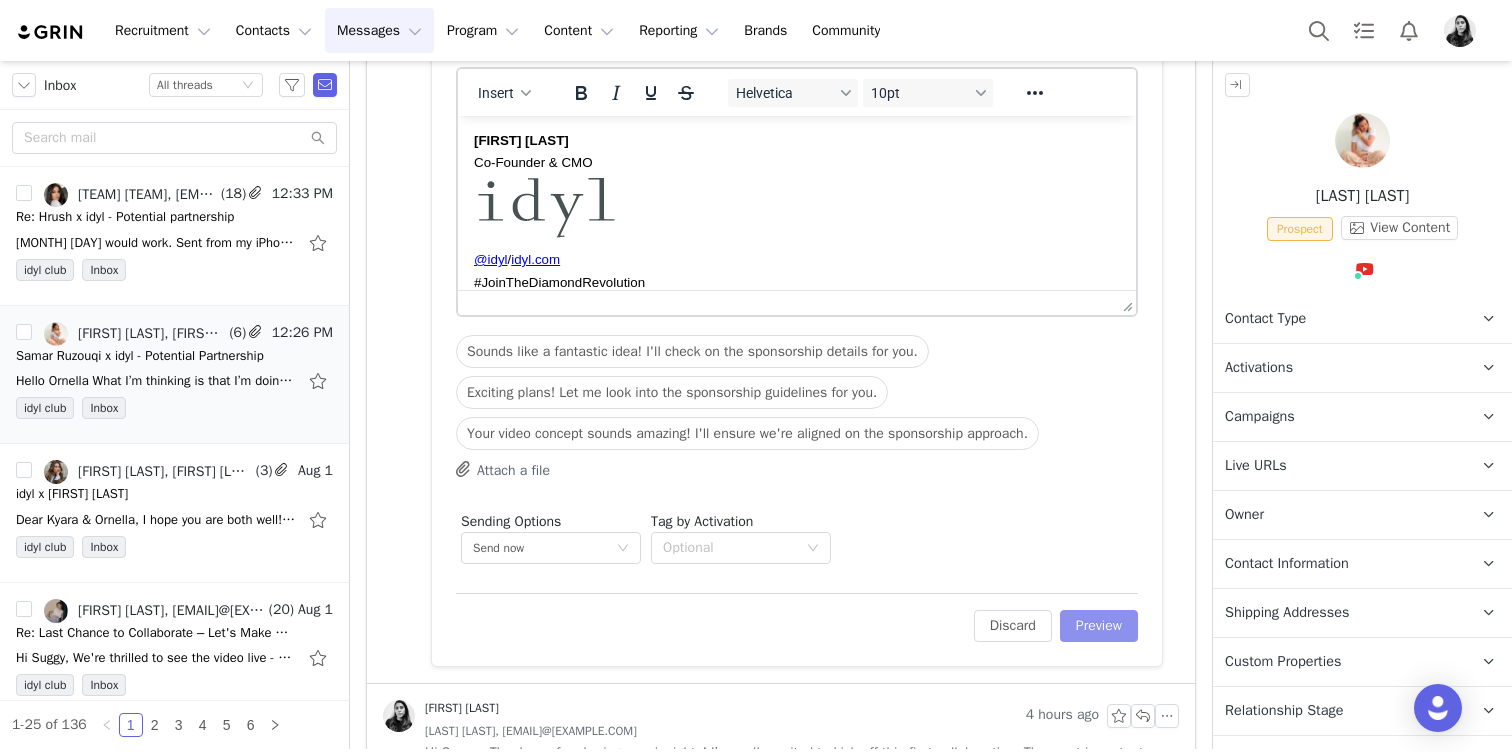 click on "Preview" at bounding box center (1099, 626) 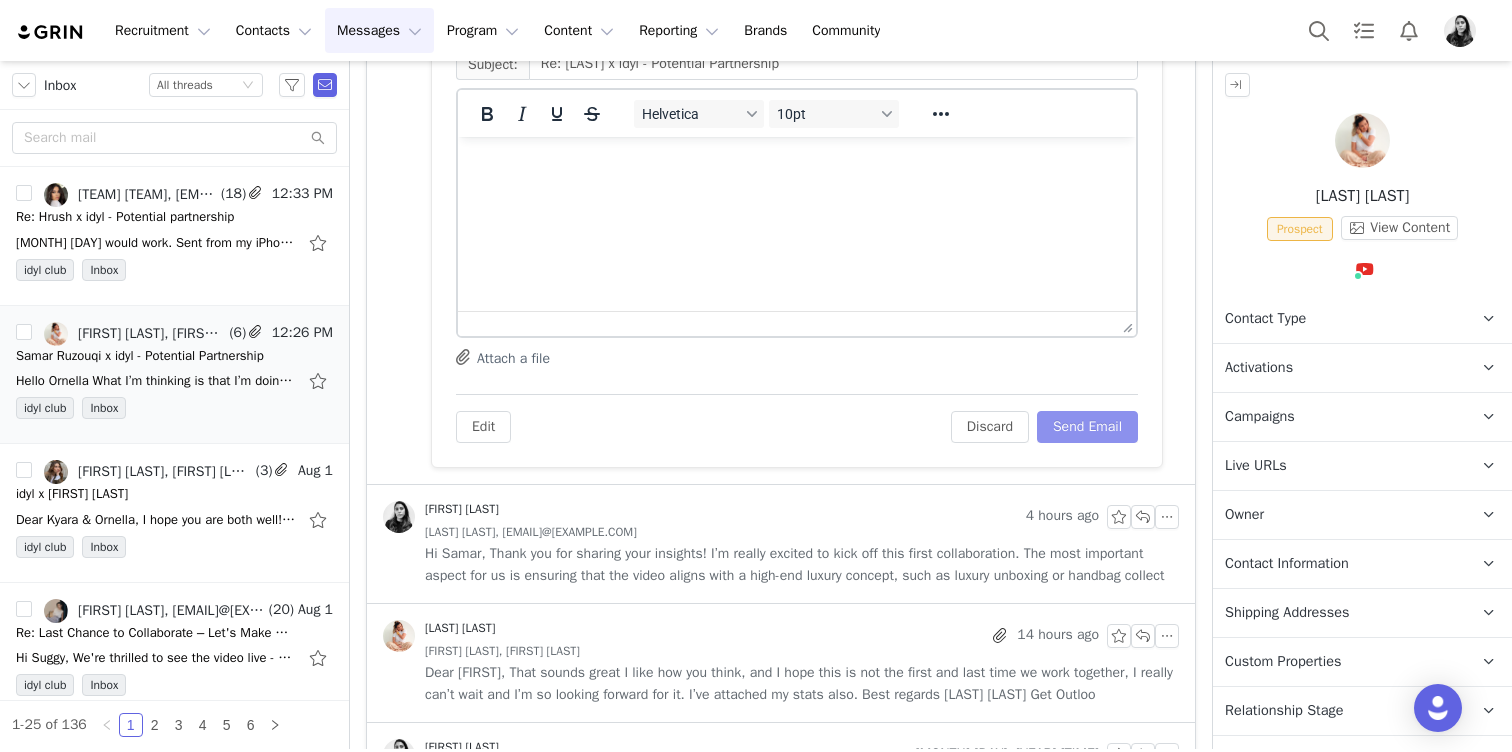 scroll, scrollTop: 921, scrollLeft: 0, axis: vertical 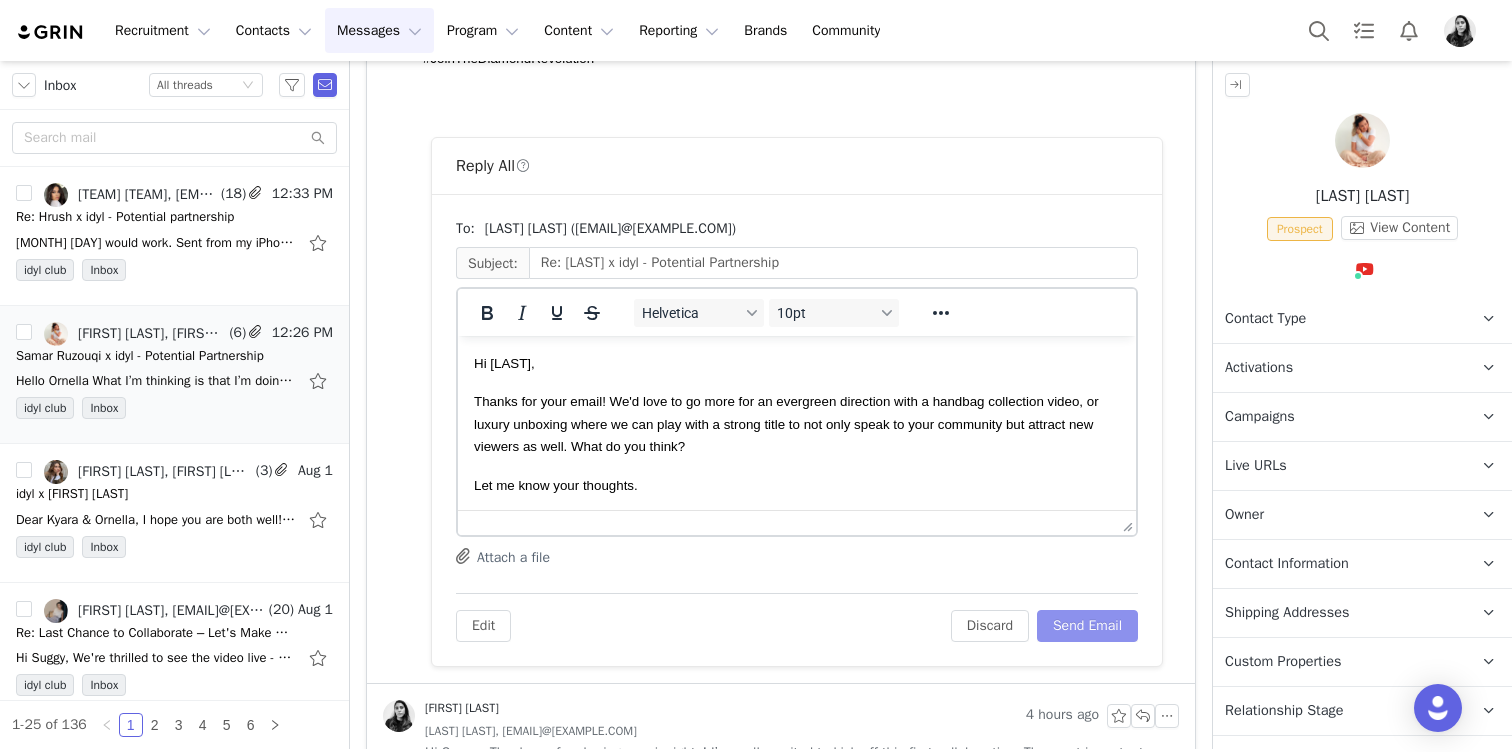 click on "Send Email" at bounding box center [1087, 626] 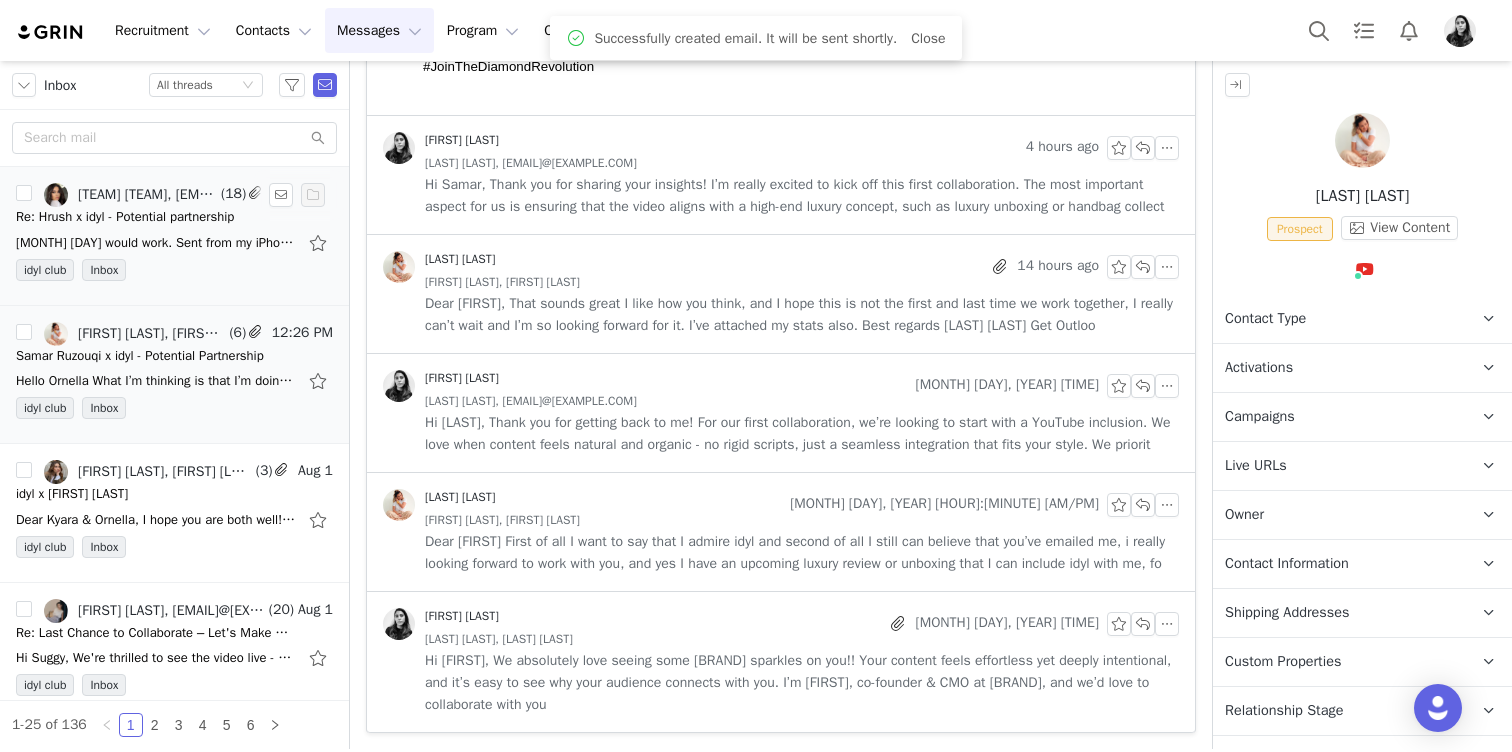 click on "Re: Hrush x idyl - Potential partnership" at bounding box center (125, 217) 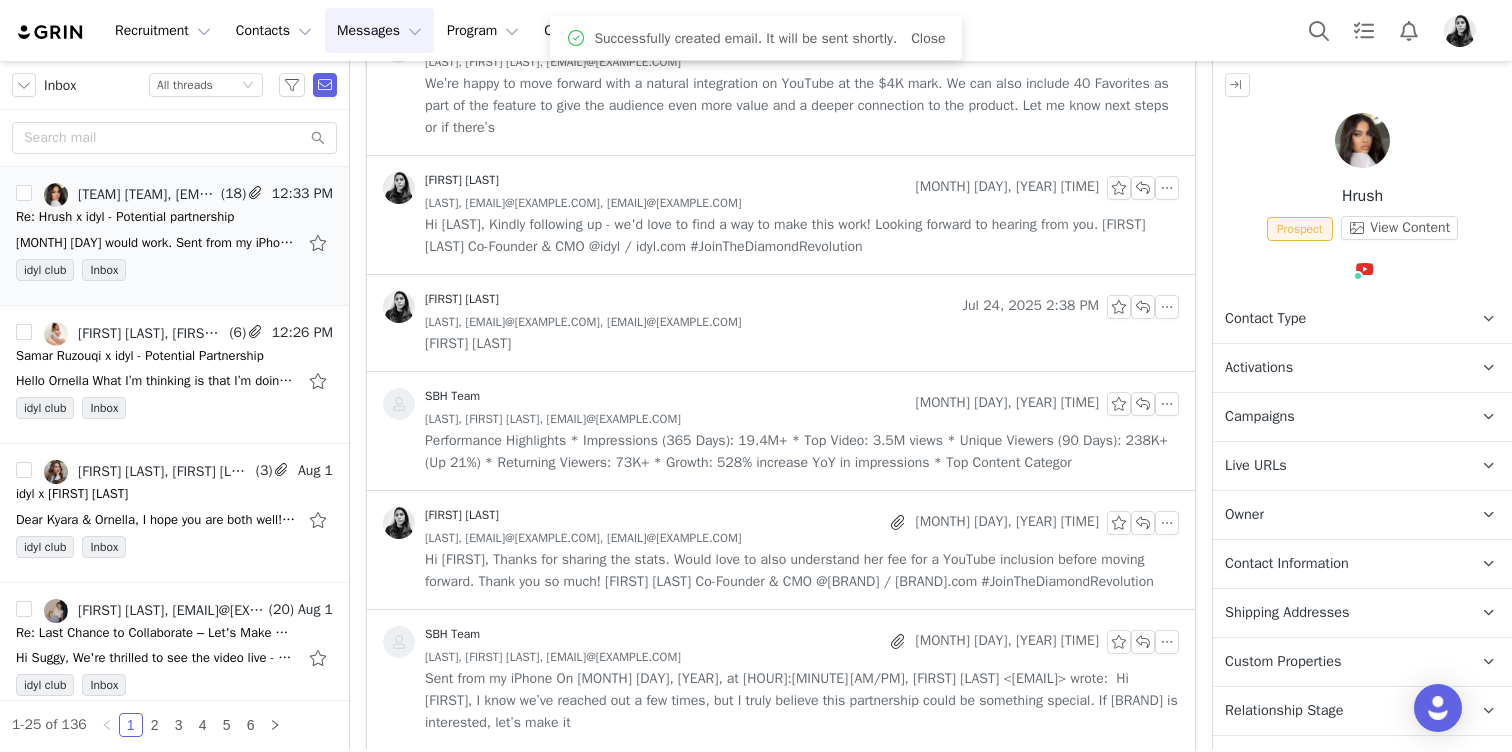 scroll, scrollTop: 0, scrollLeft: 0, axis: both 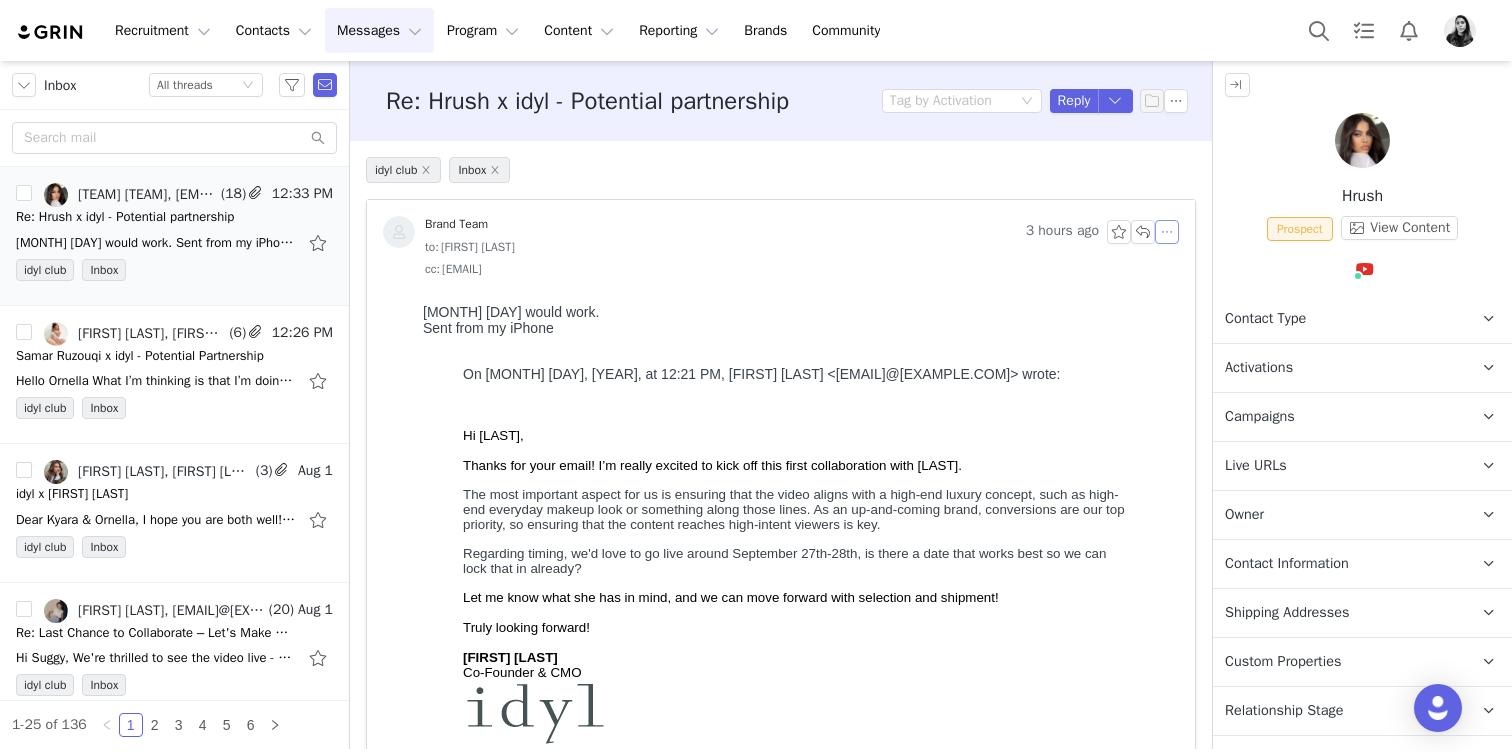 click at bounding box center [1167, 232] 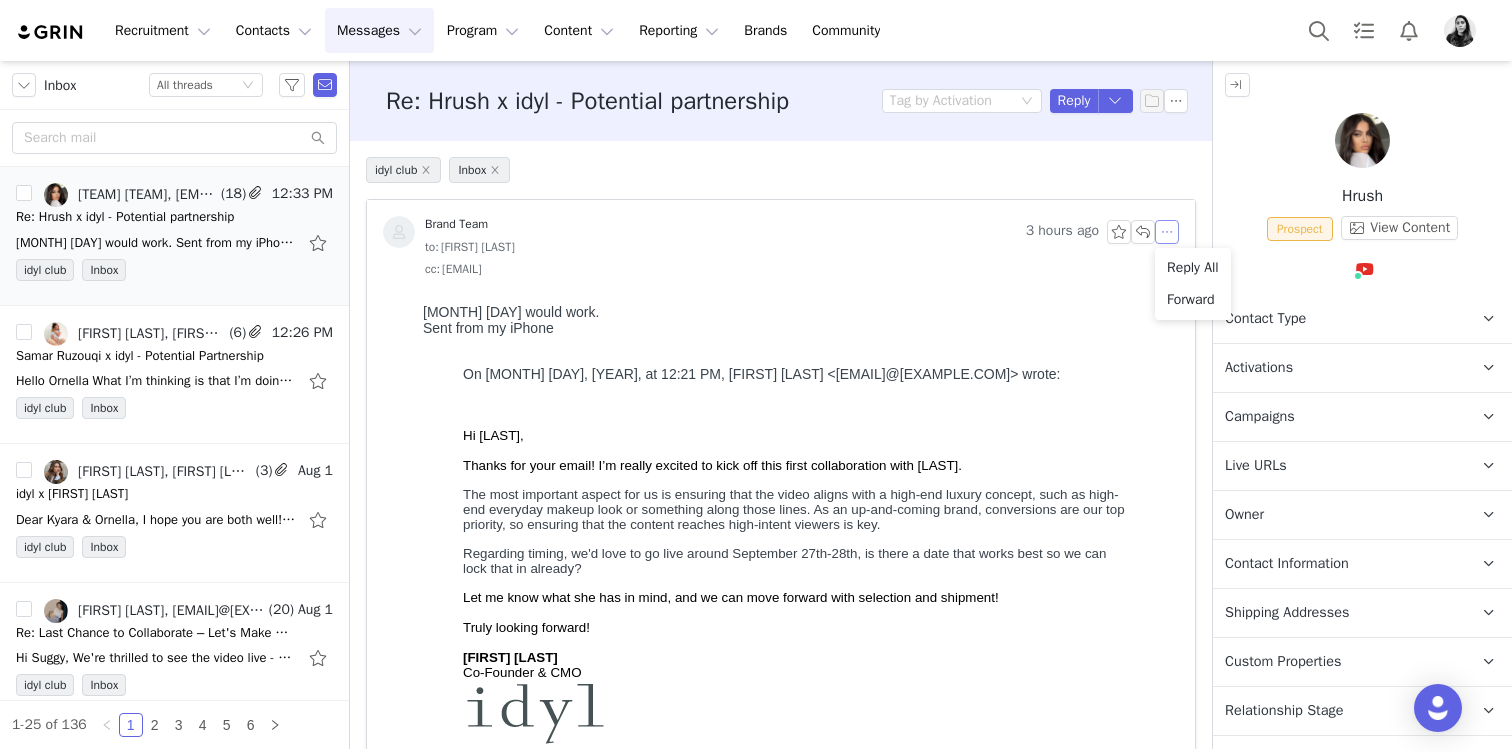click on "Reply All" at bounding box center [1193, 268] 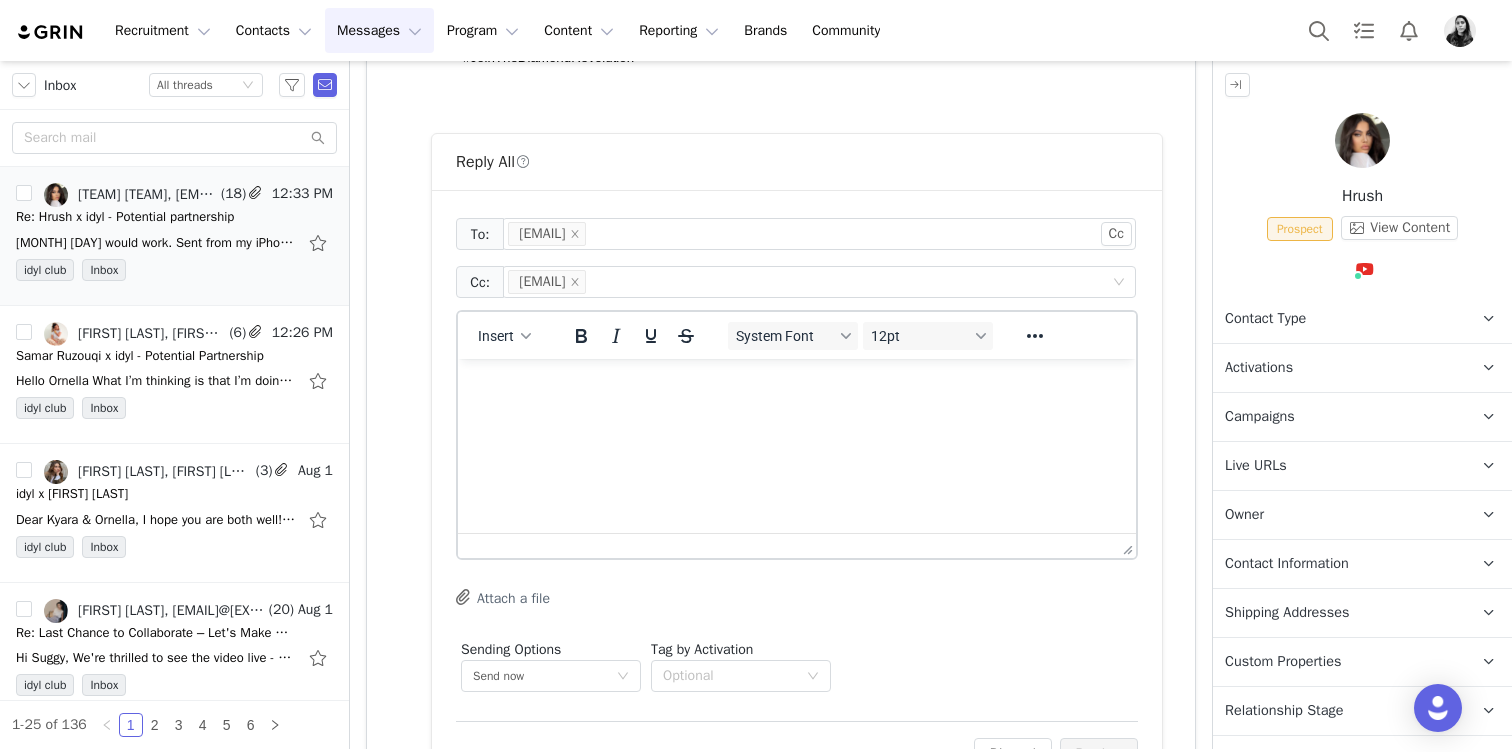 scroll, scrollTop: 800, scrollLeft: 0, axis: vertical 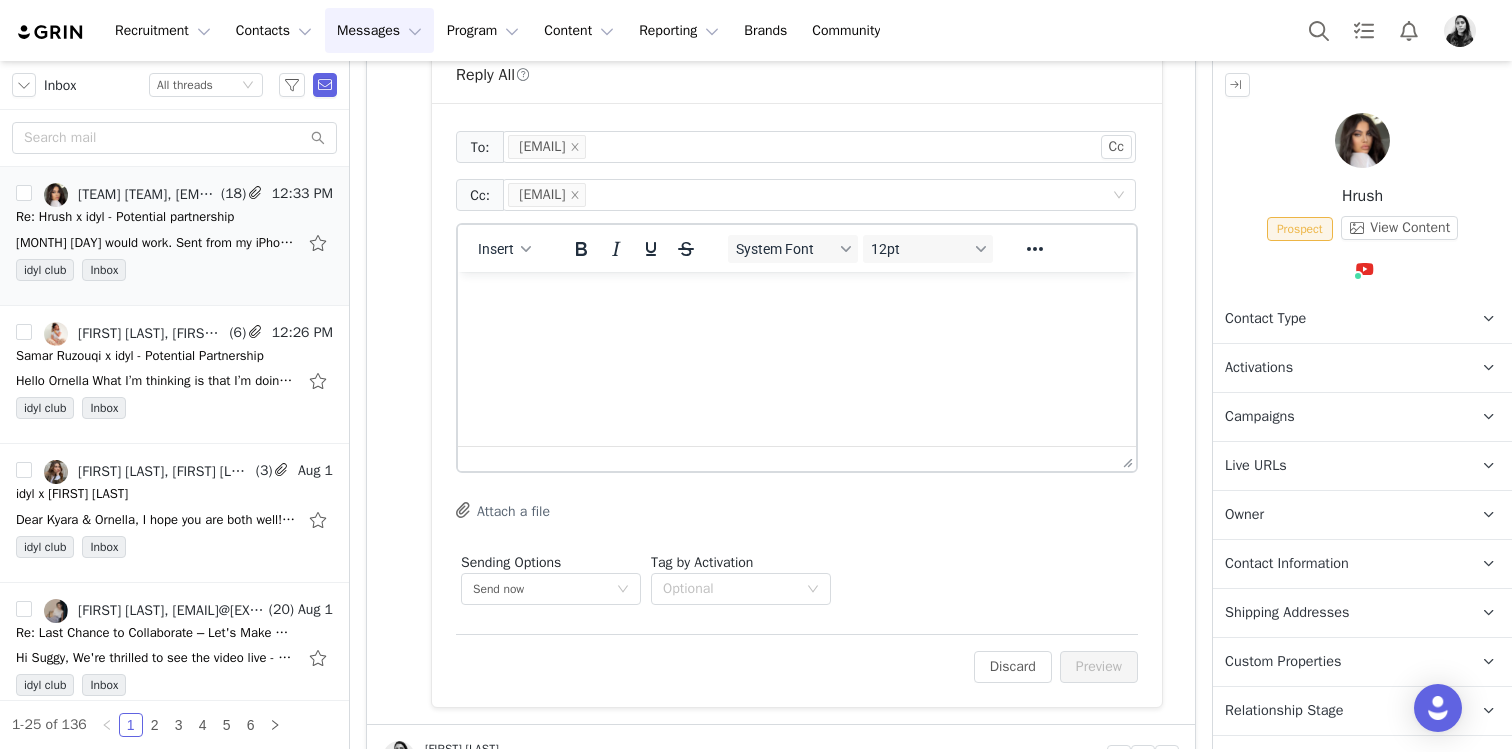click at bounding box center [797, 299] 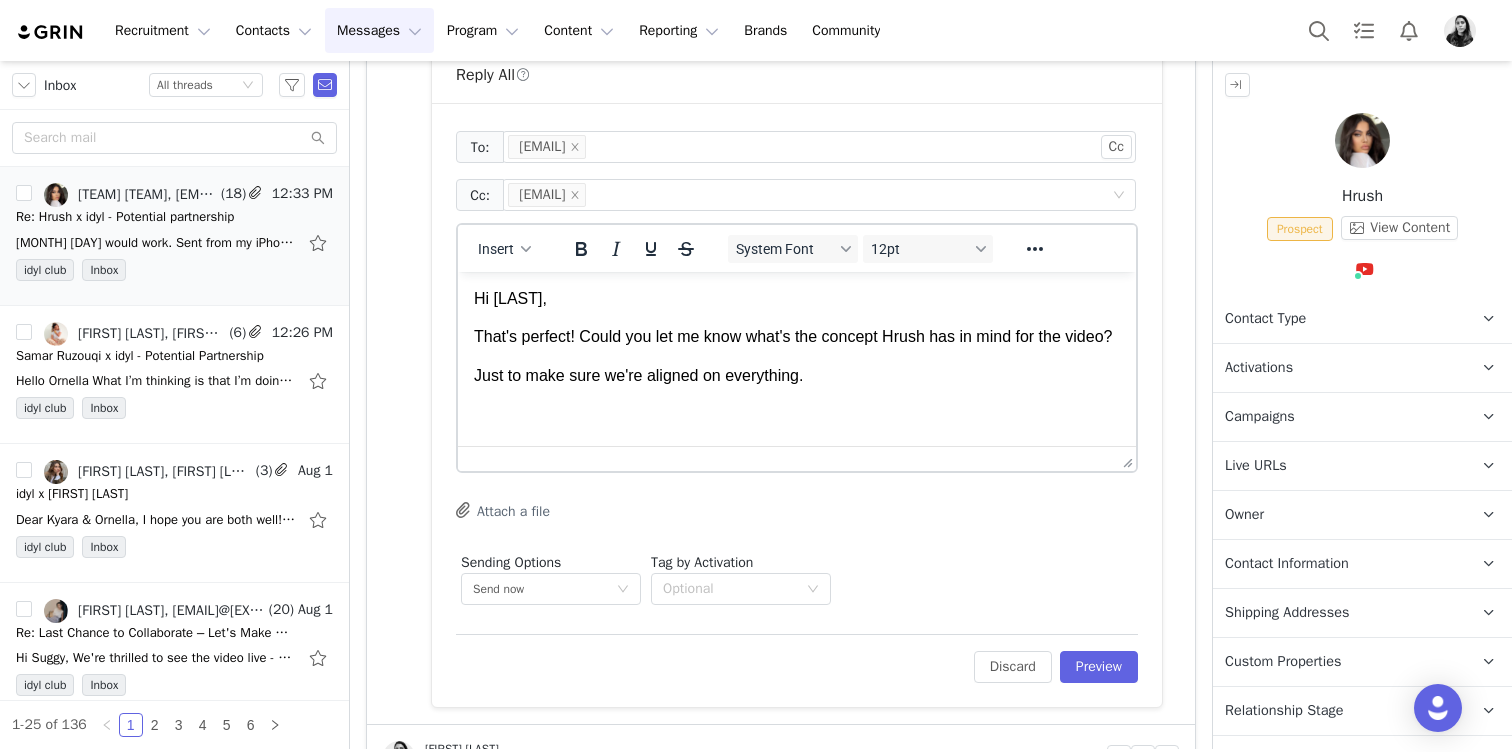 scroll, scrollTop: 2, scrollLeft: 0, axis: vertical 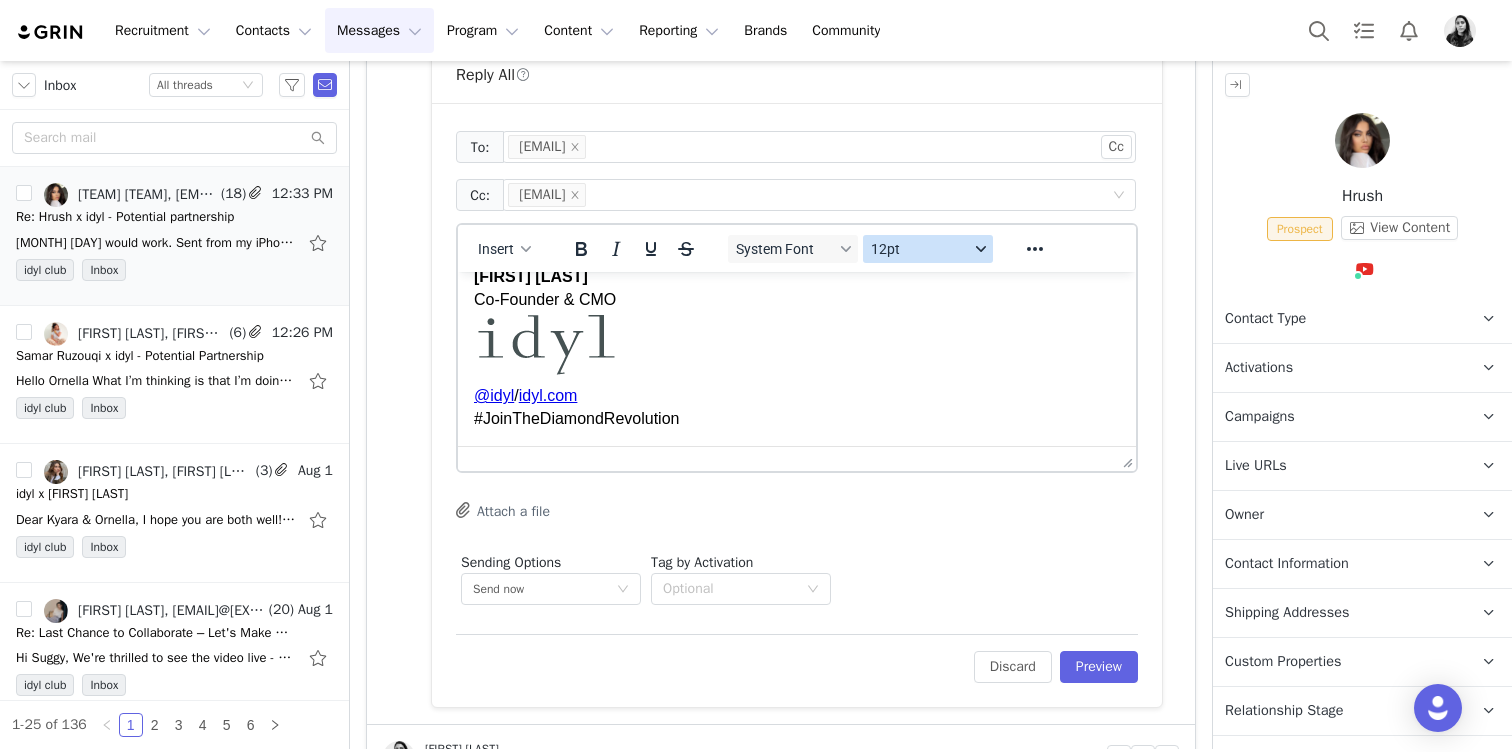 click on "12pt" at bounding box center [920, 249] 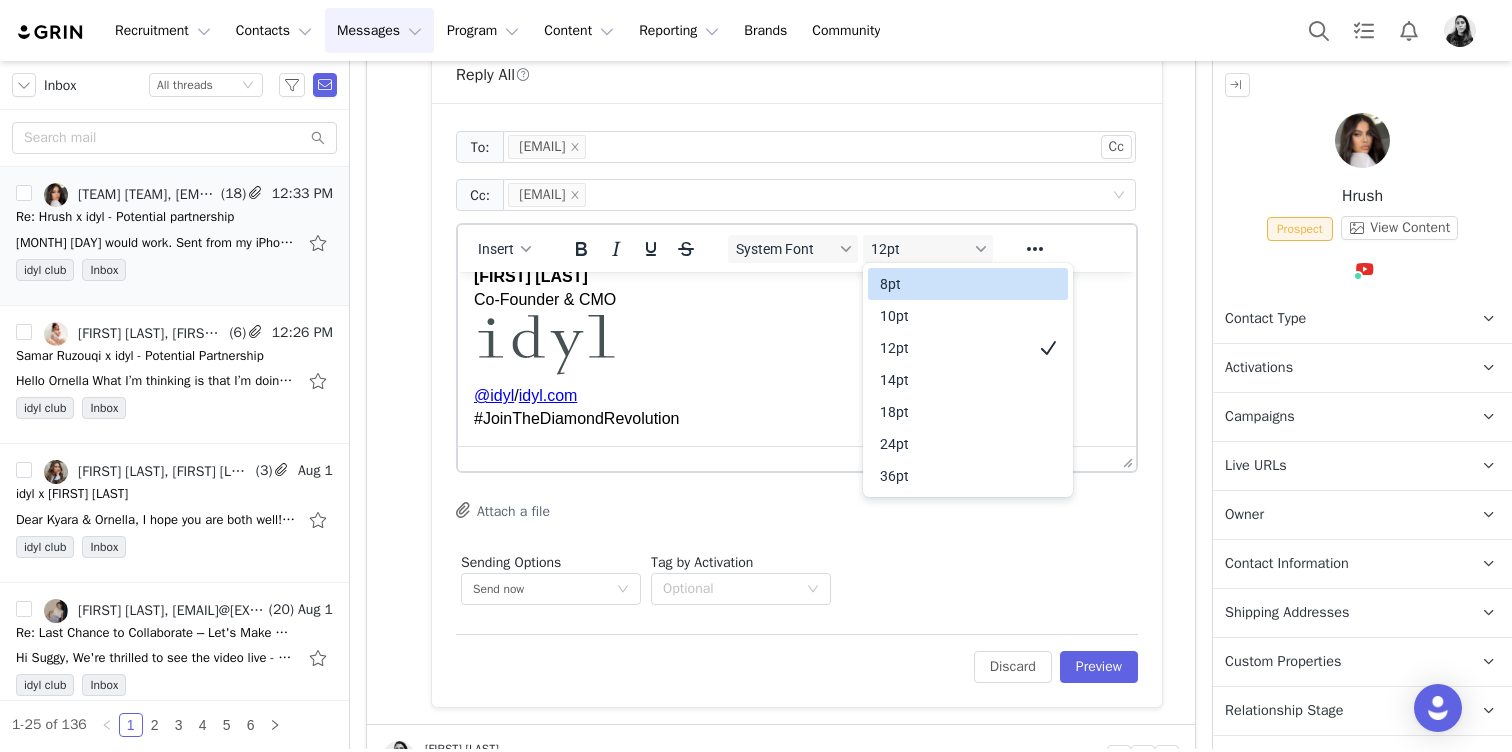 click on "10pt" at bounding box center [954, 316] 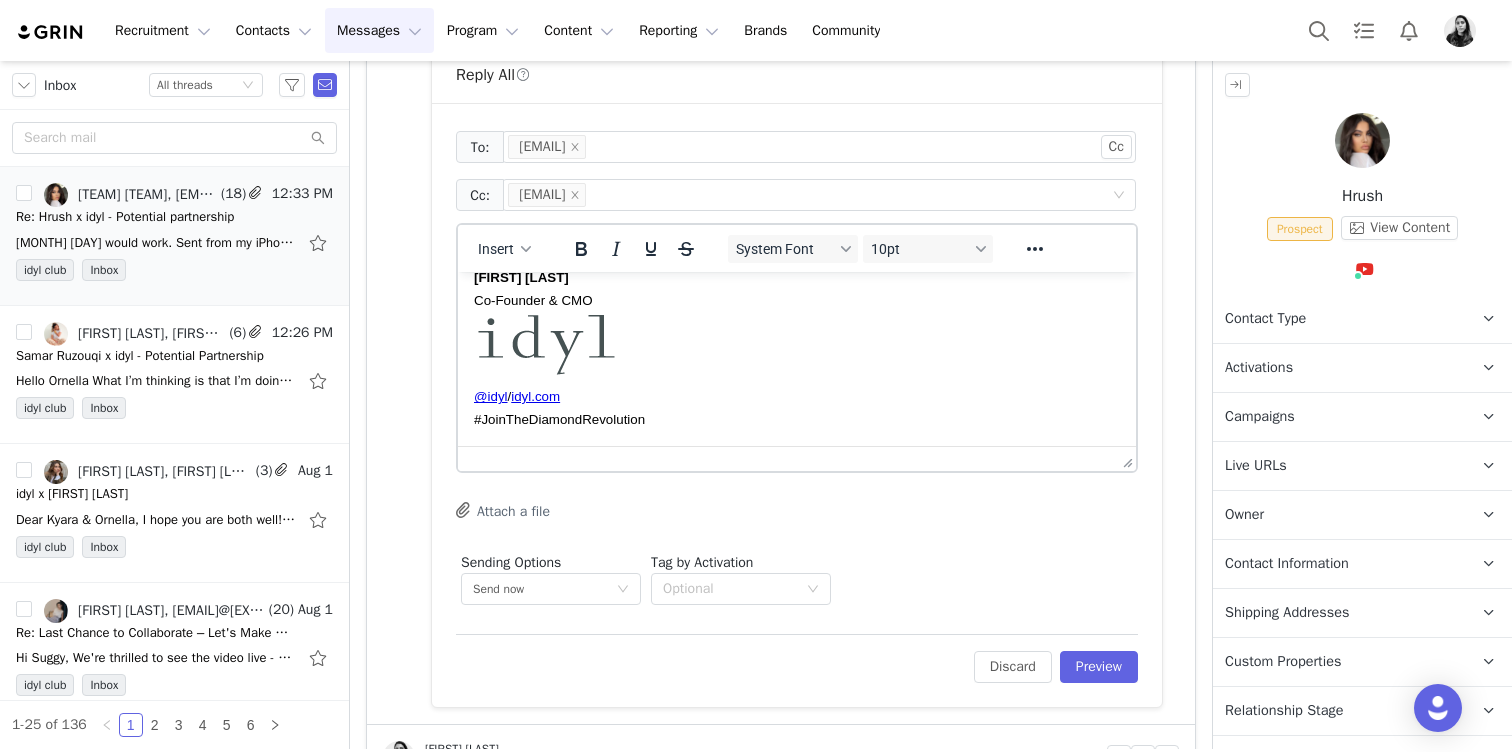 scroll, scrollTop: 136, scrollLeft: 0, axis: vertical 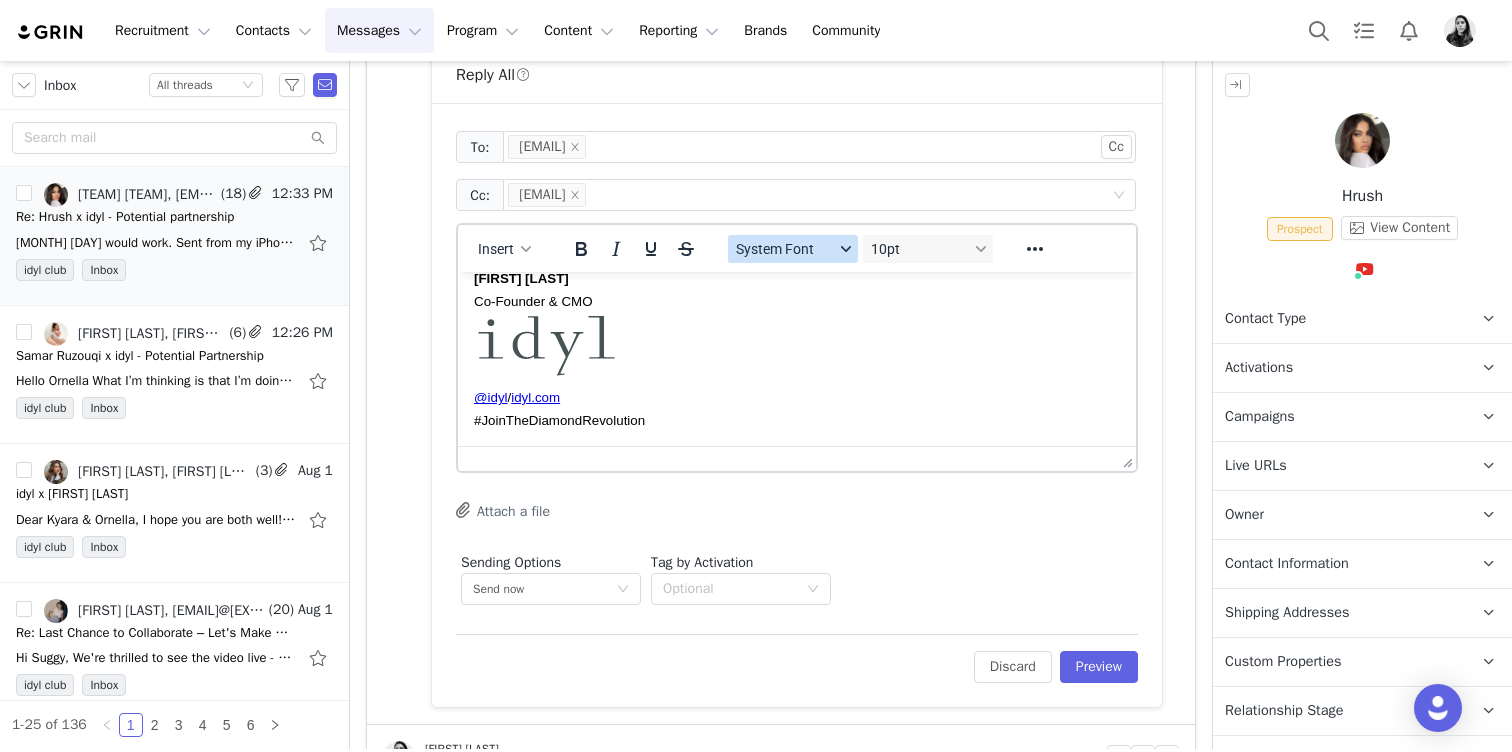 click on "System Font" at bounding box center (785, 249) 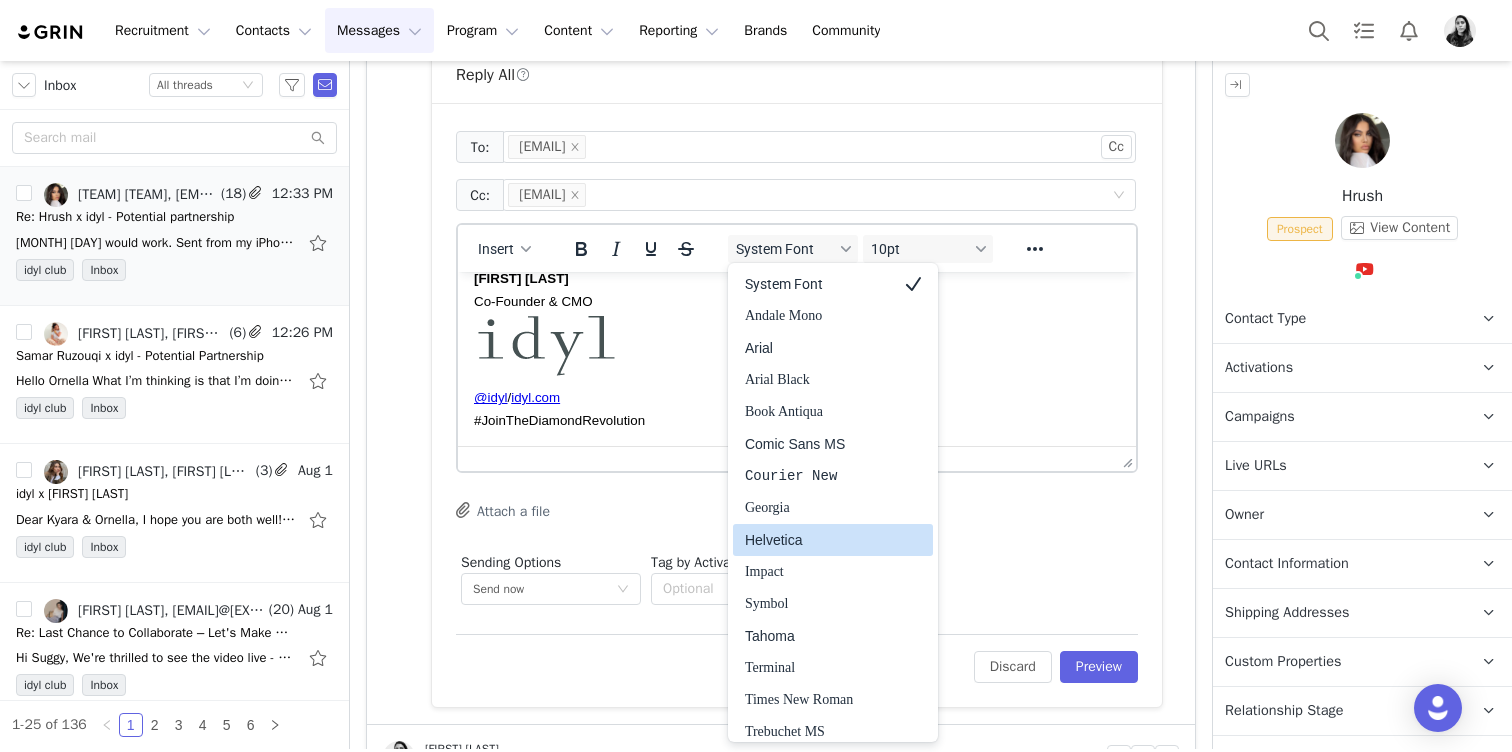 click on "Helvetica" at bounding box center (819, 540) 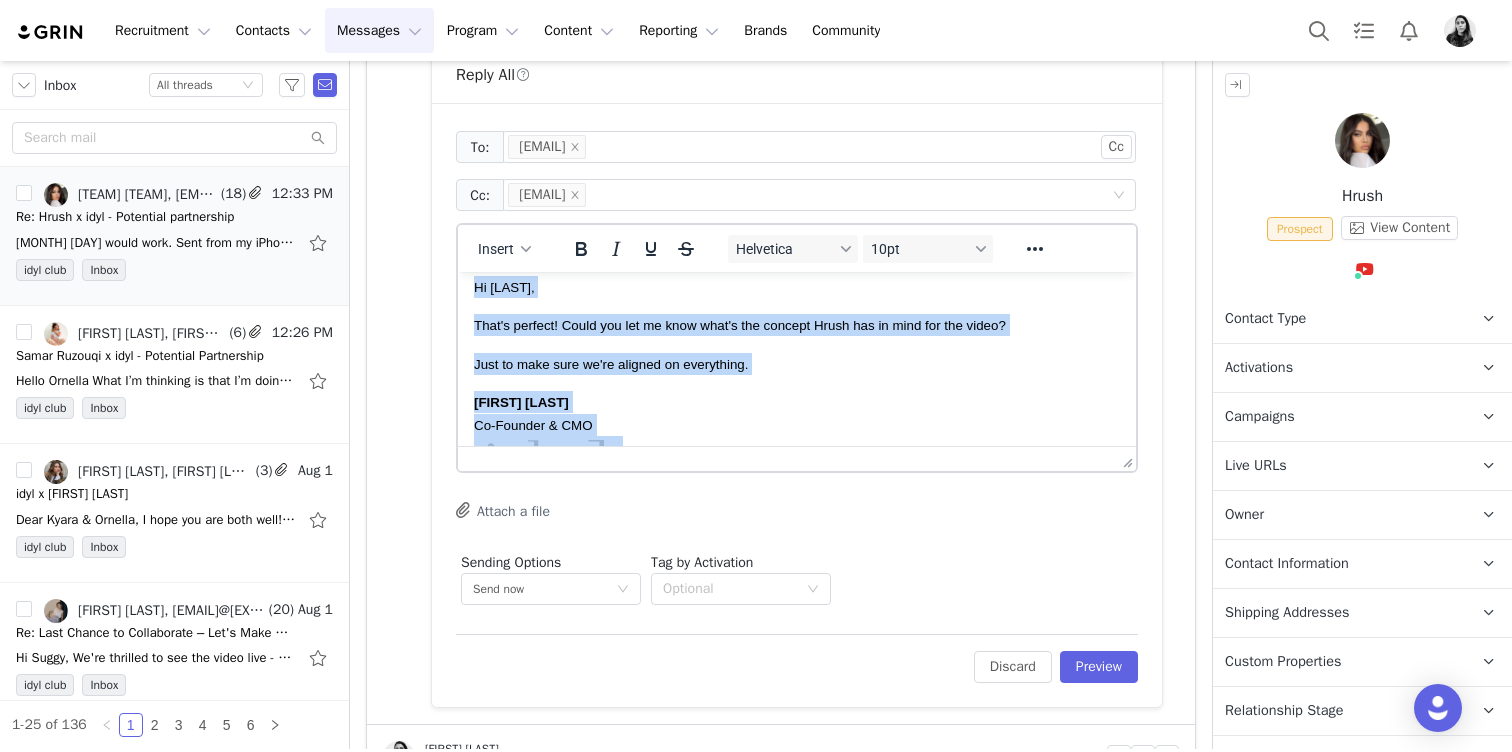 scroll, scrollTop: 0, scrollLeft: 0, axis: both 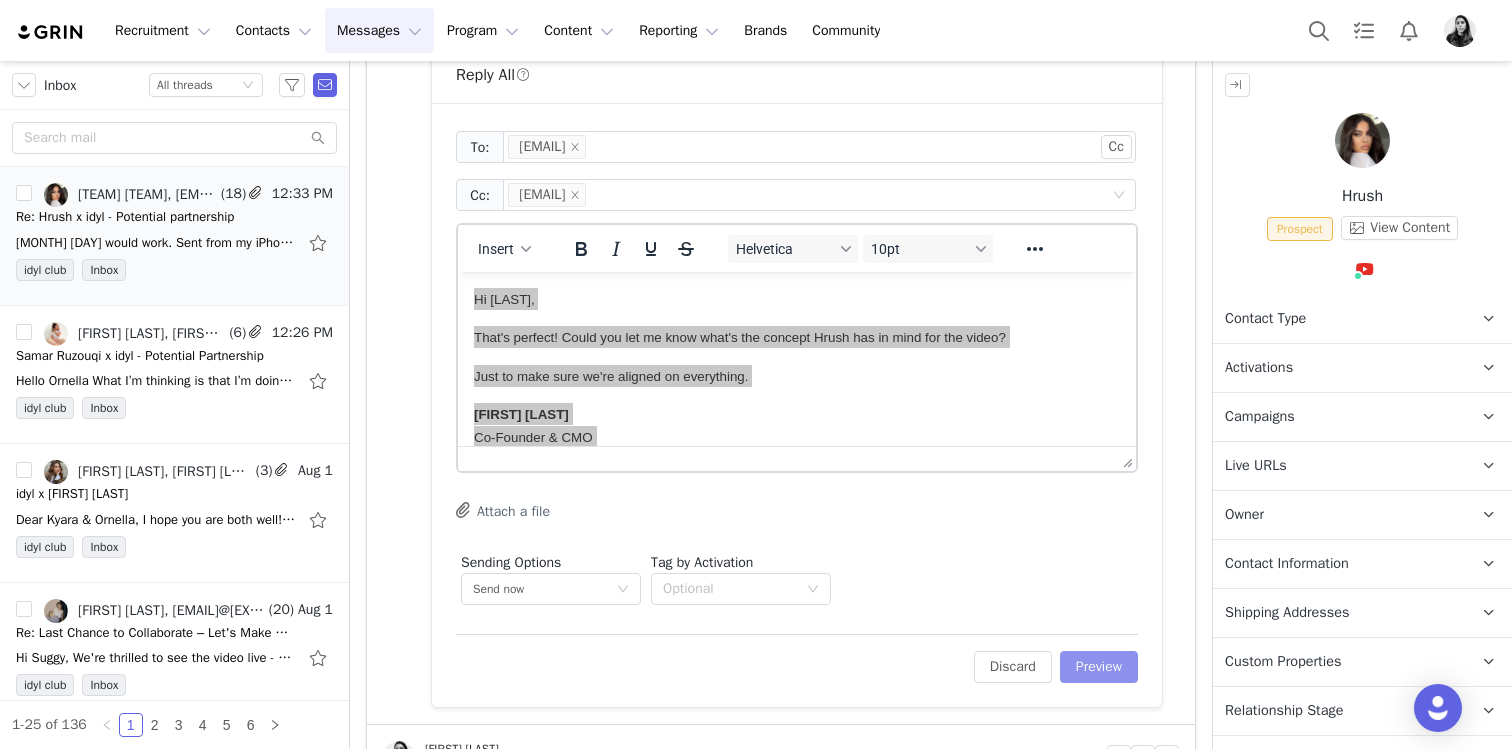 click on "Preview" at bounding box center (1099, 667) 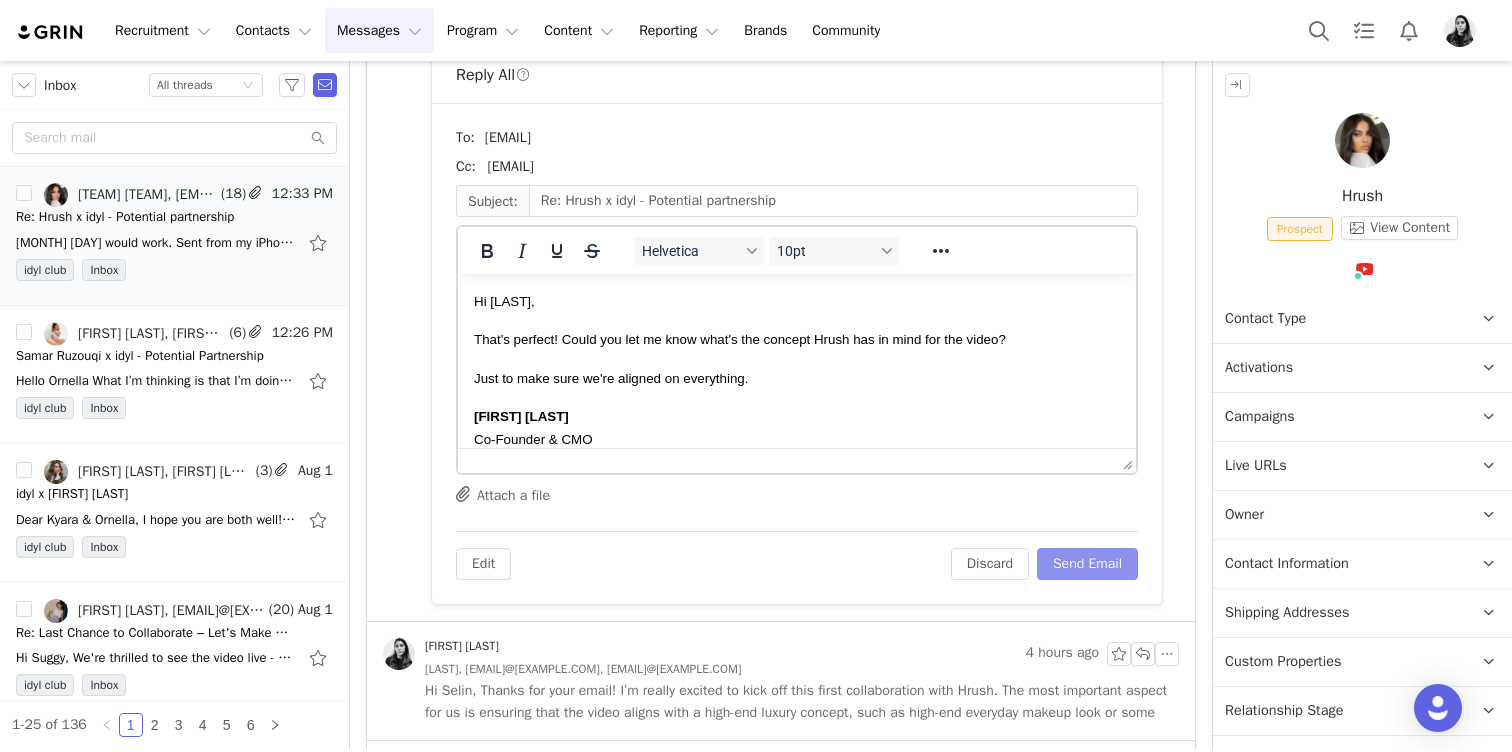 scroll, scrollTop: 0, scrollLeft: 0, axis: both 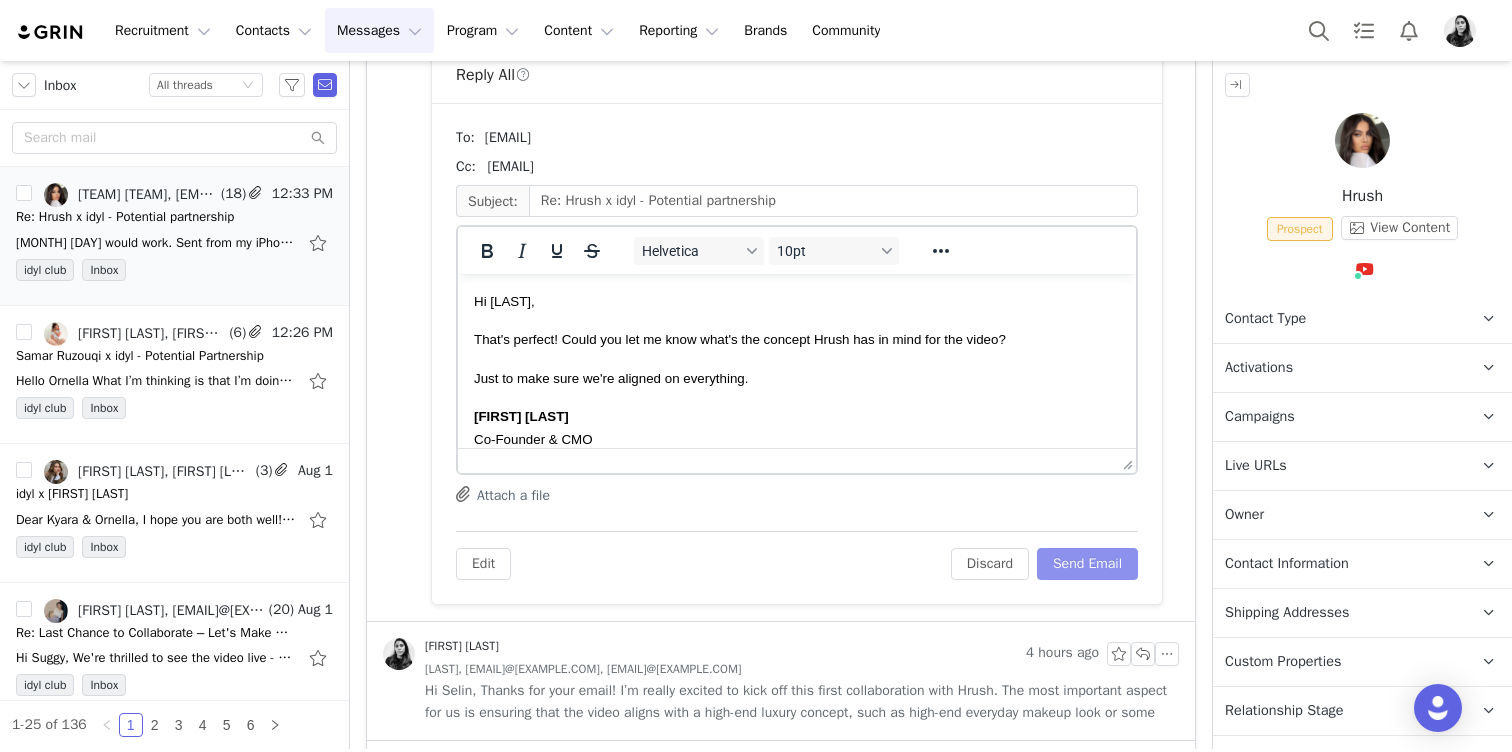 click on "Send Email" at bounding box center [1087, 564] 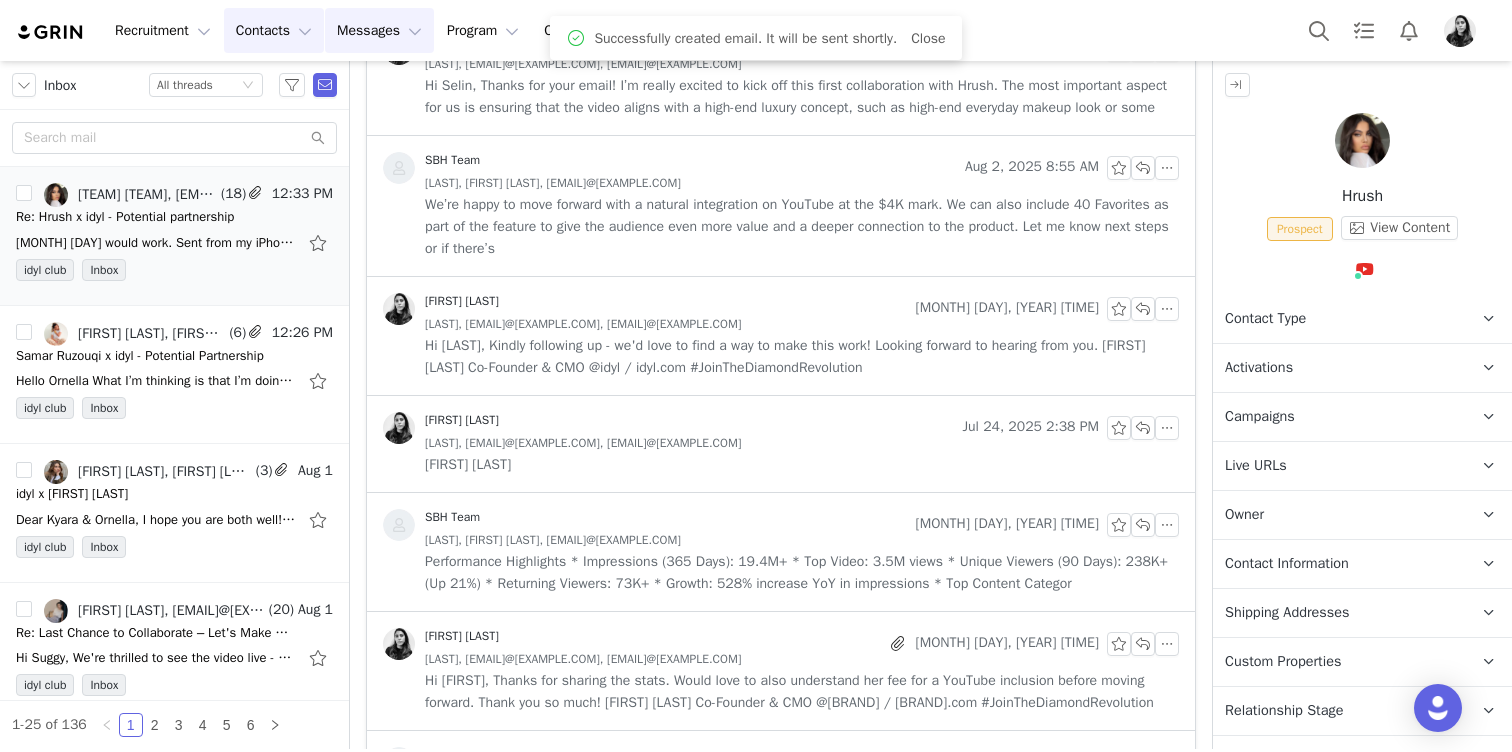 click on "Contacts Contacts" at bounding box center (274, 30) 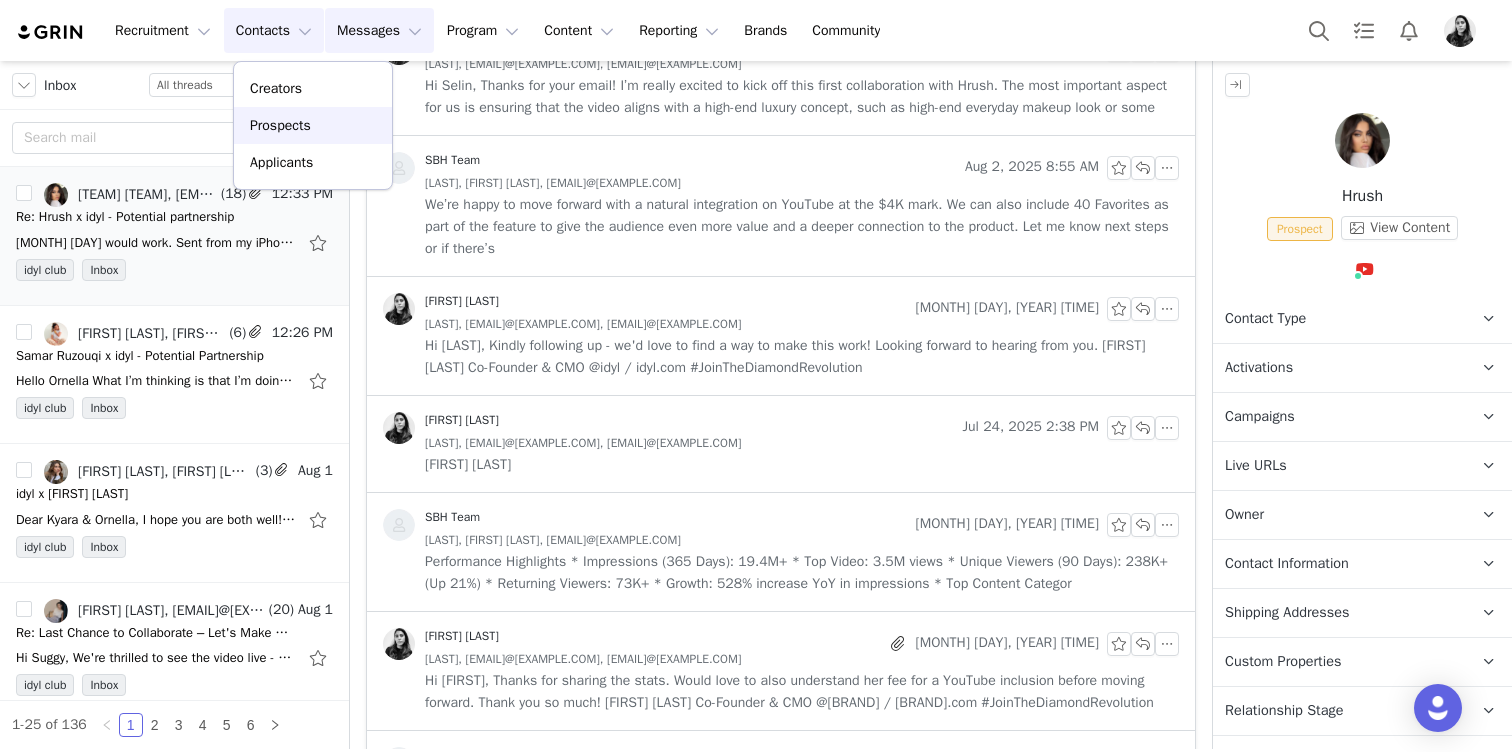 click on "Prospects" at bounding box center [280, 125] 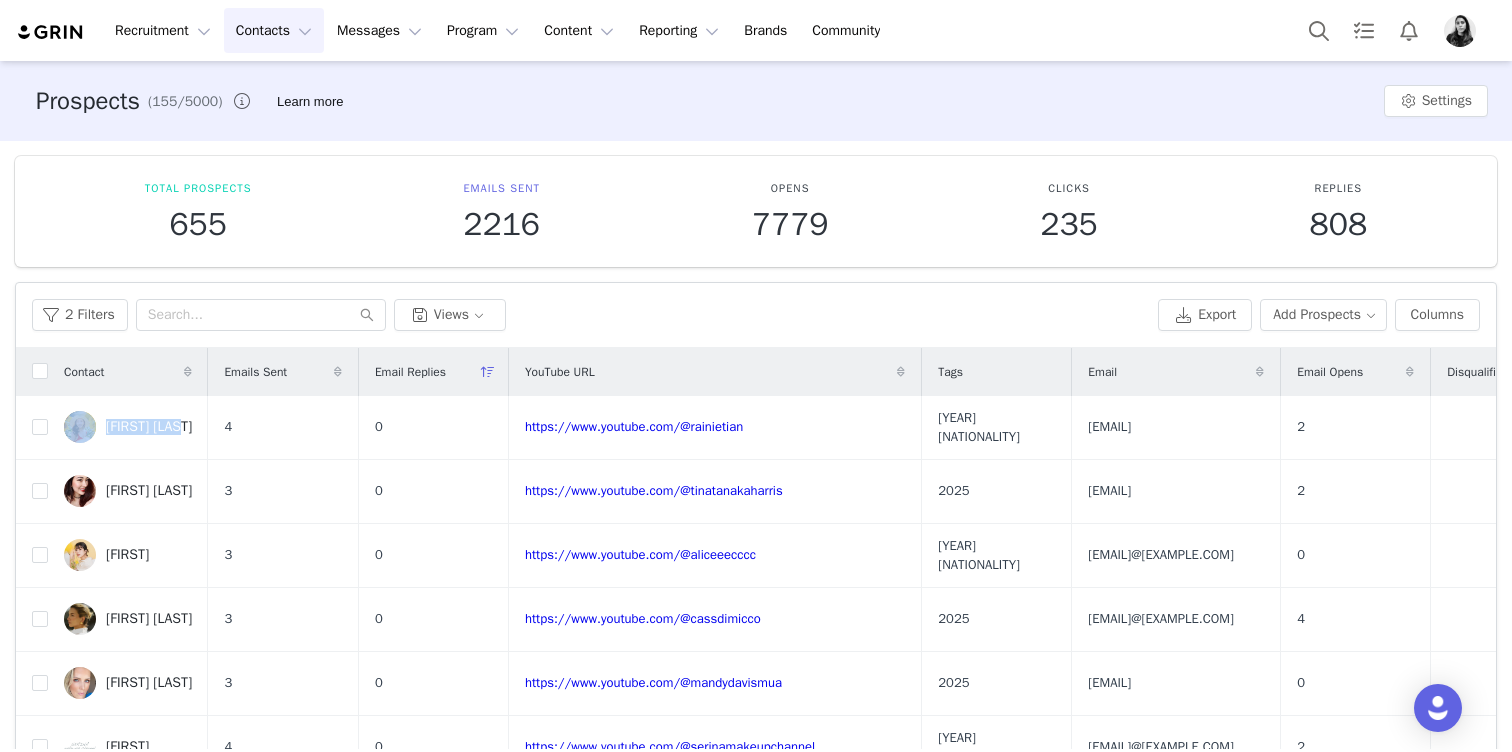 scroll, scrollTop: 147, scrollLeft: 0, axis: vertical 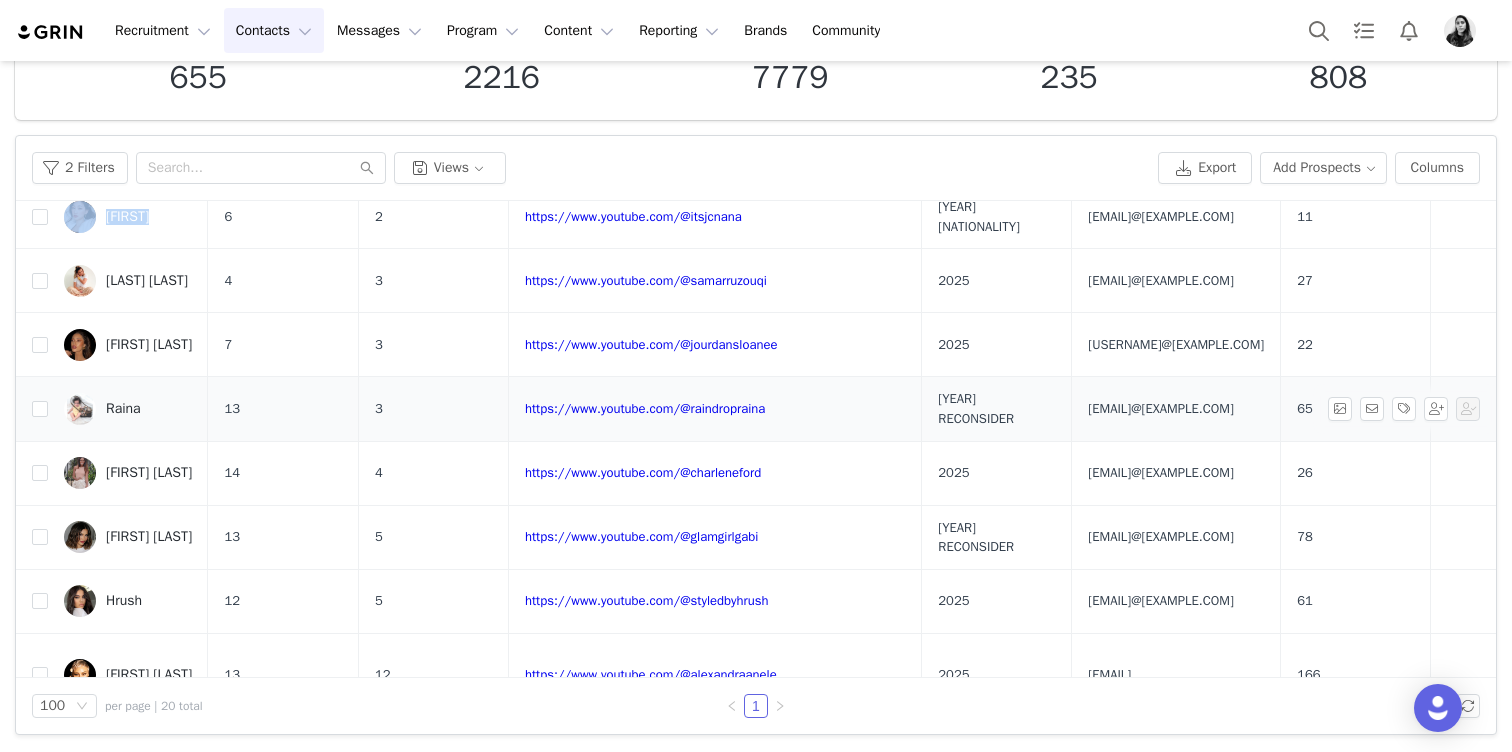 click on "Raina" at bounding box center (123, 409) 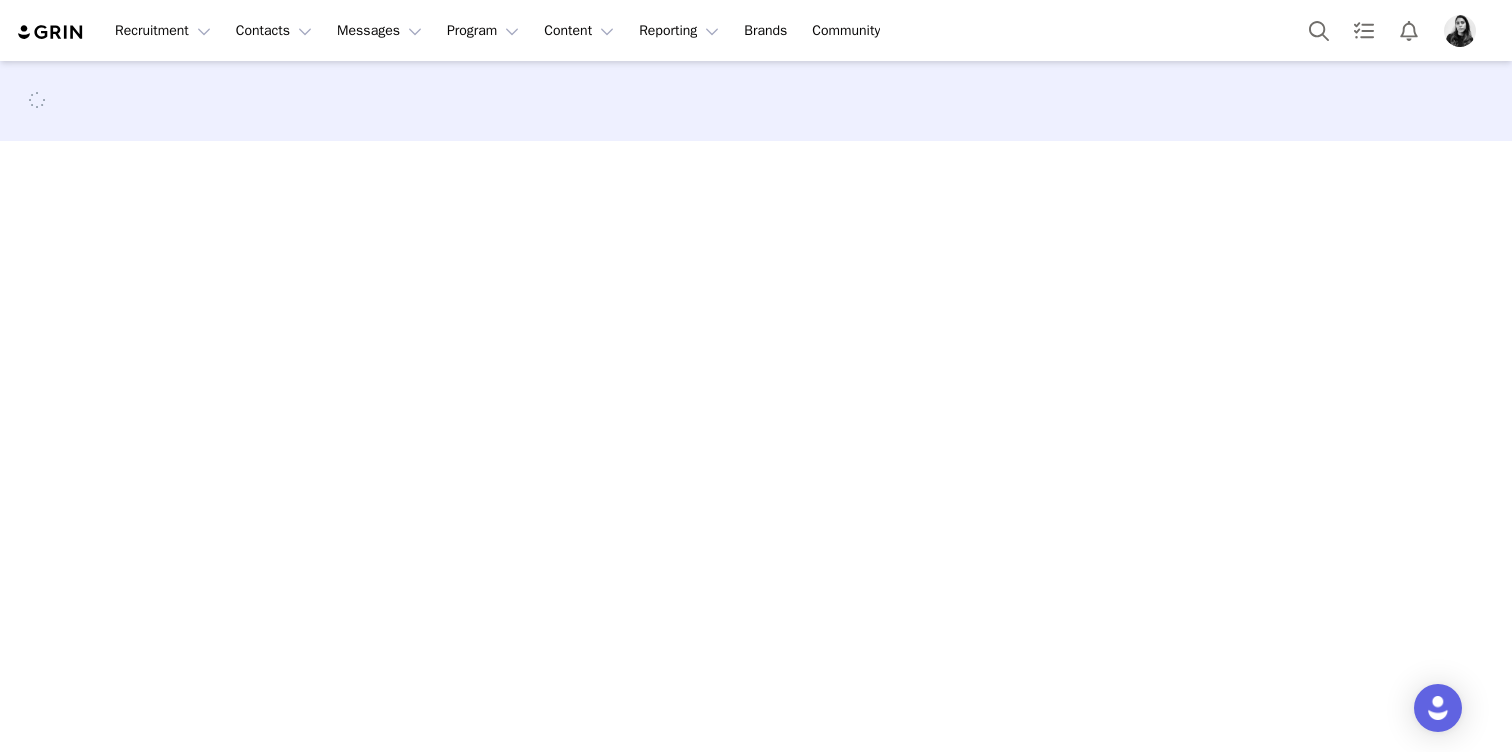 scroll, scrollTop: 0, scrollLeft: 0, axis: both 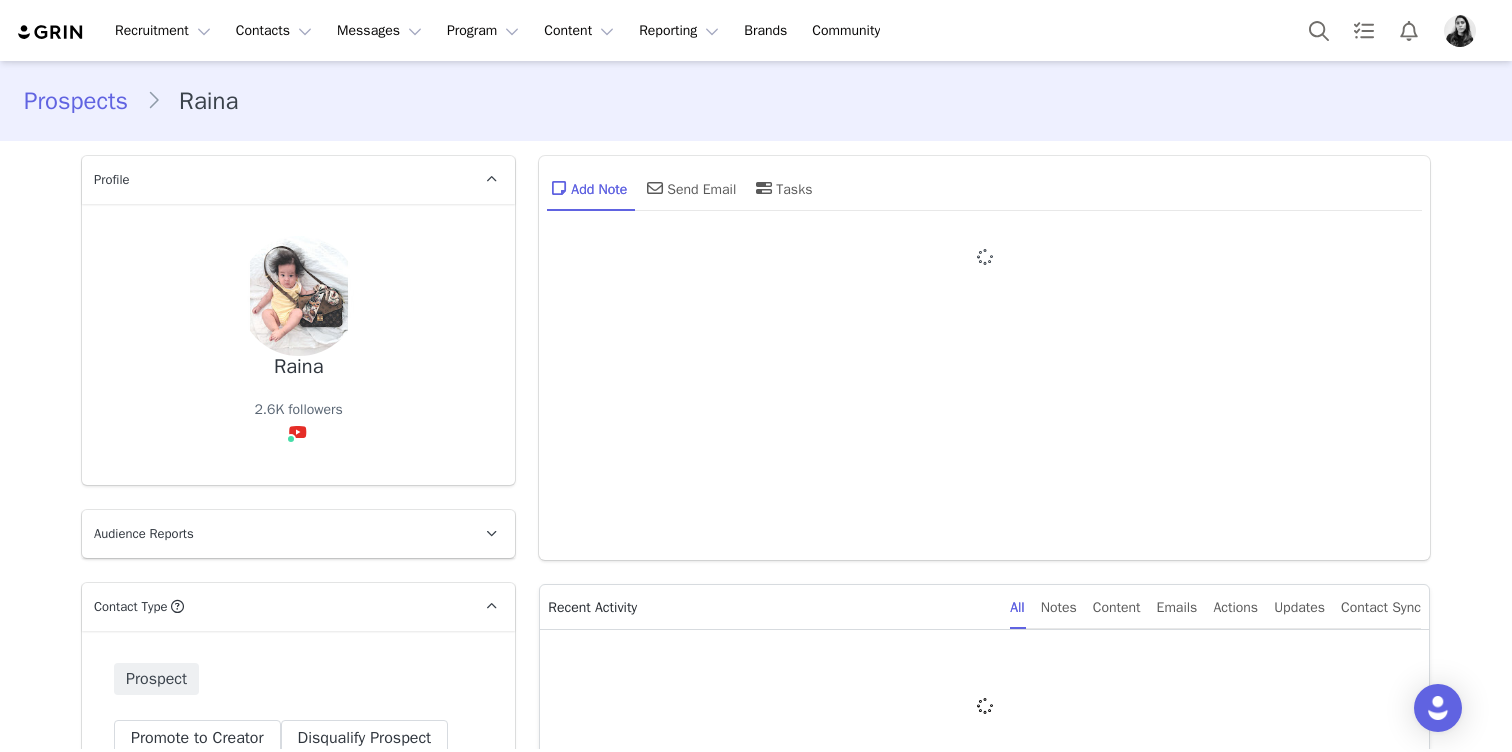 type on "+1 (United States)" 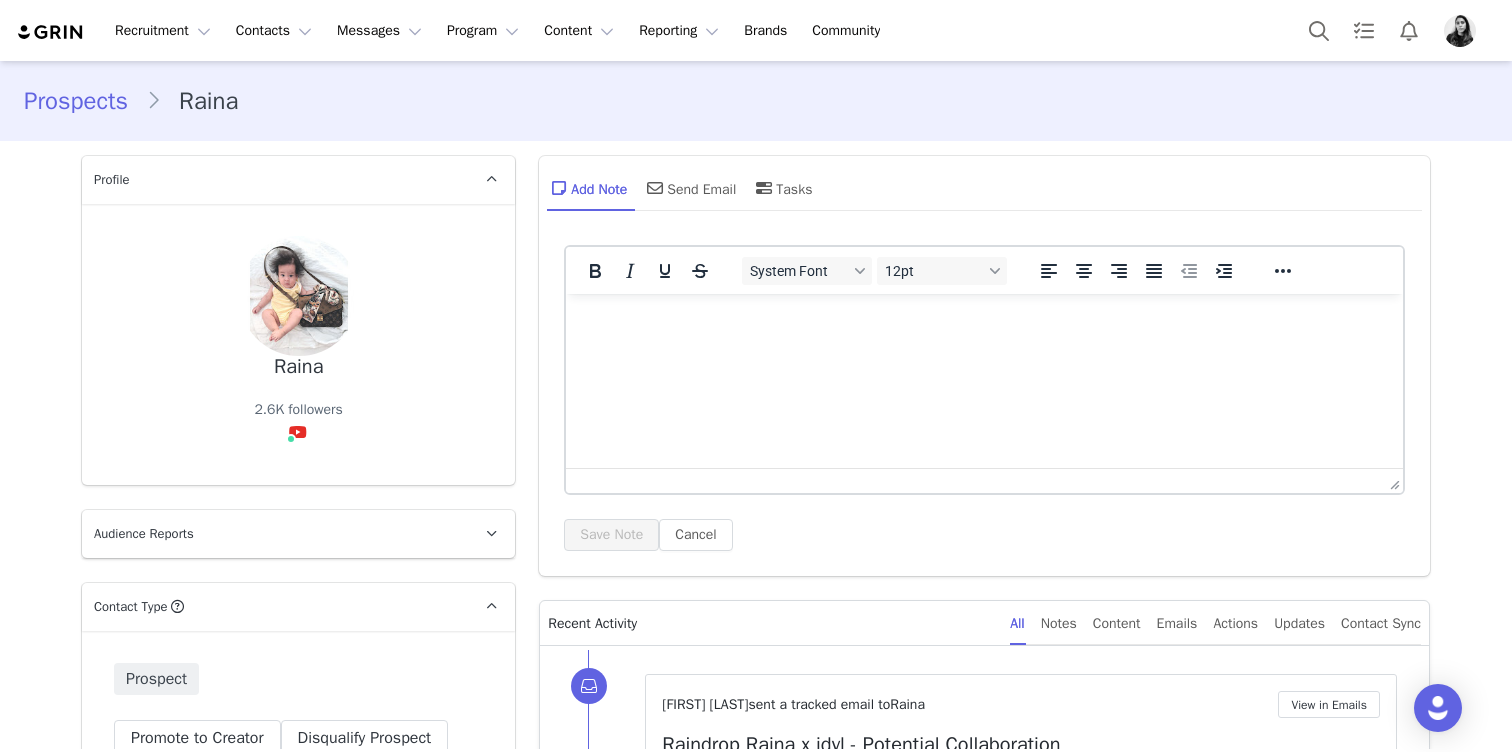 scroll, scrollTop: 0, scrollLeft: 0, axis: both 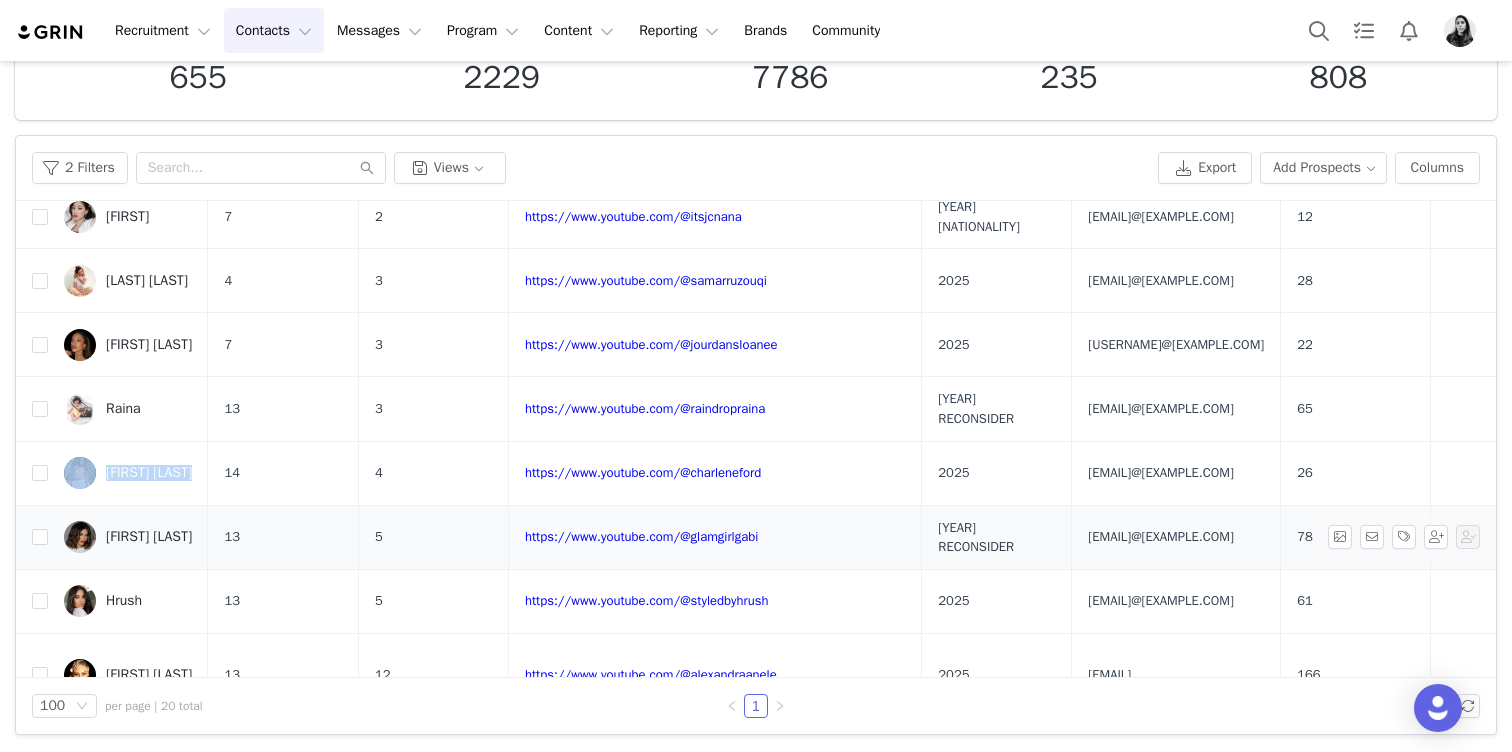 click on "Gabriela Soares" at bounding box center (149, 537) 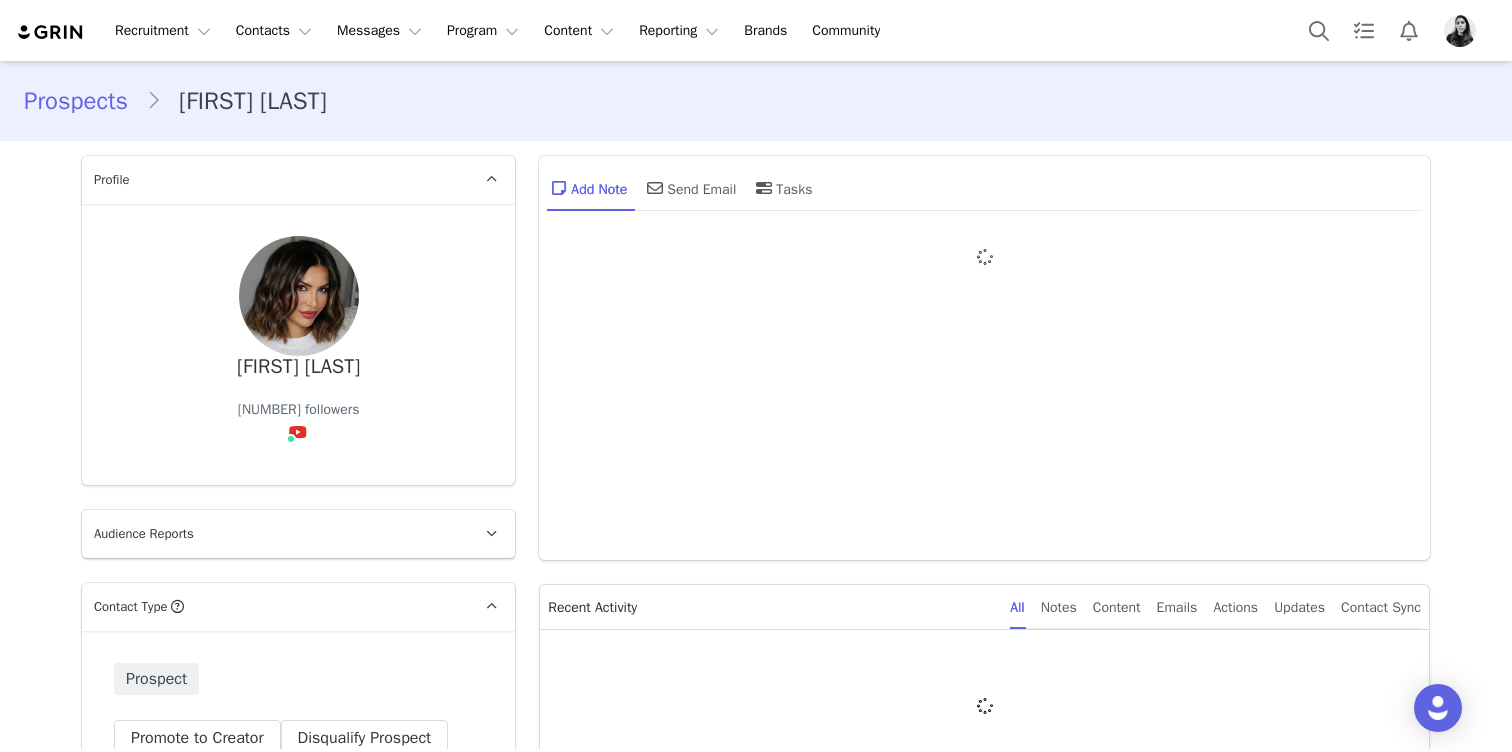 type on "+1 (United States)" 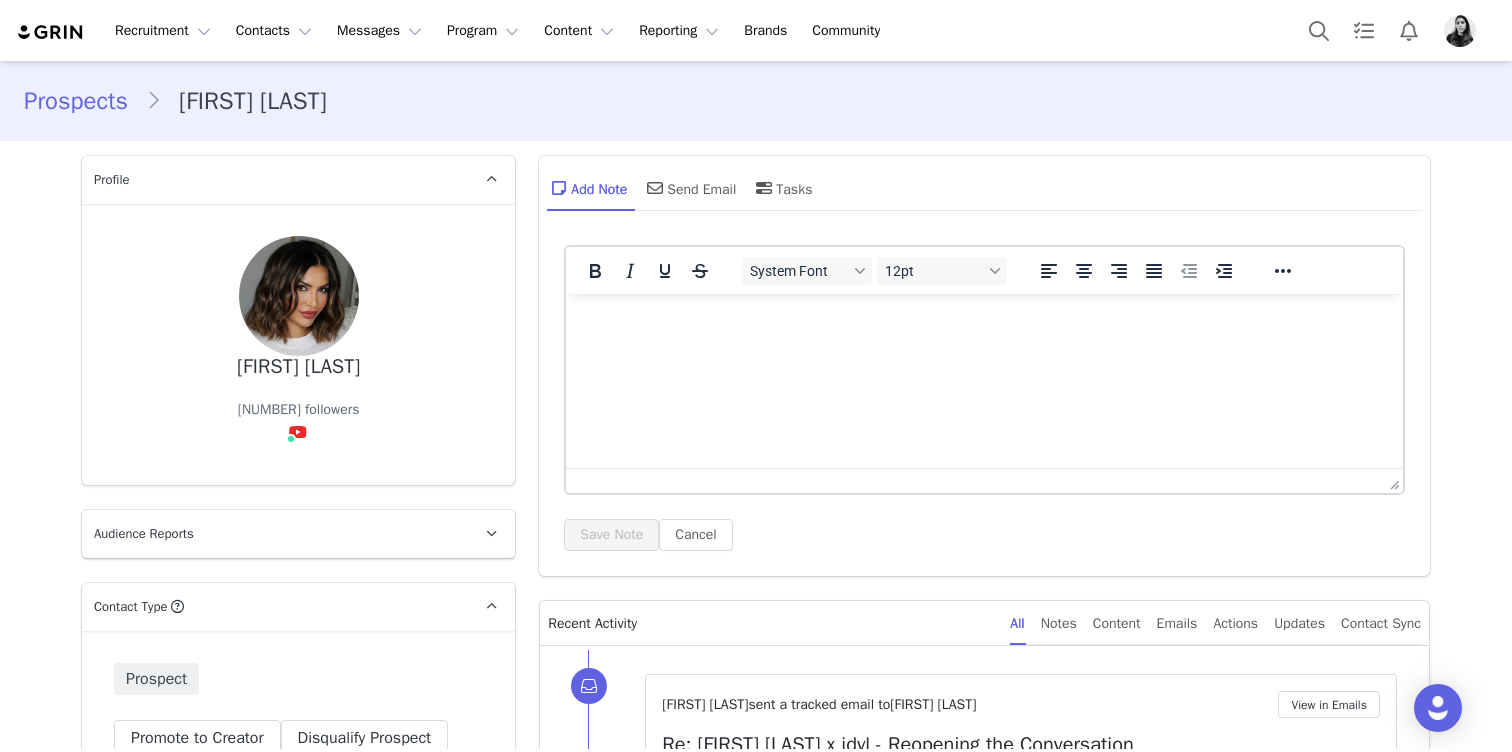 scroll, scrollTop: 0, scrollLeft: 0, axis: both 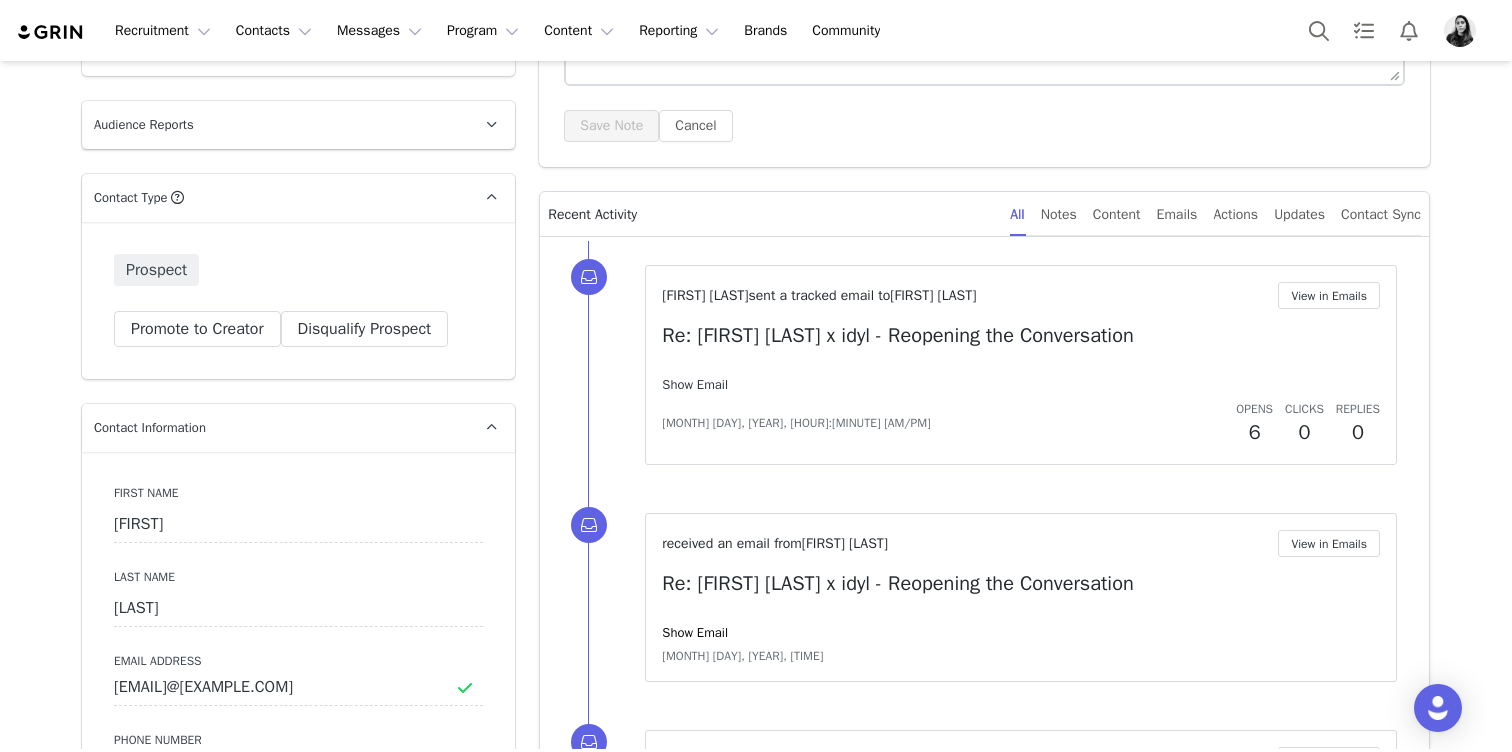 click on "Show Email" at bounding box center [695, 384] 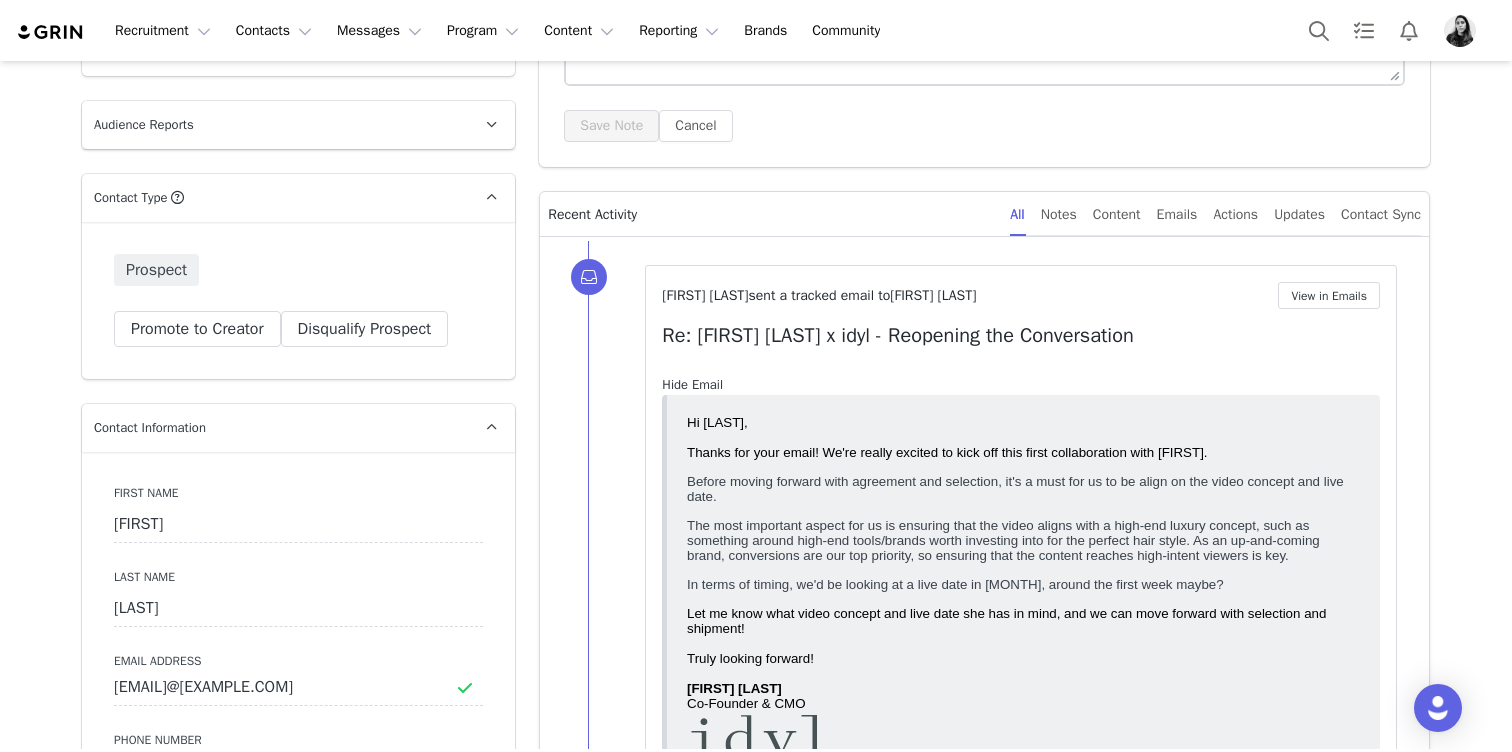 scroll, scrollTop: 0, scrollLeft: 0, axis: both 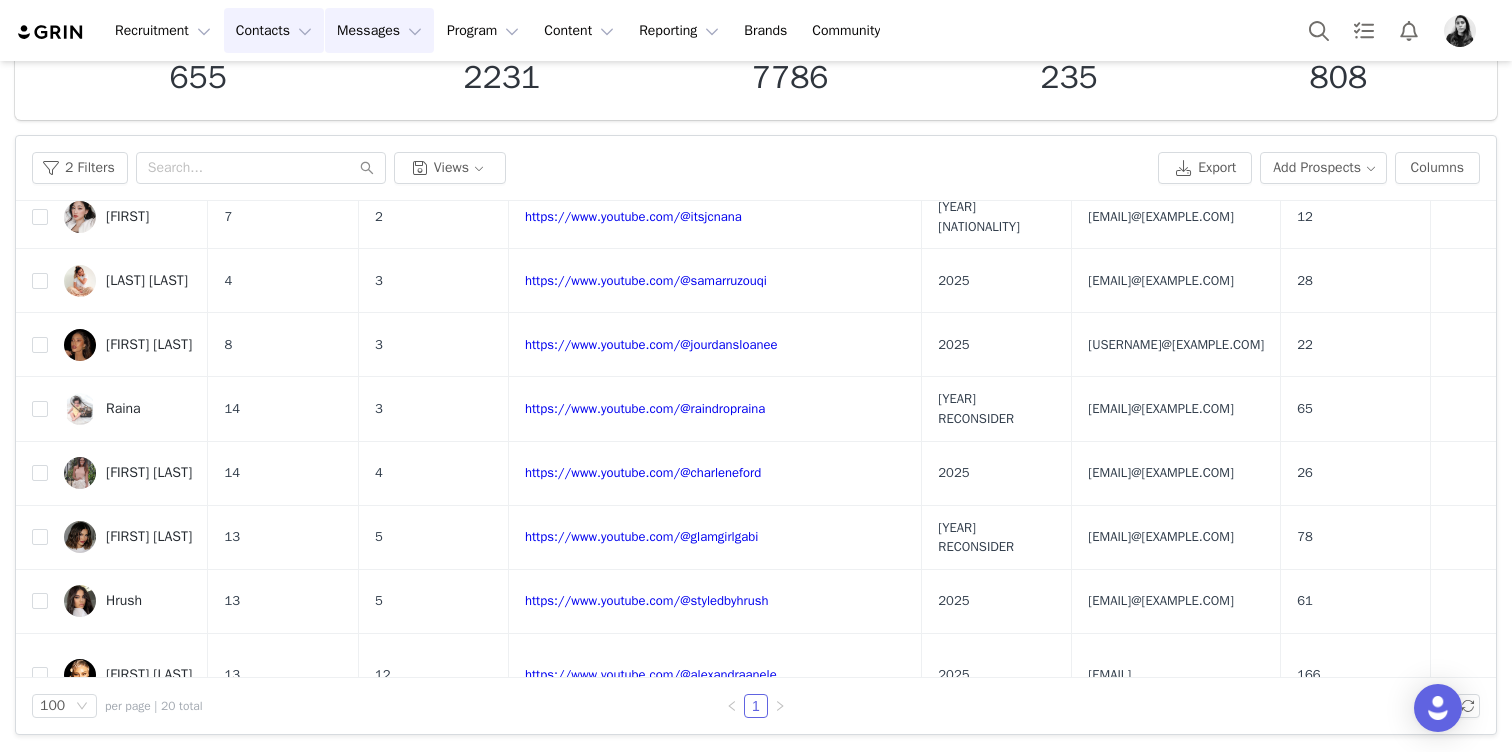 click on "Messages Messages" at bounding box center (379, 30) 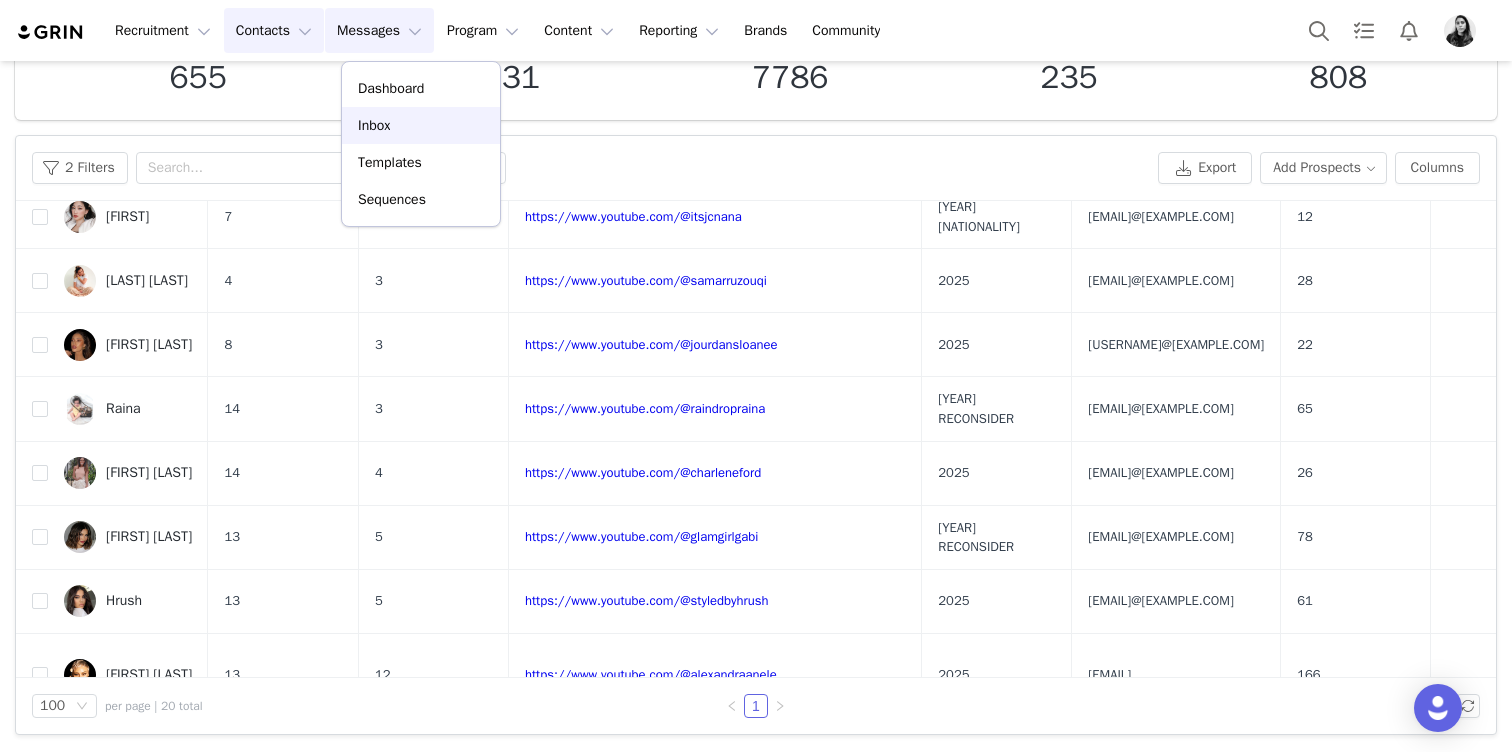 click on "Inbox" at bounding box center (421, 125) 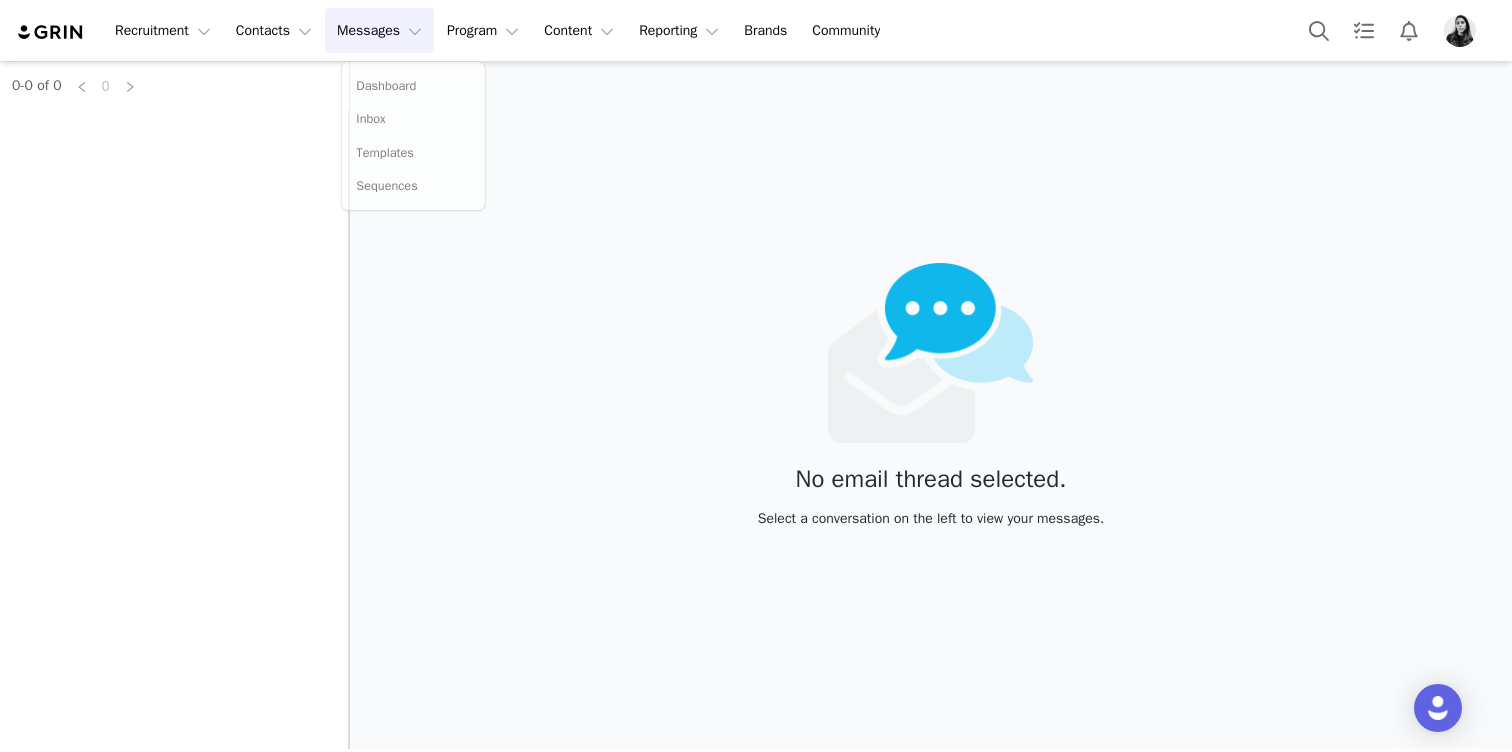 scroll, scrollTop: 0, scrollLeft: 0, axis: both 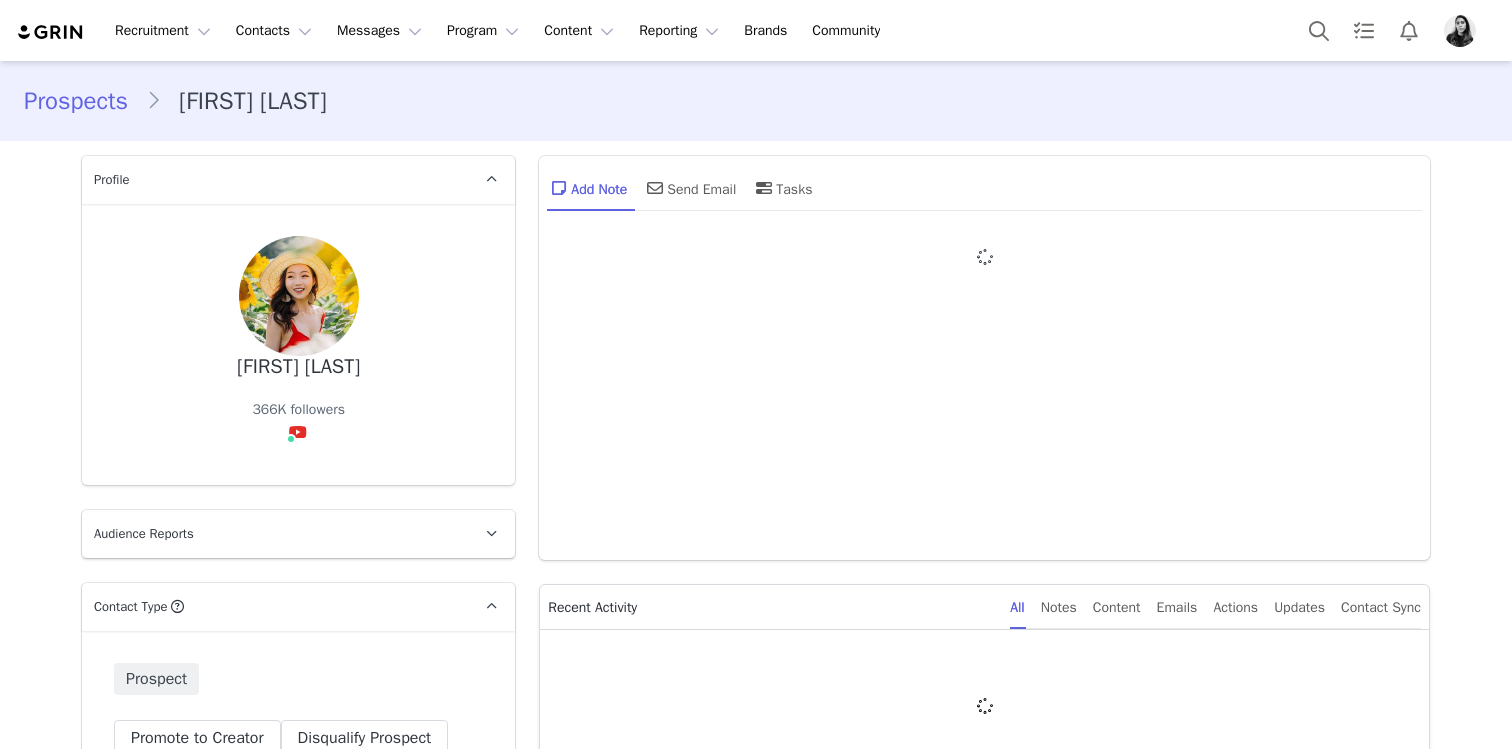 type on "+1 (United States)" 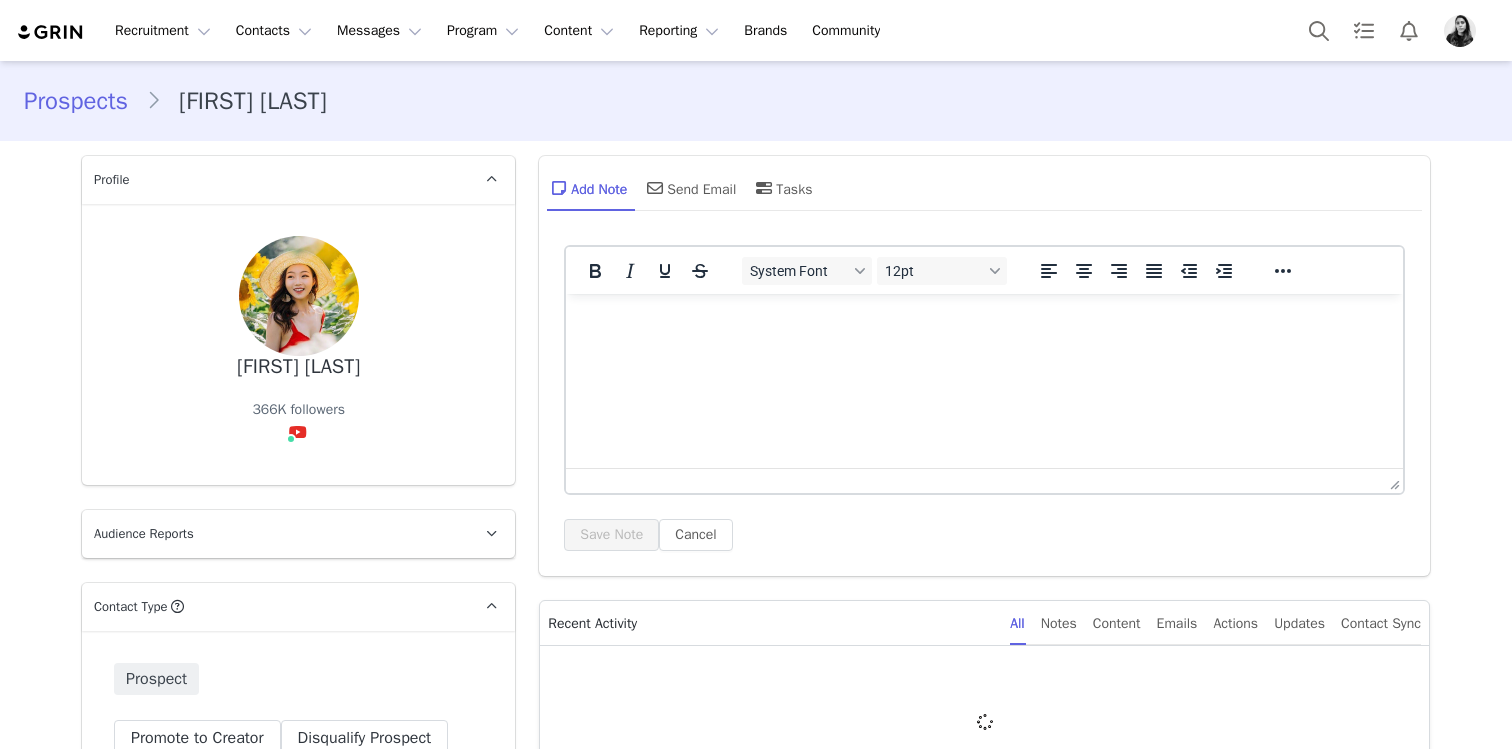 scroll, scrollTop: 500, scrollLeft: 0, axis: vertical 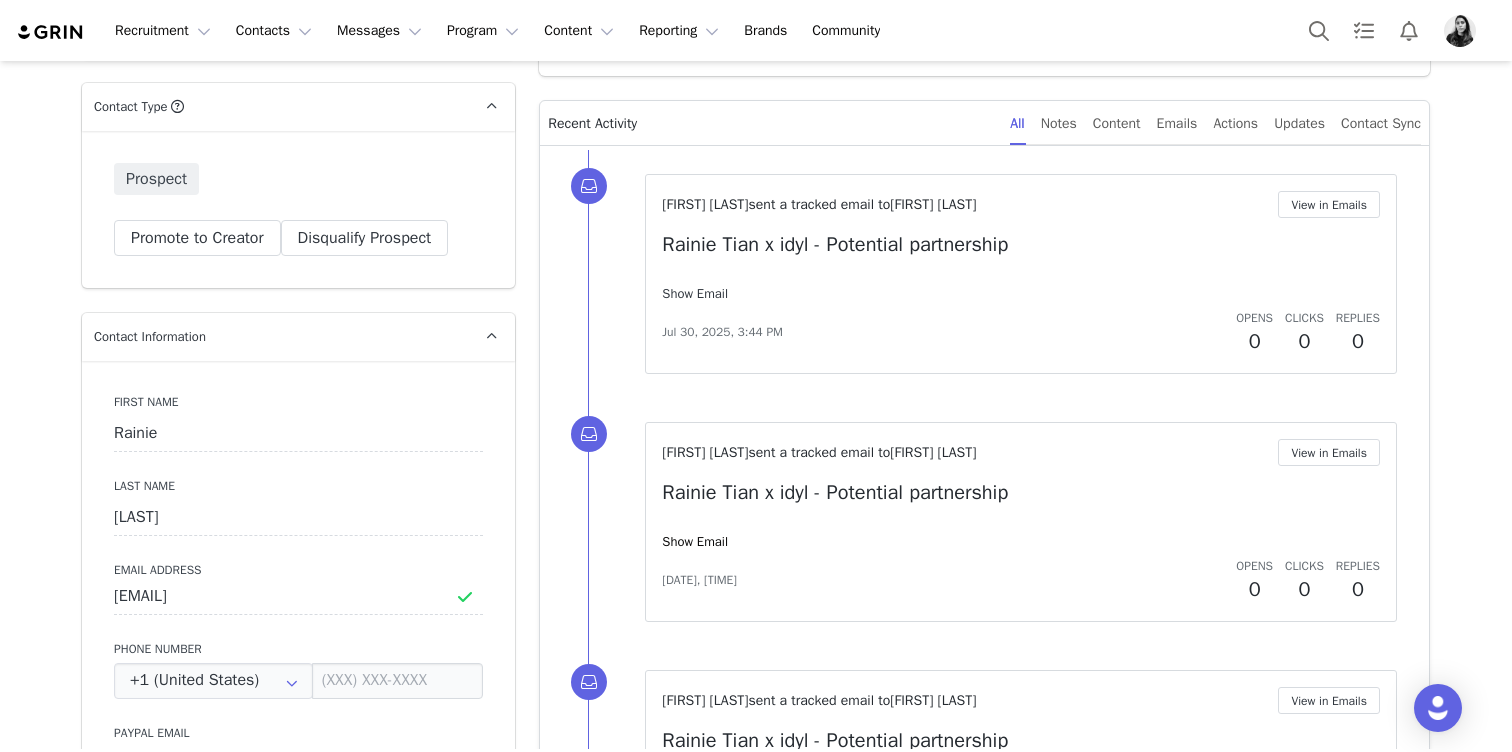 click on "Show Email" at bounding box center (695, 293) 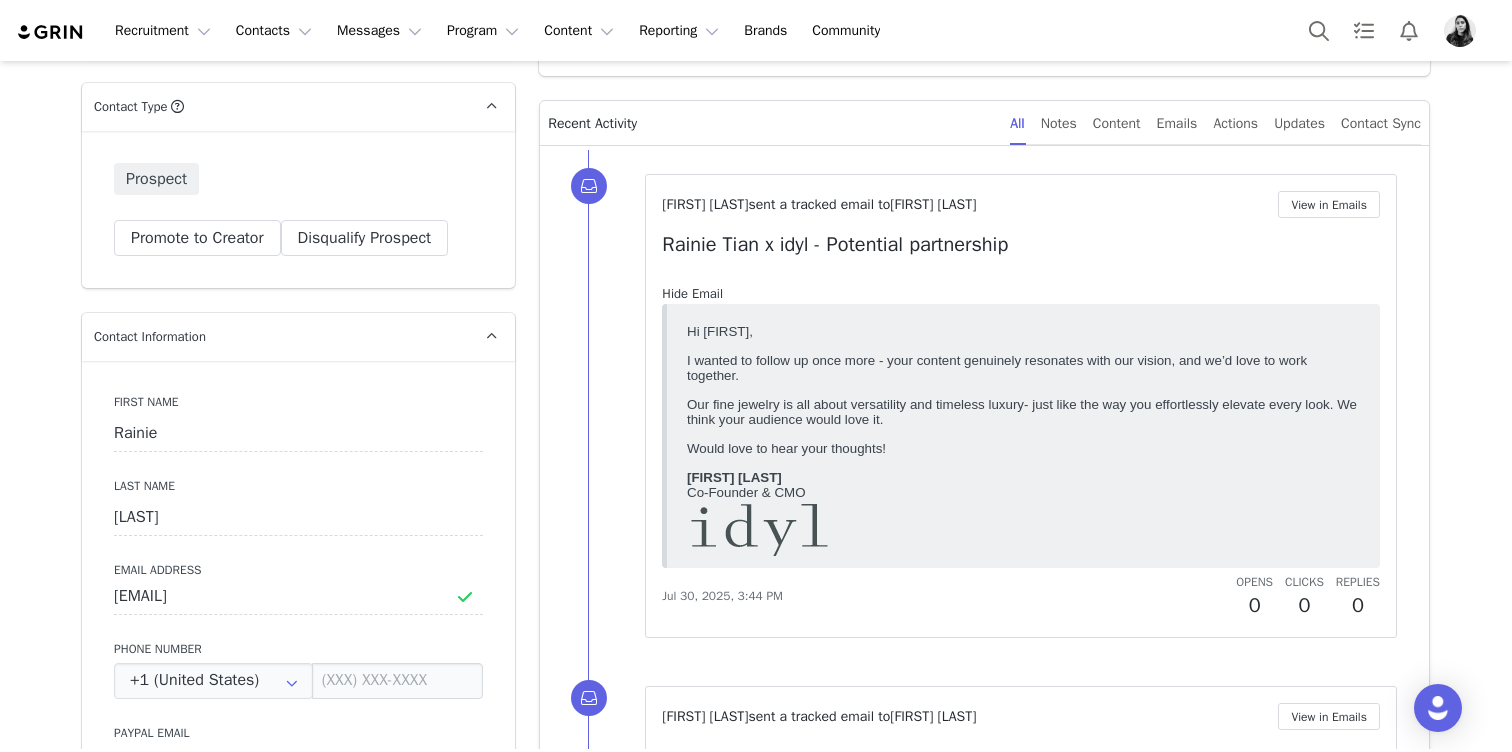 scroll, scrollTop: 0, scrollLeft: 0, axis: both 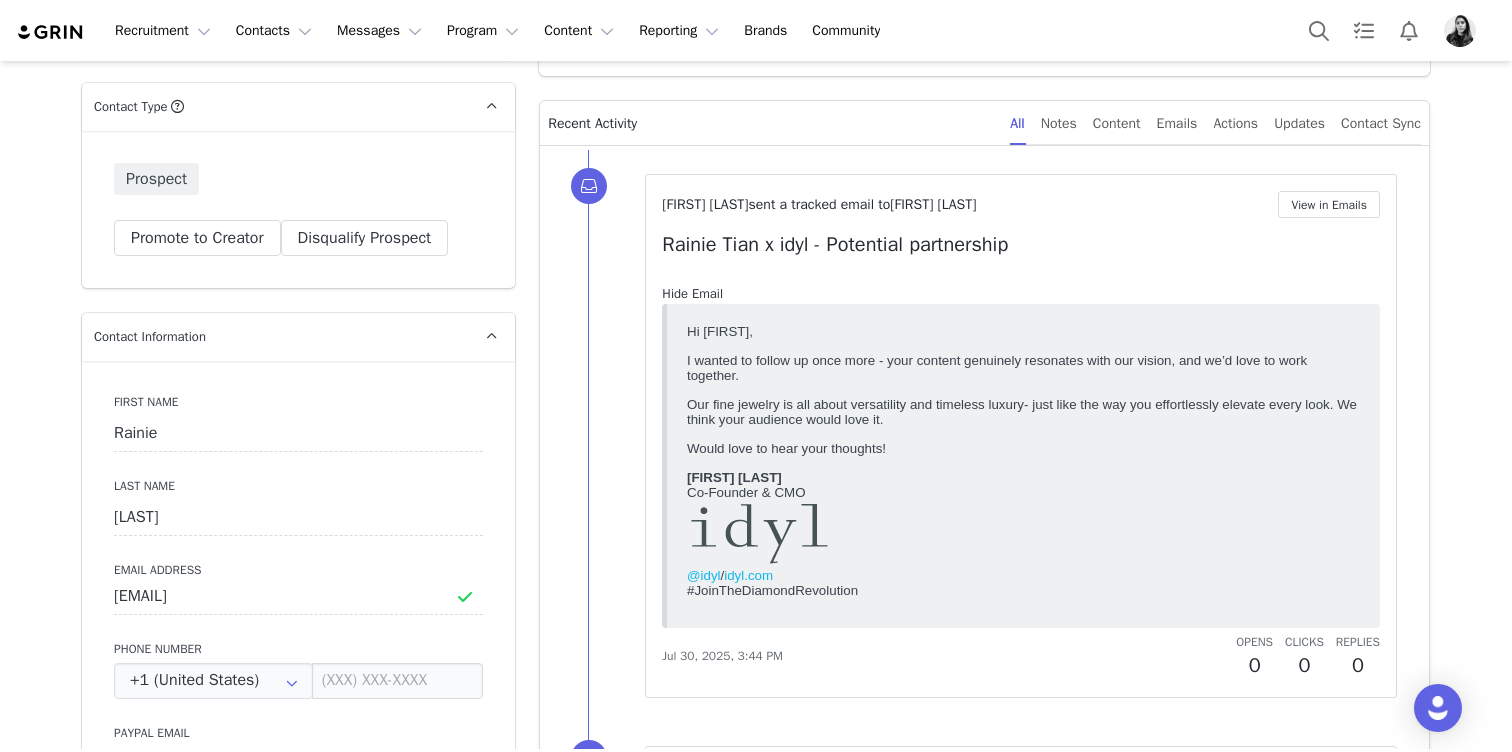 click on "Hide Email" at bounding box center (692, 293) 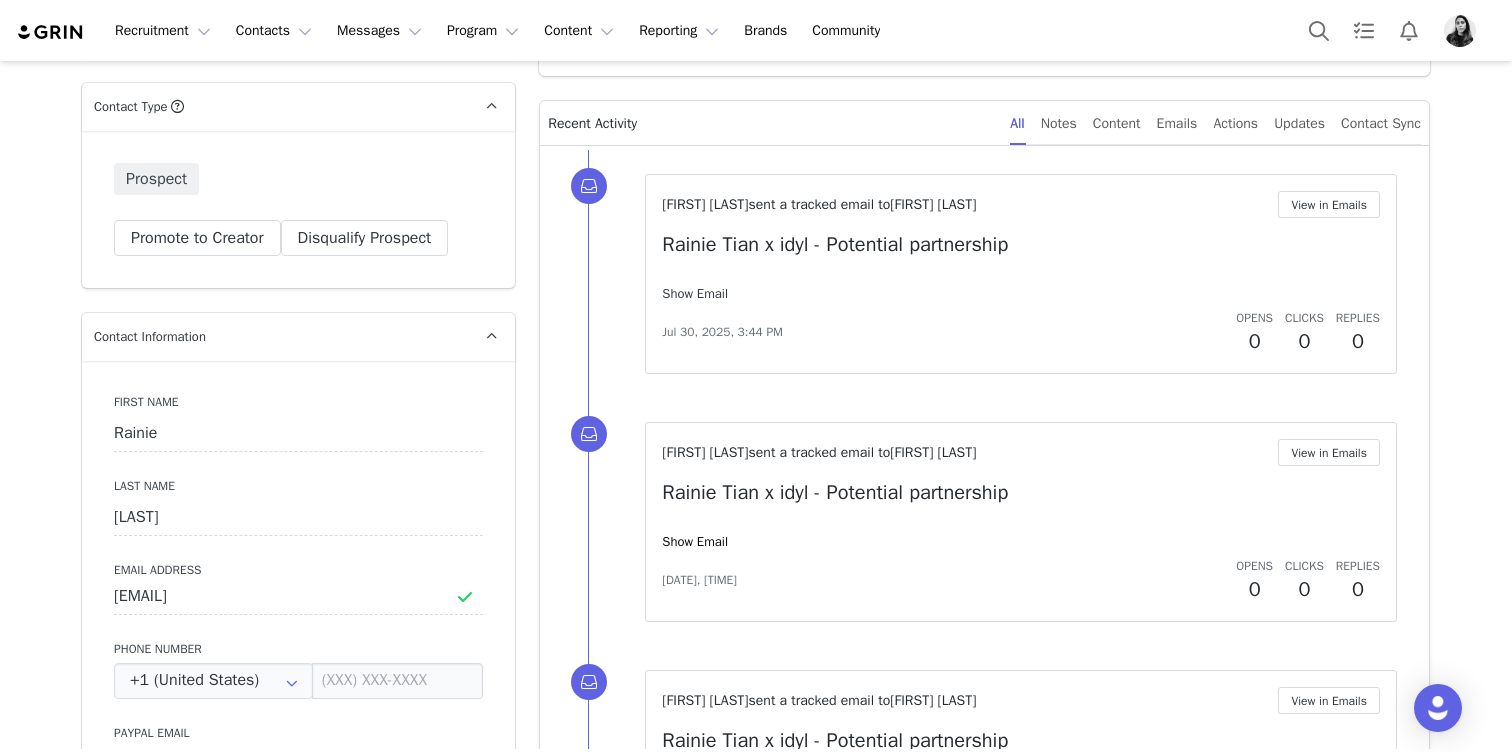 click on "Show Email" at bounding box center (695, 293) 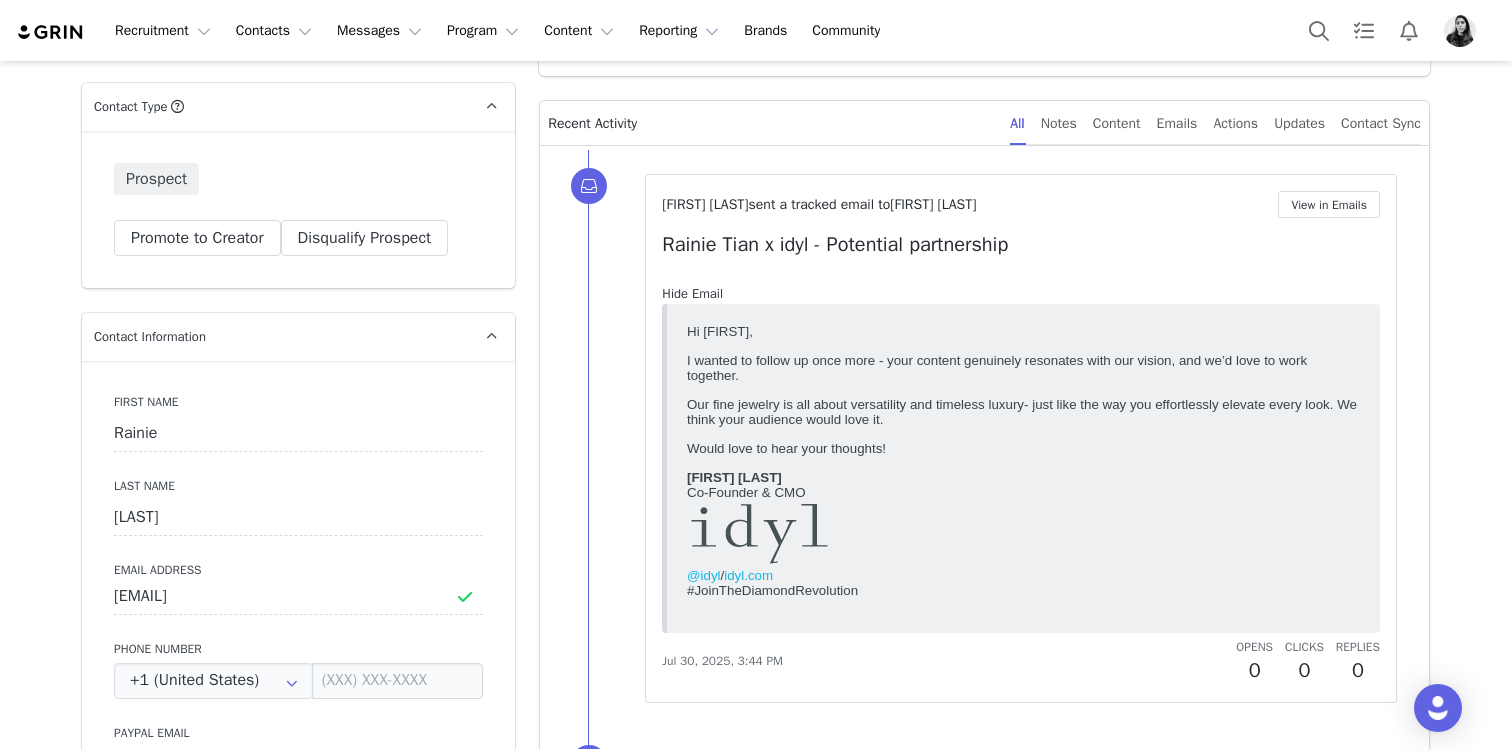 scroll, scrollTop: 0, scrollLeft: 0, axis: both 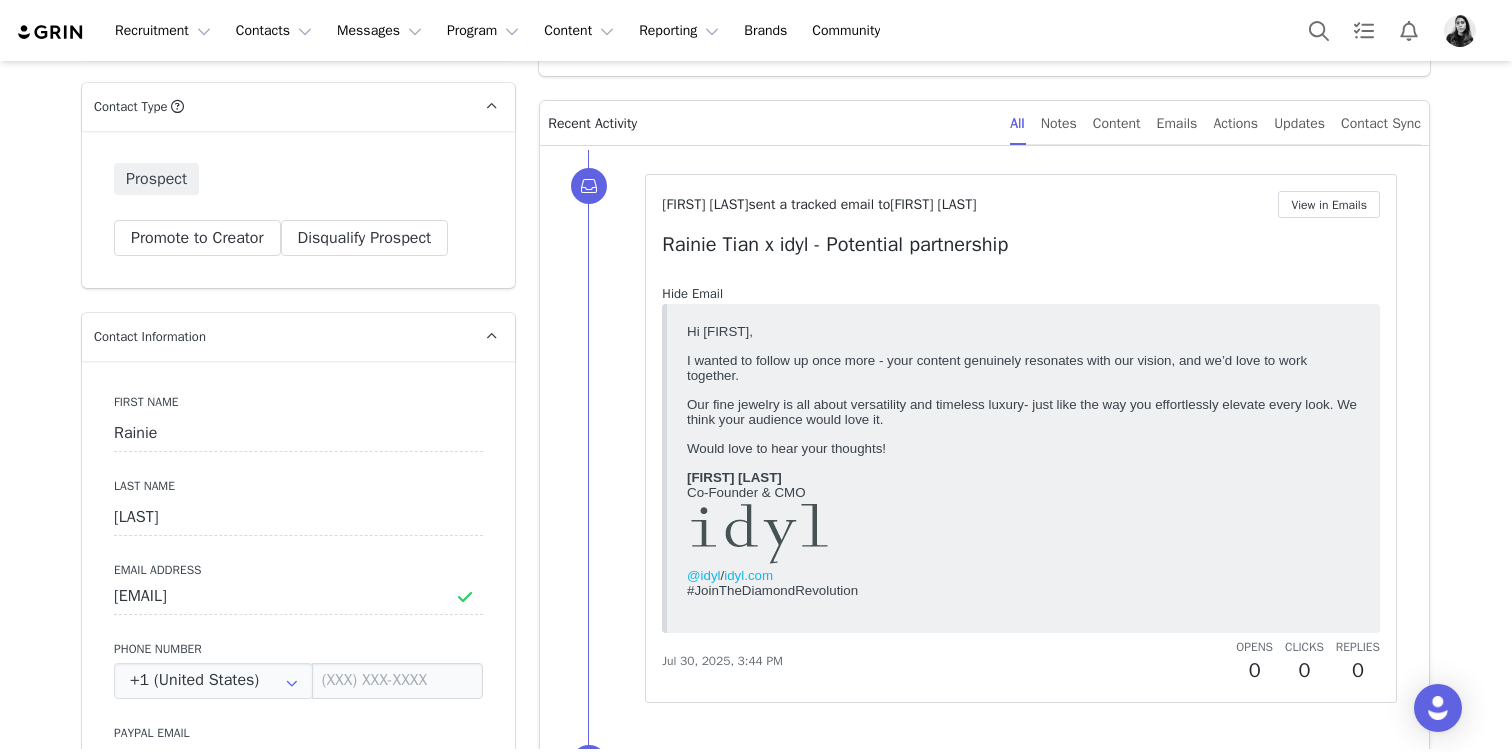 click on "Hide Email" at bounding box center (692, 293) 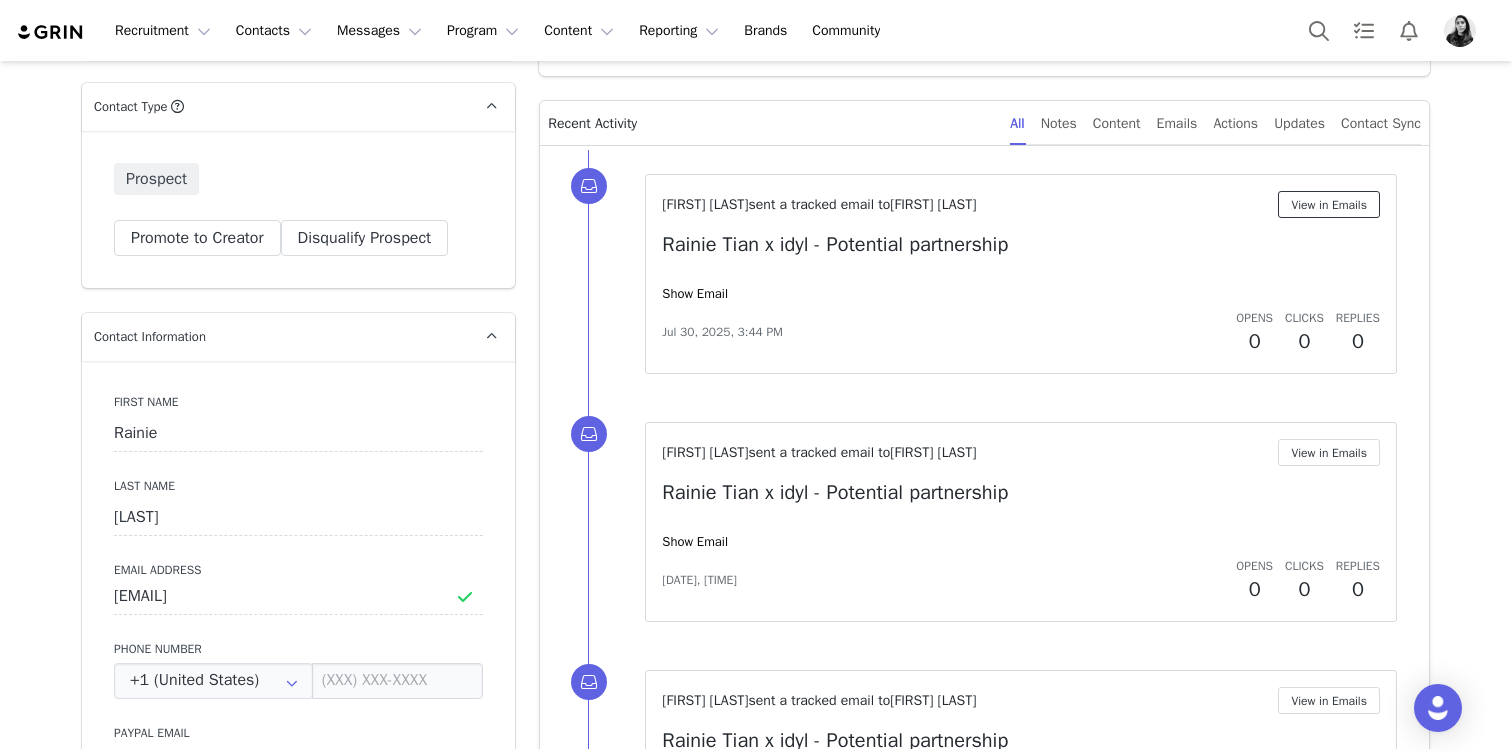 click on "View in Emails" at bounding box center (1329, 204) 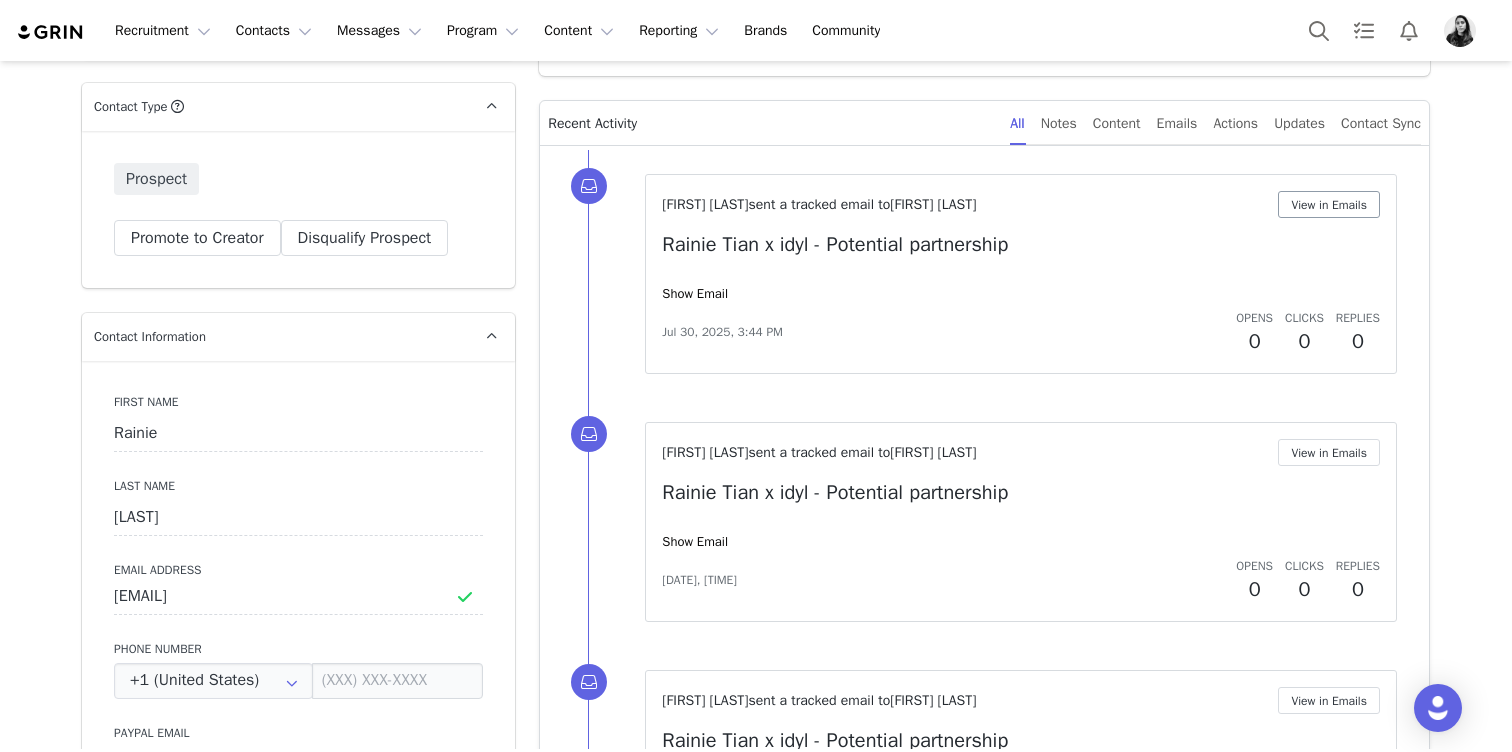 scroll, scrollTop: 0, scrollLeft: 0, axis: both 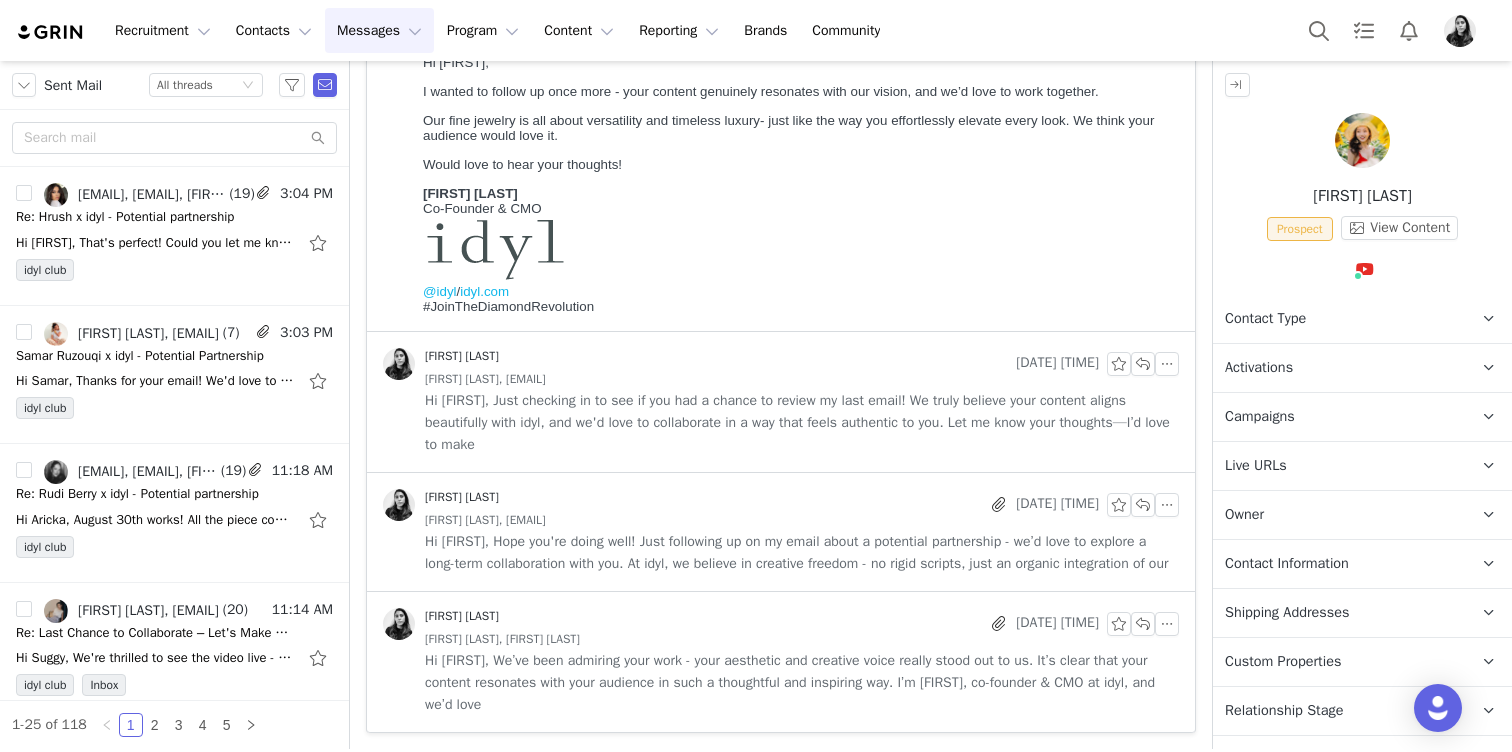 click on "Hi [FIRST],
Hope you're doing well! Just following up on my email about a potential partnership - we’d love to explore a long-term collaboration with you.
At idyl, we believe in creative freedom - no rigid scripts, just an organic integration of our" at bounding box center [802, 553] 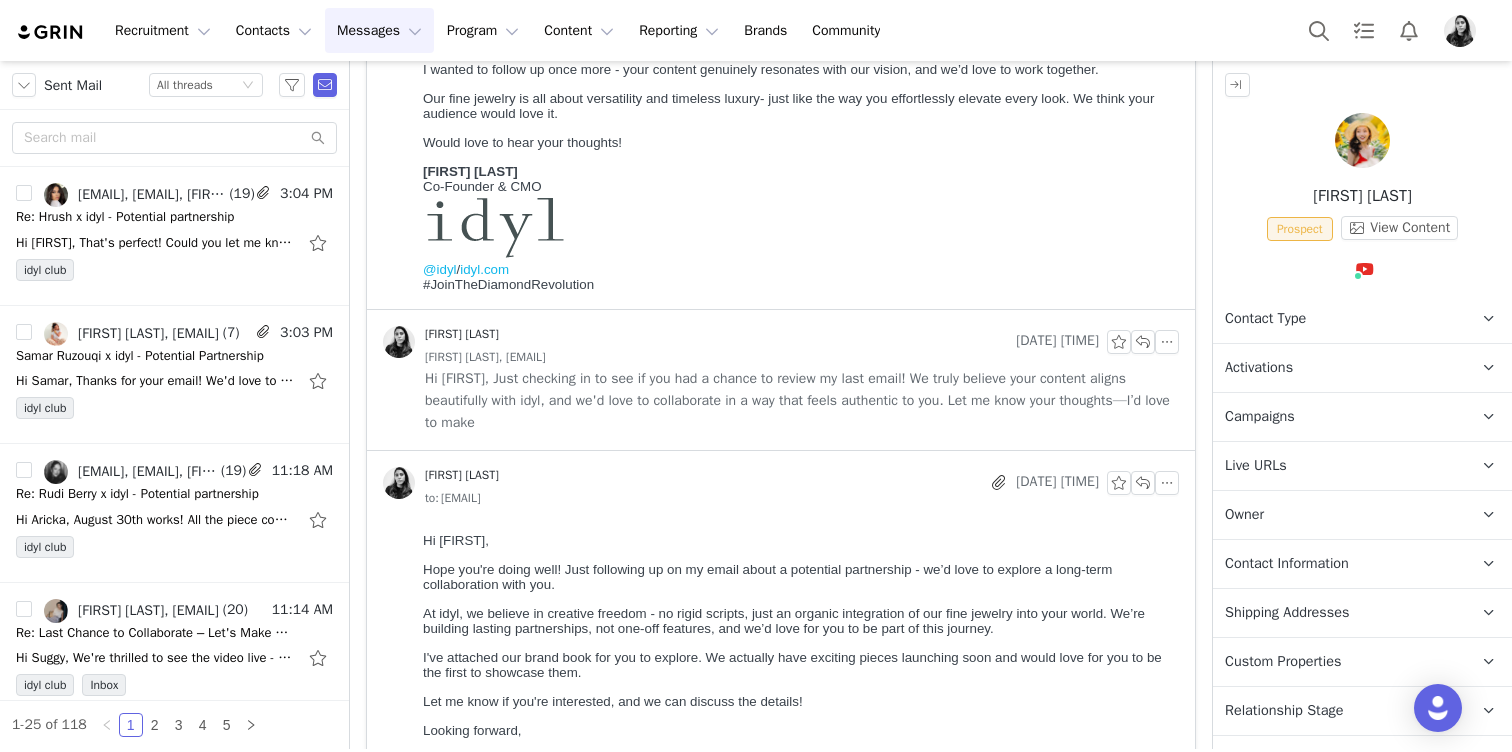 scroll, scrollTop: 0, scrollLeft: 0, axis: both 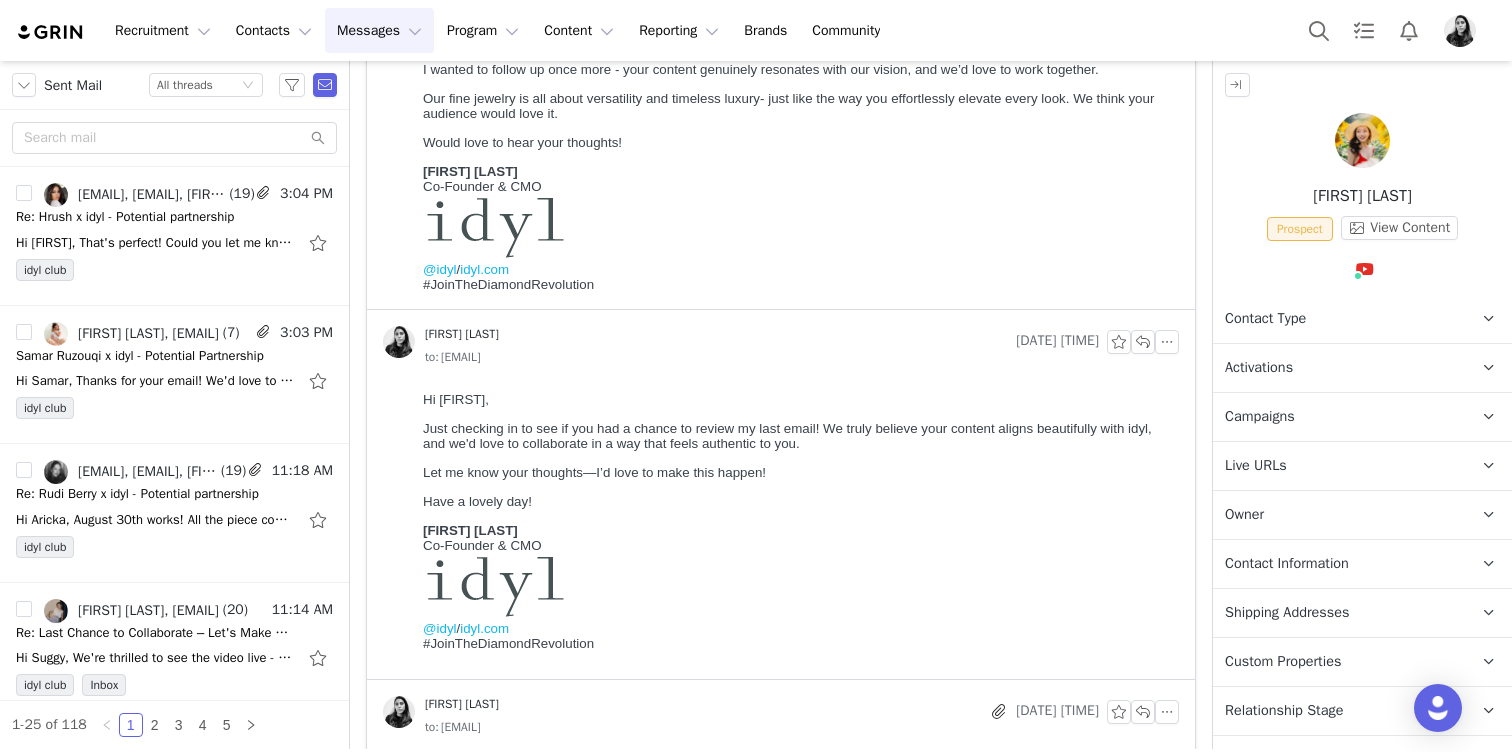 click on "[FIRST] [LAST] Co-Founder & CMO @idyl / idyl.com #JoinTheDiamondRevolution" at bounding box center [797, 228] 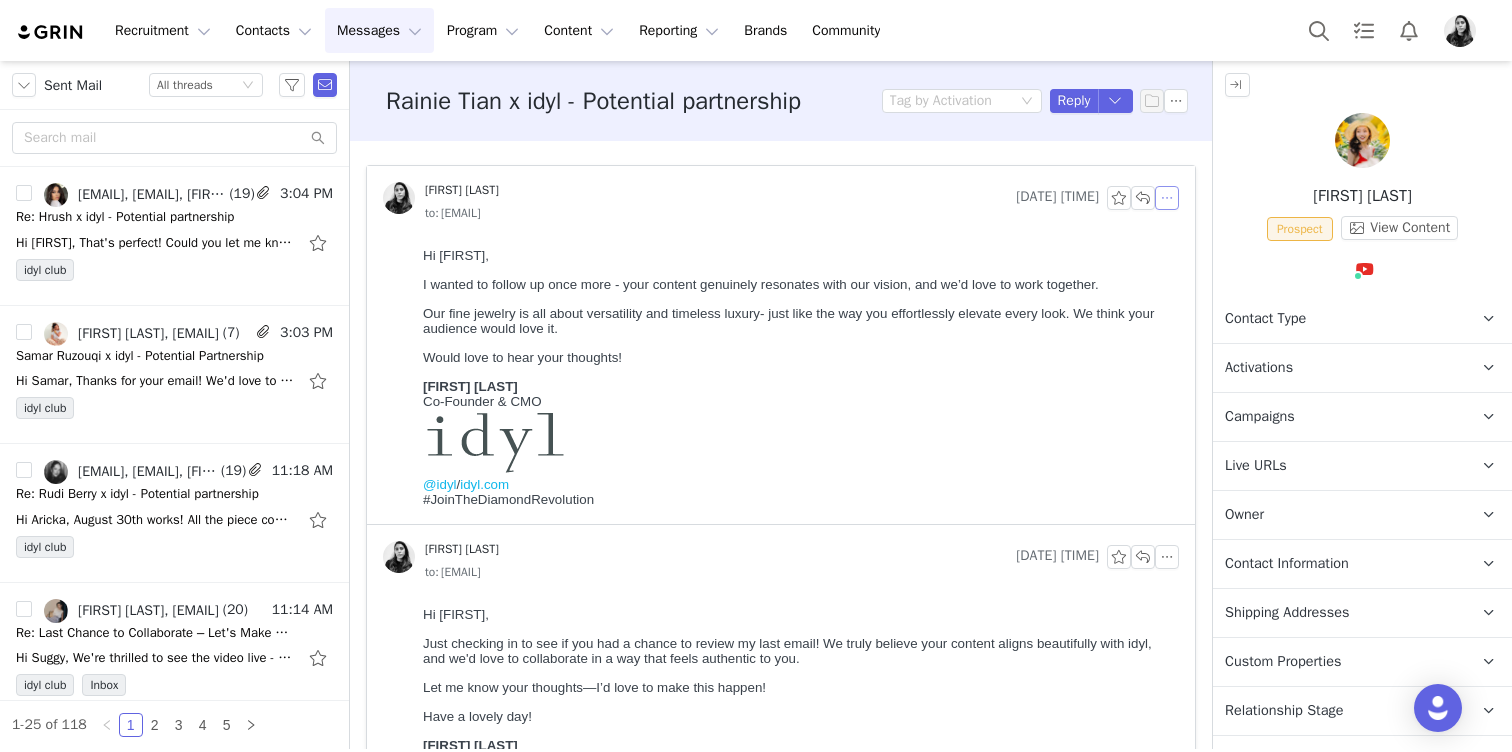 click at bounding box center (1167, 198) 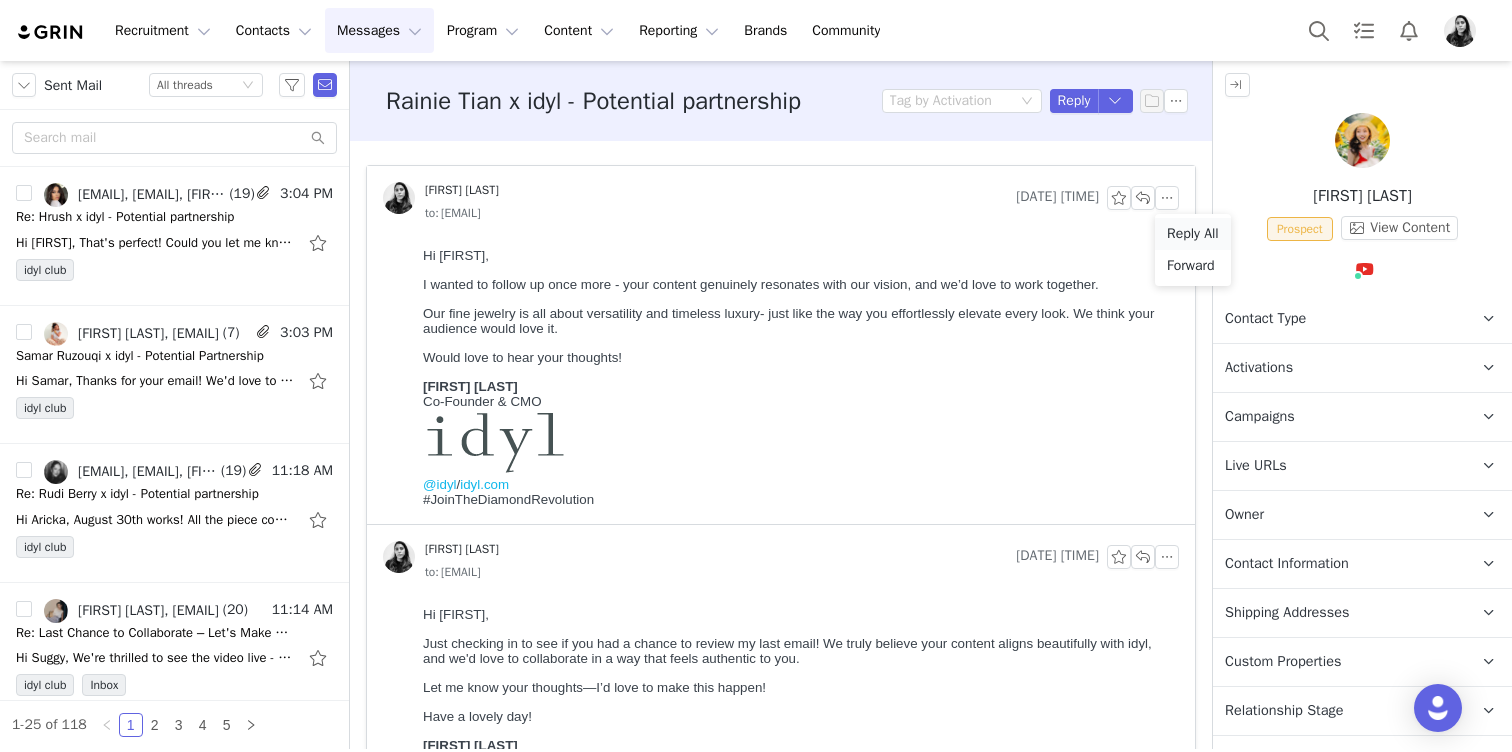 click on "Reply All" at bounding box center (1193, 234) 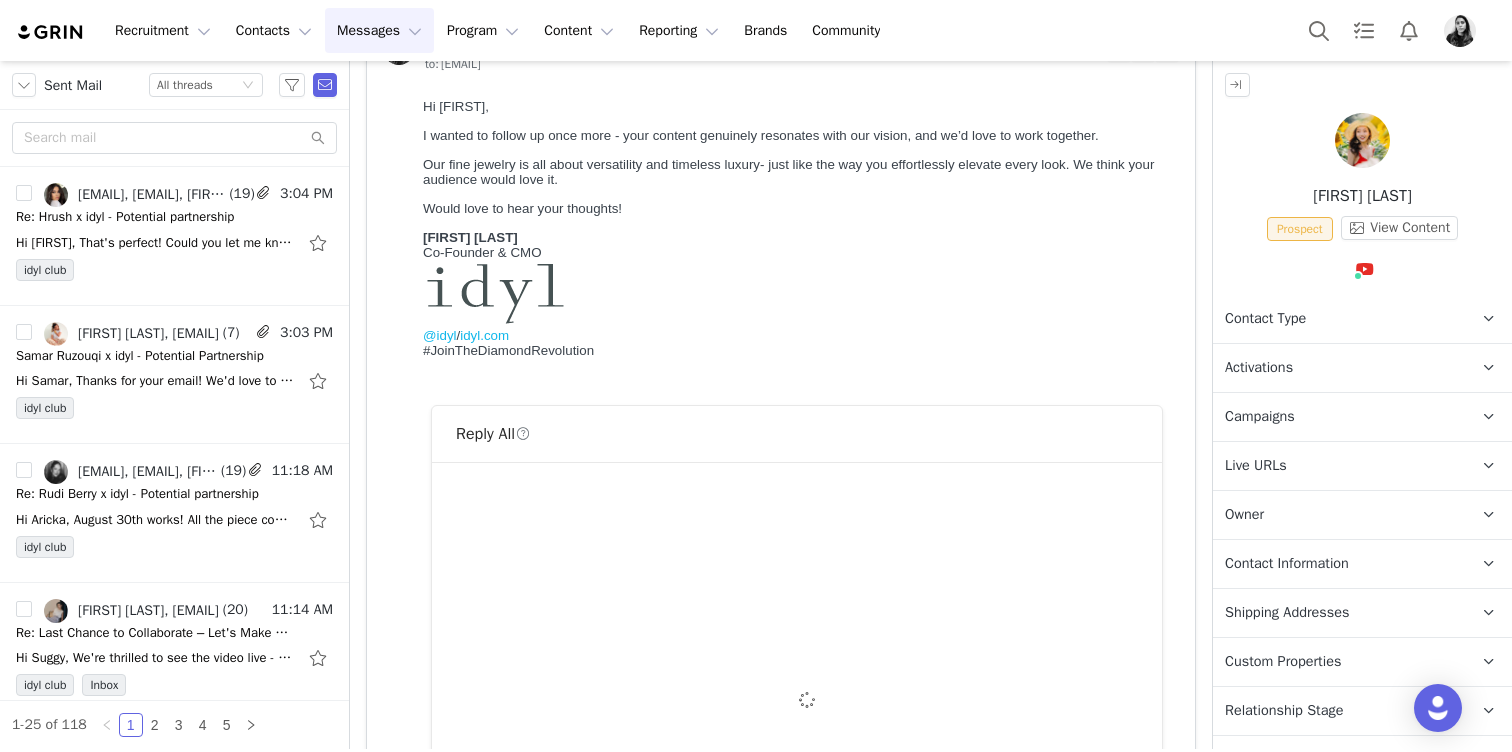 scroll, scrollTop: 457, scrollLeft: 0, axis: vertical 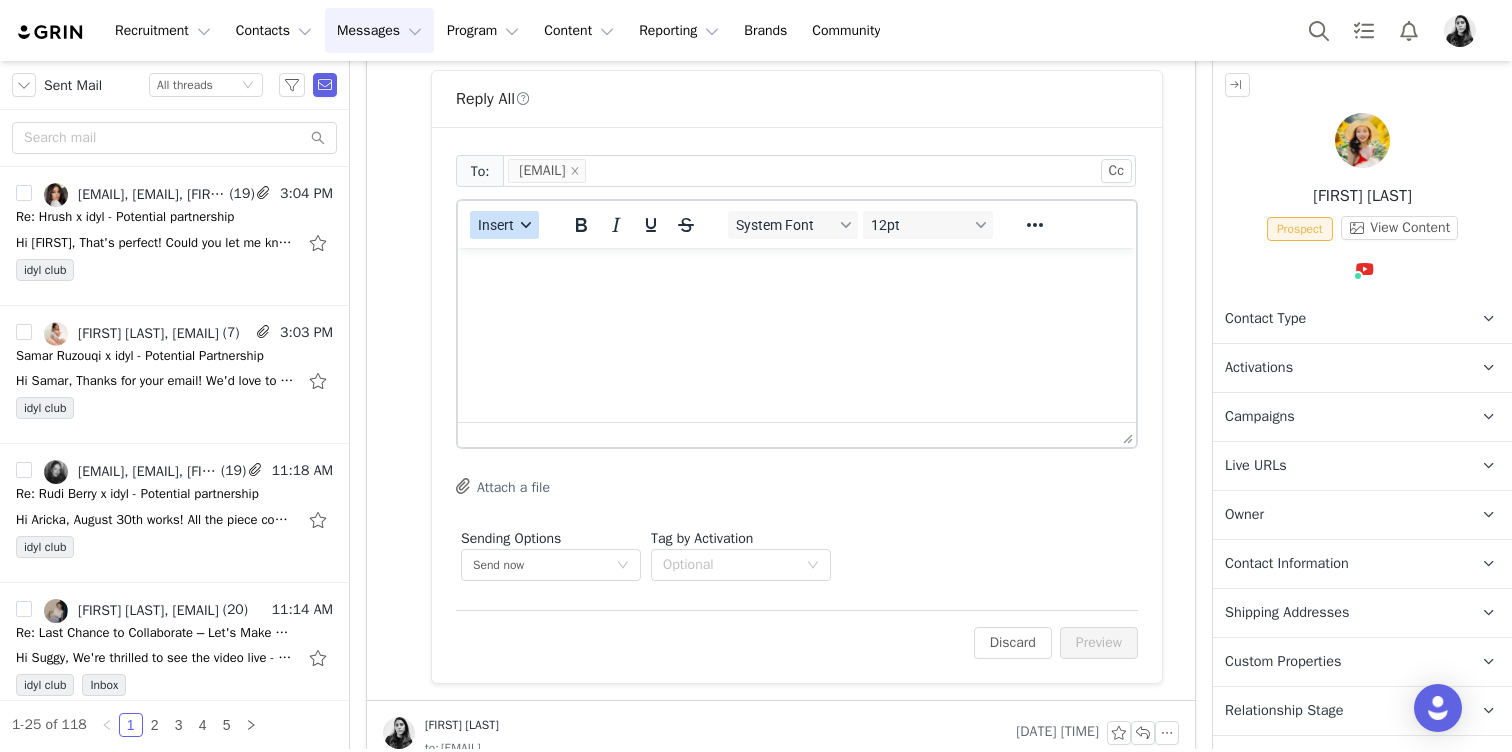 click 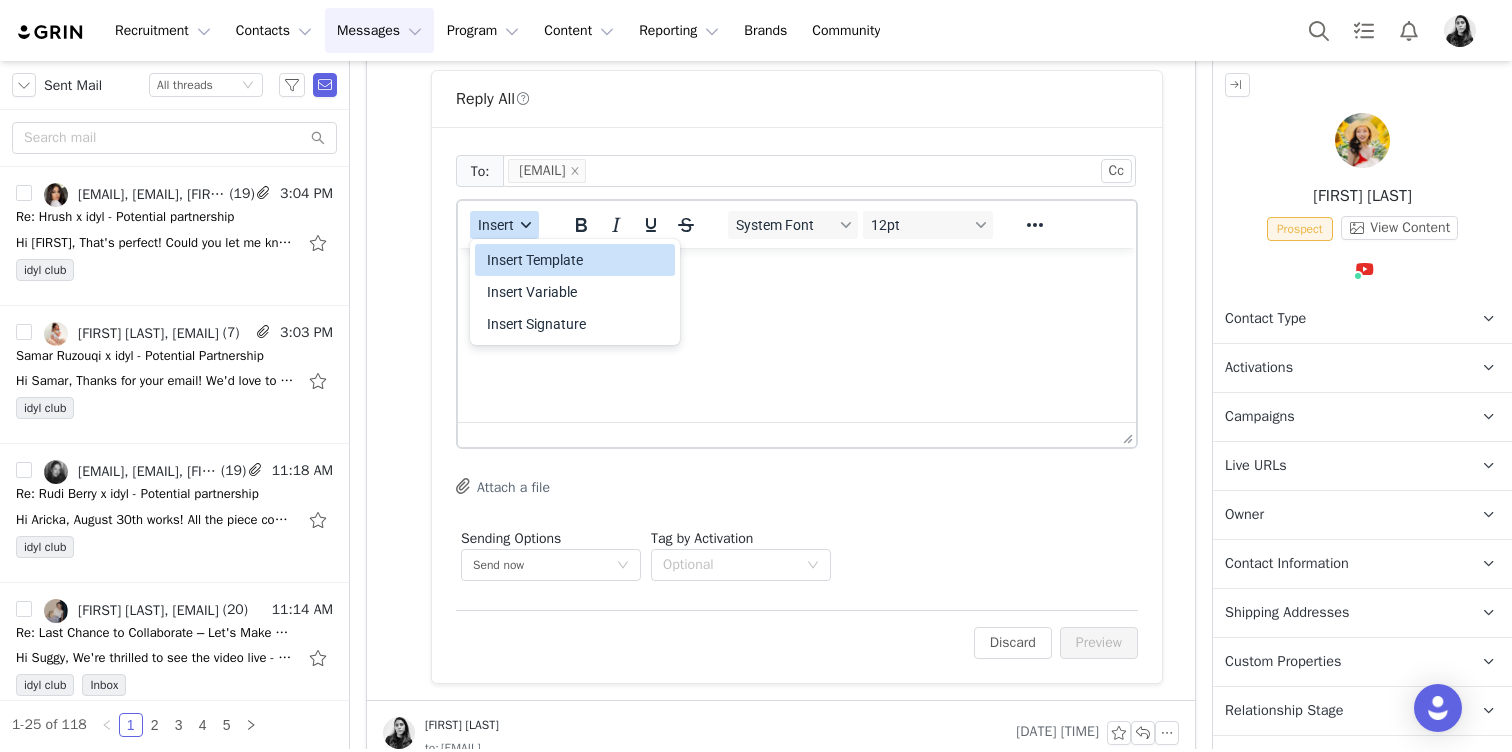 click on "Insert Template" at bounding box center (577, 260) 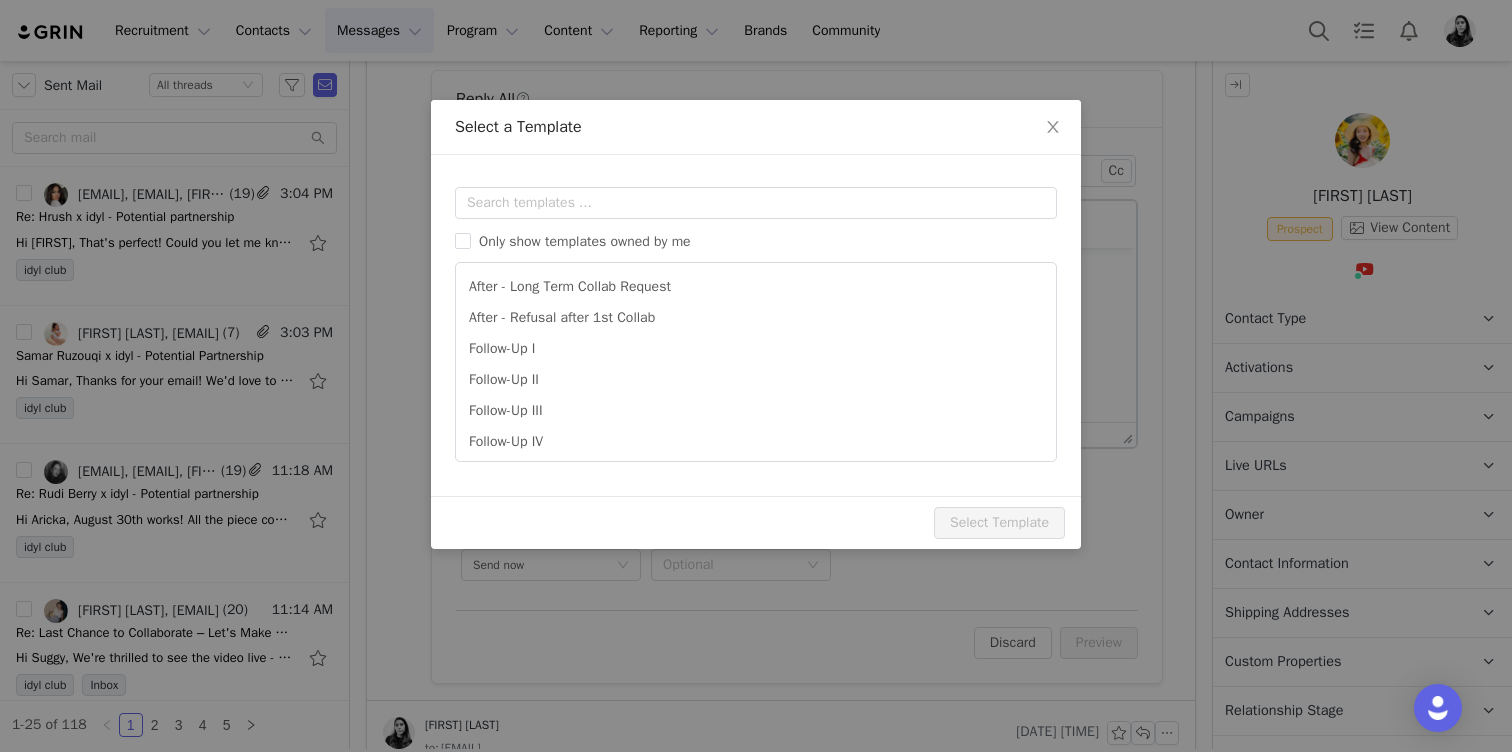 scroll, scrollTop: 0, scrollLeft: 0, axis: both 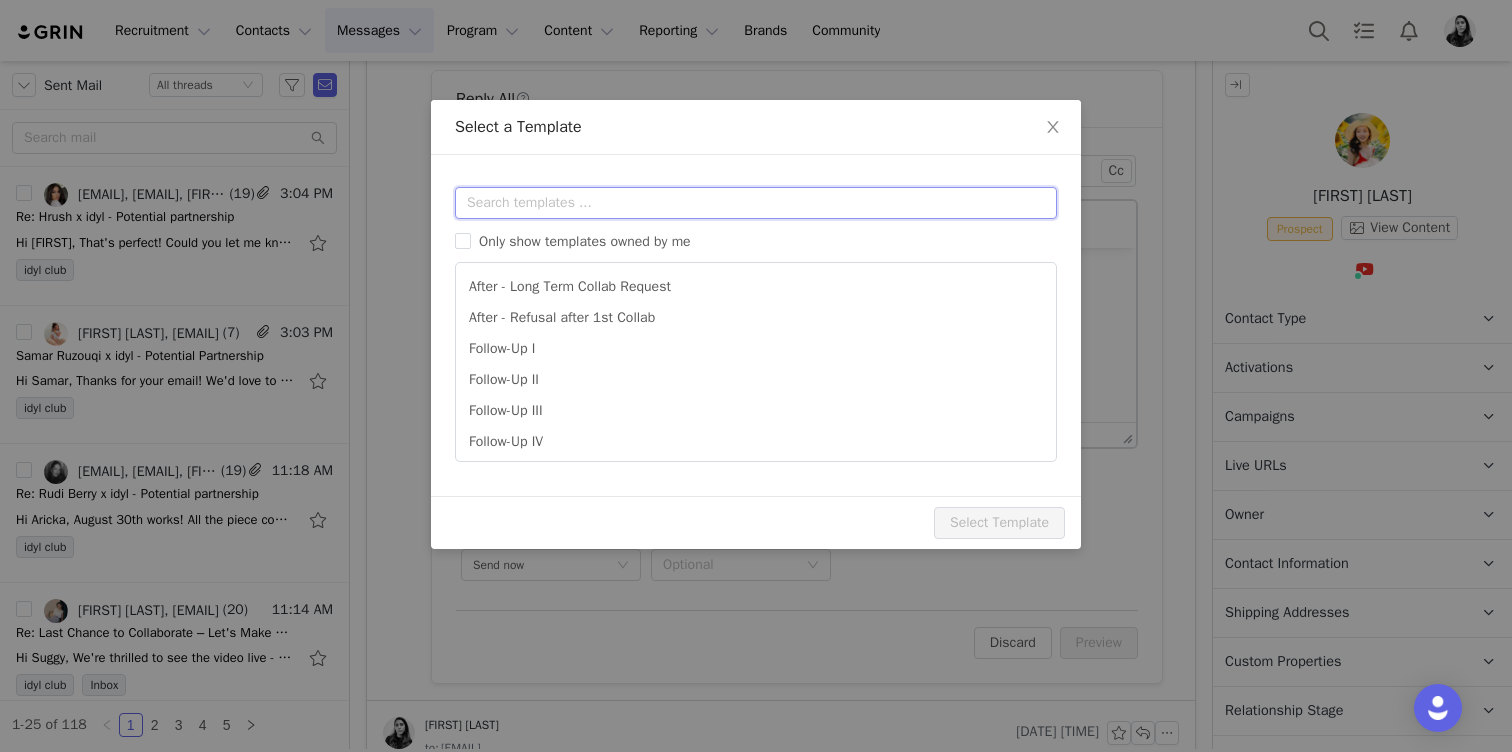 click at bounding box center [756, 203] 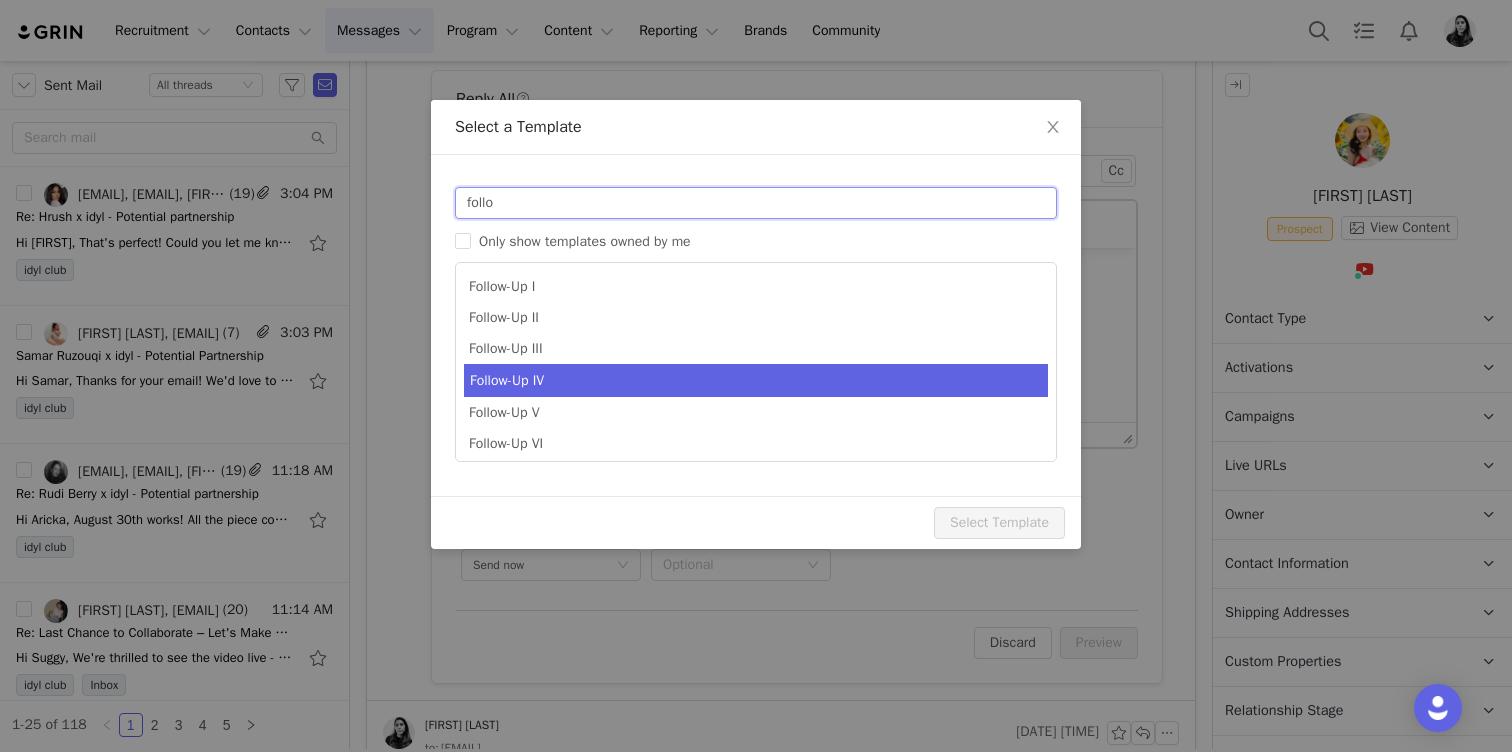 type on "follo" 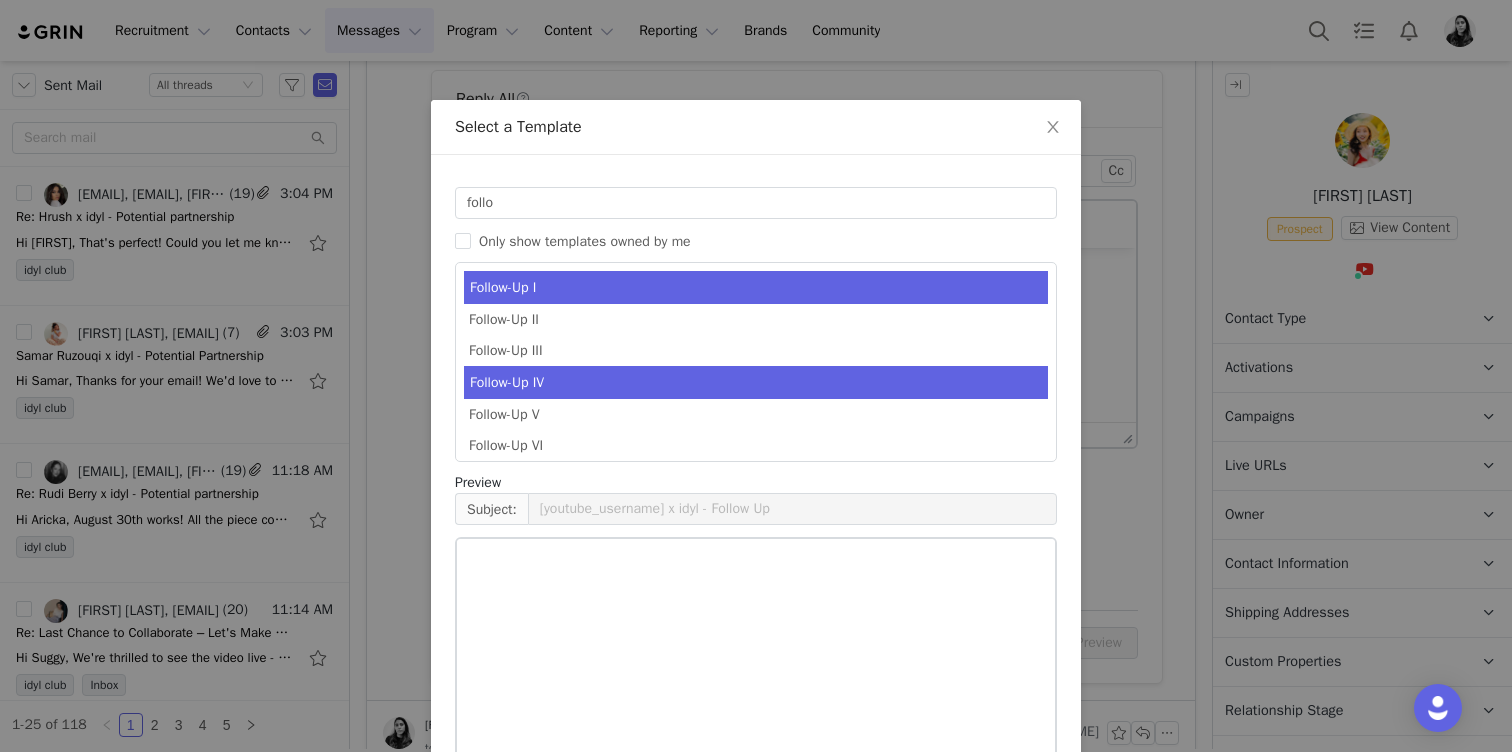 click on "Follow-Up IV" at bounding box center (756, 382) 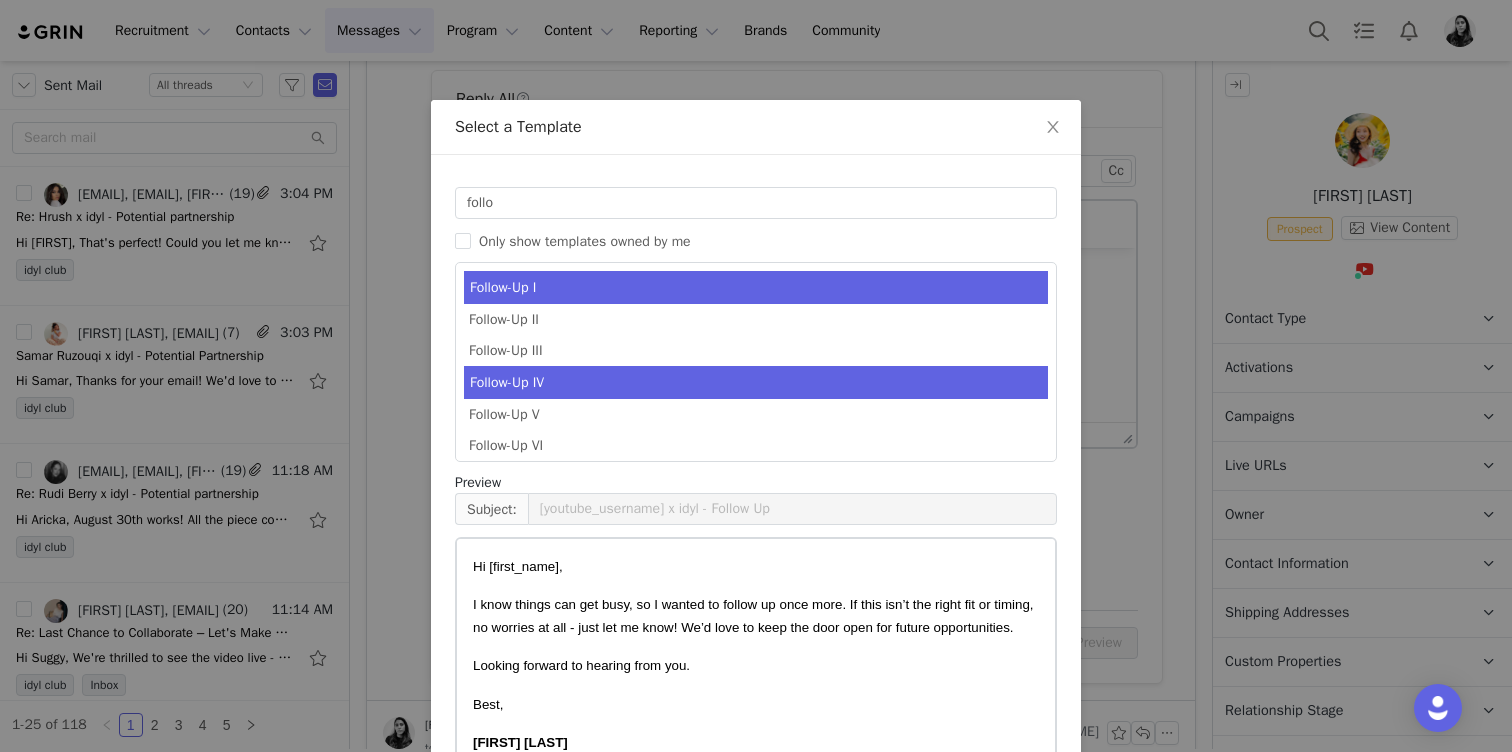 type on "idyl x [youtube_username] - Let's work together!" 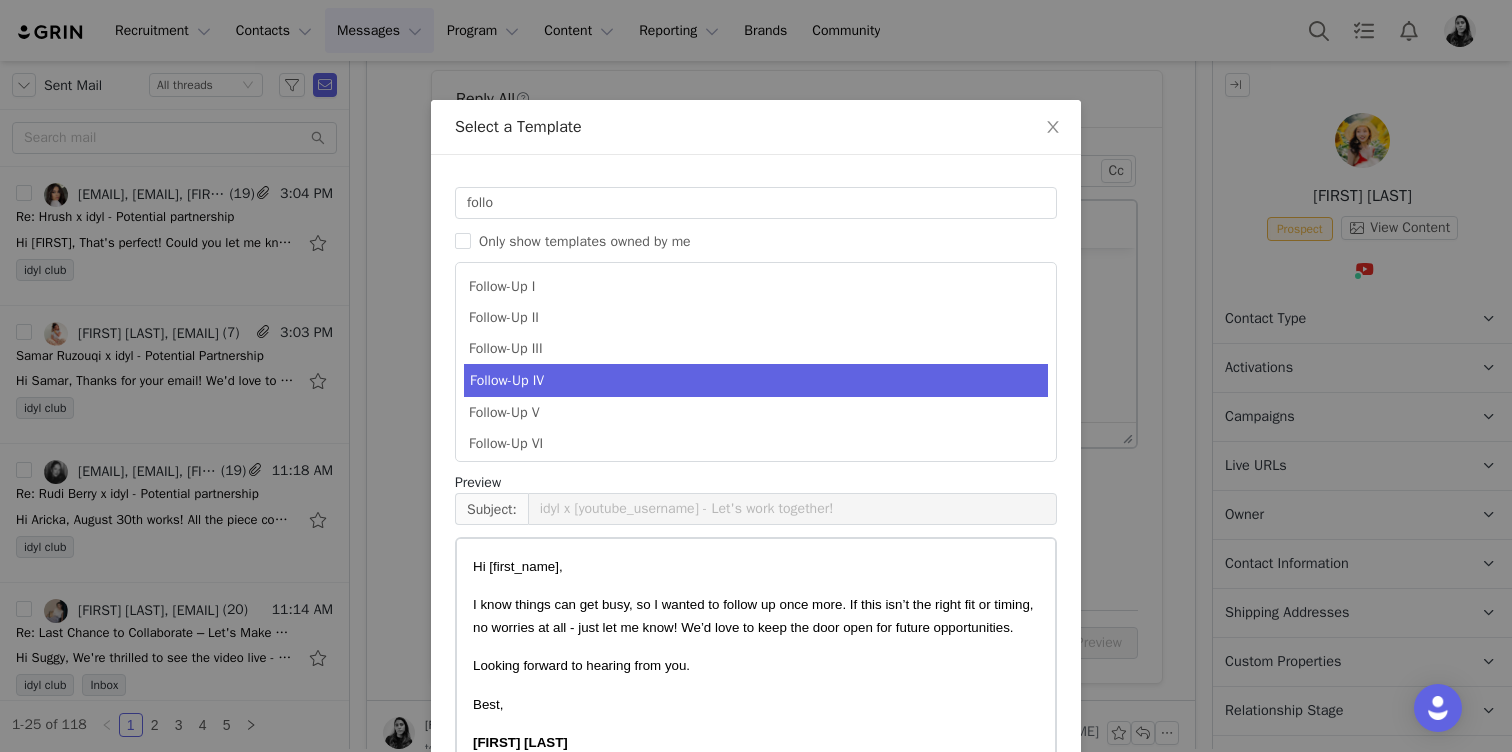 scroll, scrollTop: 125, scrollLeft: 0, axis: vertical 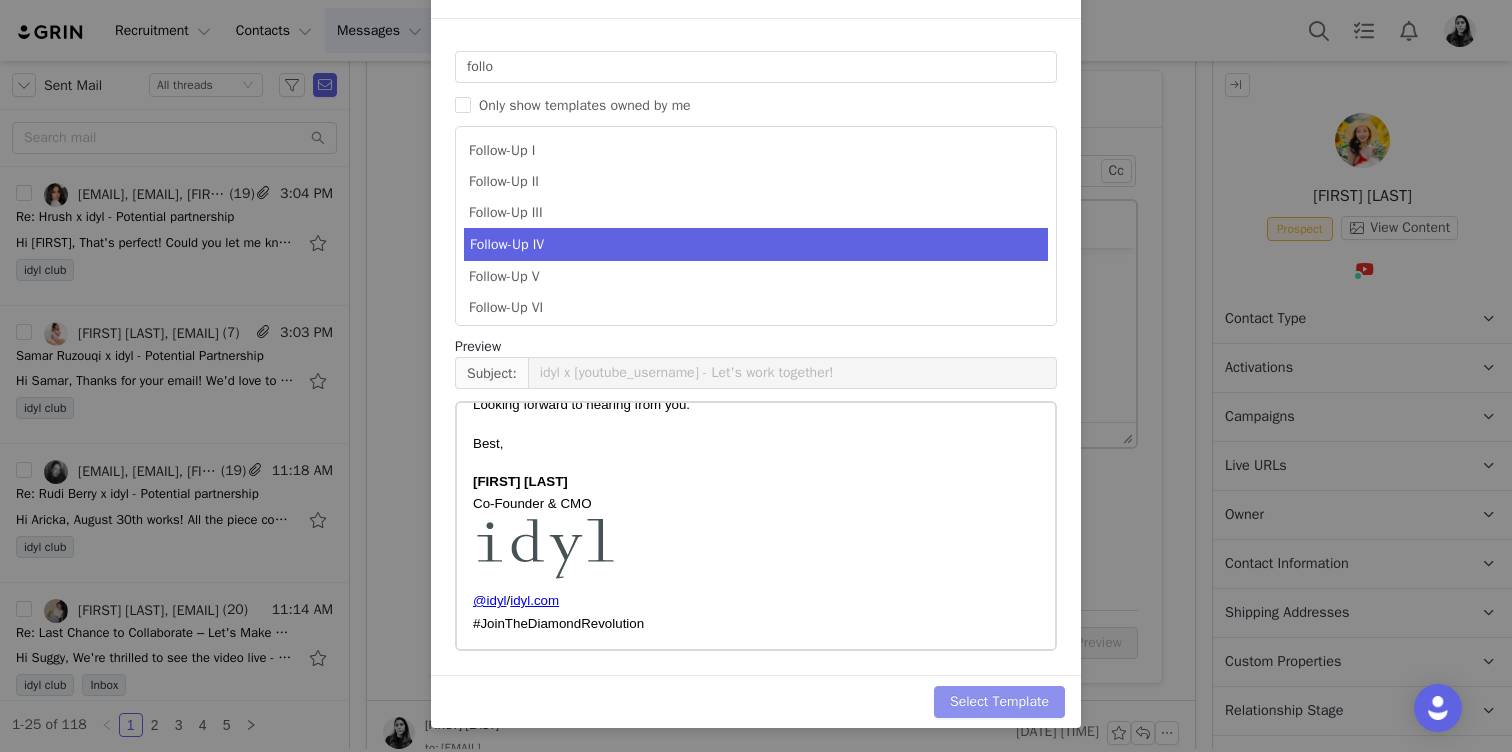 click on "Select Template" at bounding box center [999, 702] 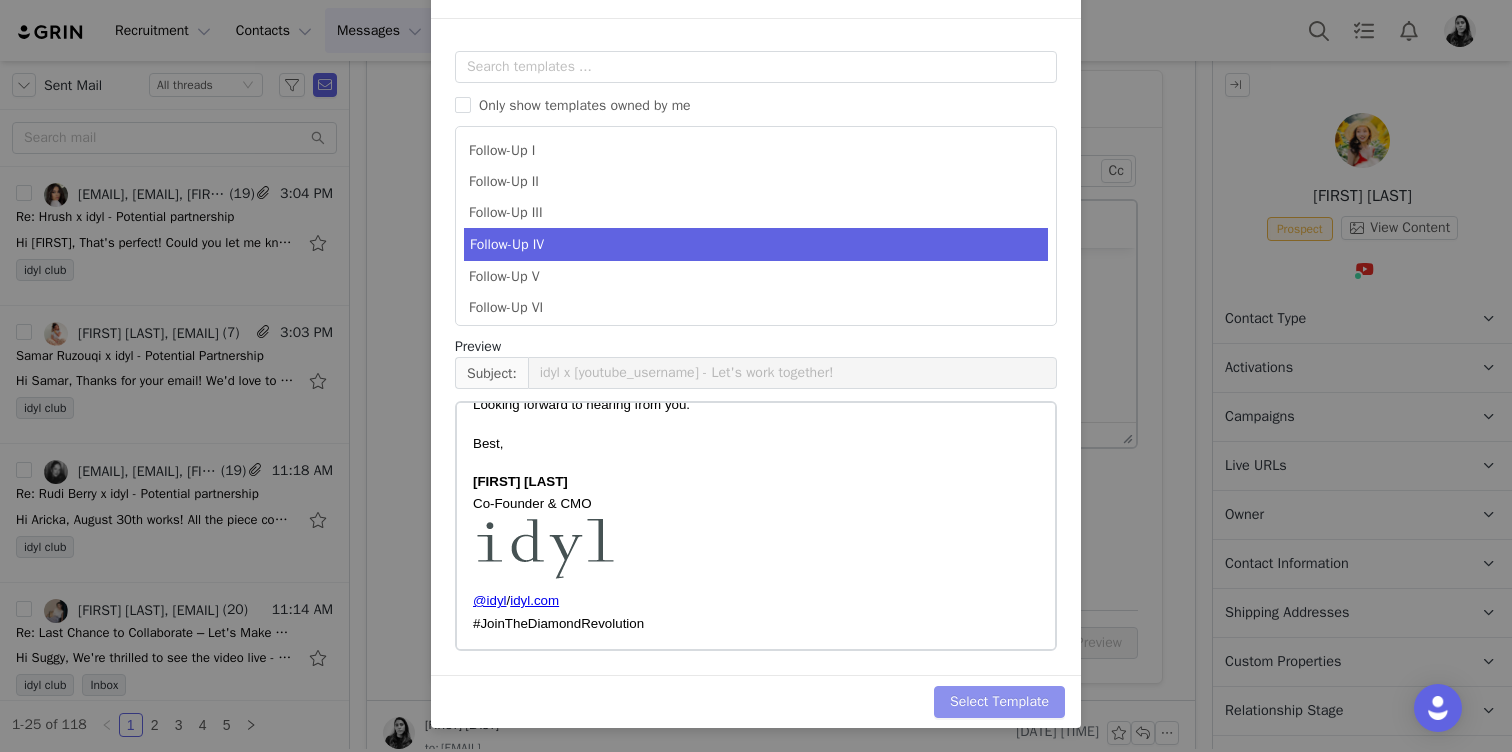 scroll, scrollTop: 0, scrollLeft: 0, axis: both 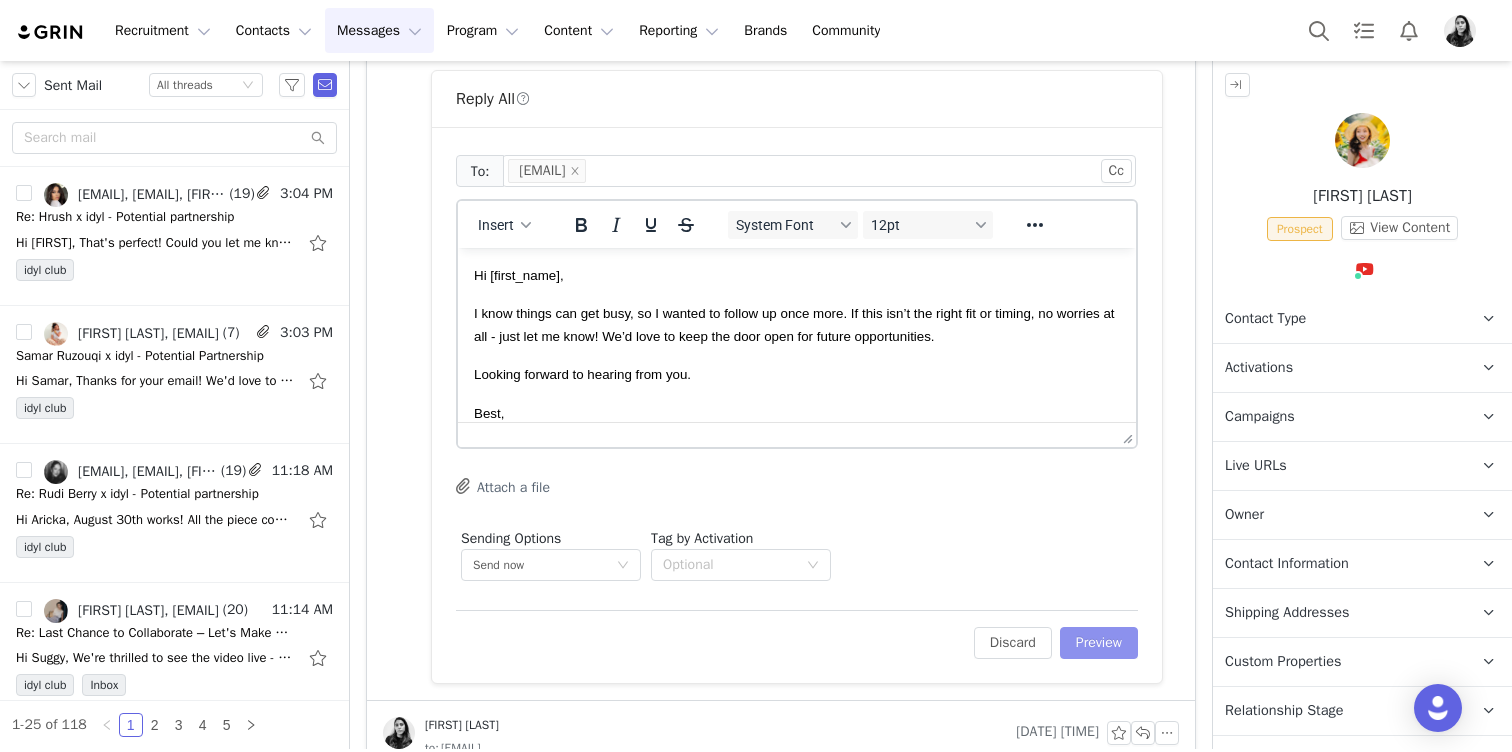 click on "Preview" at bounding box center [1099, 643] 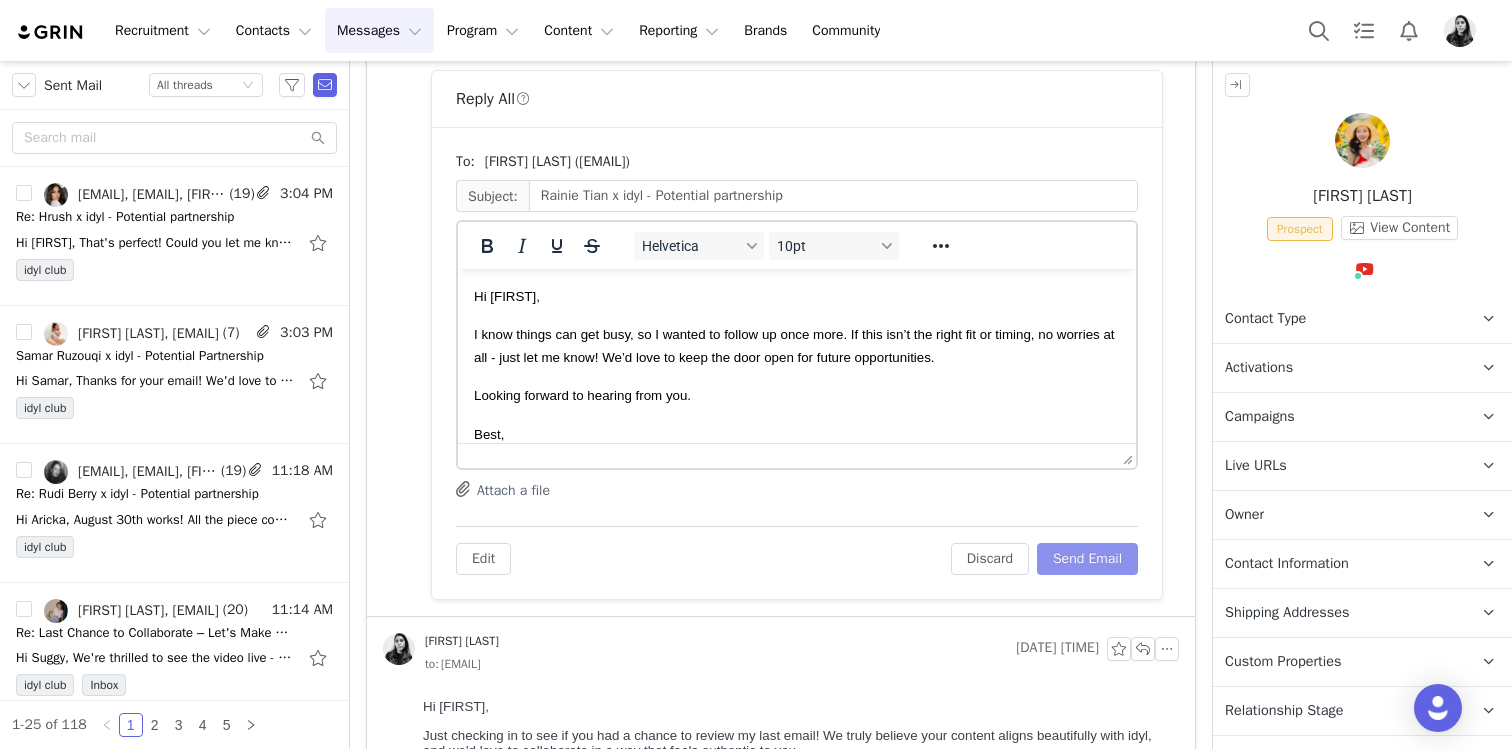 scroll, scrollTop: 0, scrollLeft: 0, axis: both 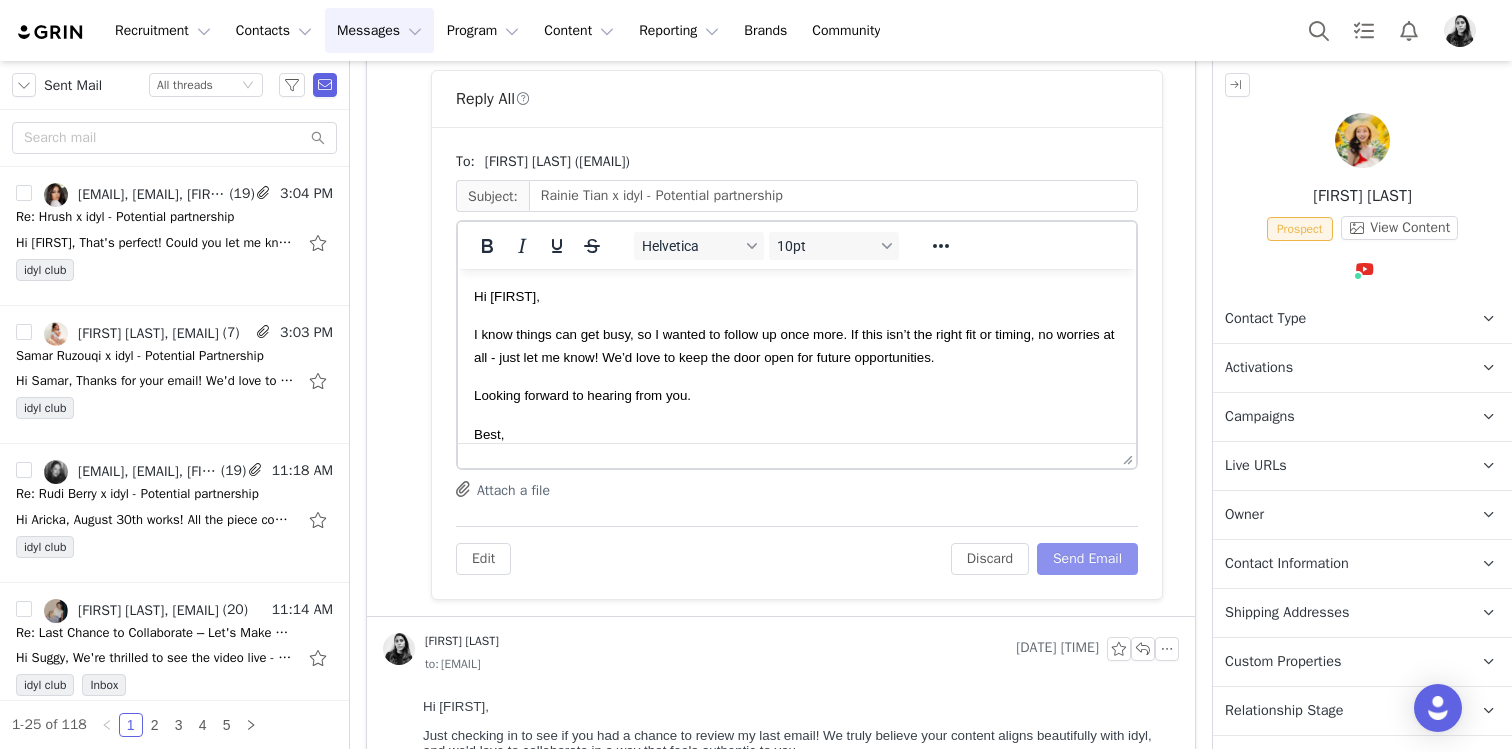 click on "Send Email" at bounding box center [1087, 559] 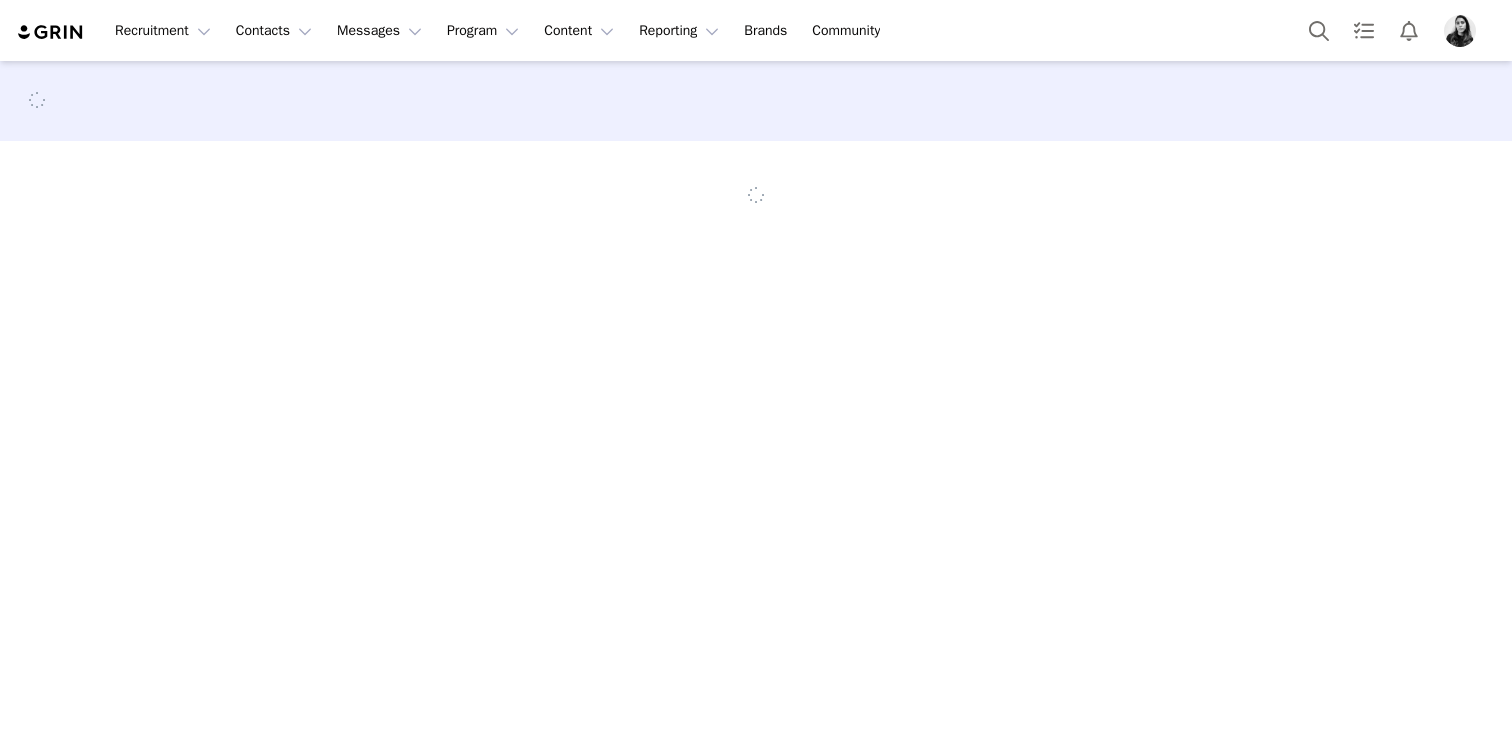 scroll, scrollTop: 0, scrollLeft: 0, axis: both 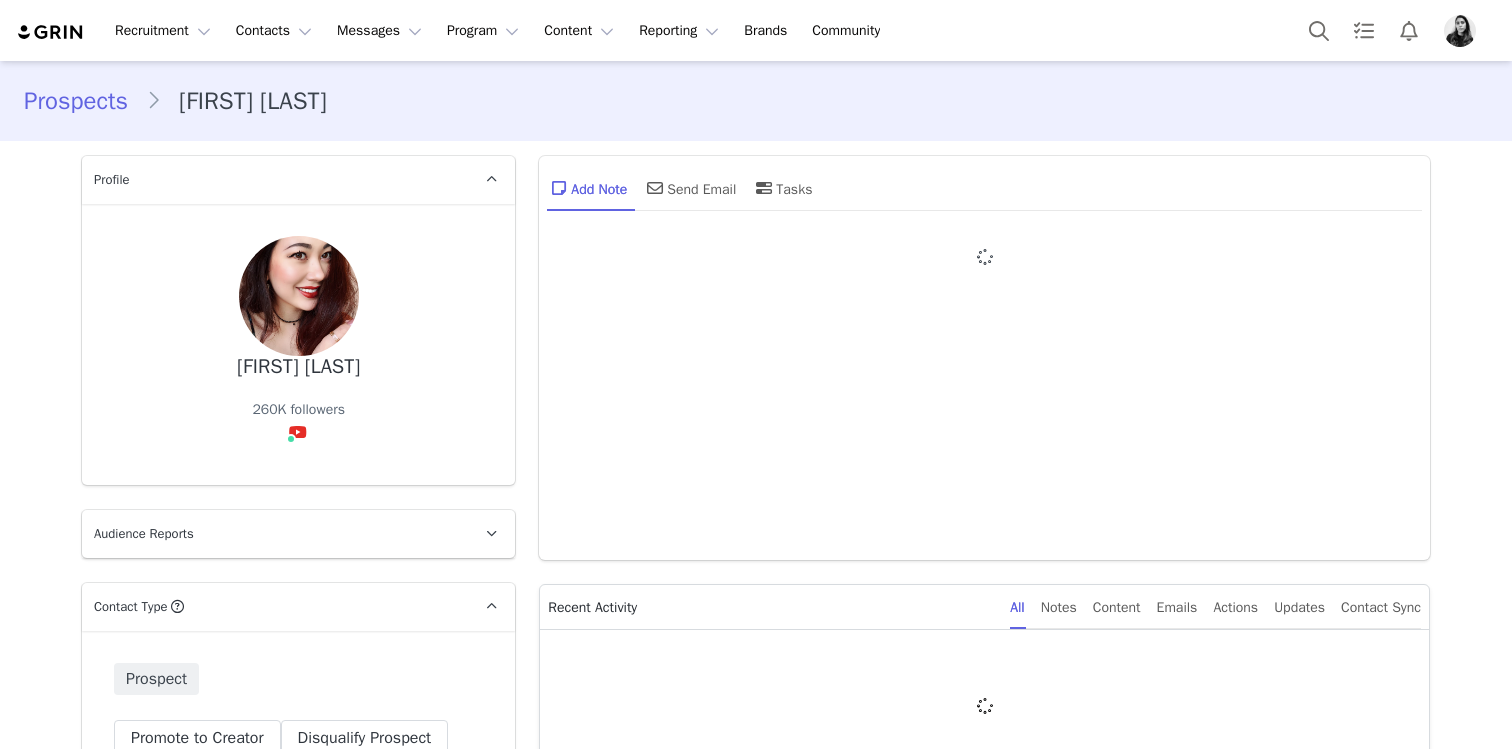 type on "+1 (United States)" 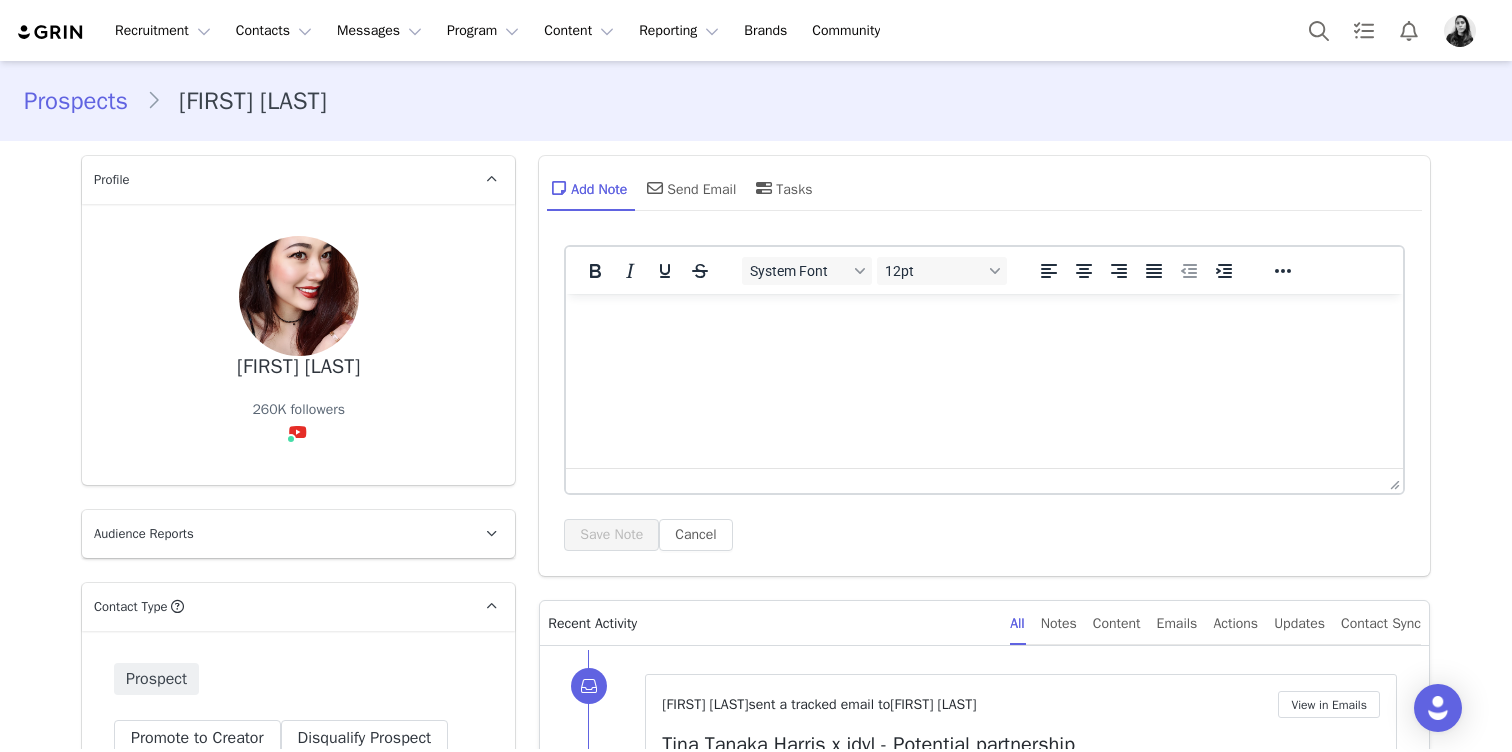 scroll, scrollTop: 0, scrollLeft: 0, axis: both 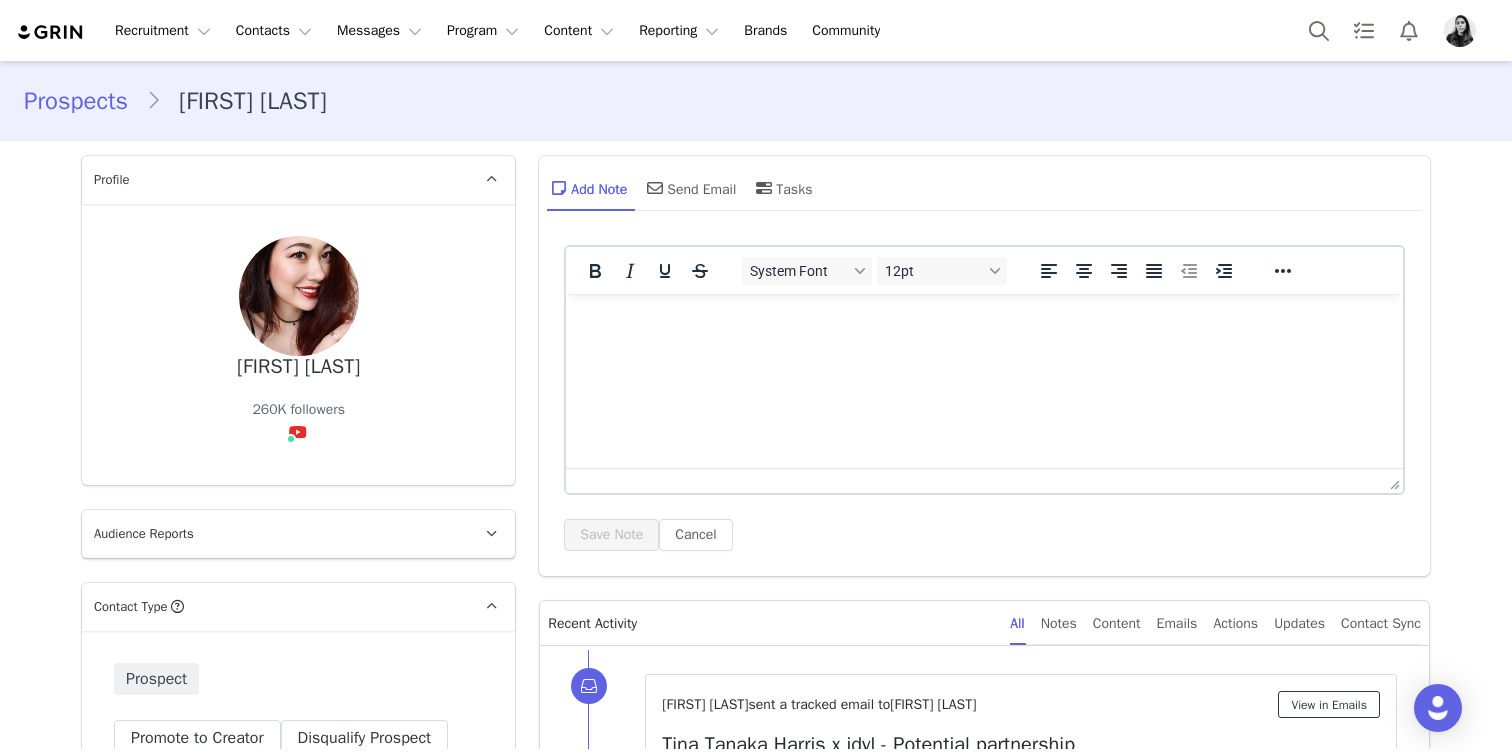 click on "View in Emails" at bounding box center [1329, 704] 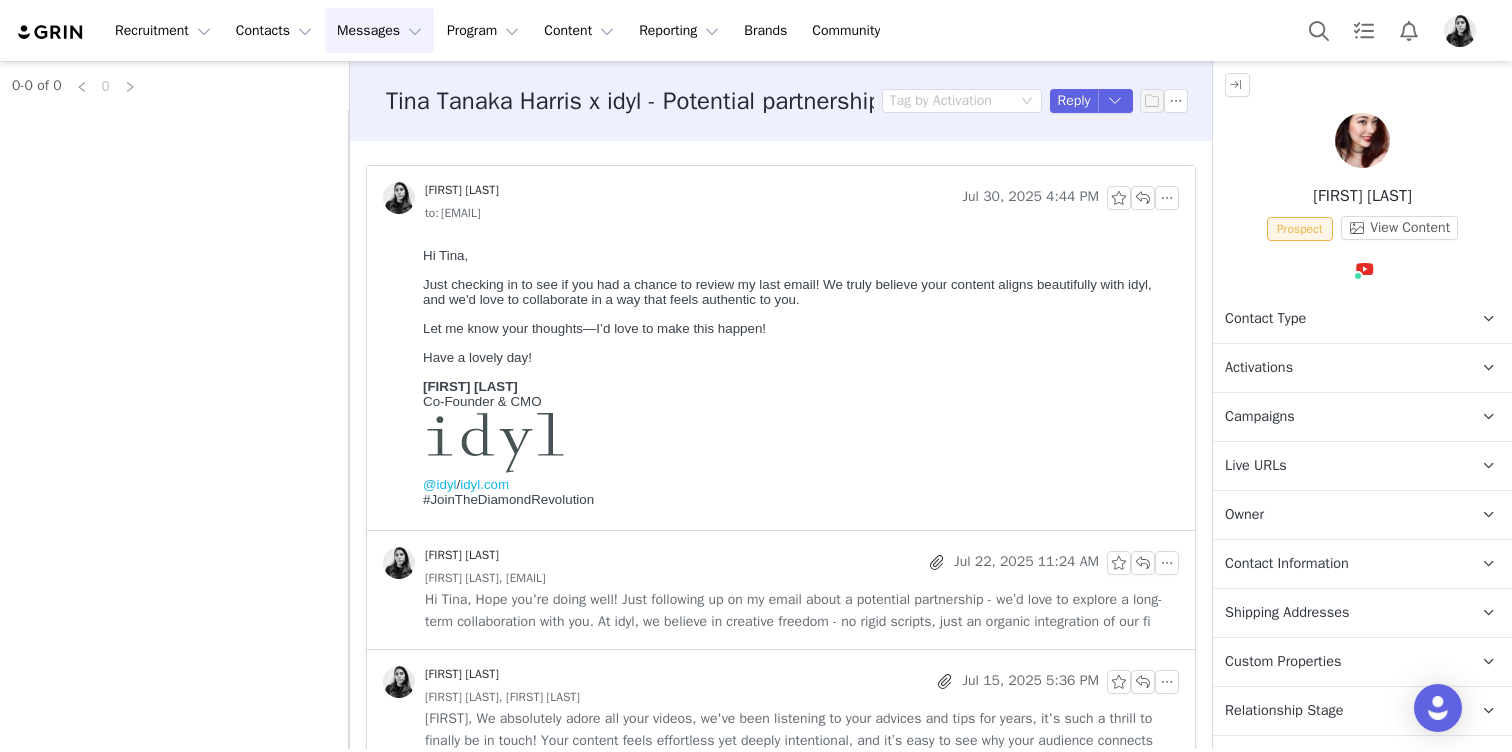 scroll, scrollTop: 0, scrollLeft: 0, axis: both 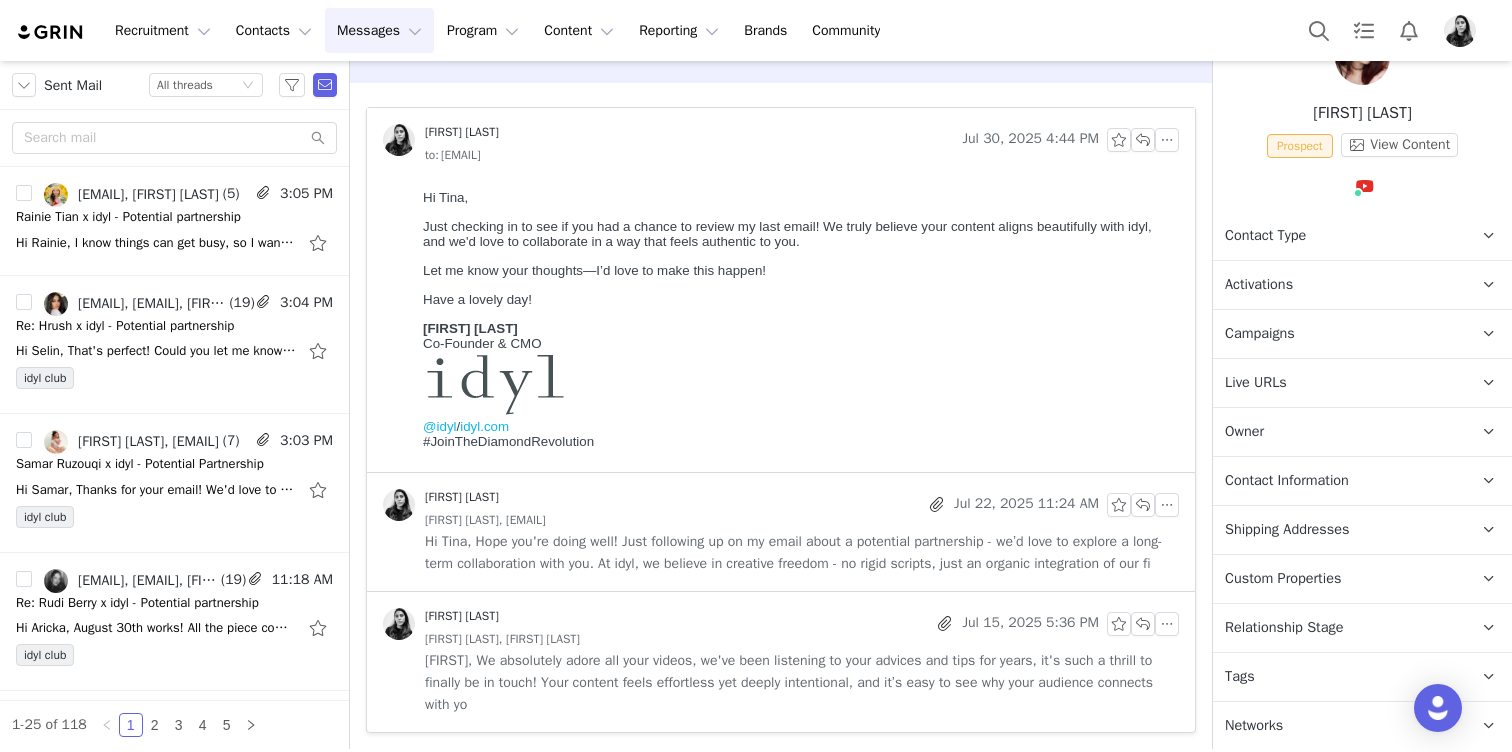 click on "Tina,
We absolutely adore all your videos, we've been listening to your advices and tips for years, it's such a thrill to finally be in touch! Your content feels effortless yet deeply intentional, and it’s easy to see why your audience connects with yo" at bounding box center [802, 683] 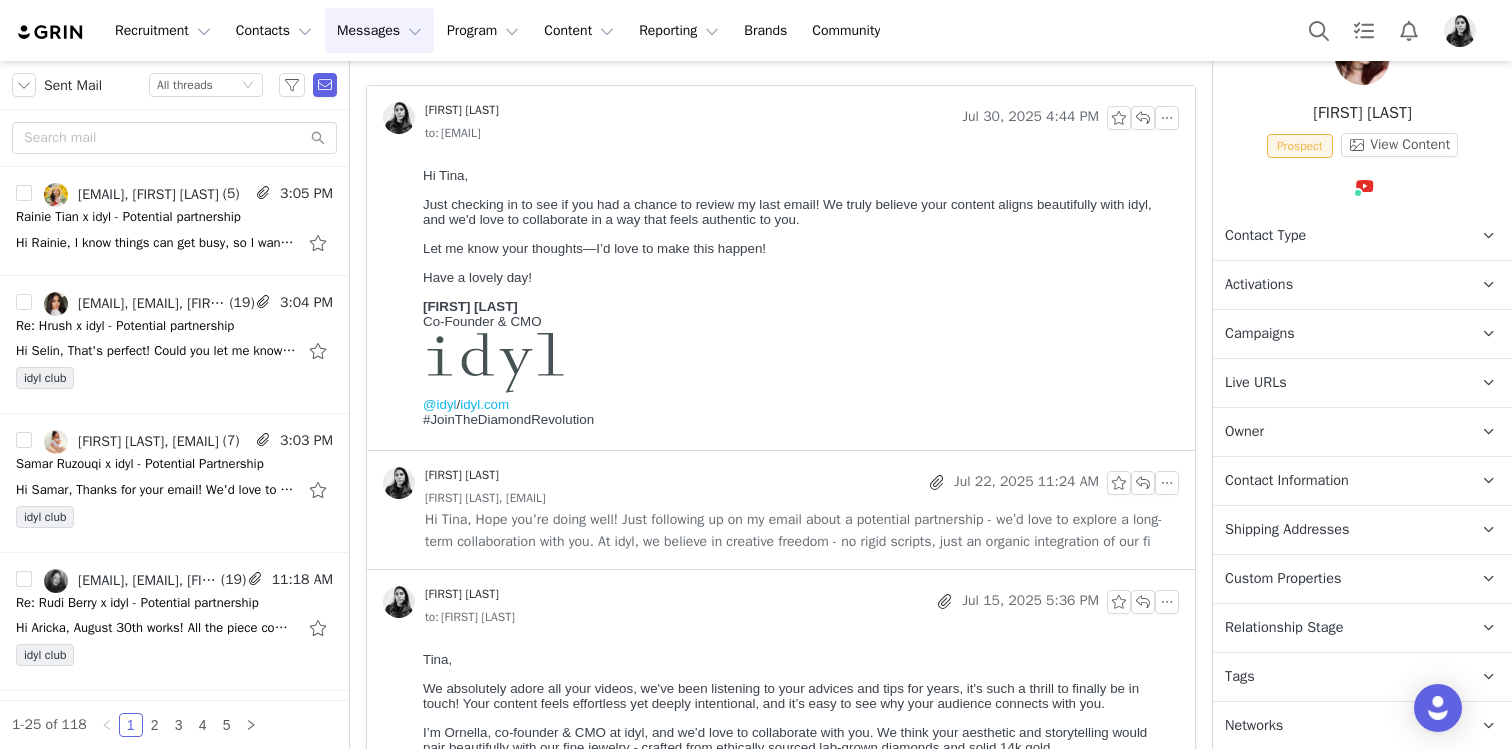 scroll, scrollTop: 0, scrollLeft: 0, axis: both 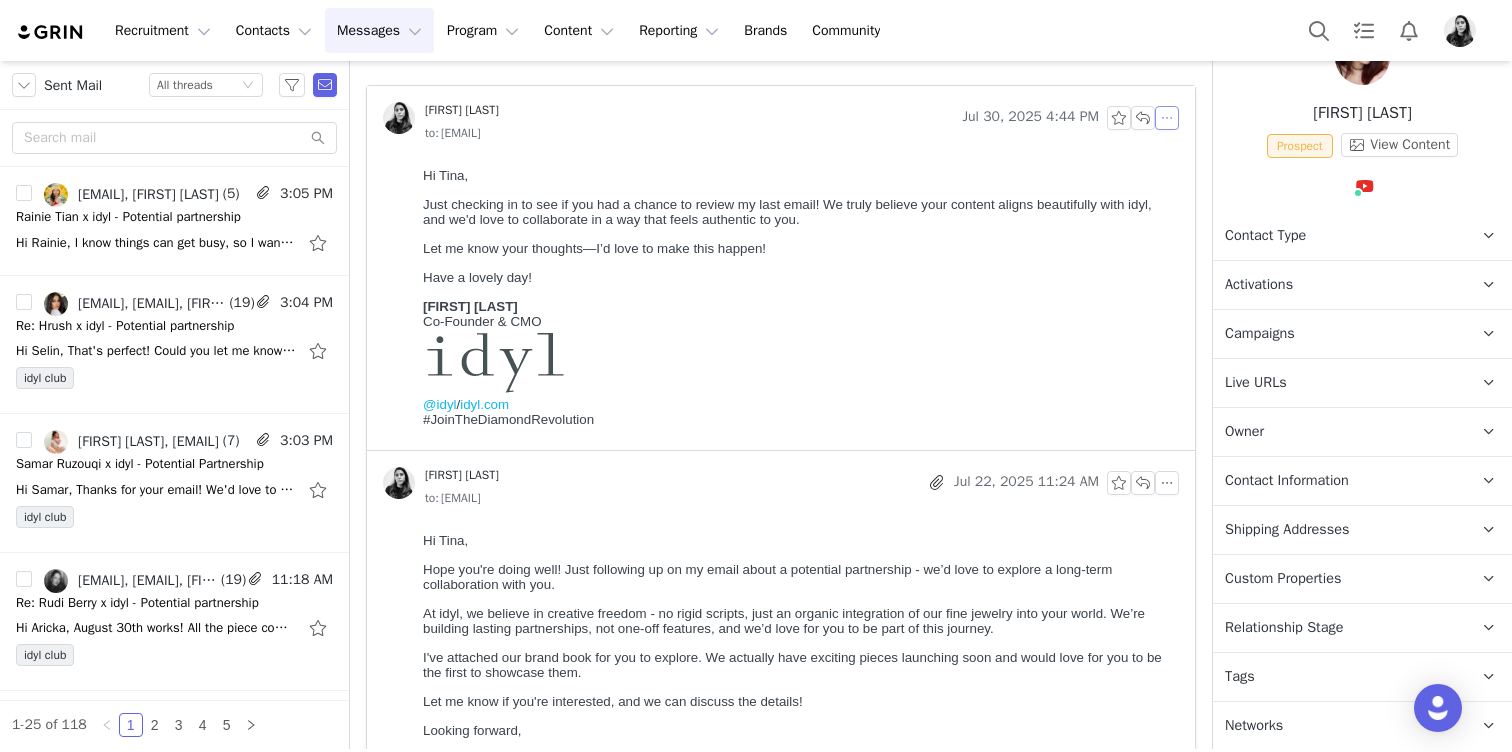 click at bounding box center (1167, 118) 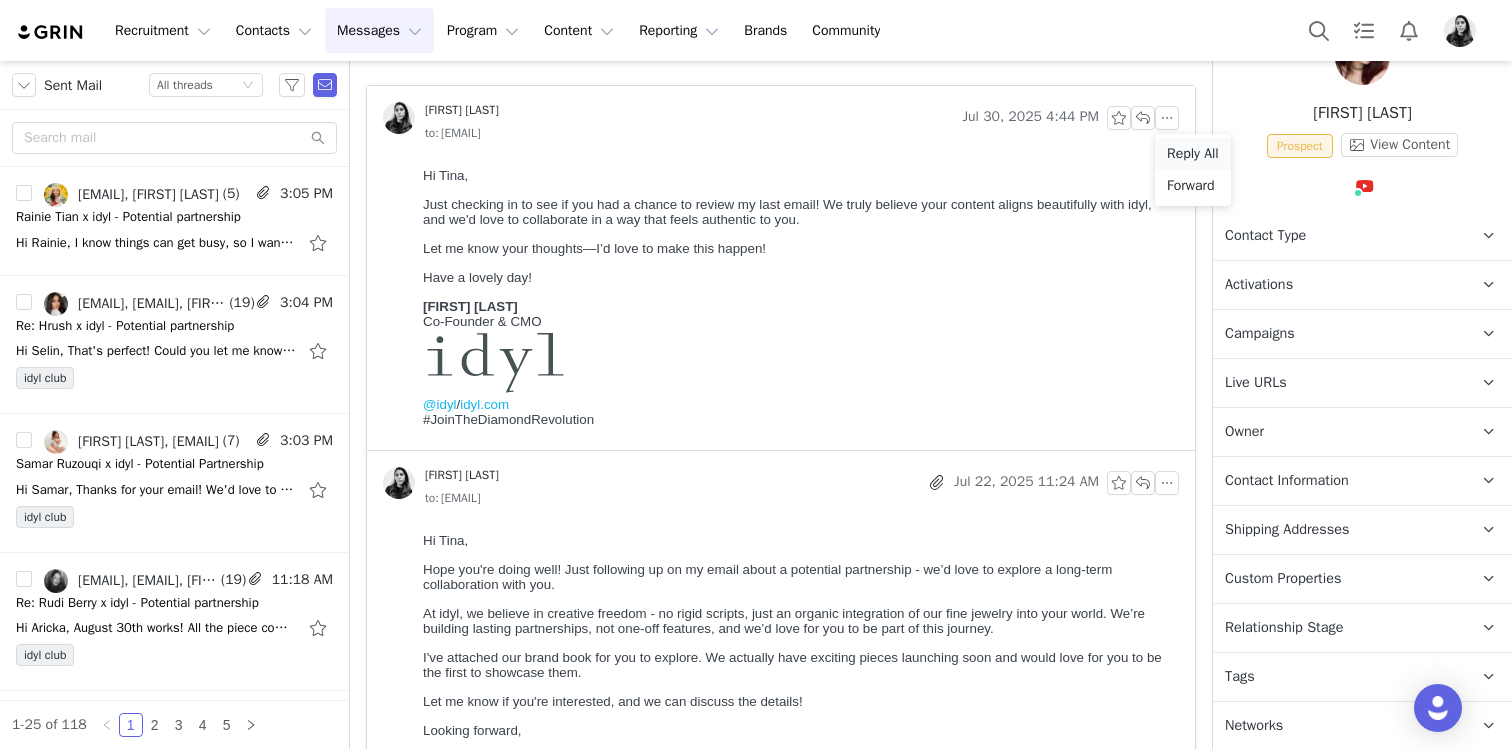 click on "Reply All" at bounding box center (1193, 154) 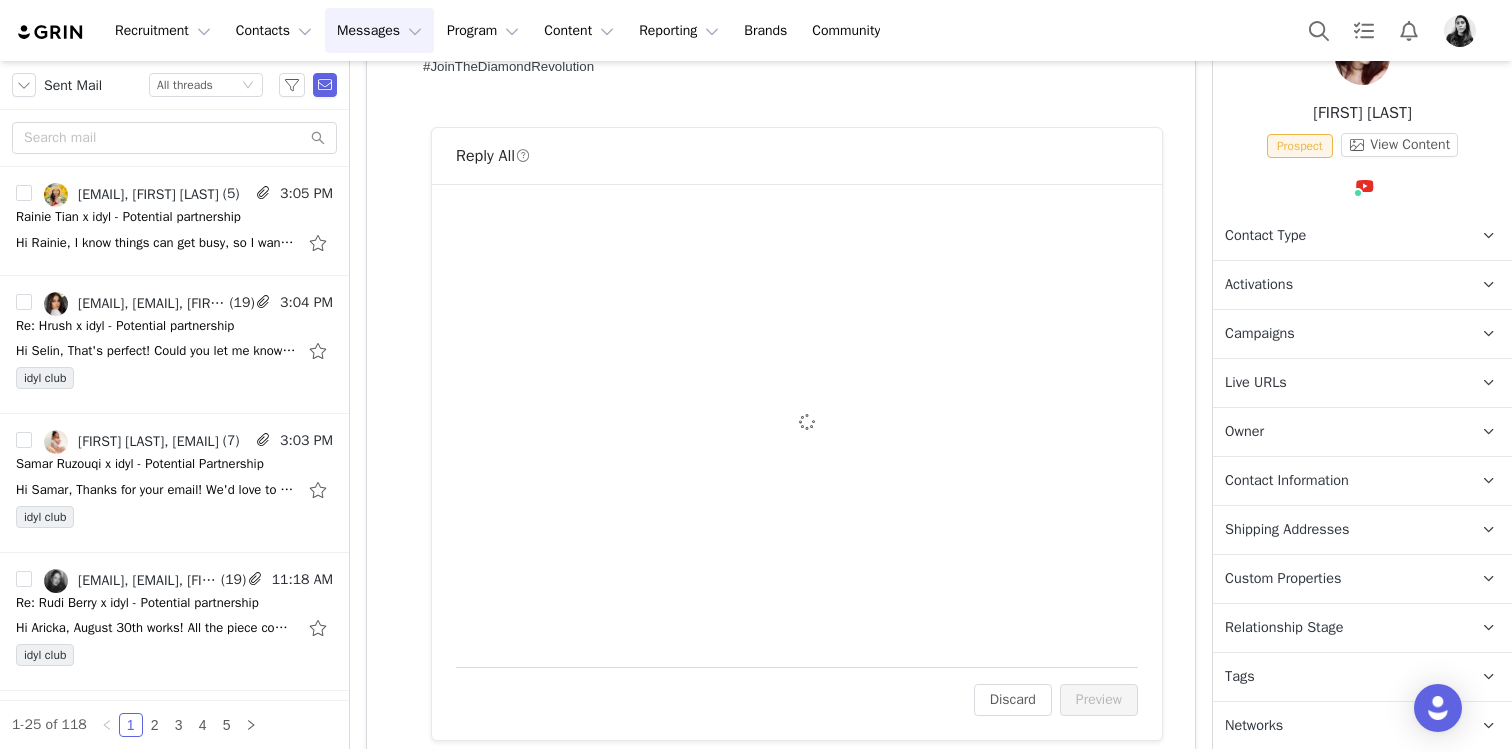 scroll, scrollTop: 490, scrollLeft: 0, axis: vertical 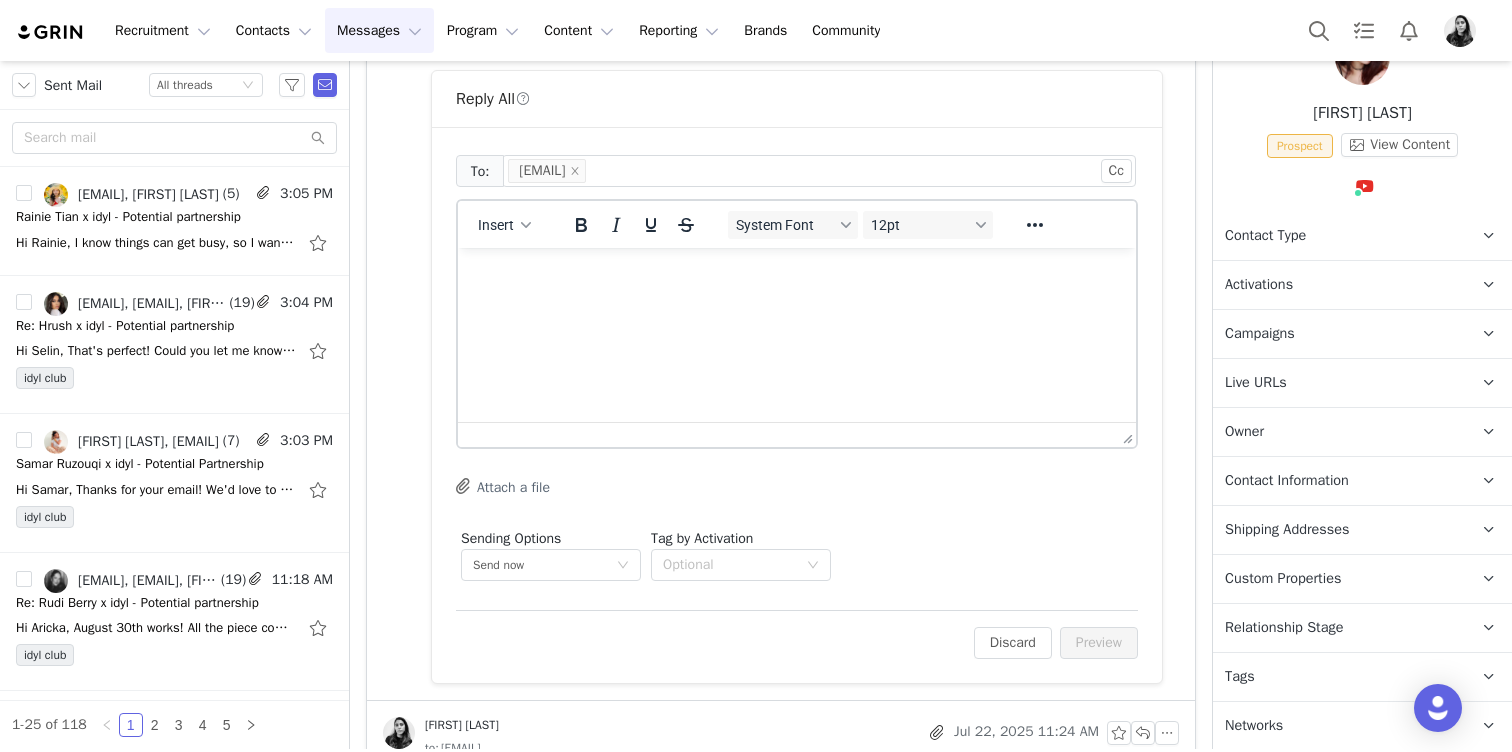 click on "Insert" at bounding box center (505, 224) 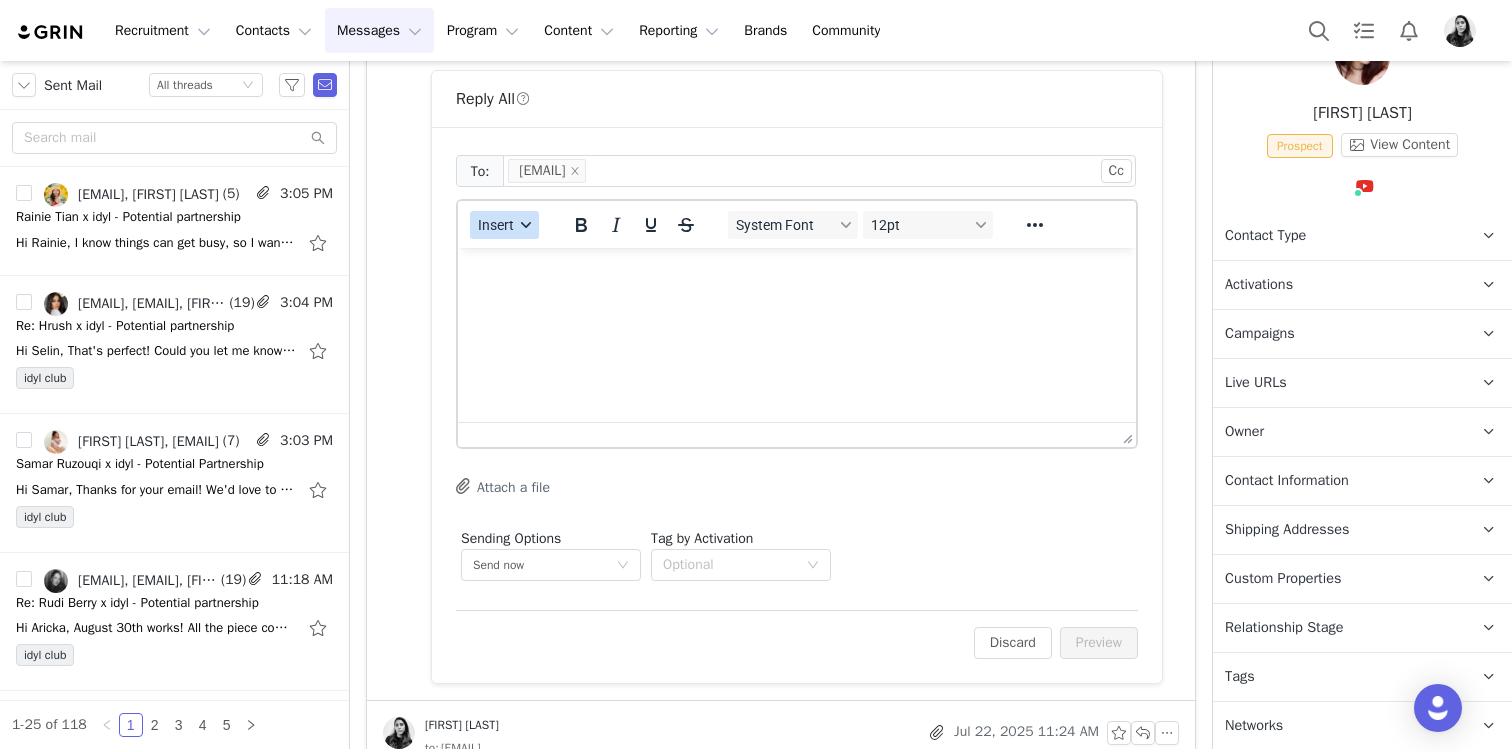 click on "Insert" at bounding box center (504, 225) 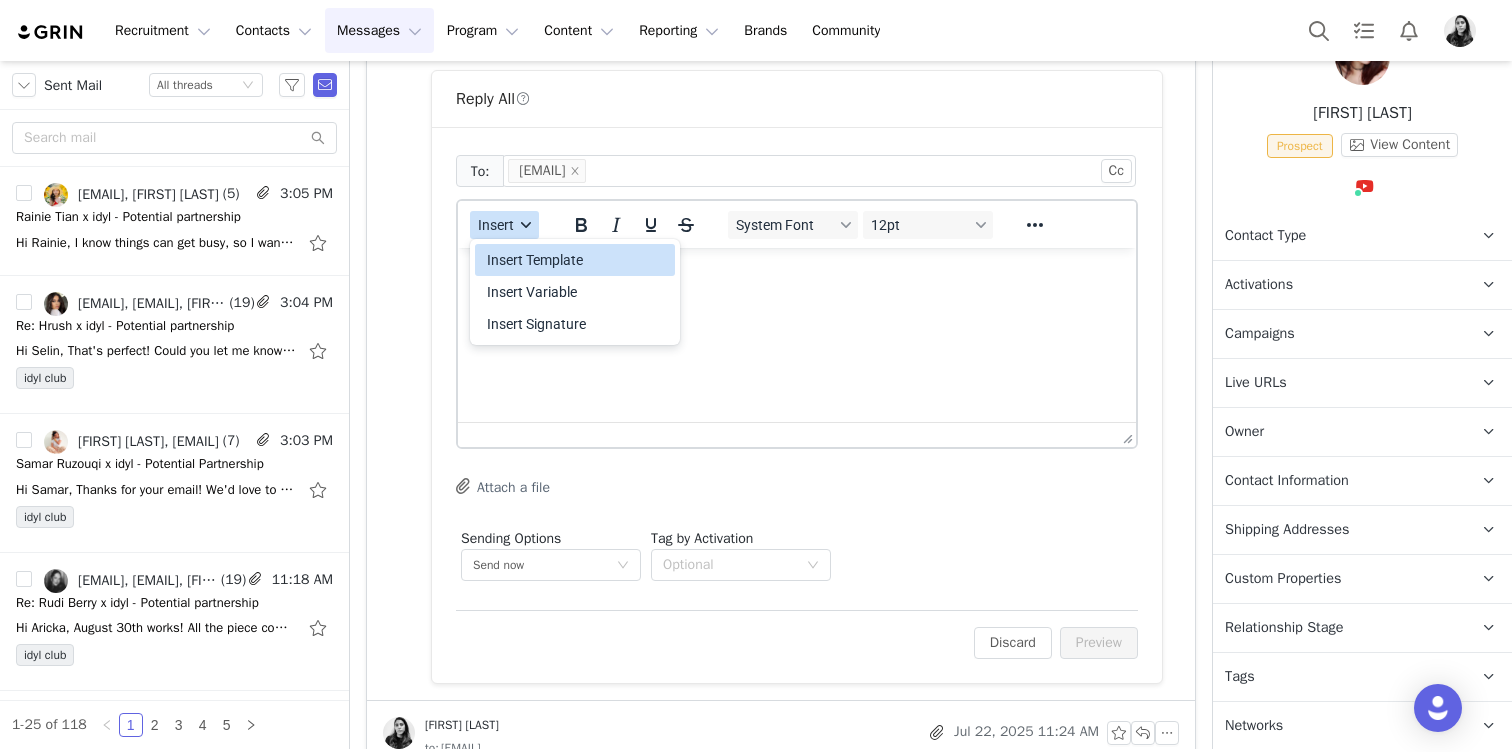 click on "Insert Template" at bounding box center (577, 260) 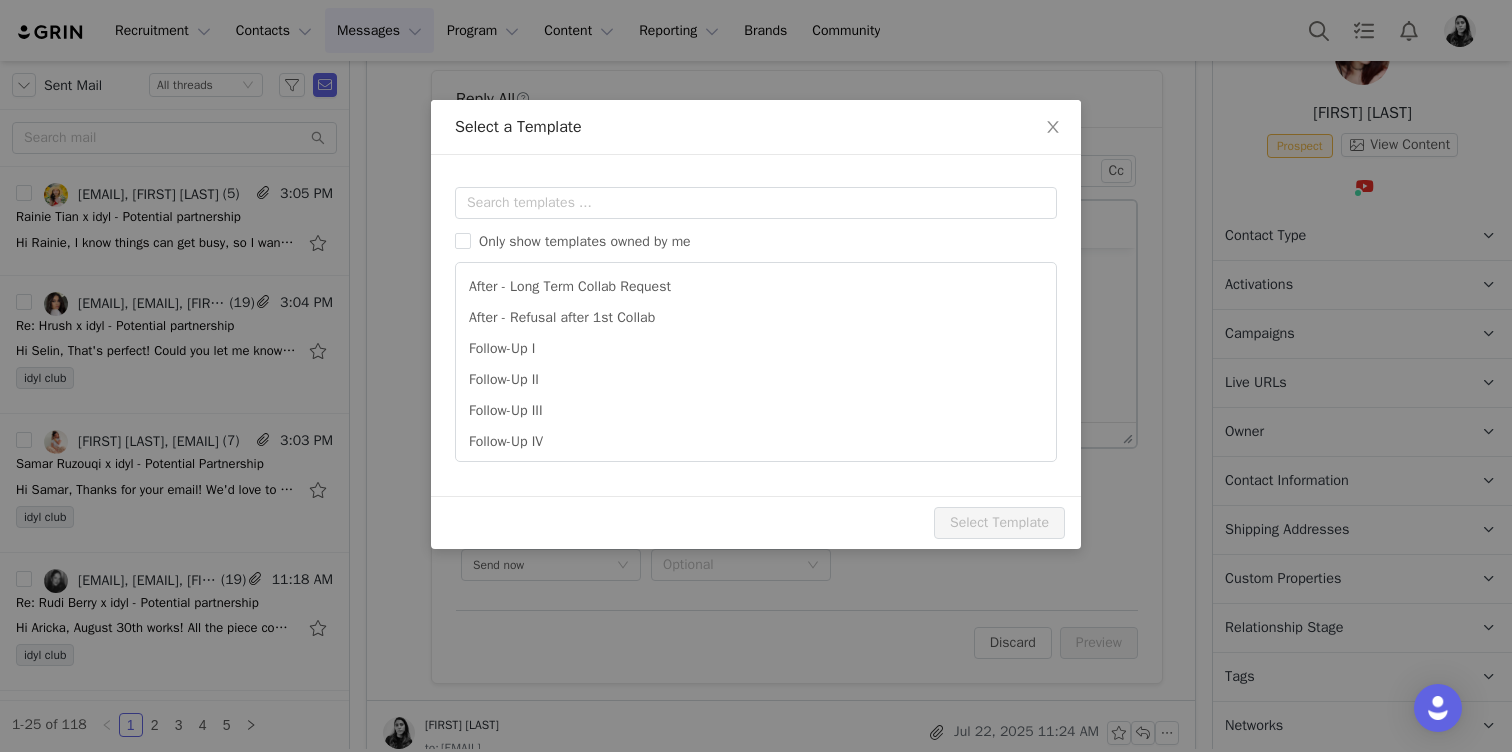 scroll, scrollTop: 0, scrollLeft: 0, axis: both 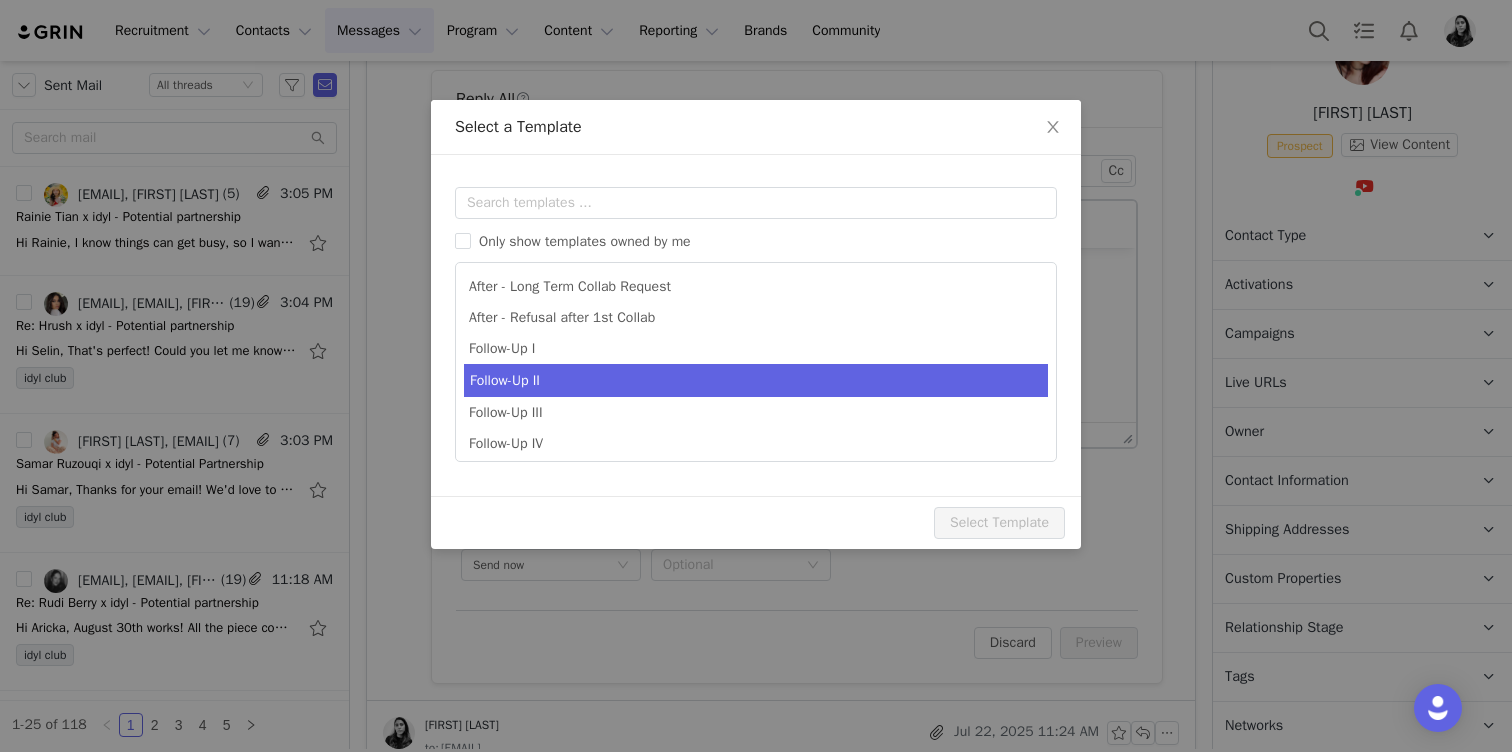 click on "Follow-Up II" at bounding box center [756, 380] 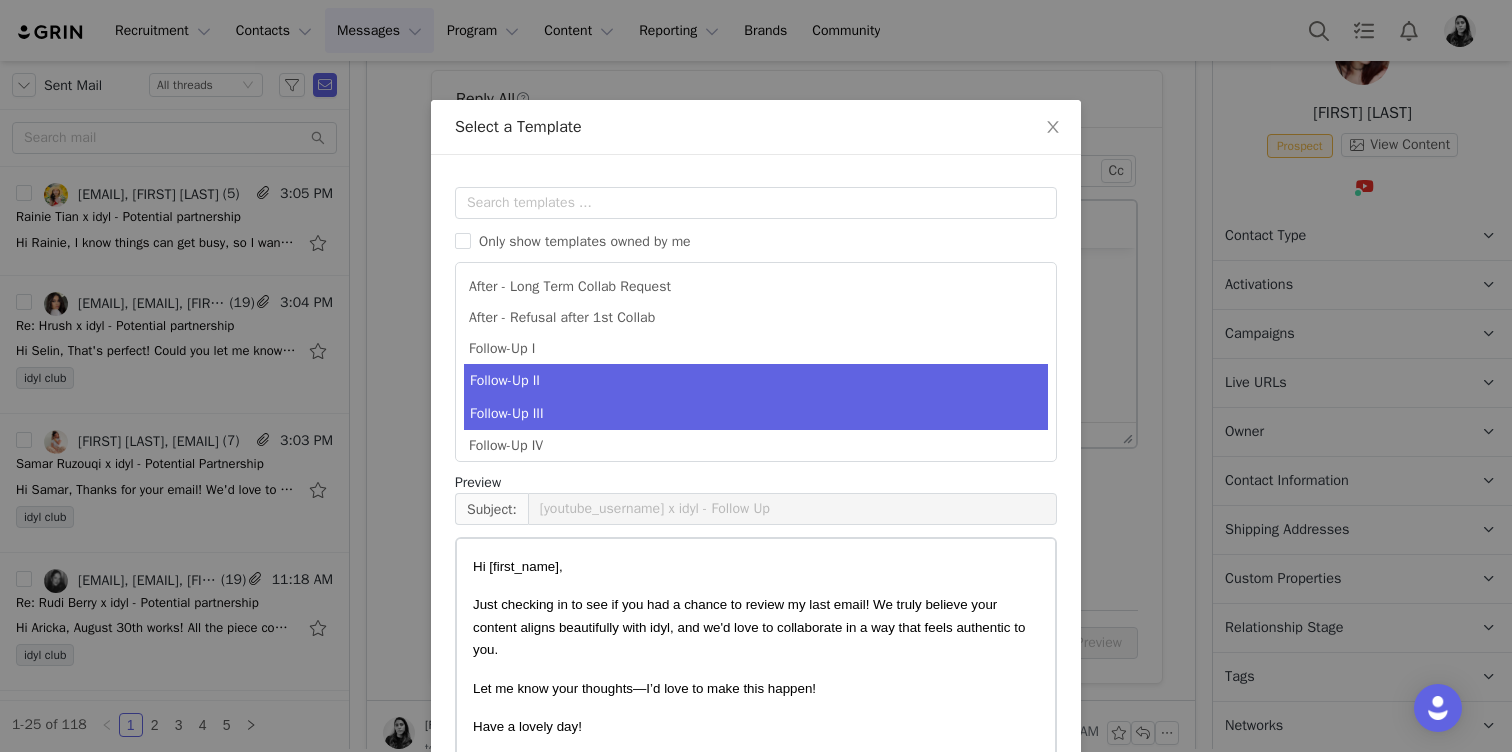 click on "Follow-Up III" at bounding box center [756, 413] 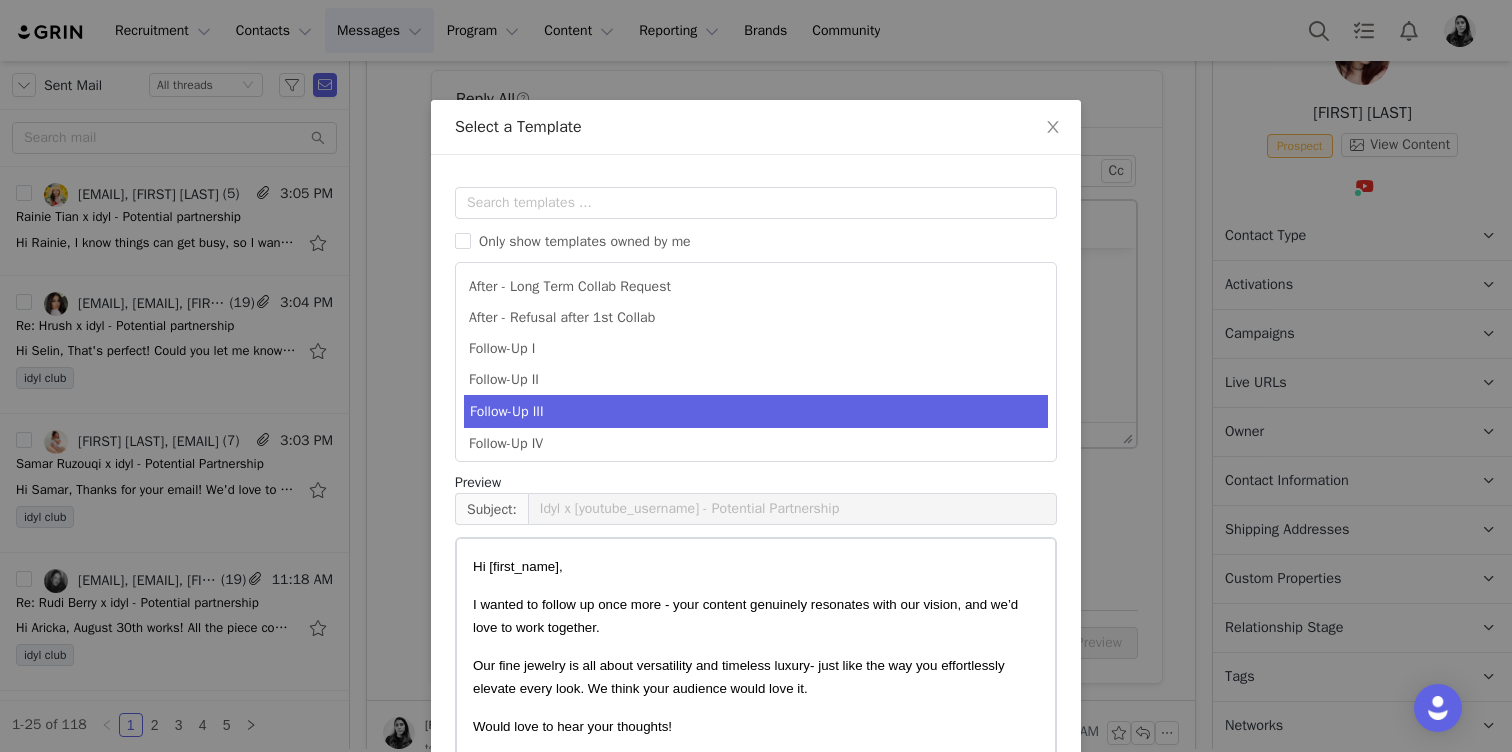 scroll, scrollTop: 147, scrollLeft: 0, axis: vertical 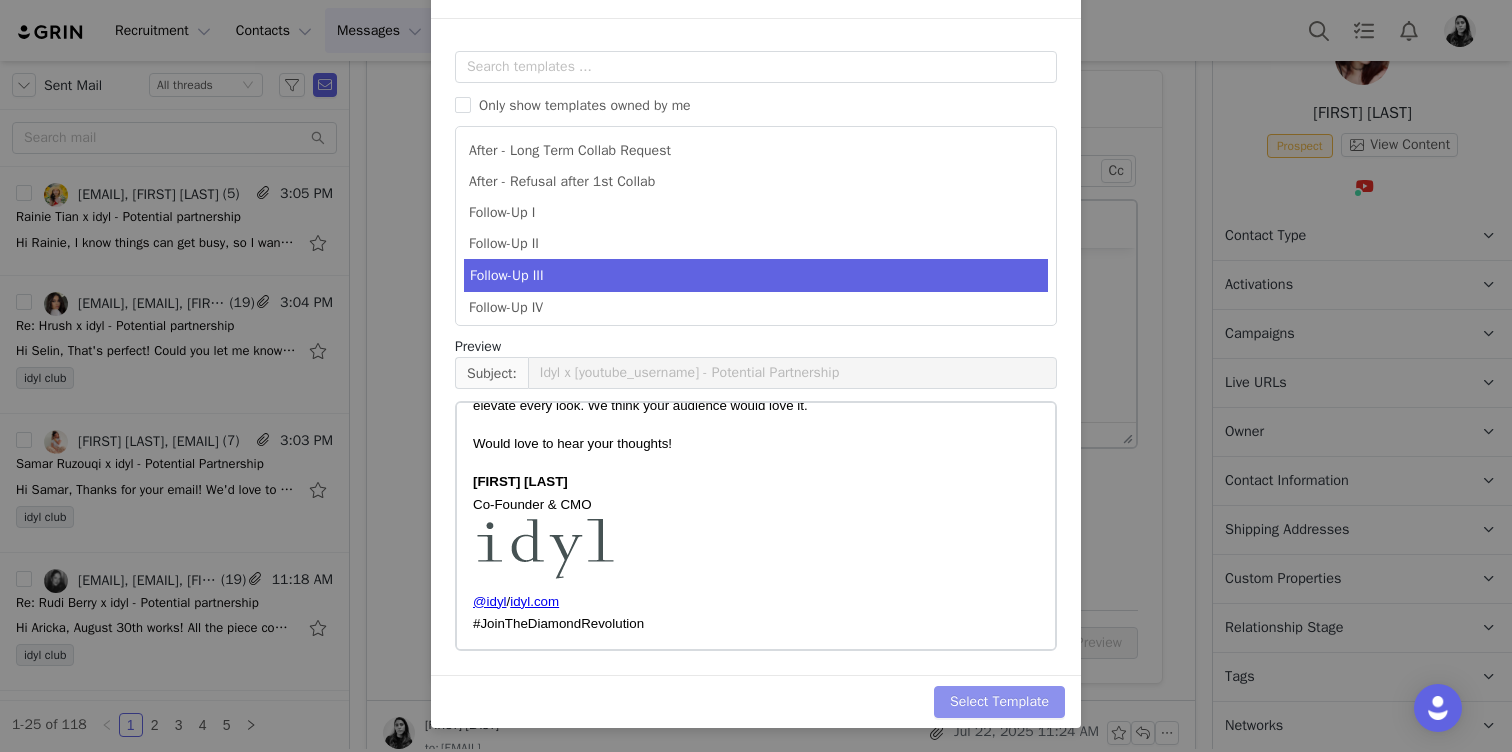 click on "Select Template" at bounding box center (999, 702) 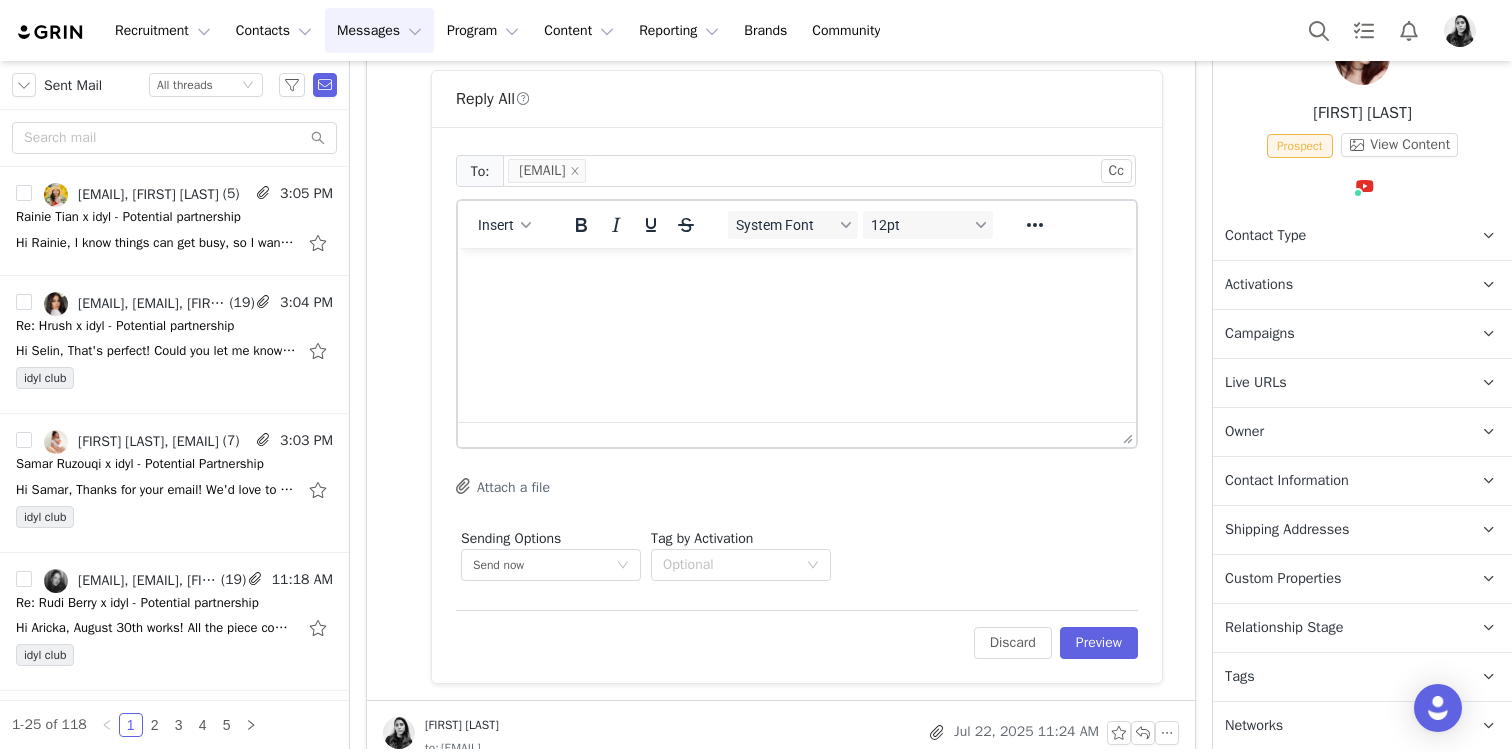 scroll, scrollTop: 0, scrollLeft: 0, axis: both 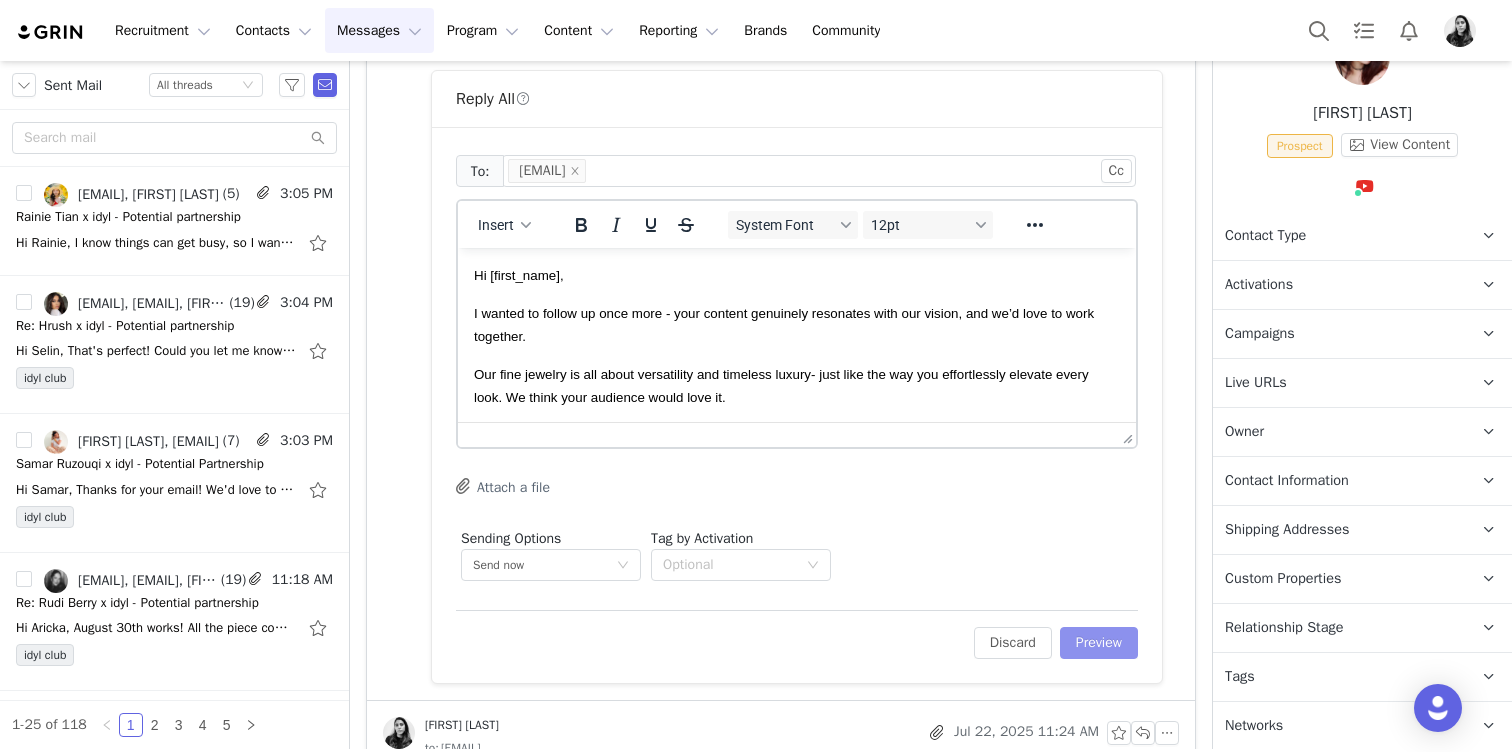 click on "Preview" at bounding box center (1099, 643) 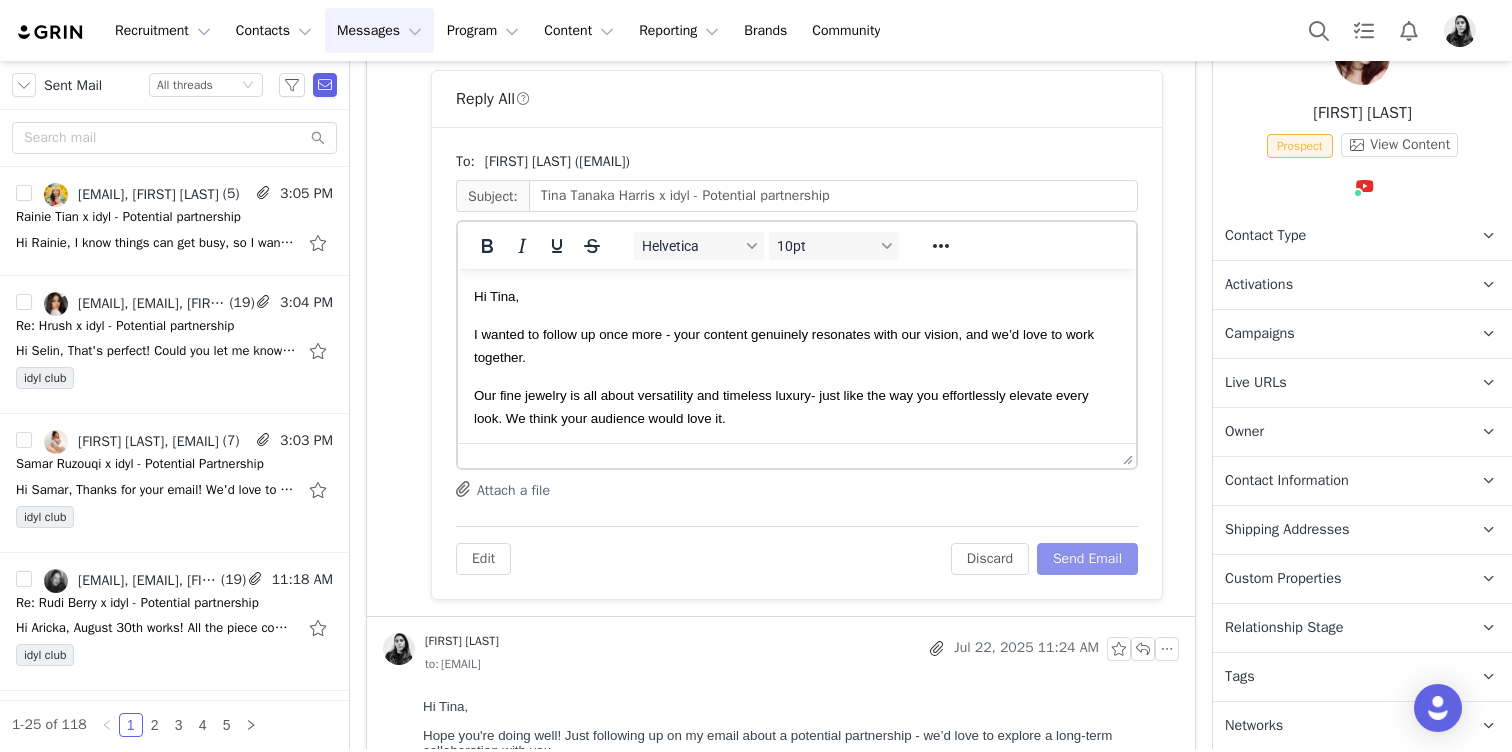 scroll, scrollTop: 0, scrollLeft: 0, axis: both 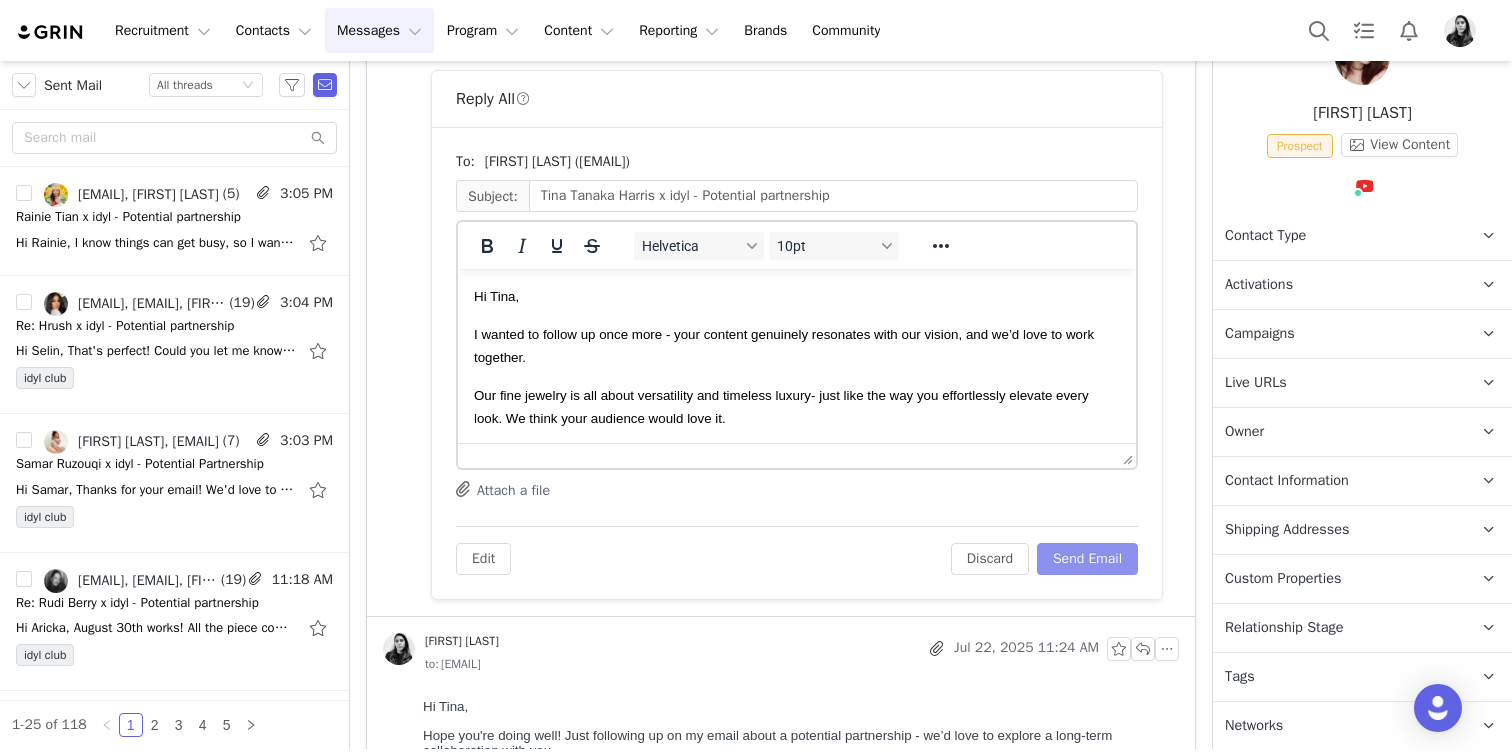 click on "Send Email" at bounding box center [1087, 559] 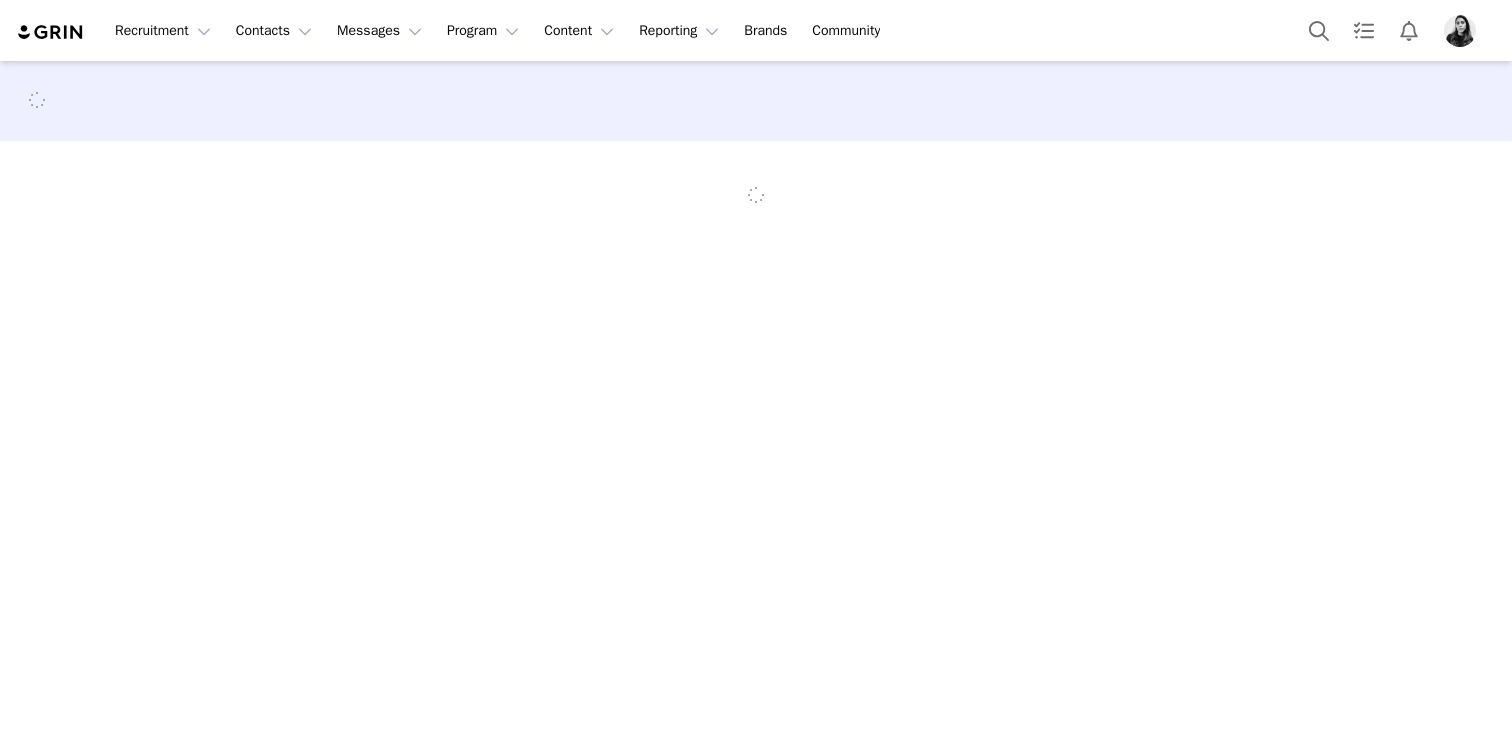 scroll, scrollTop: 0, scrollLeft: 0, axis: both 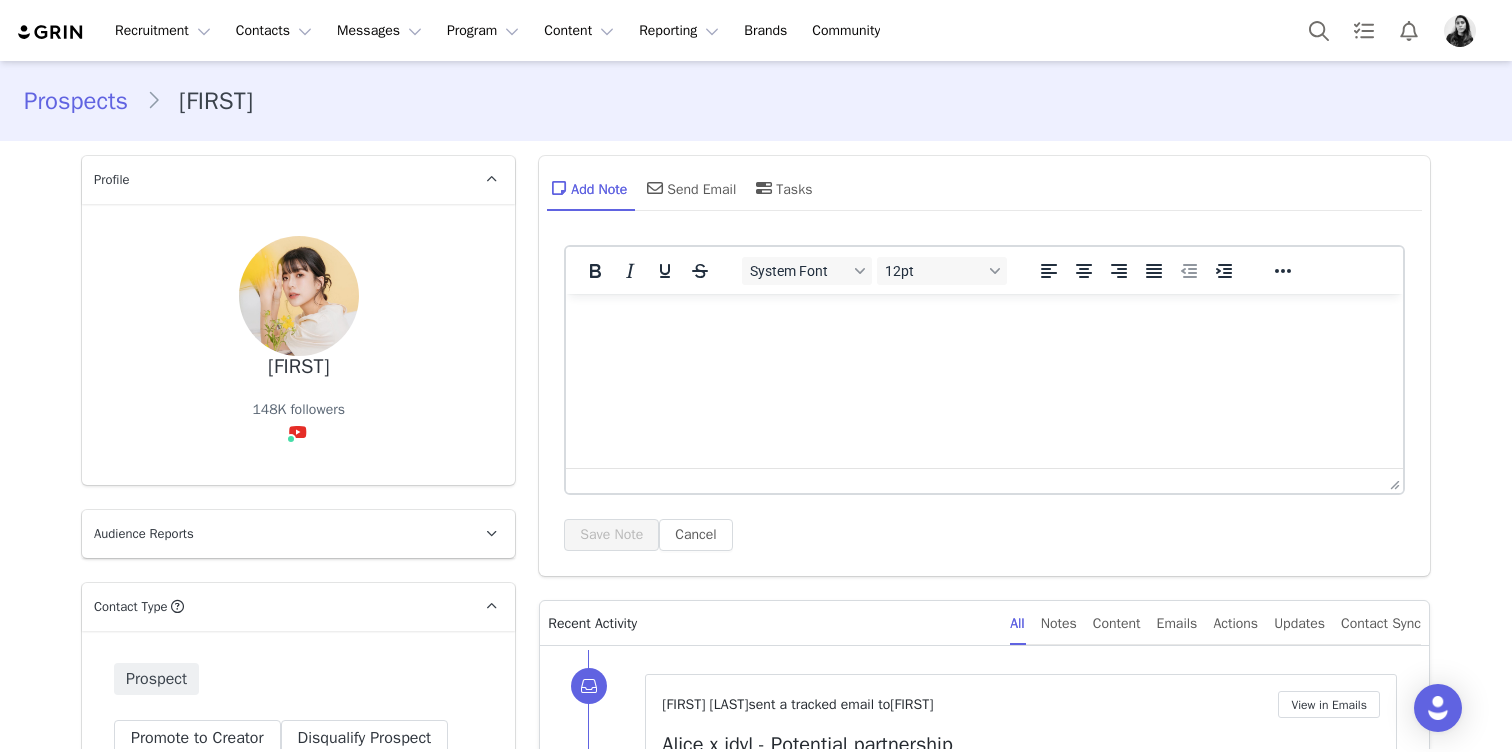 type on "+1 (United States)" 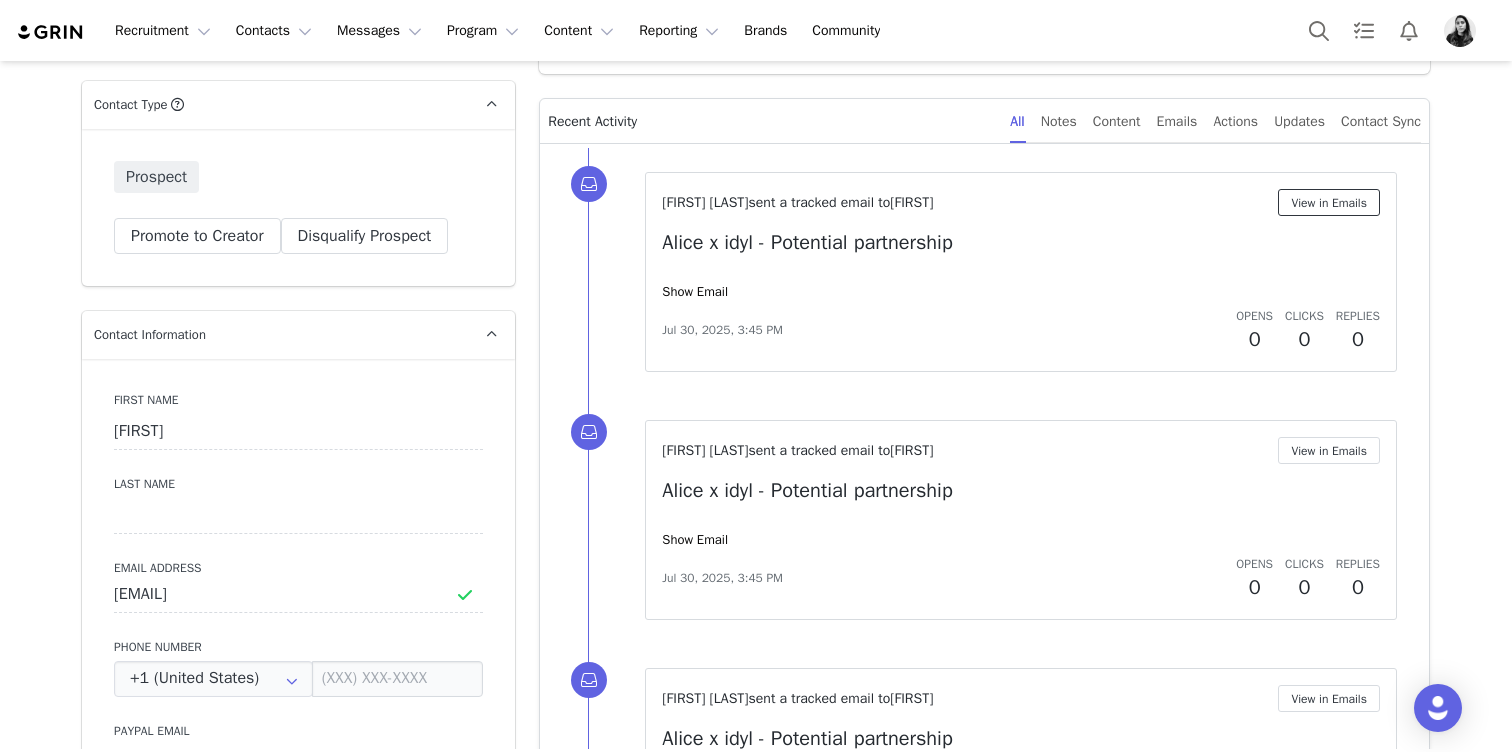 click on "View in Emails" at bounding box center (1329, 202) 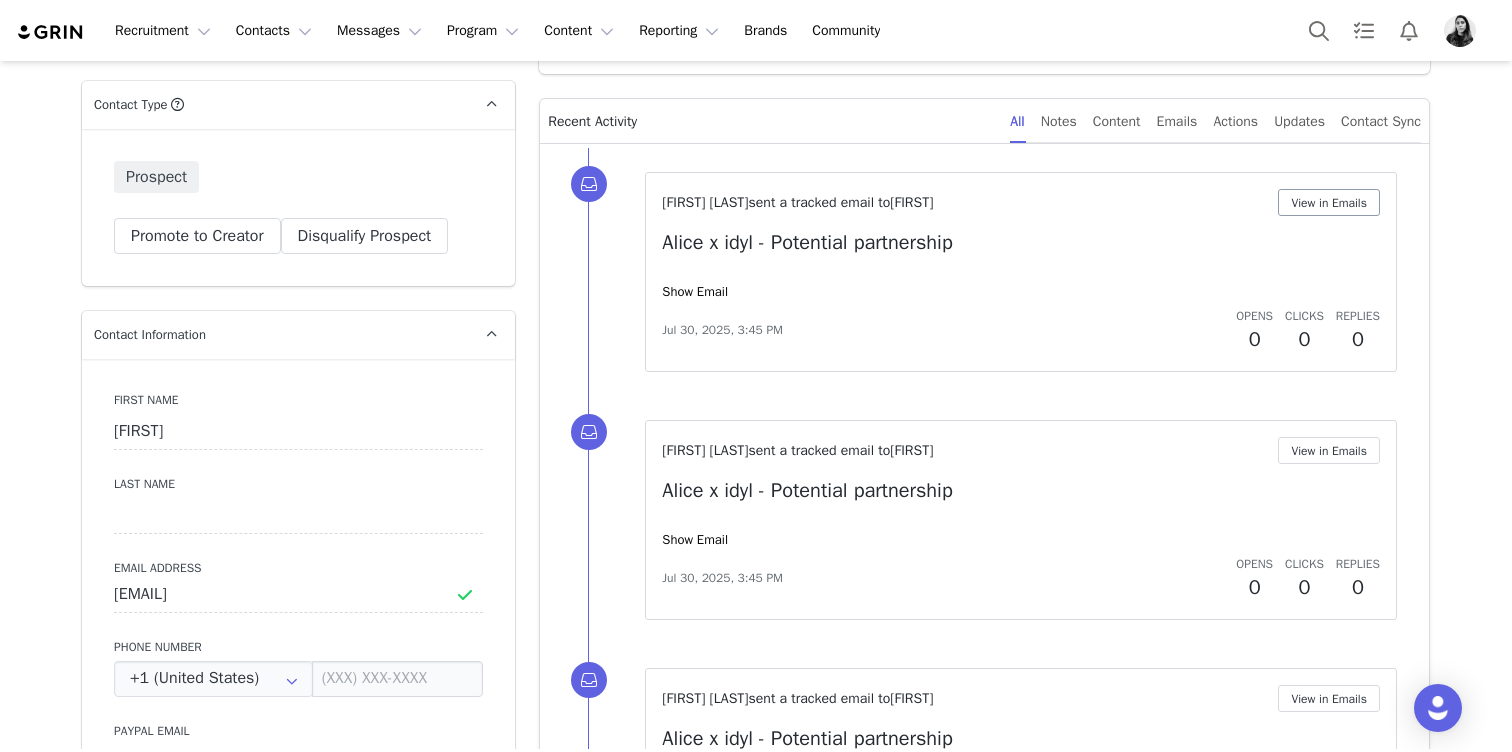 scroll, scrollTop: 0, scrollLeft: 0, axis: both 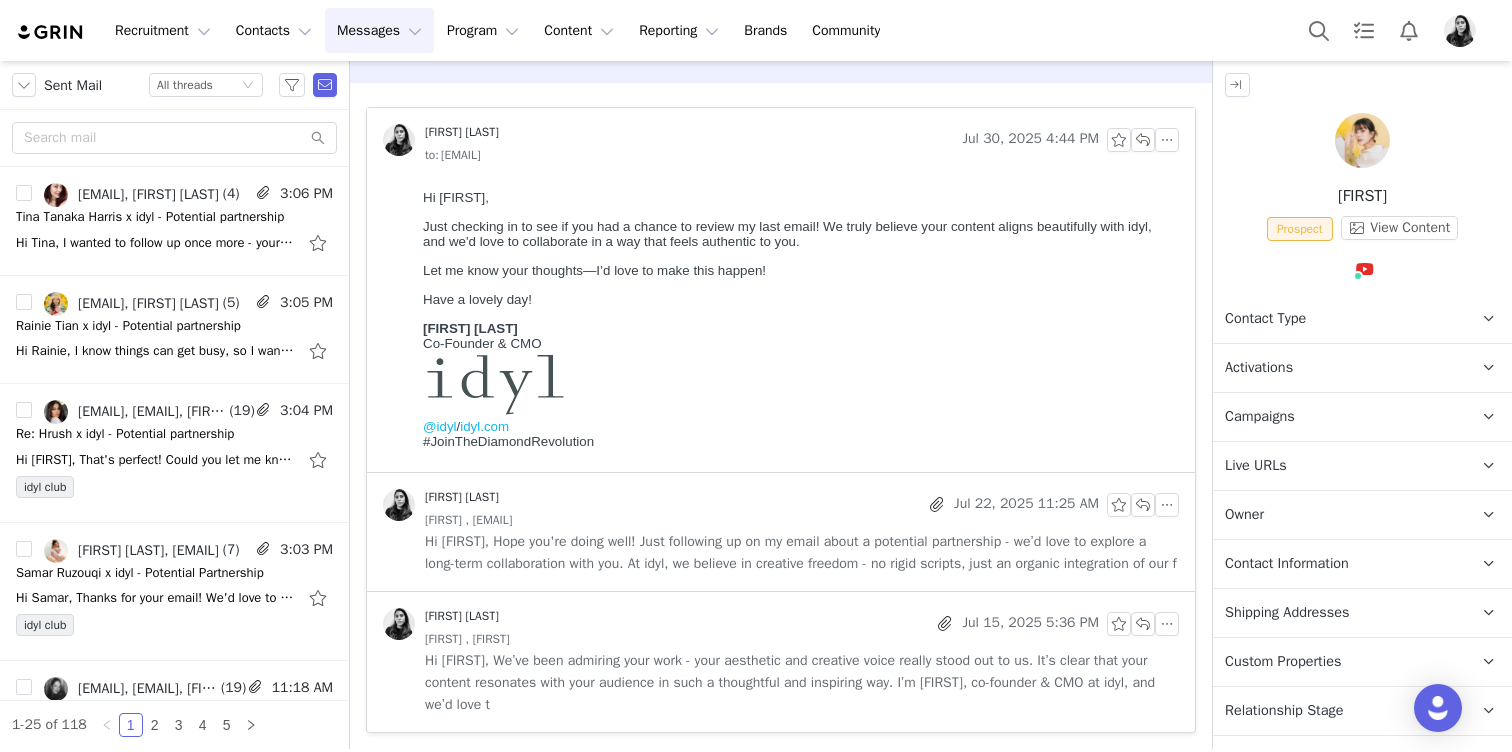 click on "Hi [FIRST],
Hope you're doing well! Just following up on my email about a potential partnership - we’d love to explore a long-term collaboration with you.
At idyl, we believe in creative freedom - no rigid scripts, just an organic integration of our f" at bounding box center [802, 553] 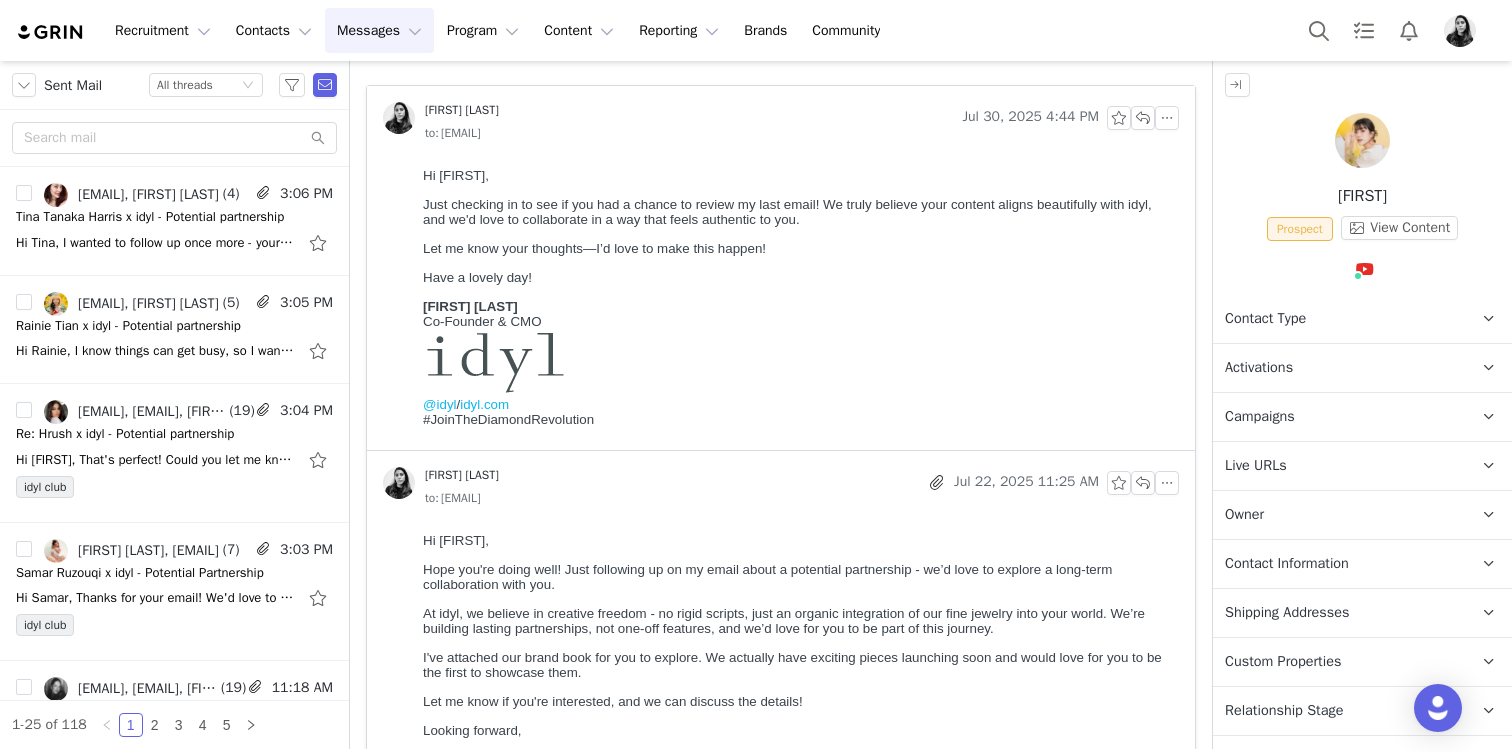scroll, scrollTop: 0, scrollLeft: 0, axis: both 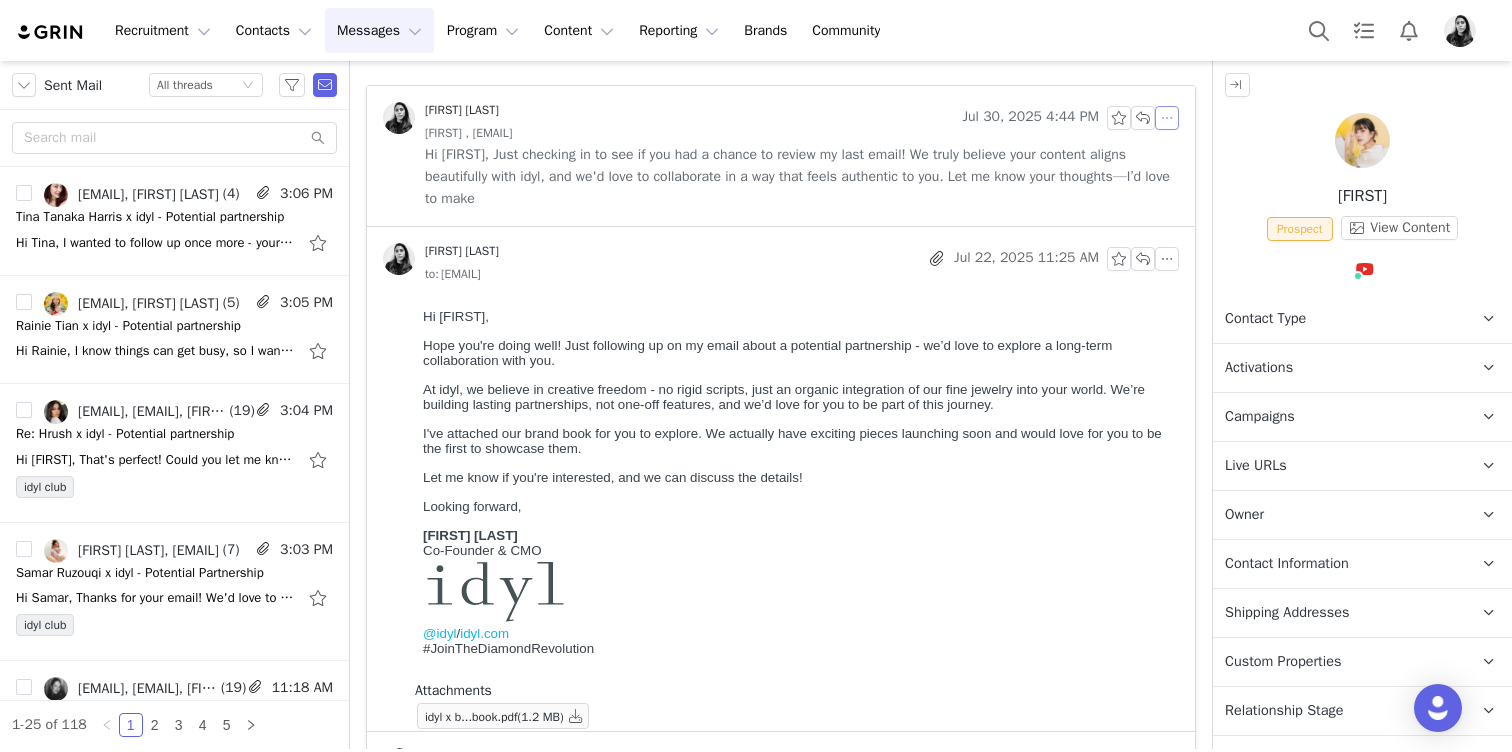 click at bounding box center (1167, 118) 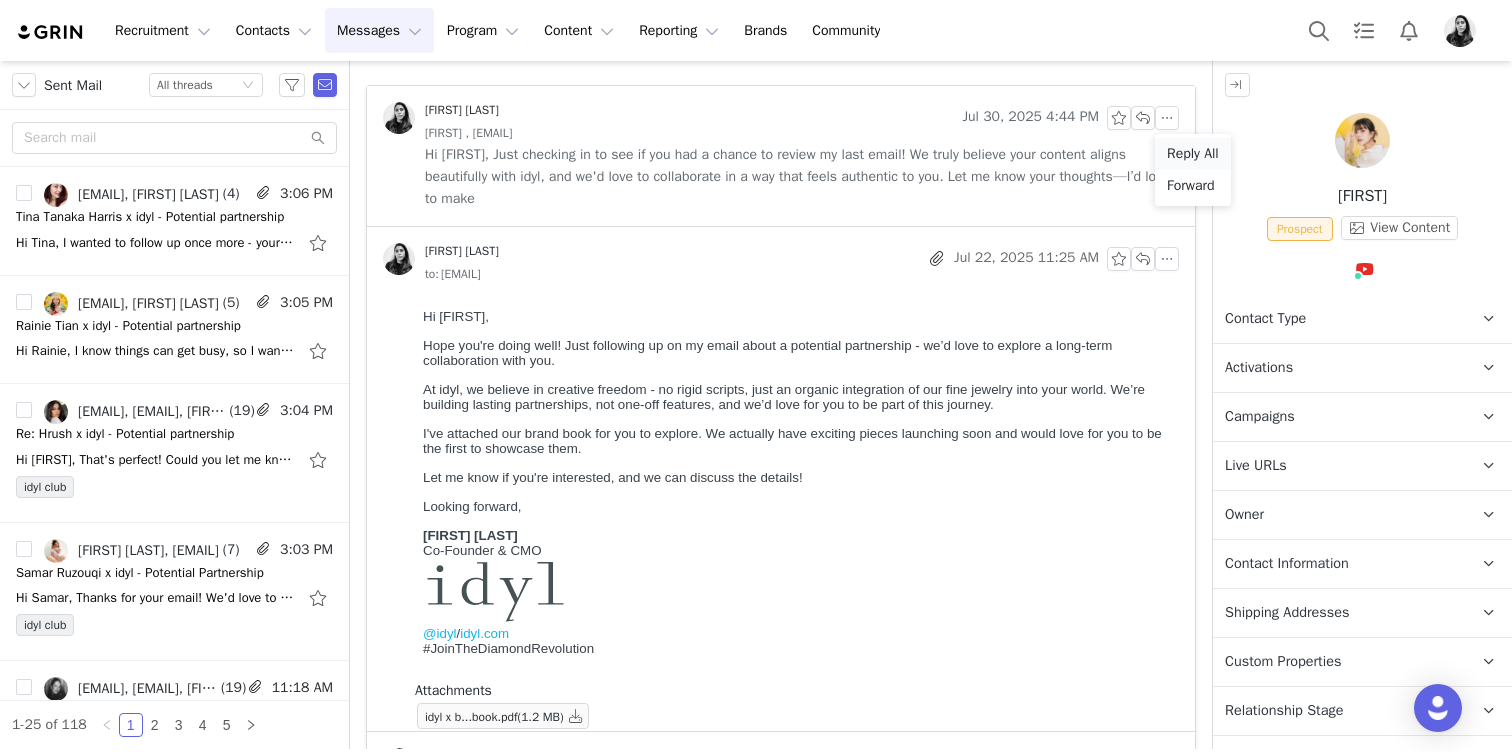 click on "Reply All" at bounding box center [1193, 154] 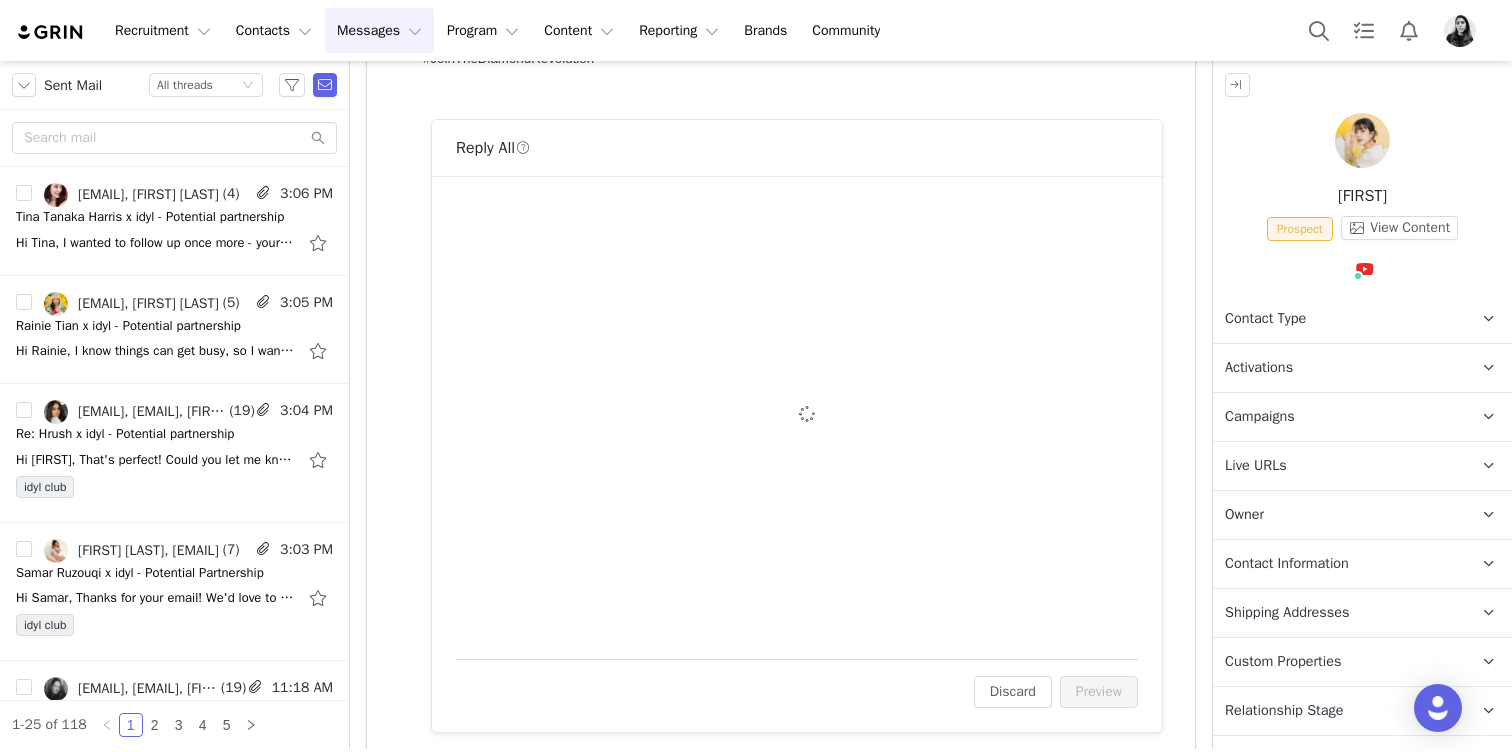 scroll, scrollTop: 490, scrollLeft: 0, axis: vertical 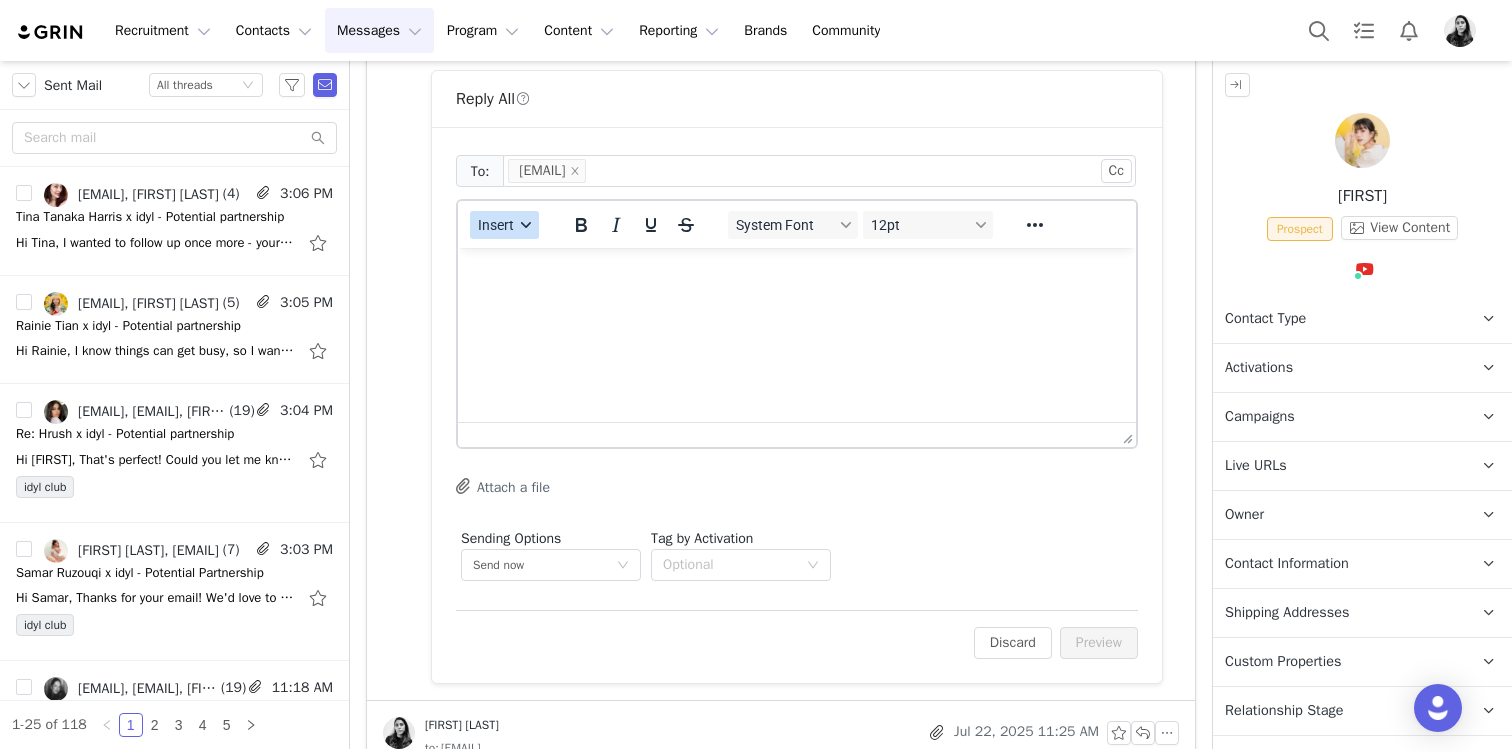 click on "Insert" at bounding box center [496, 225] 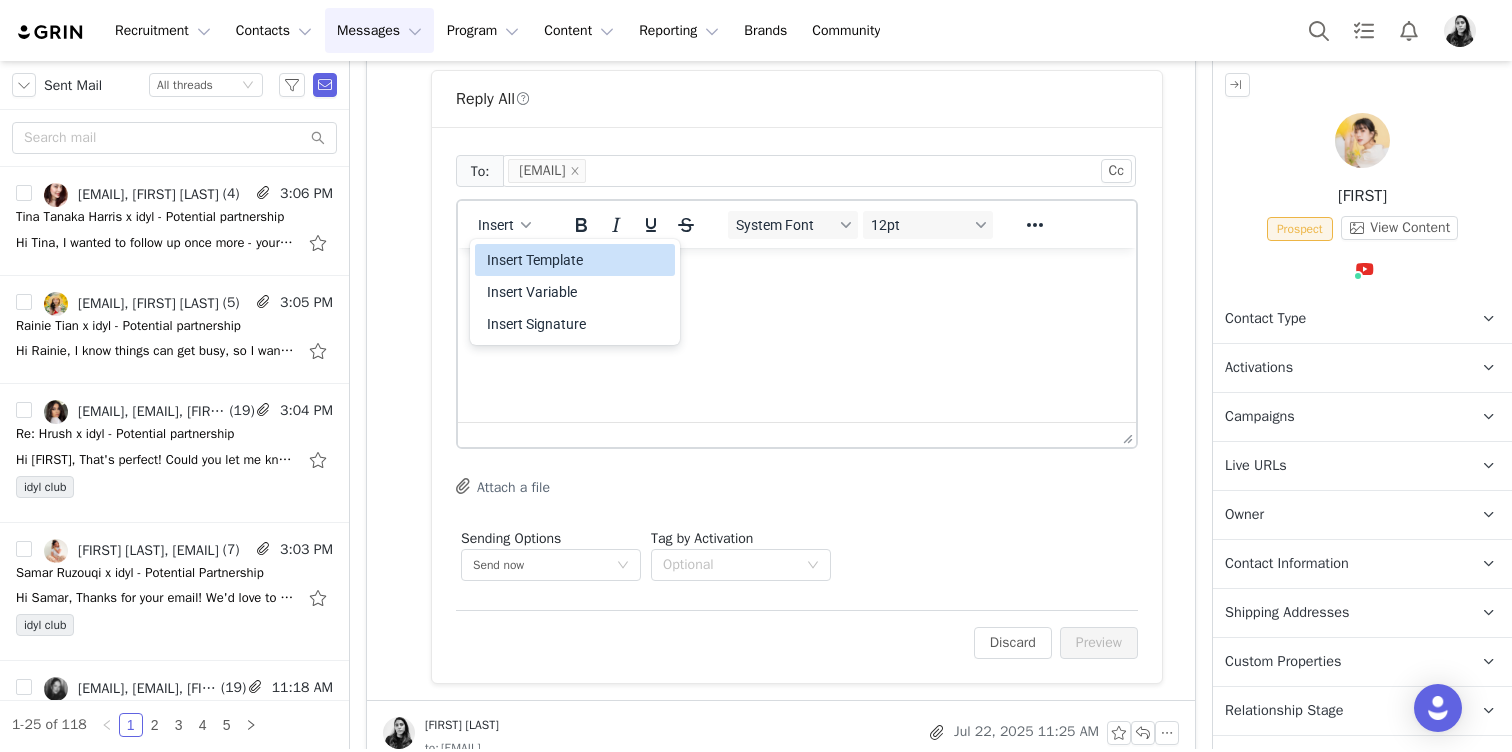 click on "Insert Template" at bounding box center [577, 260] 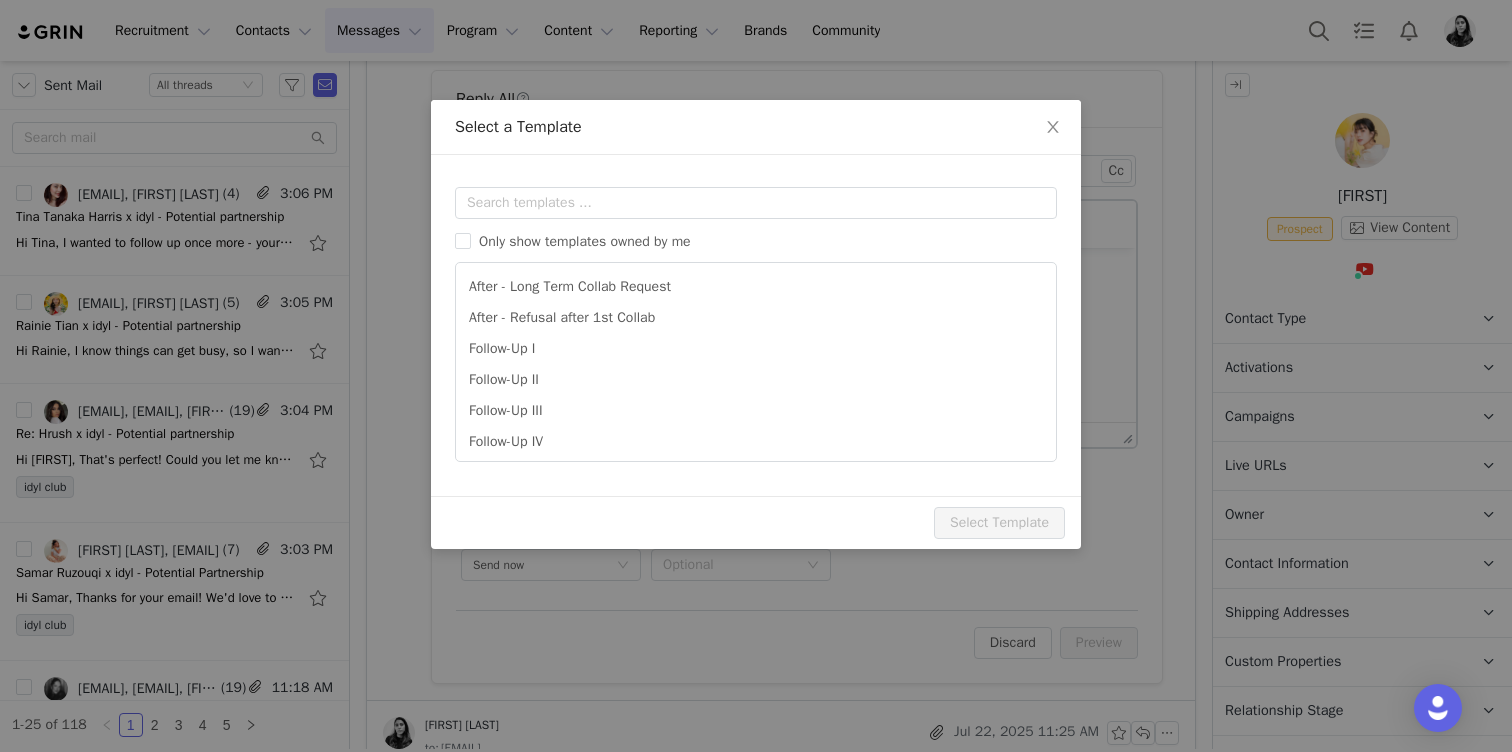 scroll, scrollTop: 0, scrollLeft: 0, axis: both 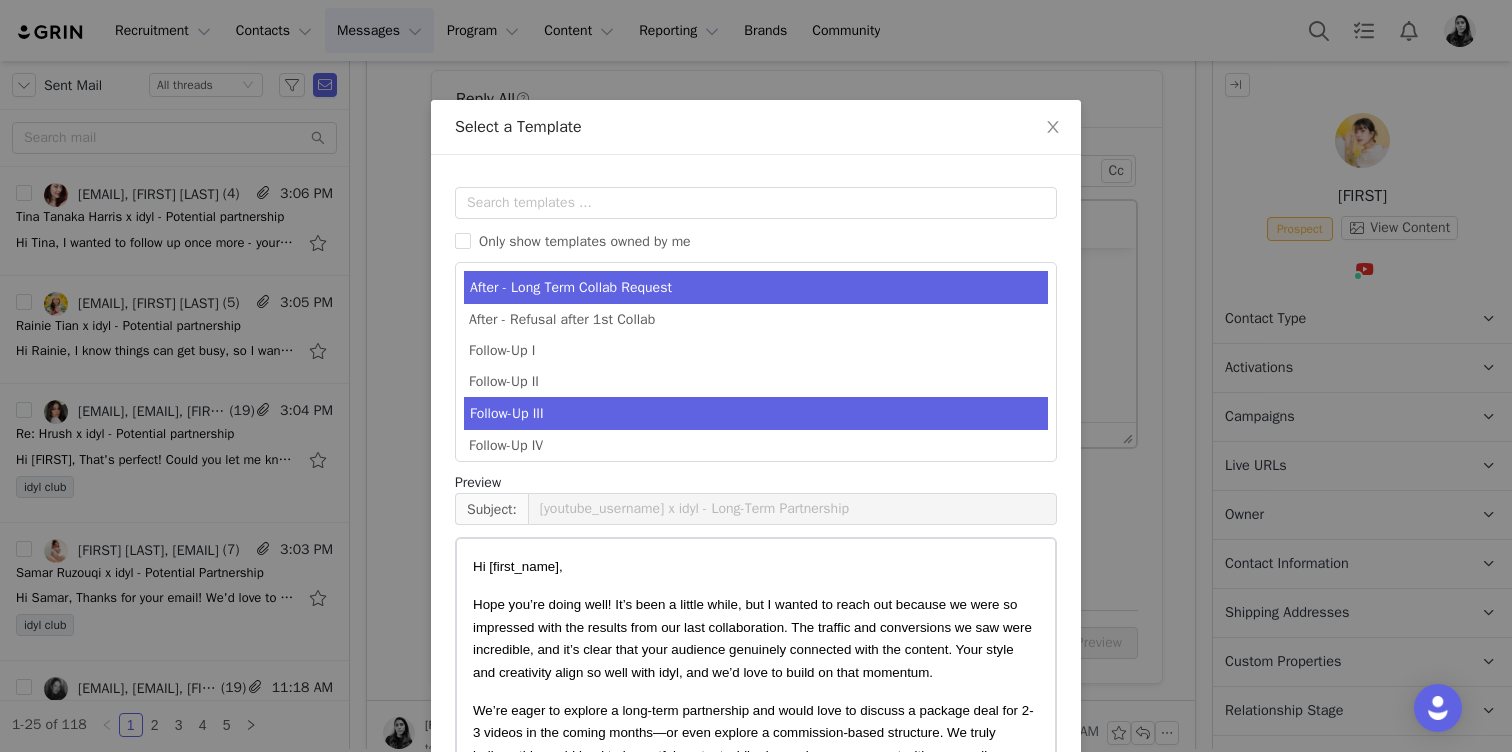 click on "Follow-Up III" at bounding box center (756, 413) 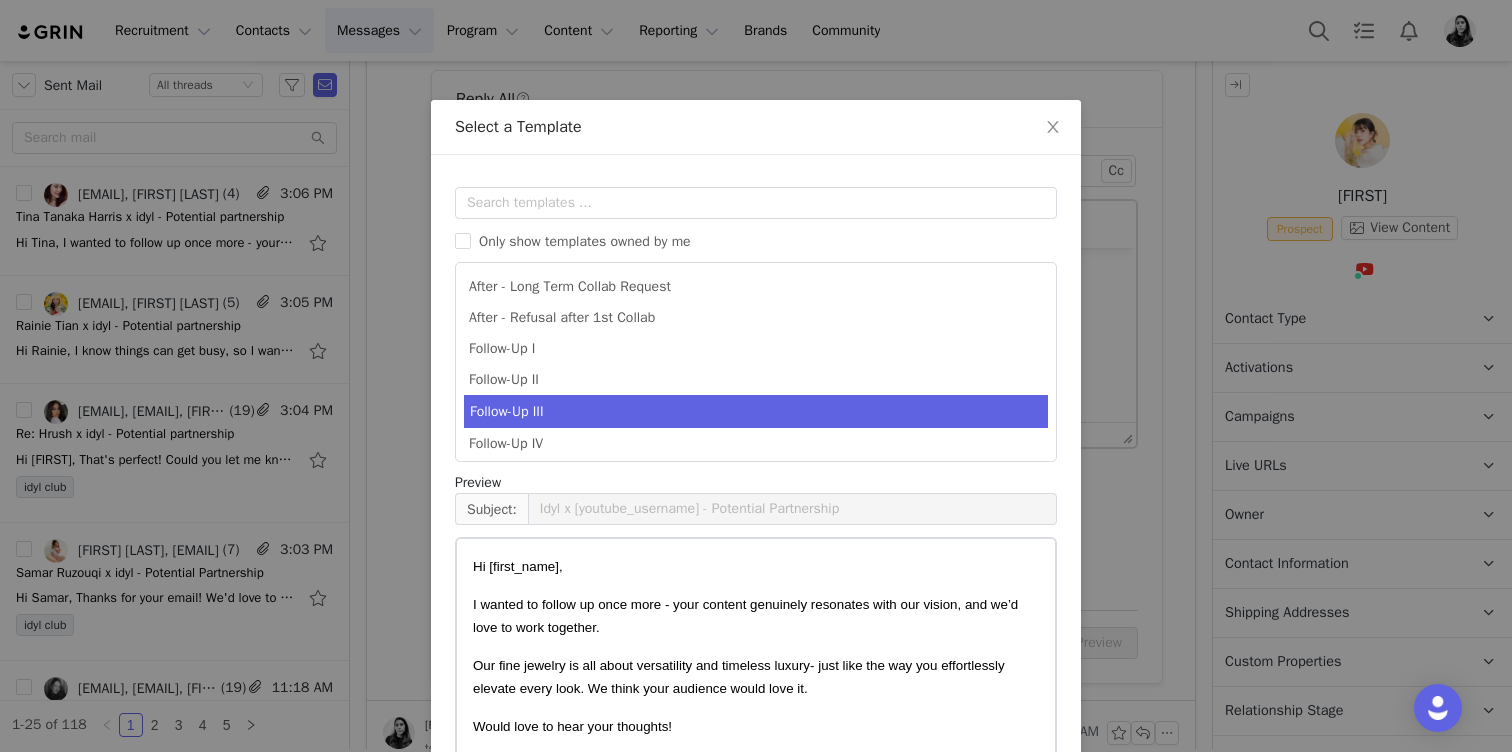 scroll, scrollTop: 147, scrollLeft: 0, axis: vertical 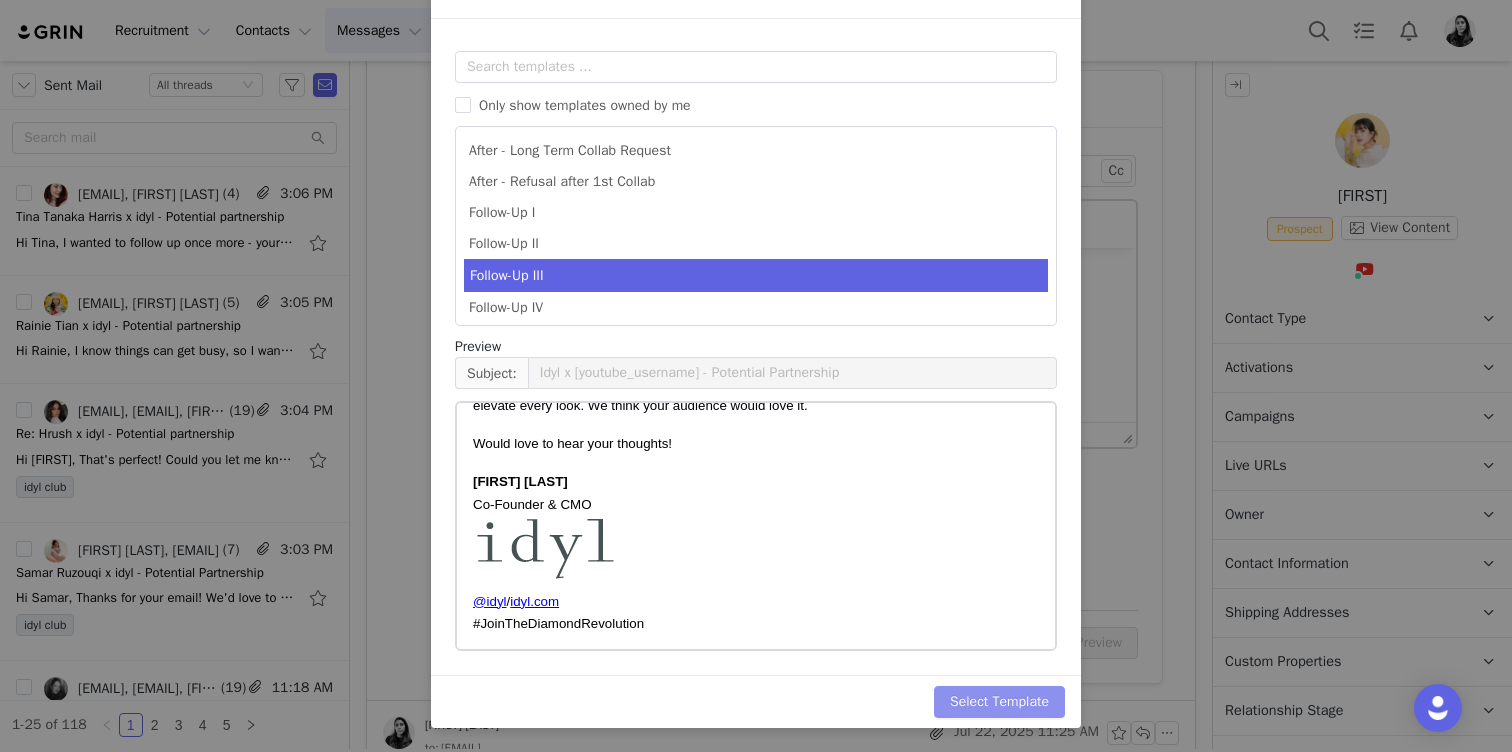 click on "Select Template" at bounding box center (999, 702) 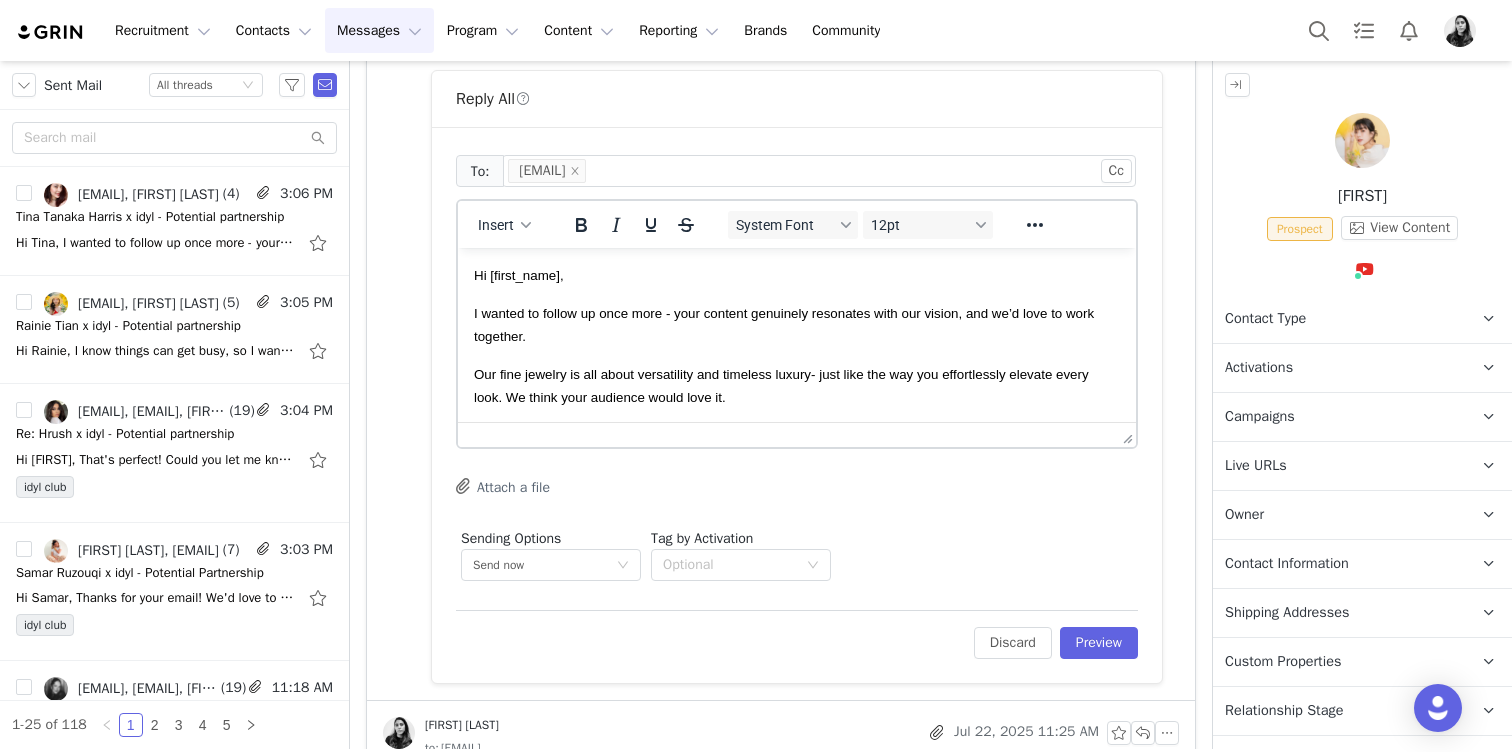 scroll, scrollTop: 0, scrollLeft: 0, axis: both 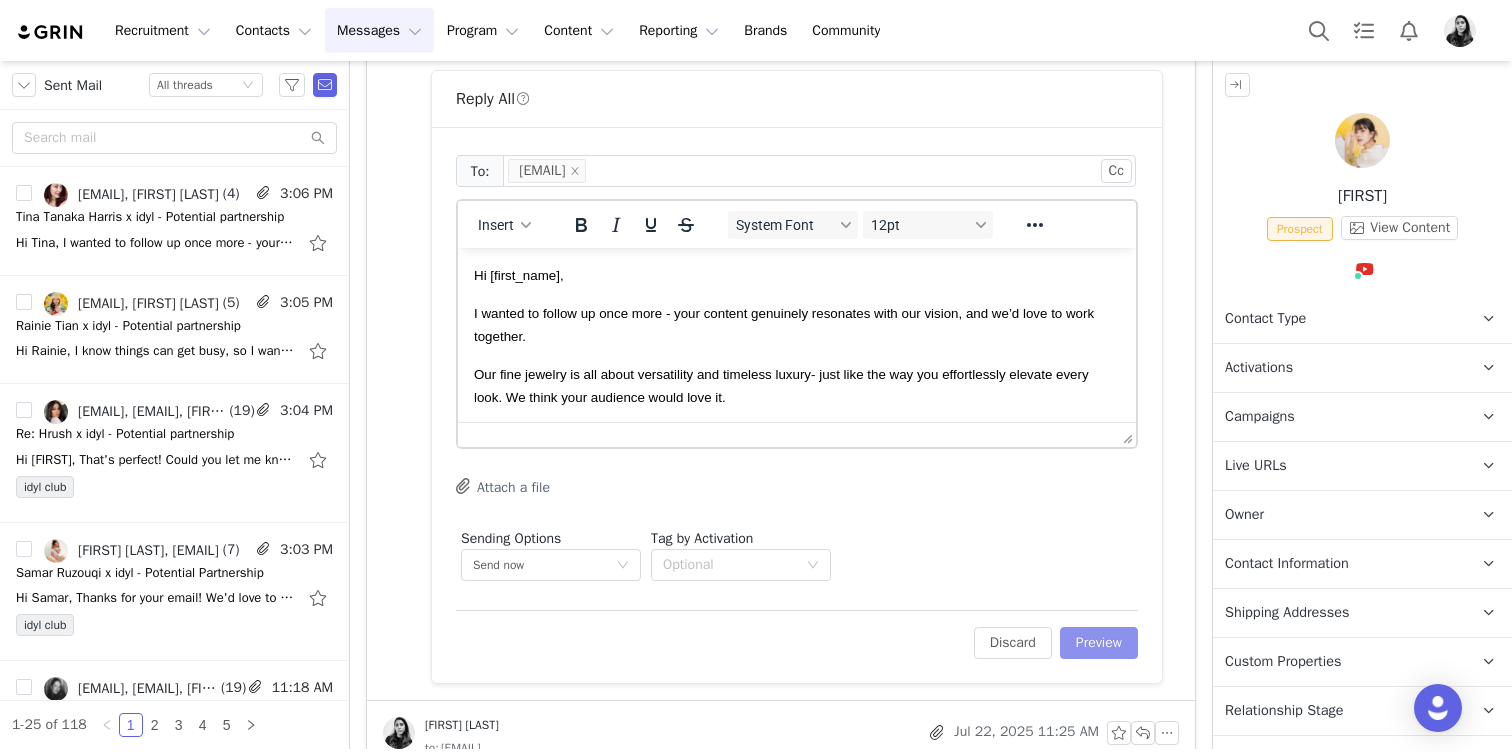 click on "Preview" at bounding box center [1099, 643] 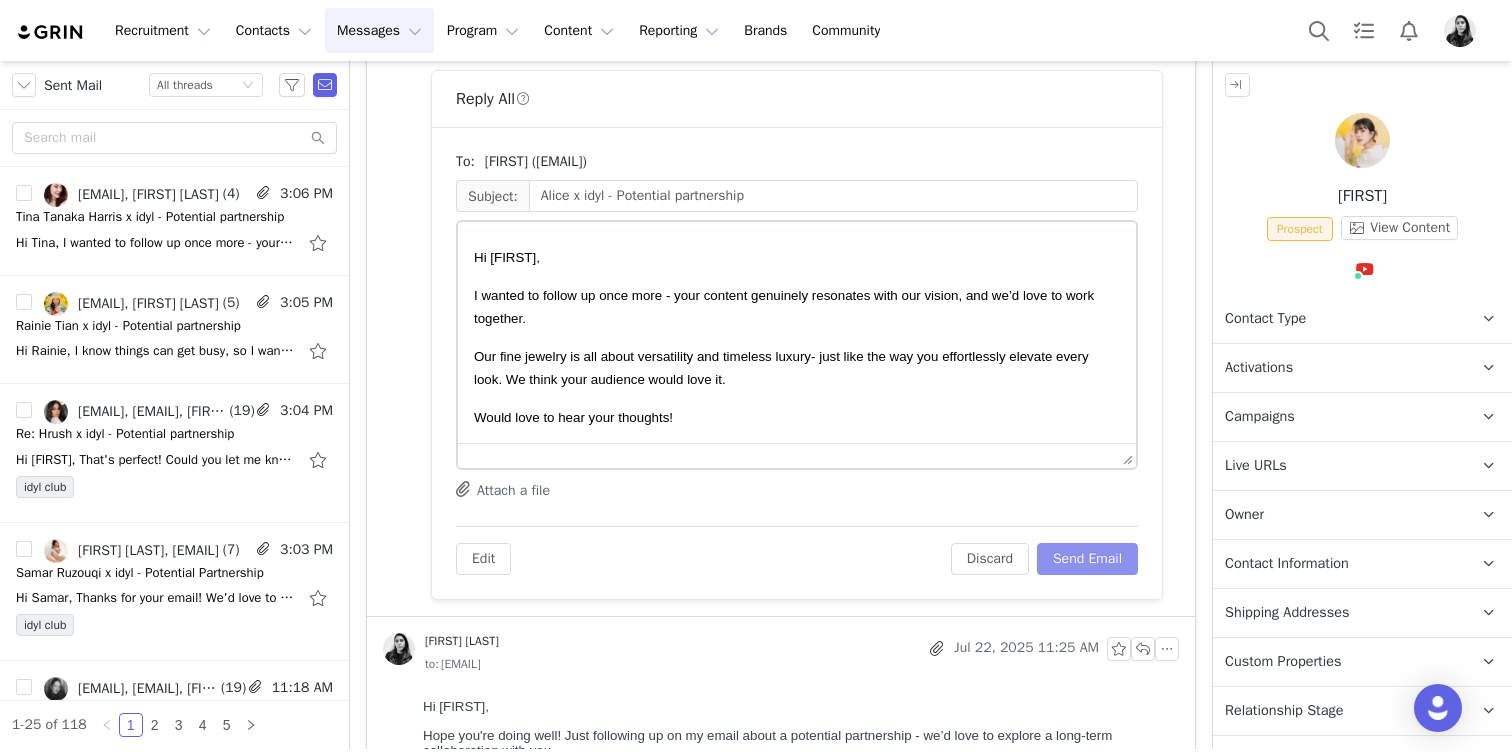 scroll, scrollTop: 0, scrollLeft: 0, axis: both 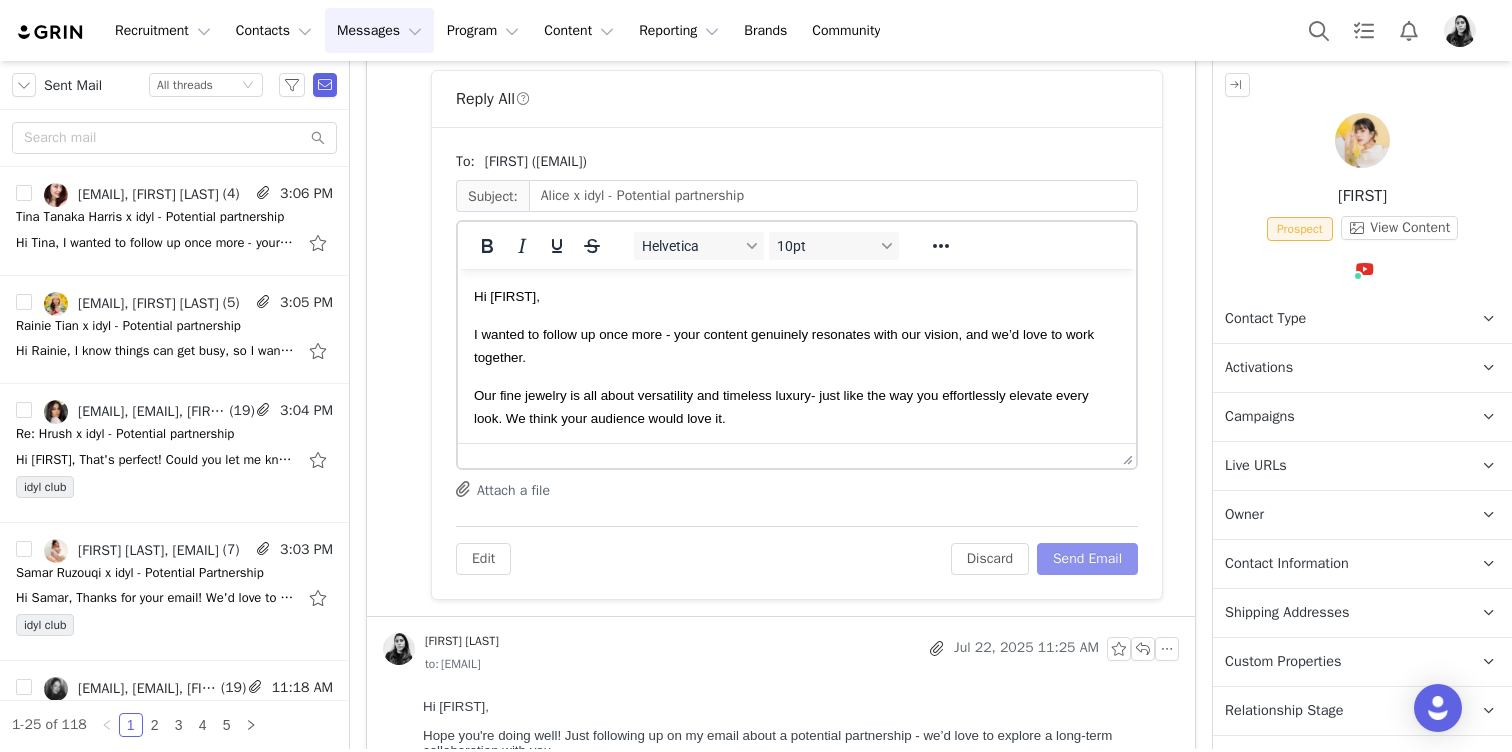 click on "Send Email" at bounding box center [1087, 559] 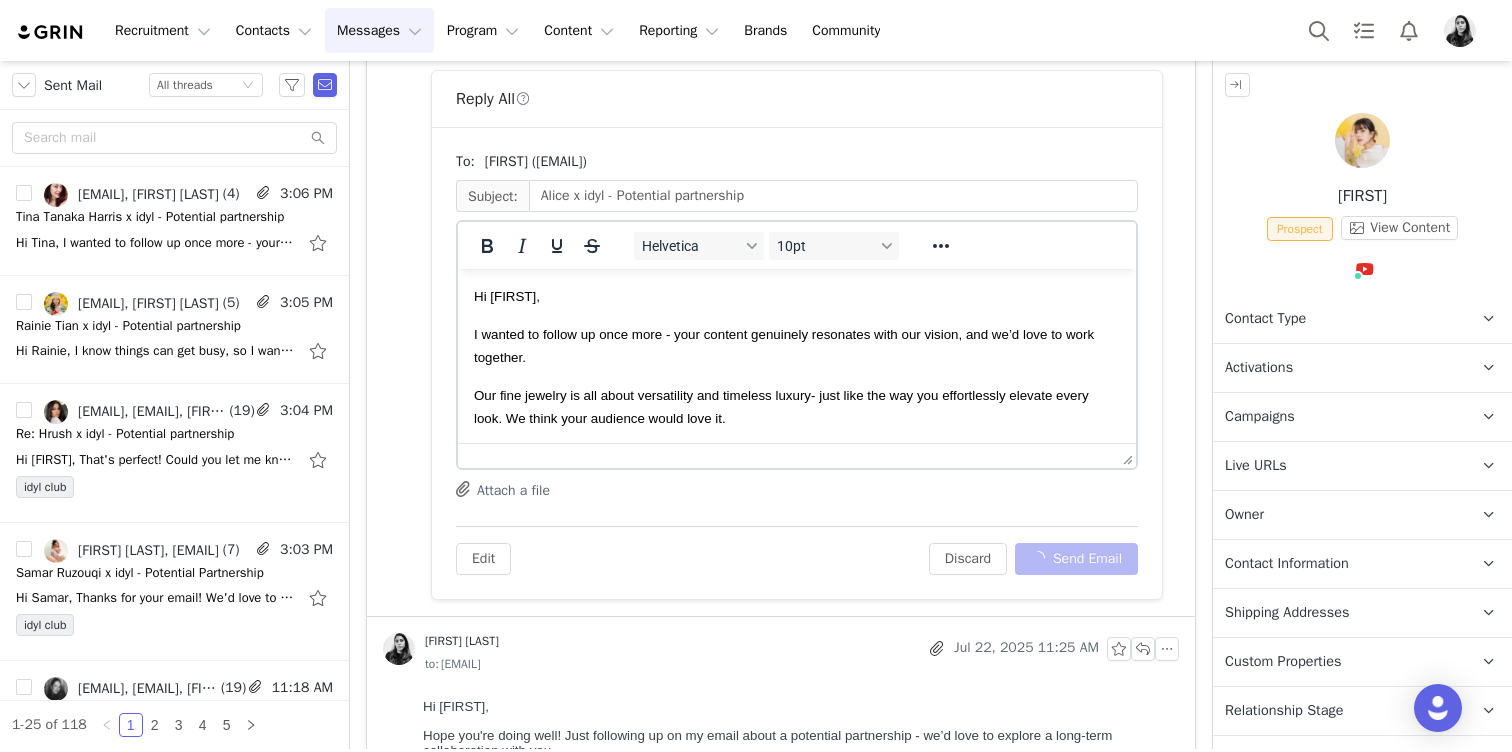 scroll, scrollTop: 444, scrollLeft: 0, axis: vertical 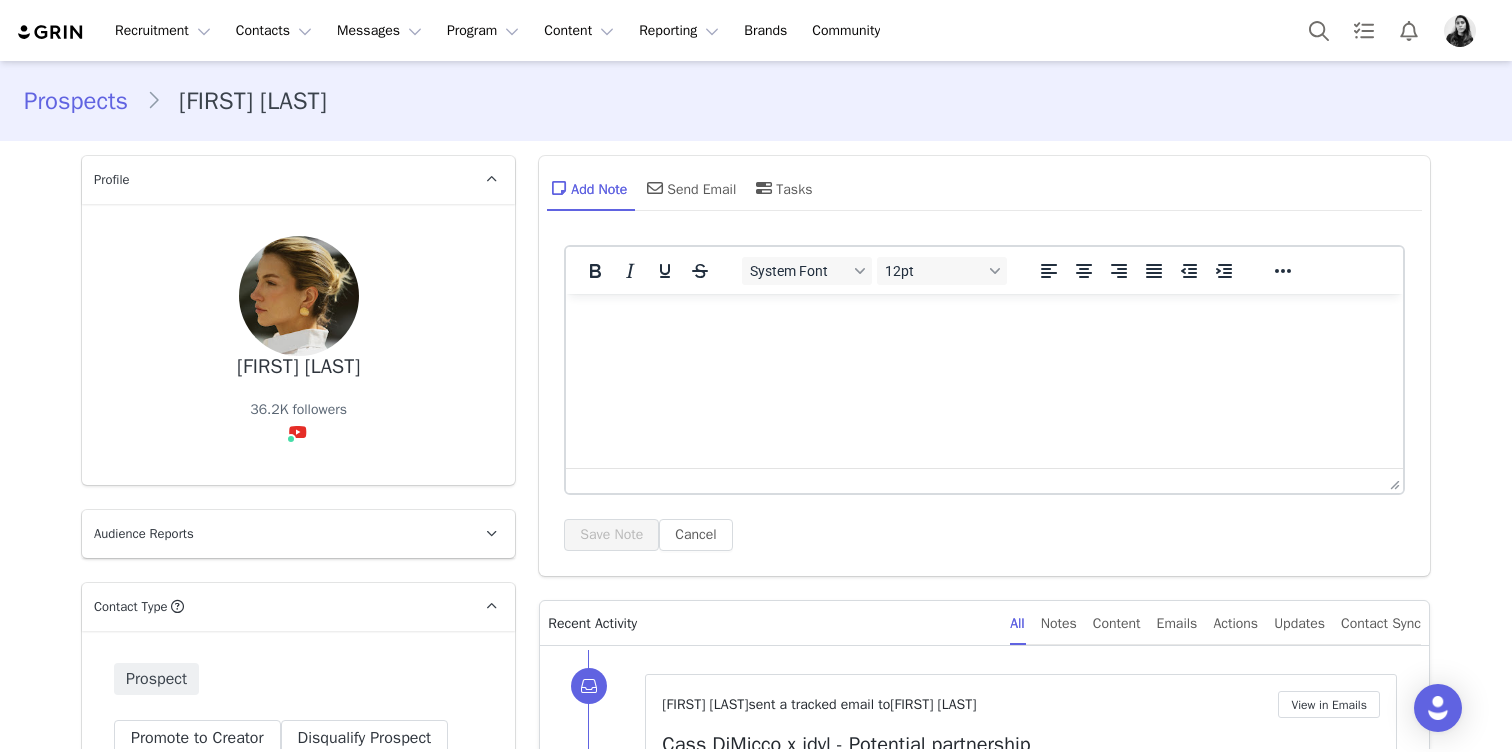 type on "+1 (United States)" 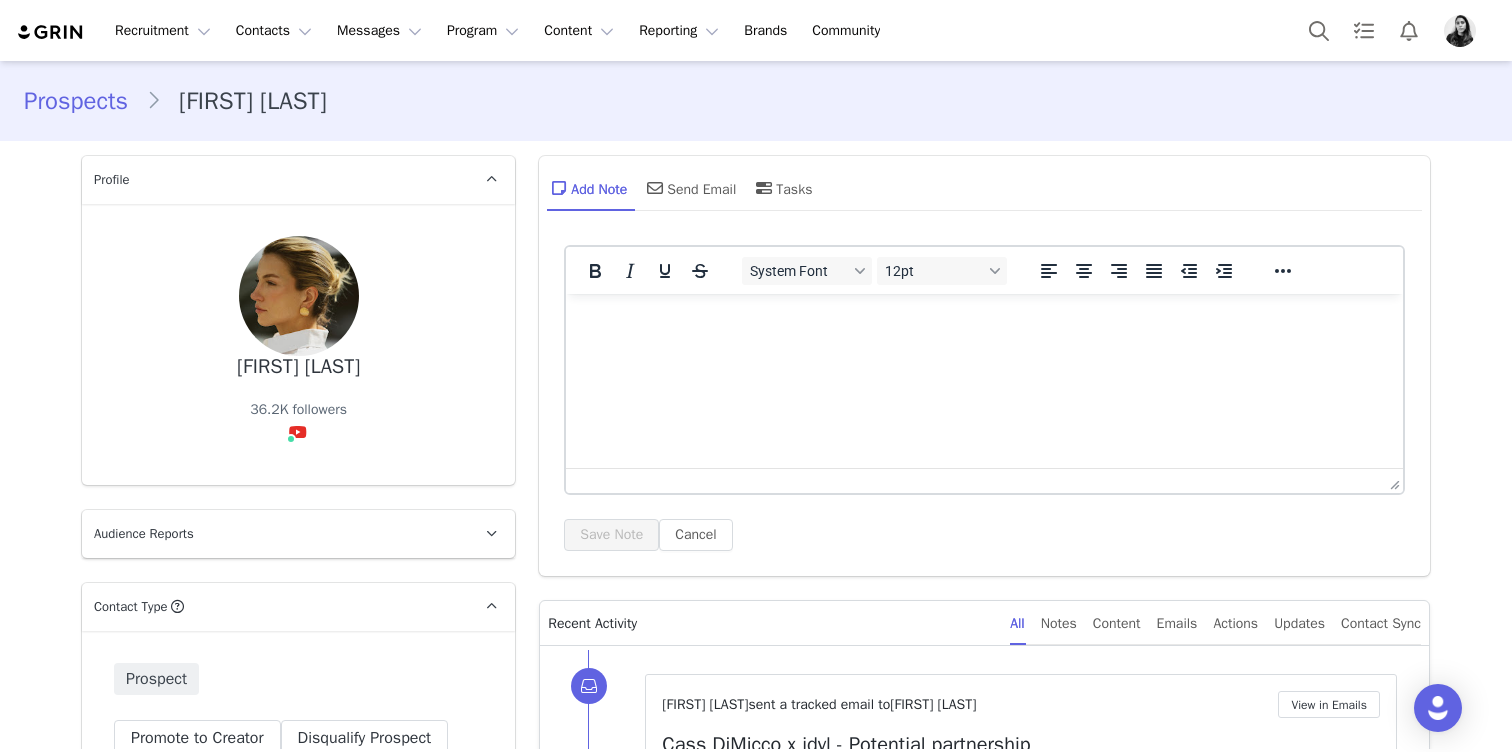 scroll, scrollTop: 0, scrollLeft: 0, axis: both 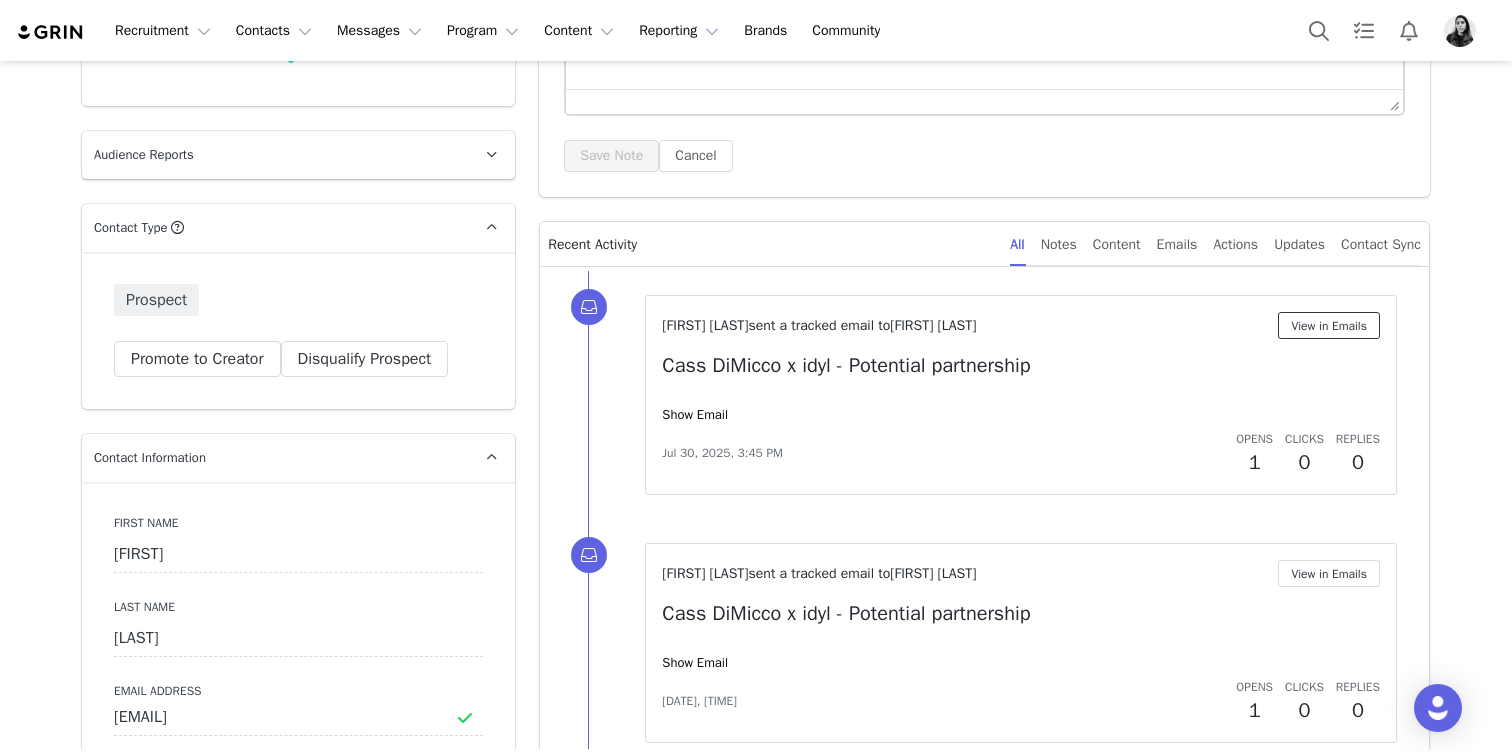 click on "View in Emails" at bounding box center (1329, 325) 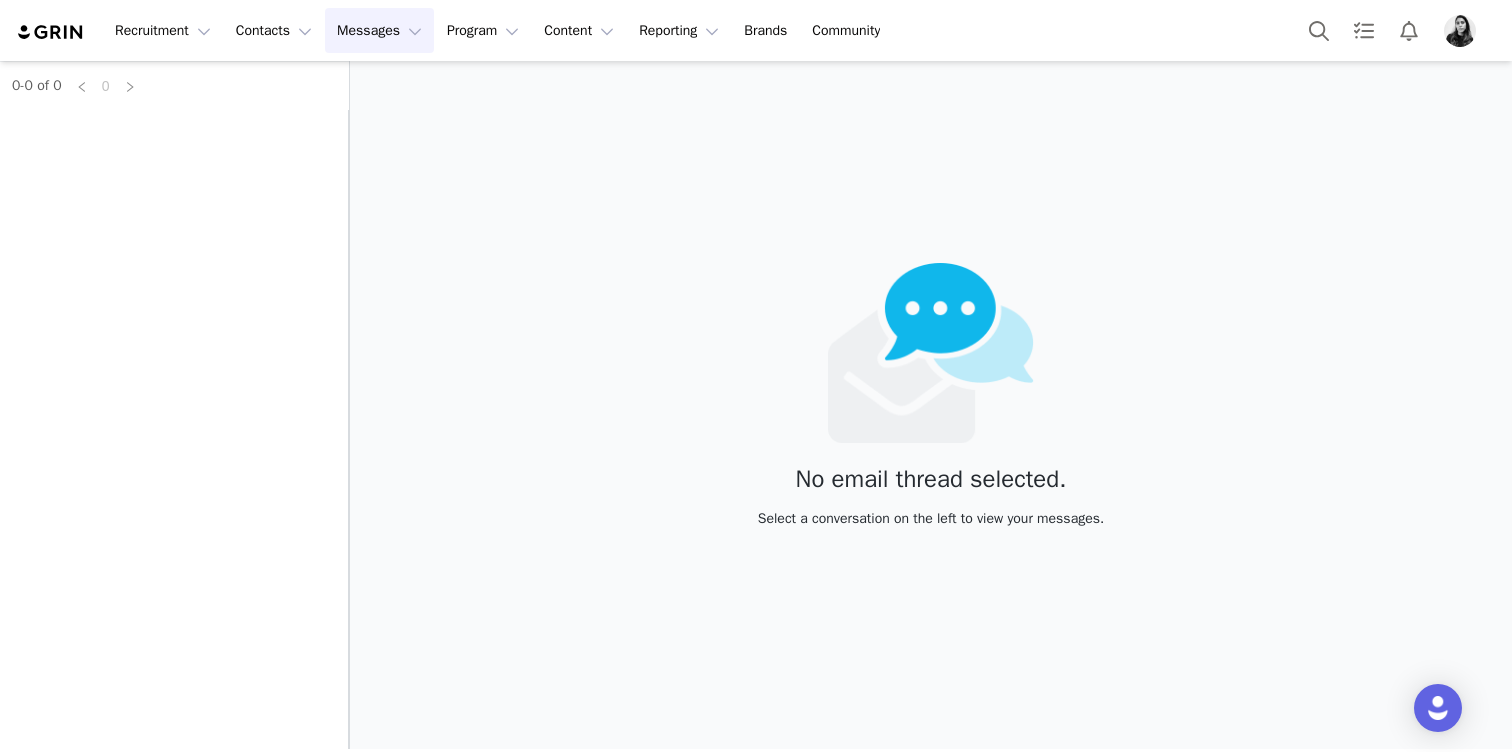scroll, scrollTop: 0, scrollLeft: 0, axis: both 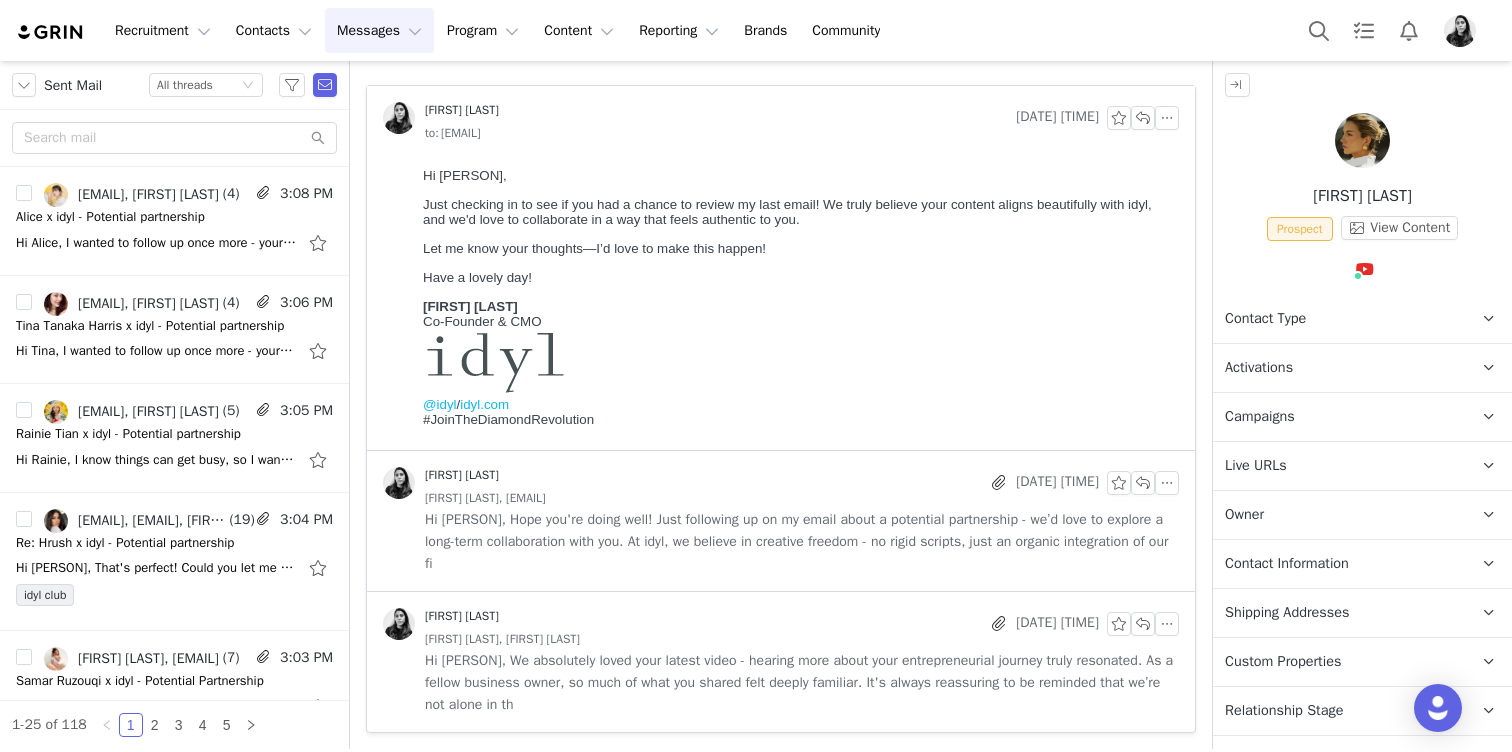 click on "Hi [PERSON],
Hope you're doing well! Just following up on my email about a potential partnership - we’d love to explore a long-term collaboration with you.
At idyl, we believe in creative freedom - no rigid scripts, just an organic integration of our fi" at bounding box center [802, 542] 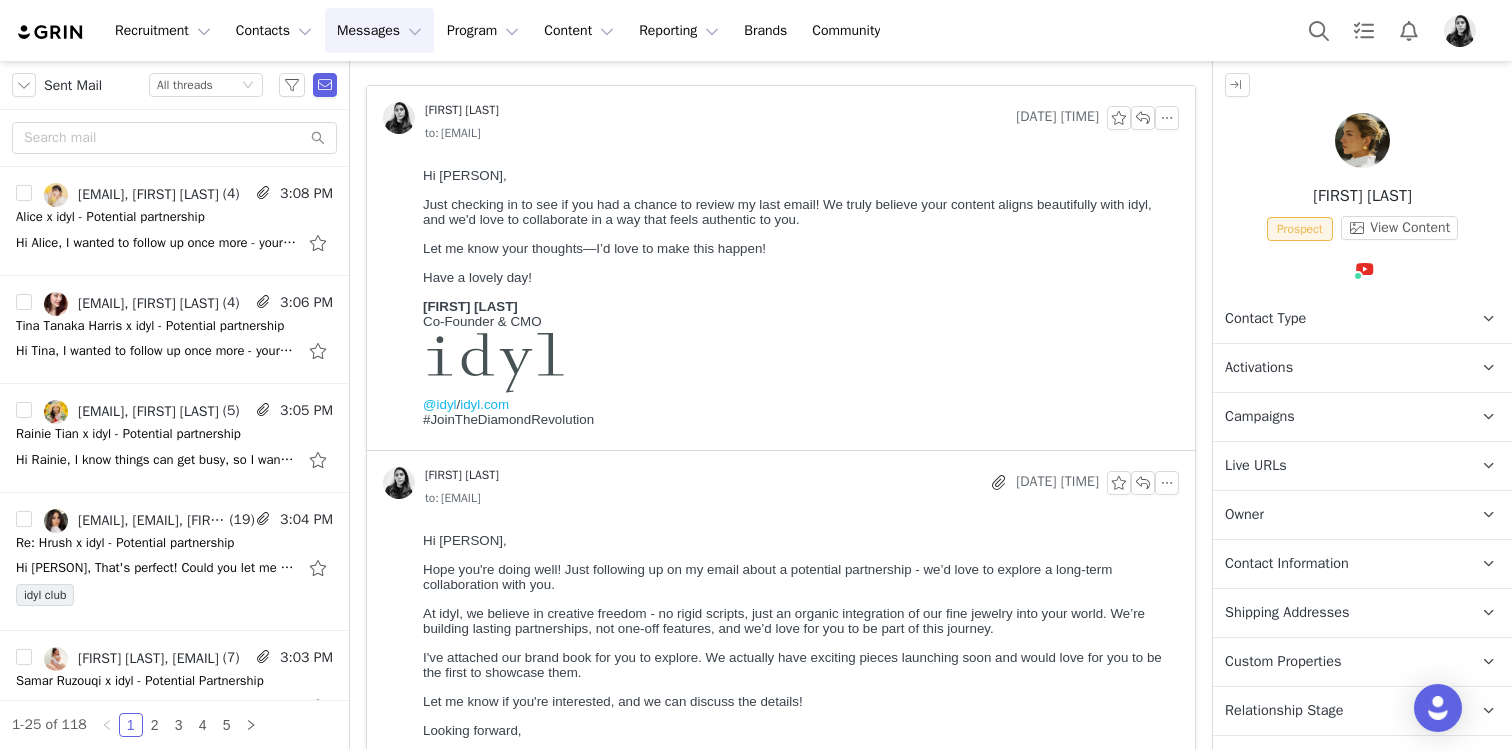 scroll, scrollTop: 0, scrollLeft: 0, axis: both 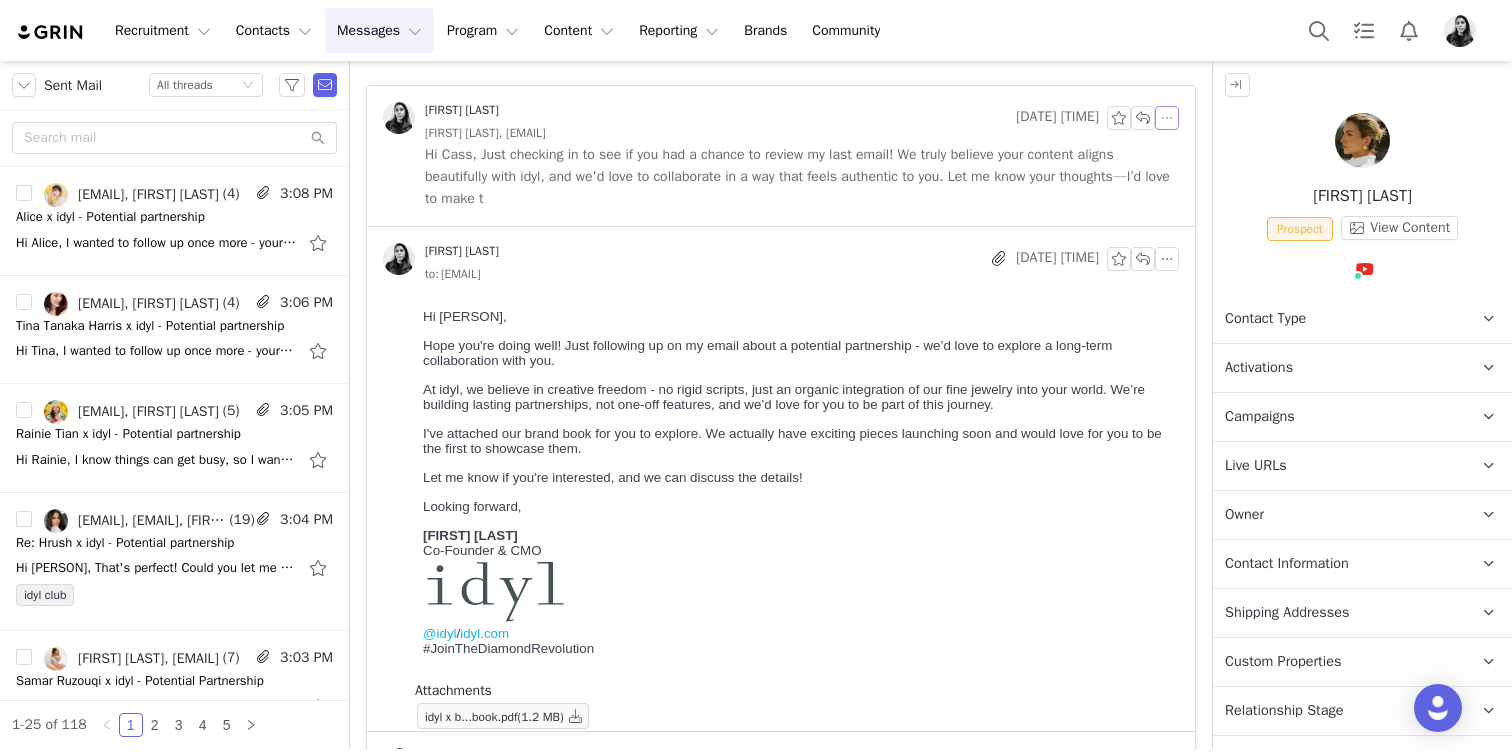 click at bounding box center [1167, 118] 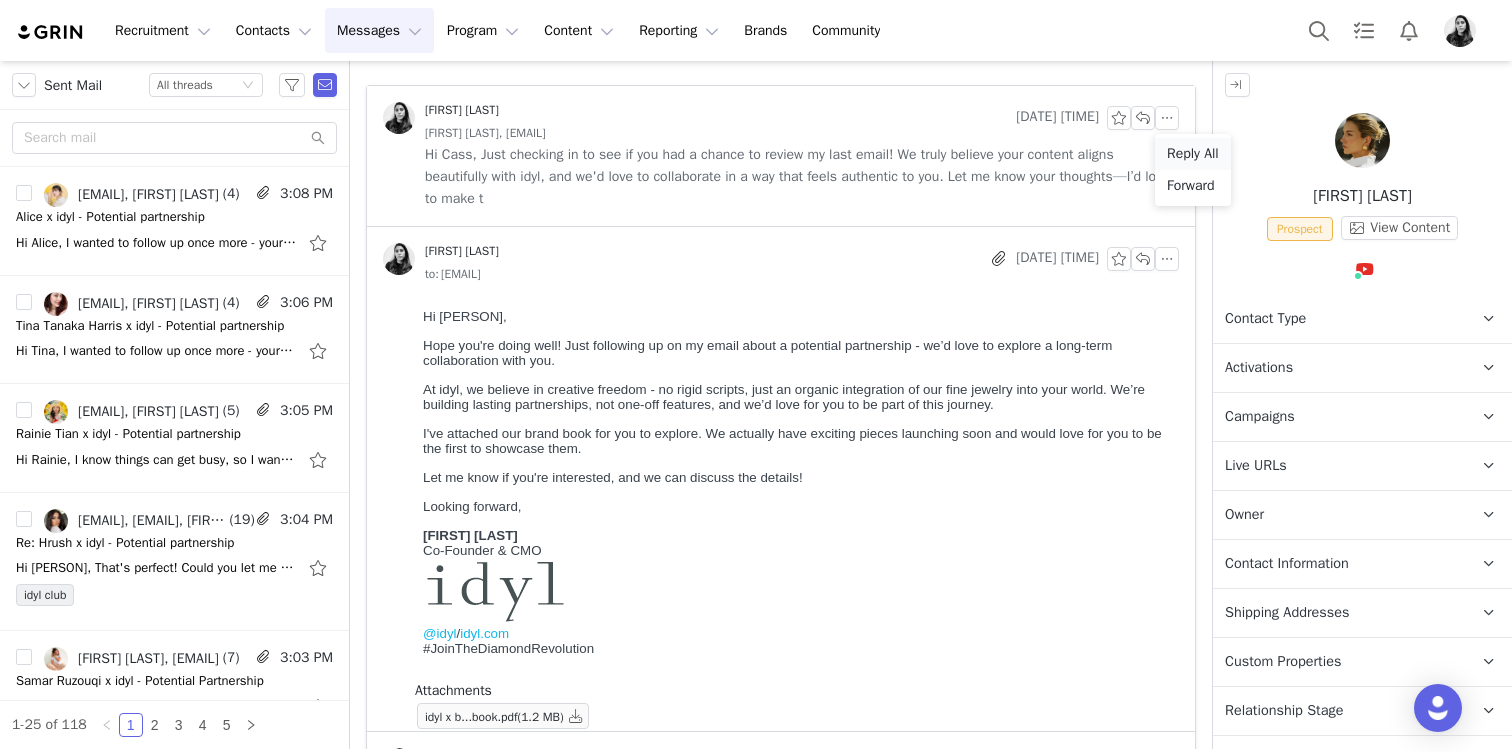click on "Reply All" at bounding box center [1193, 154] 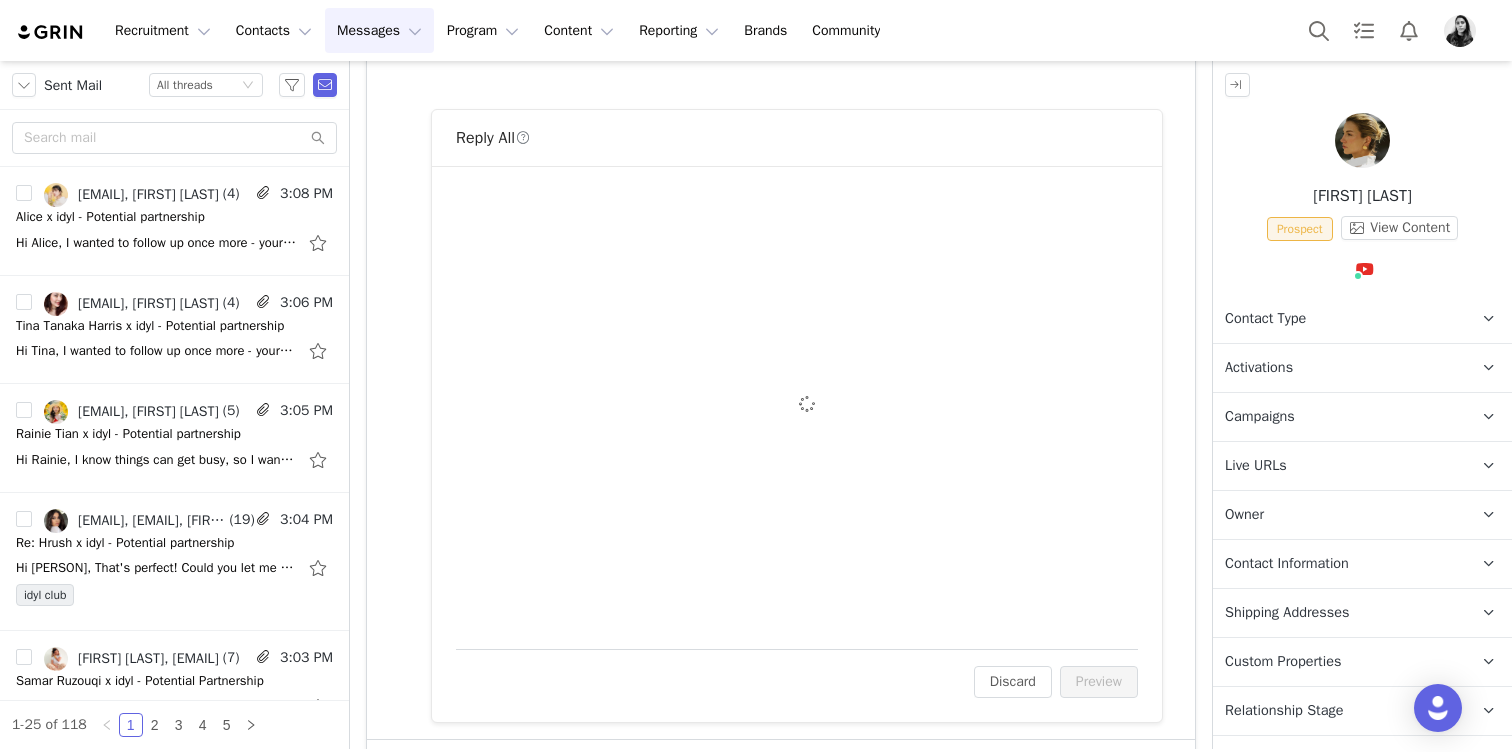 scroll, scrollTop: 0, scrollLeft: 0, axis: both 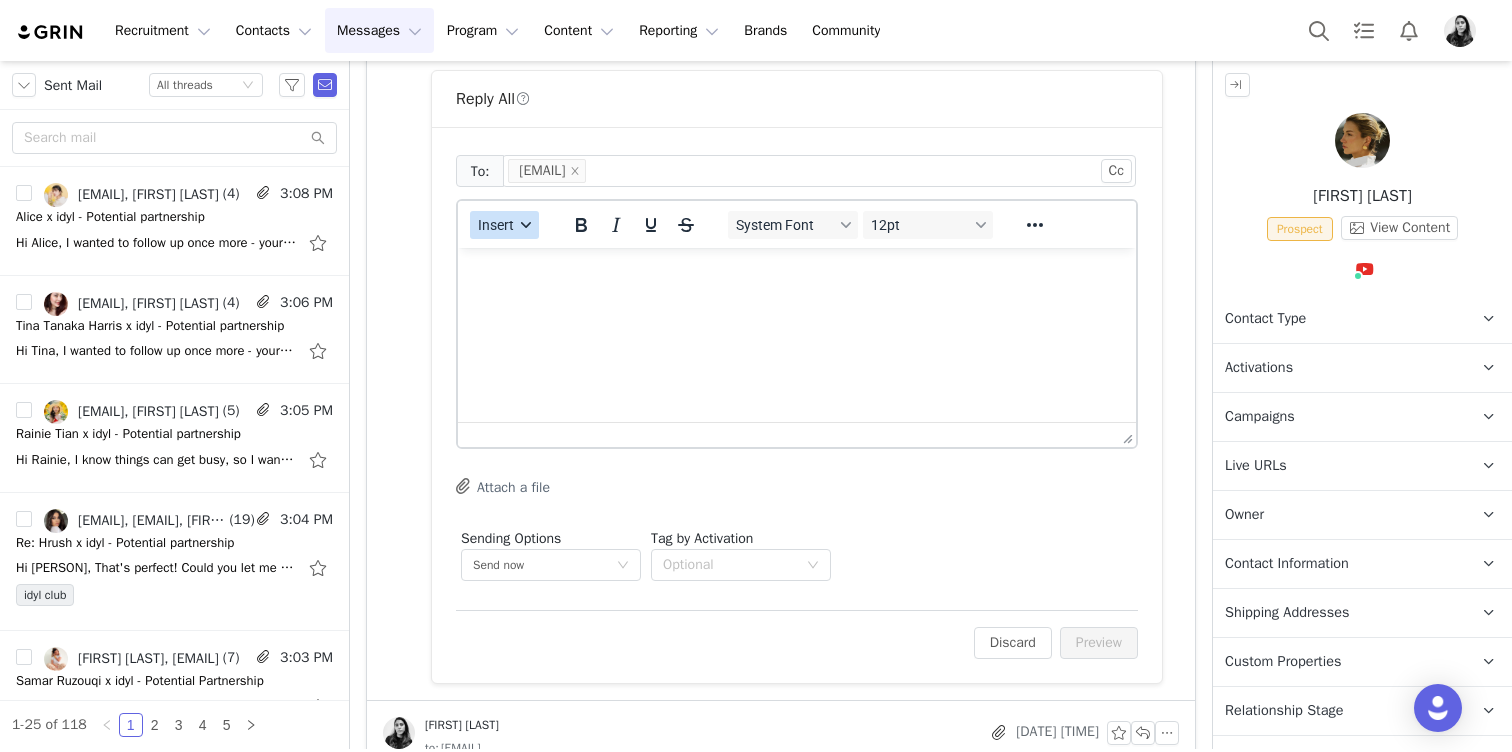 click on "Insert" at bounding box center [504, 225] 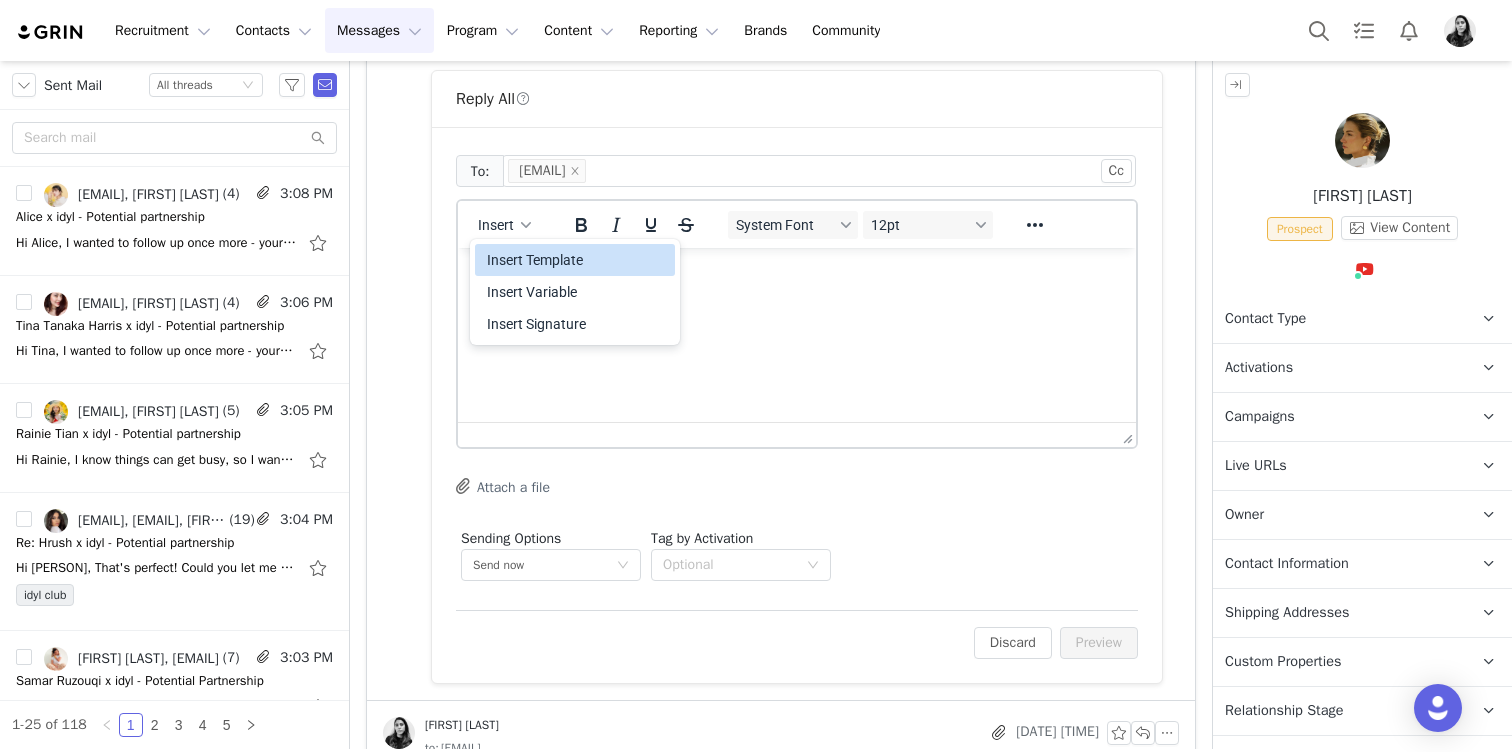 click on "Insert Template" at bounding box center [575, 260] 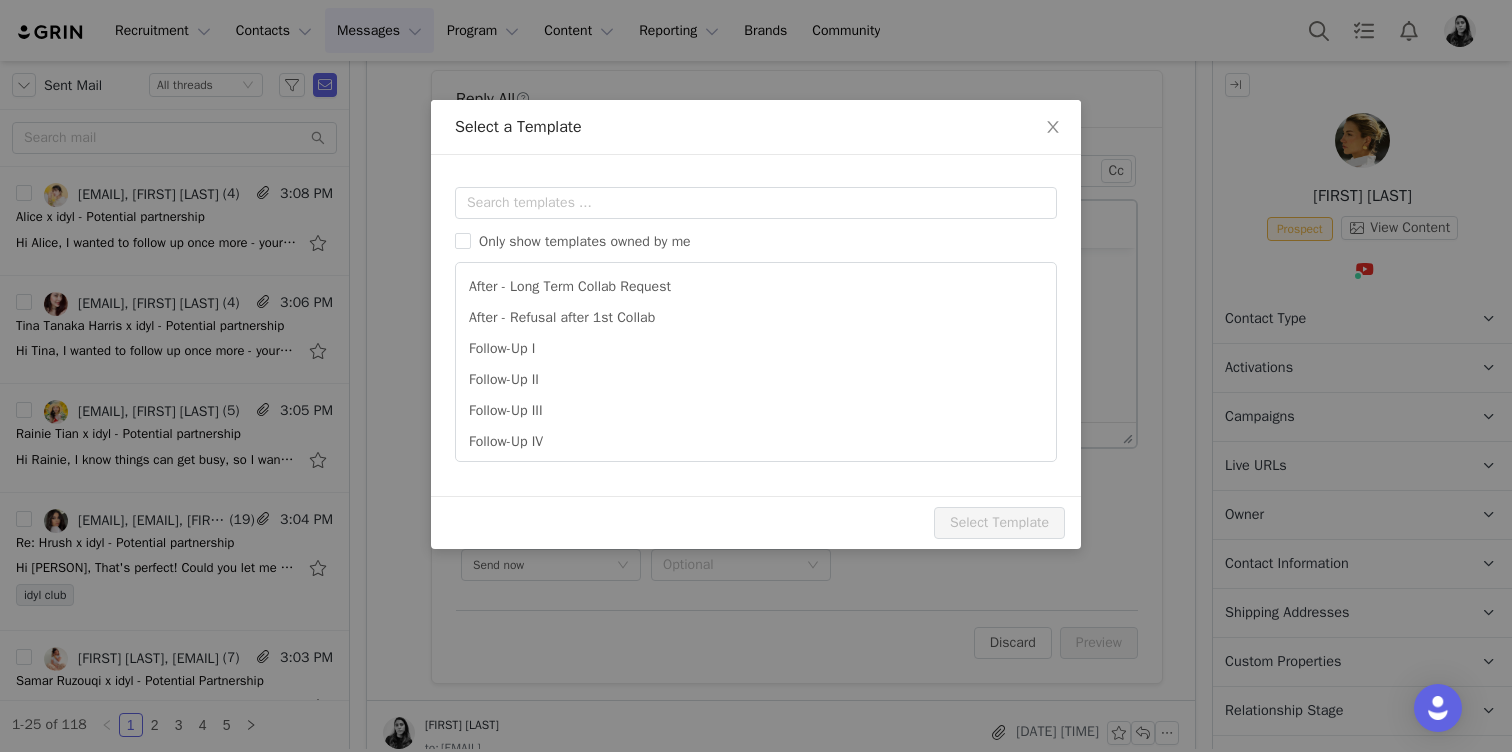 scroll, scrollTop: 0, scrollLeft: 0, axis: both 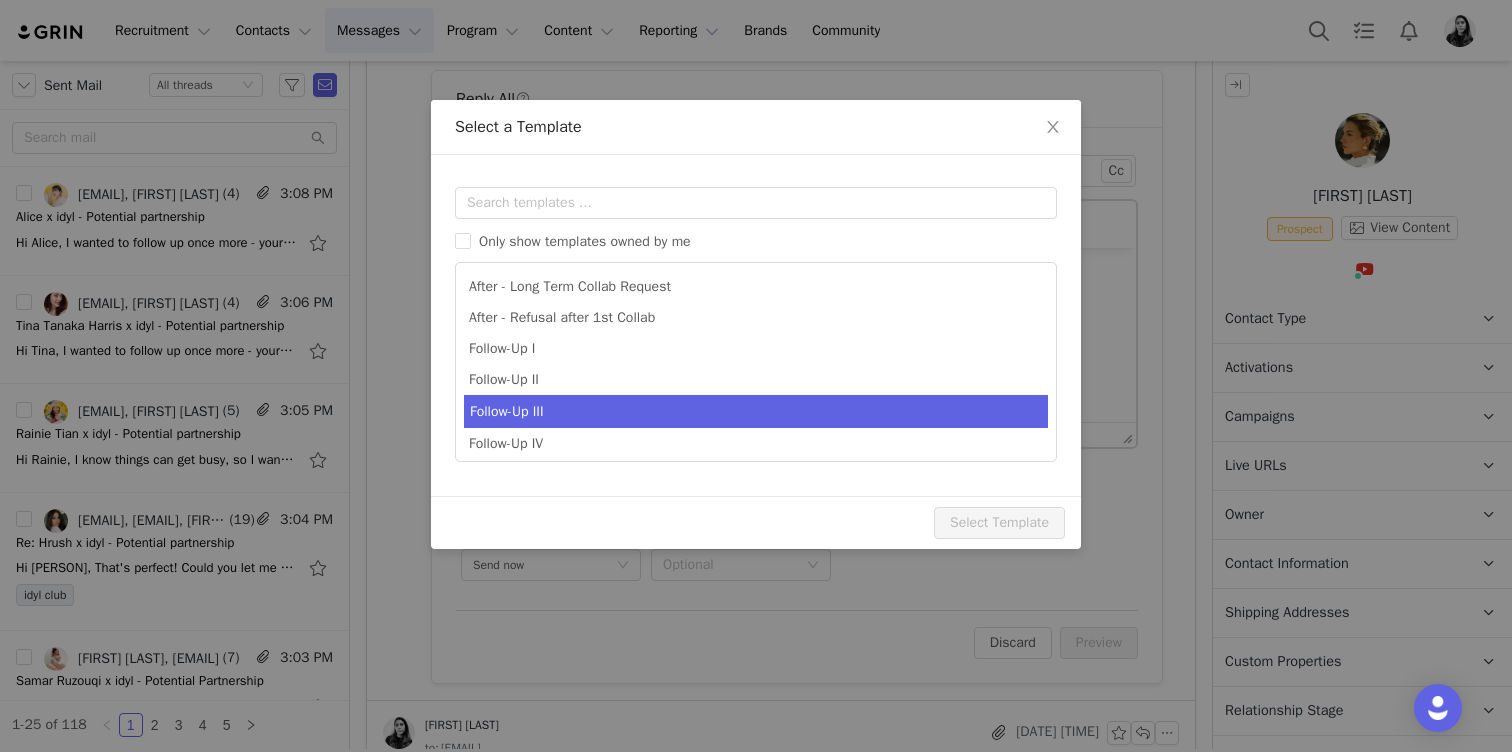 click on "Follow-Up III" at bounding box center [756, 411] 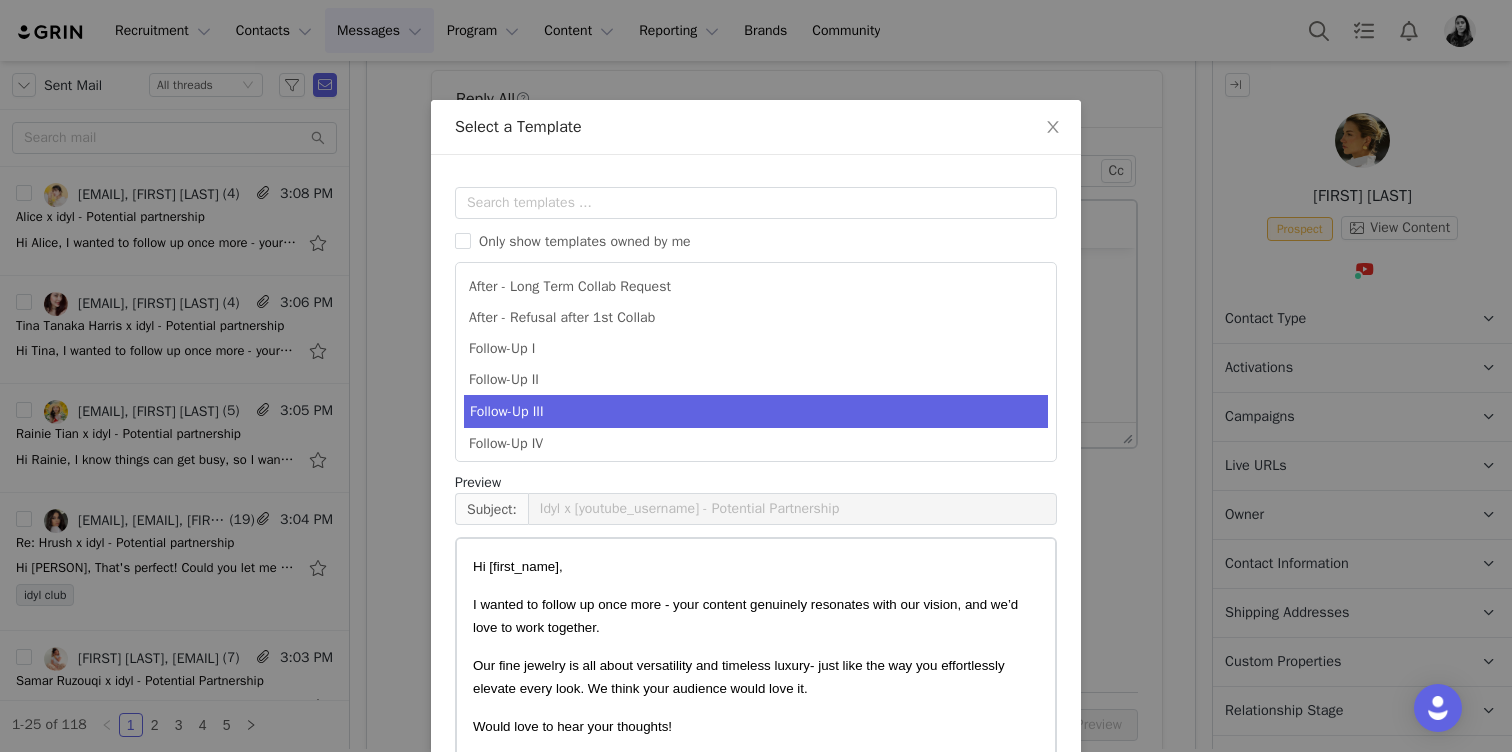scroll, scrollTop: 147, scrollLeft: 0, axis: vertical 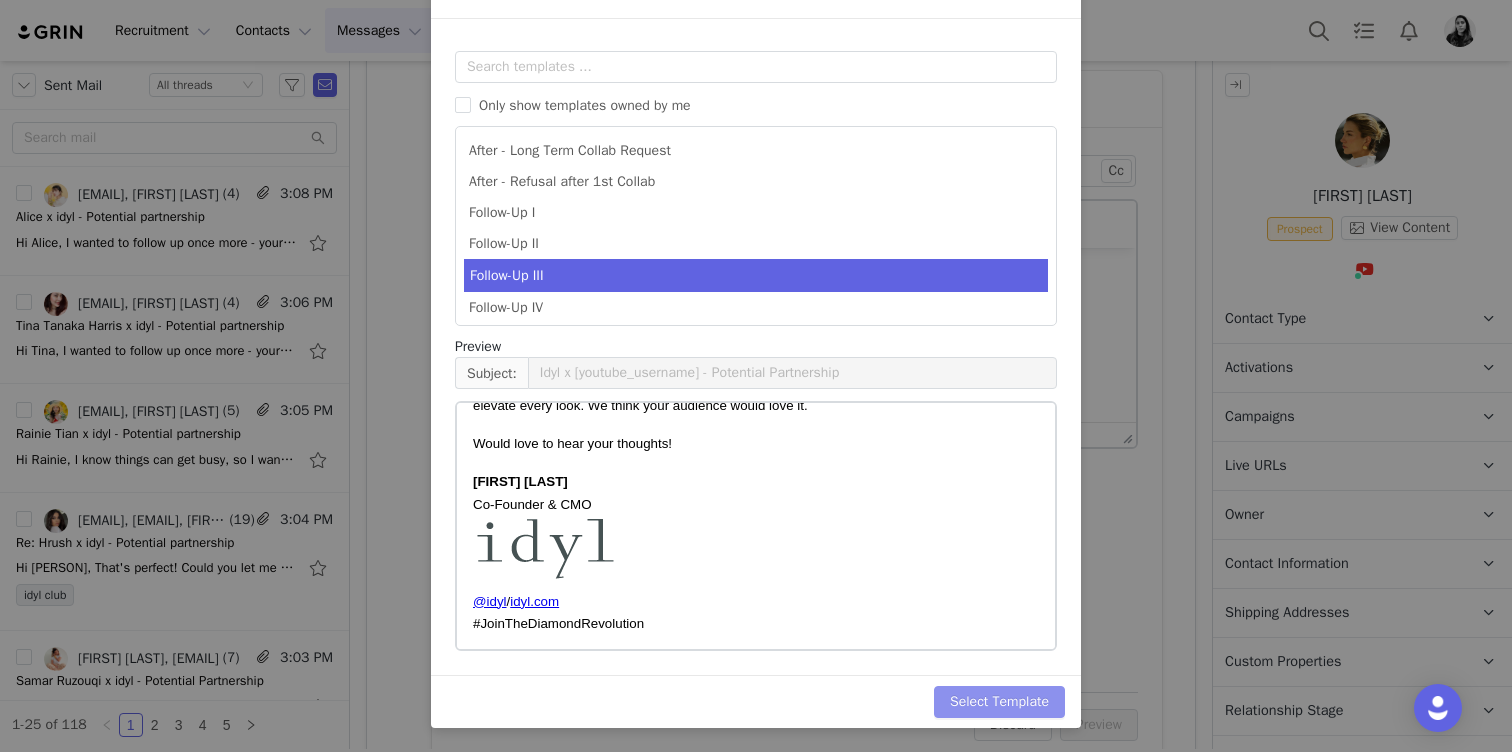 click on "Select Template" at bounding box center [999, 702] 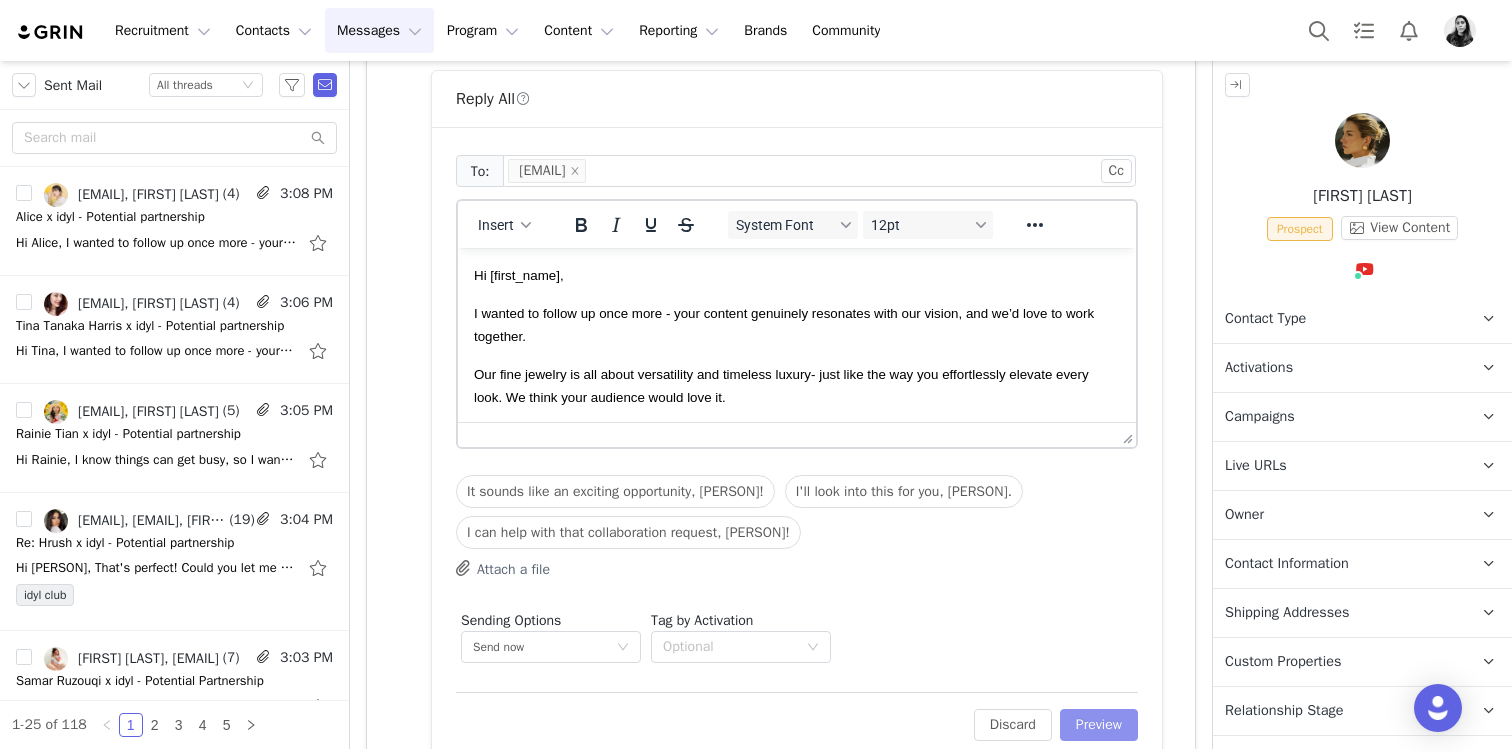 scroll, scrollTop: 0, scrollLeft: 0, axis: both 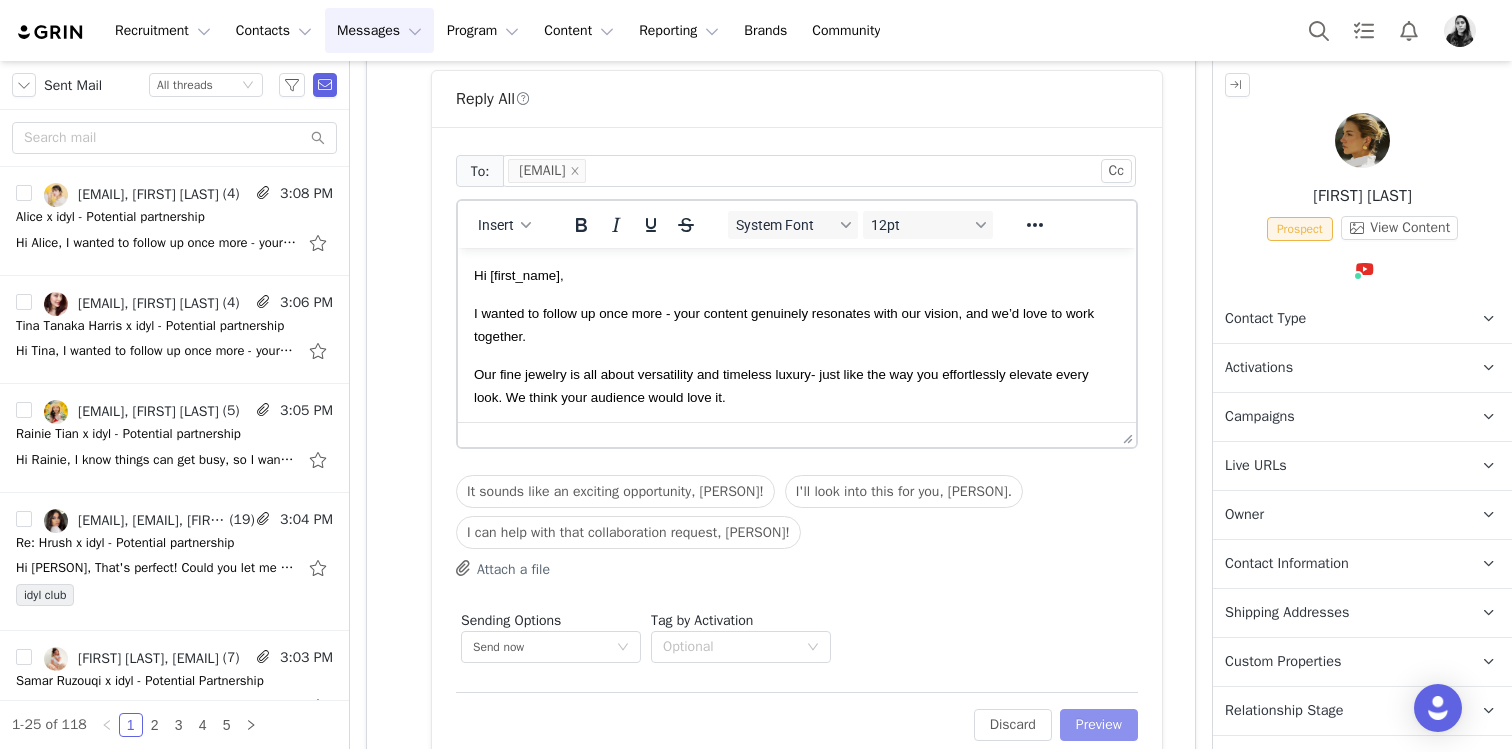 click on "Preview" at bounding box center [1099, 725] 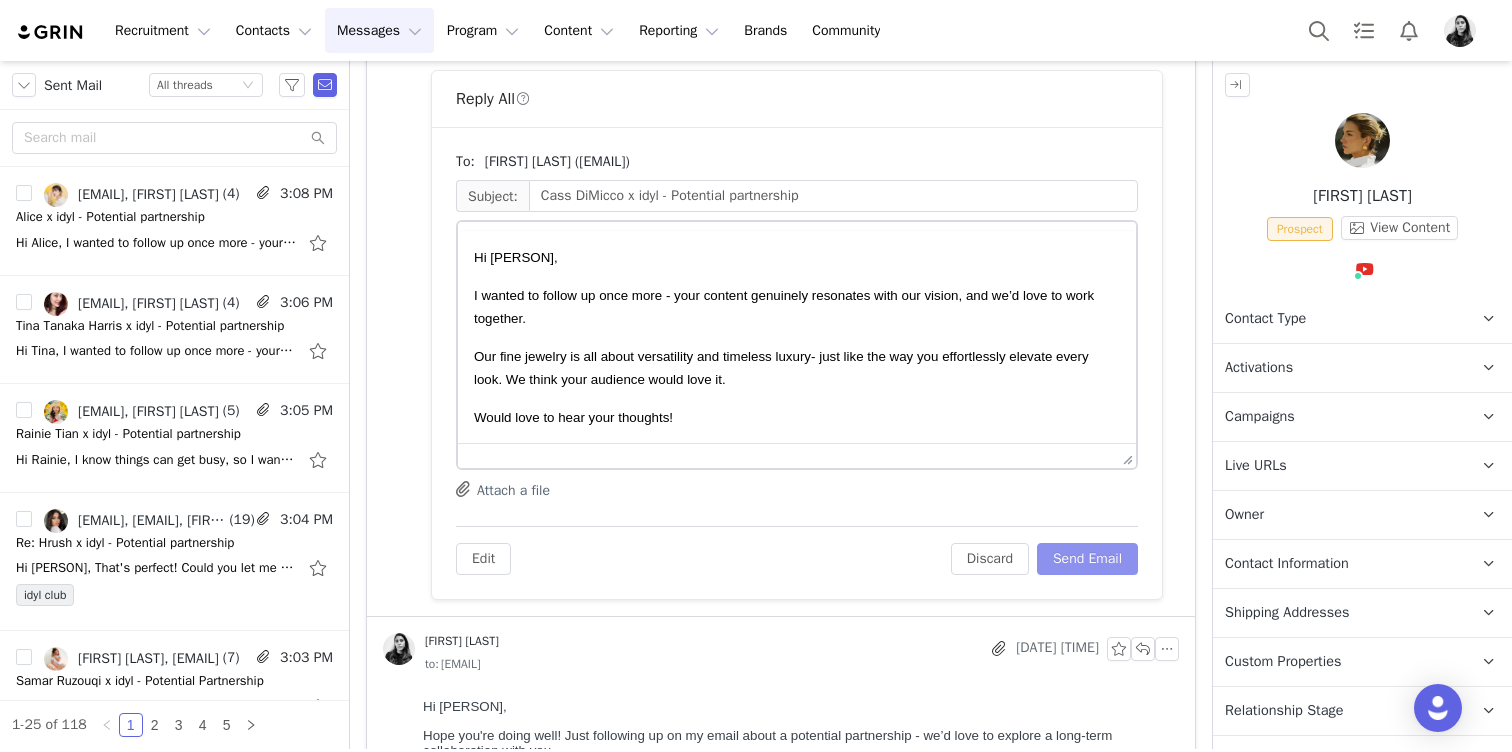 scroll, scrollTop: 0, scrollLeft: 0, axis: both 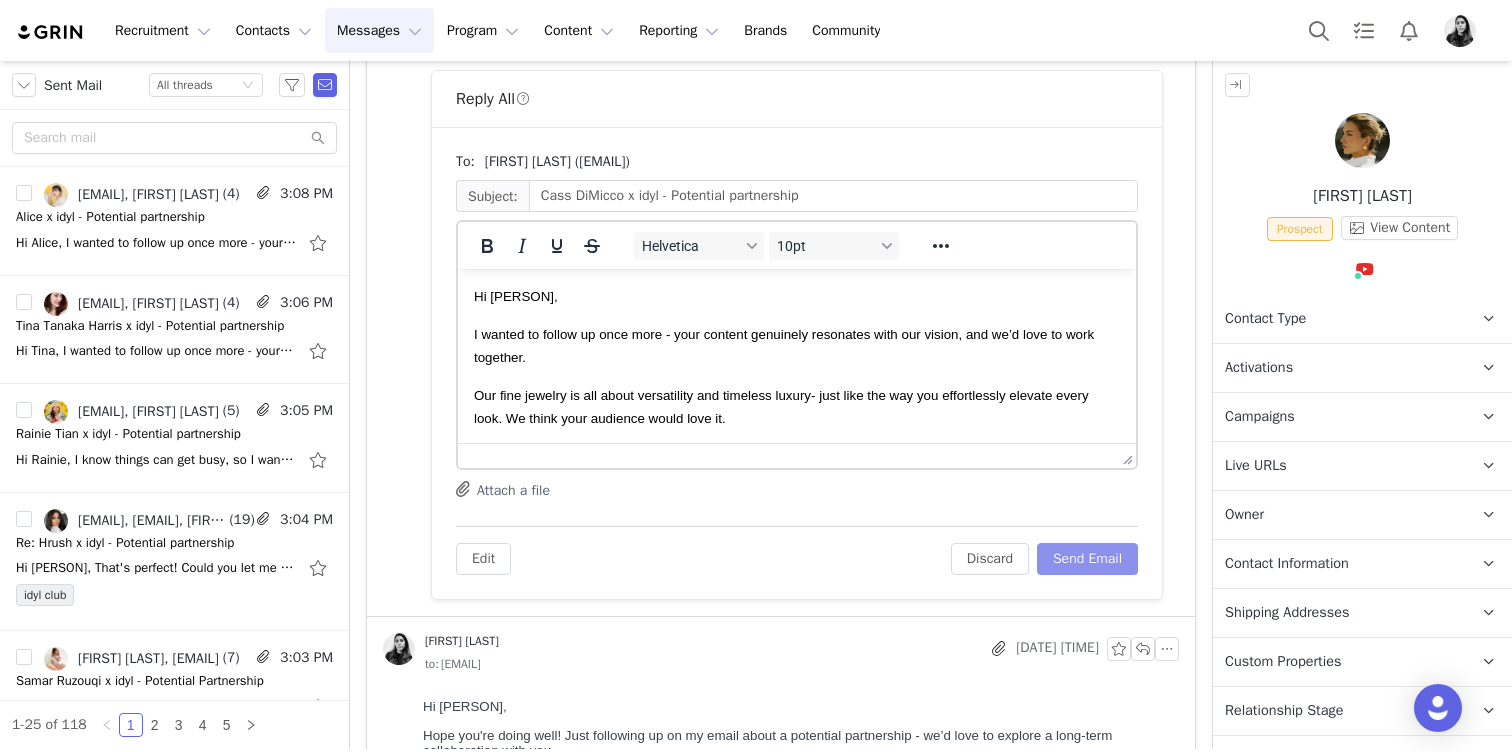 click on "Send Email" at bounding box center [1087, 559] 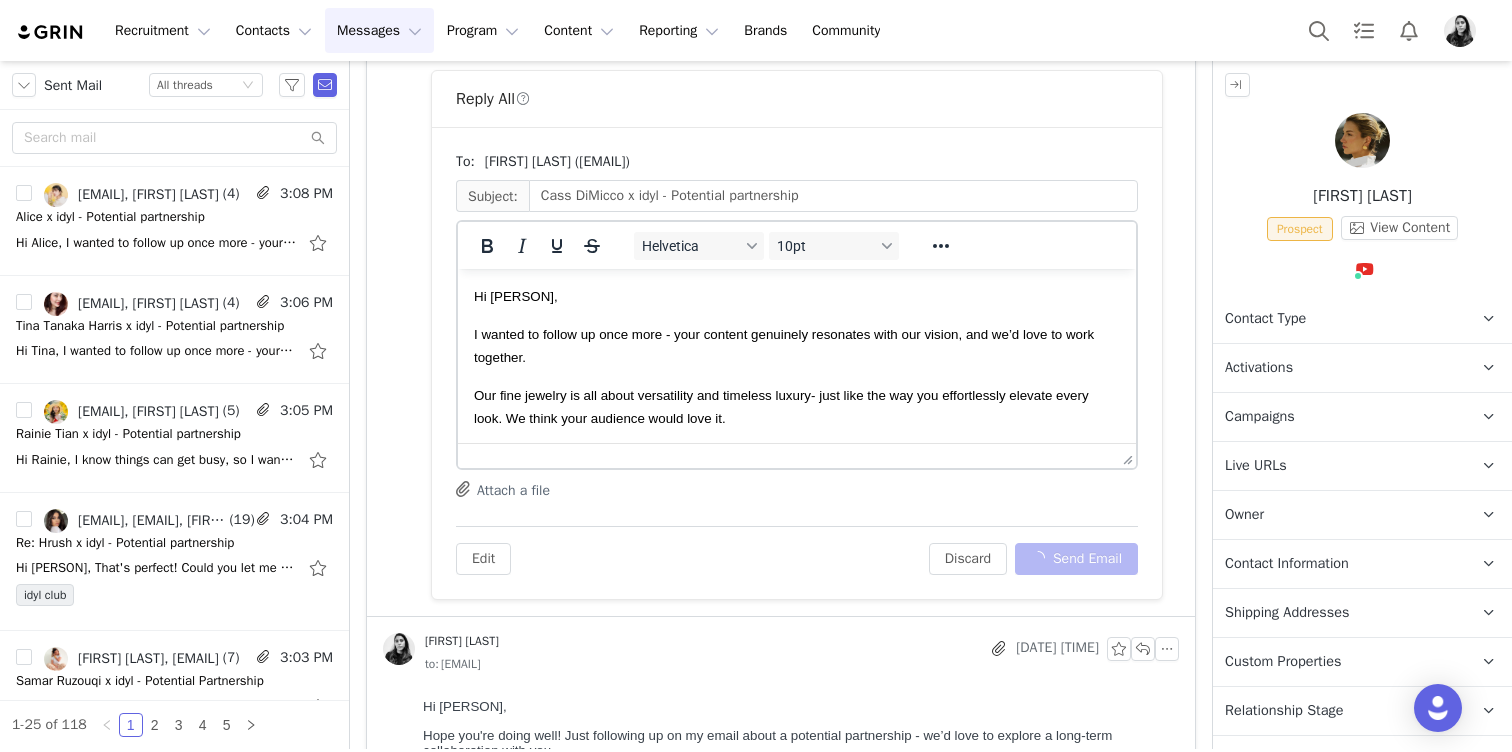 scroll, scrollTop: 444, scrollLeft: 0, axis: vertical 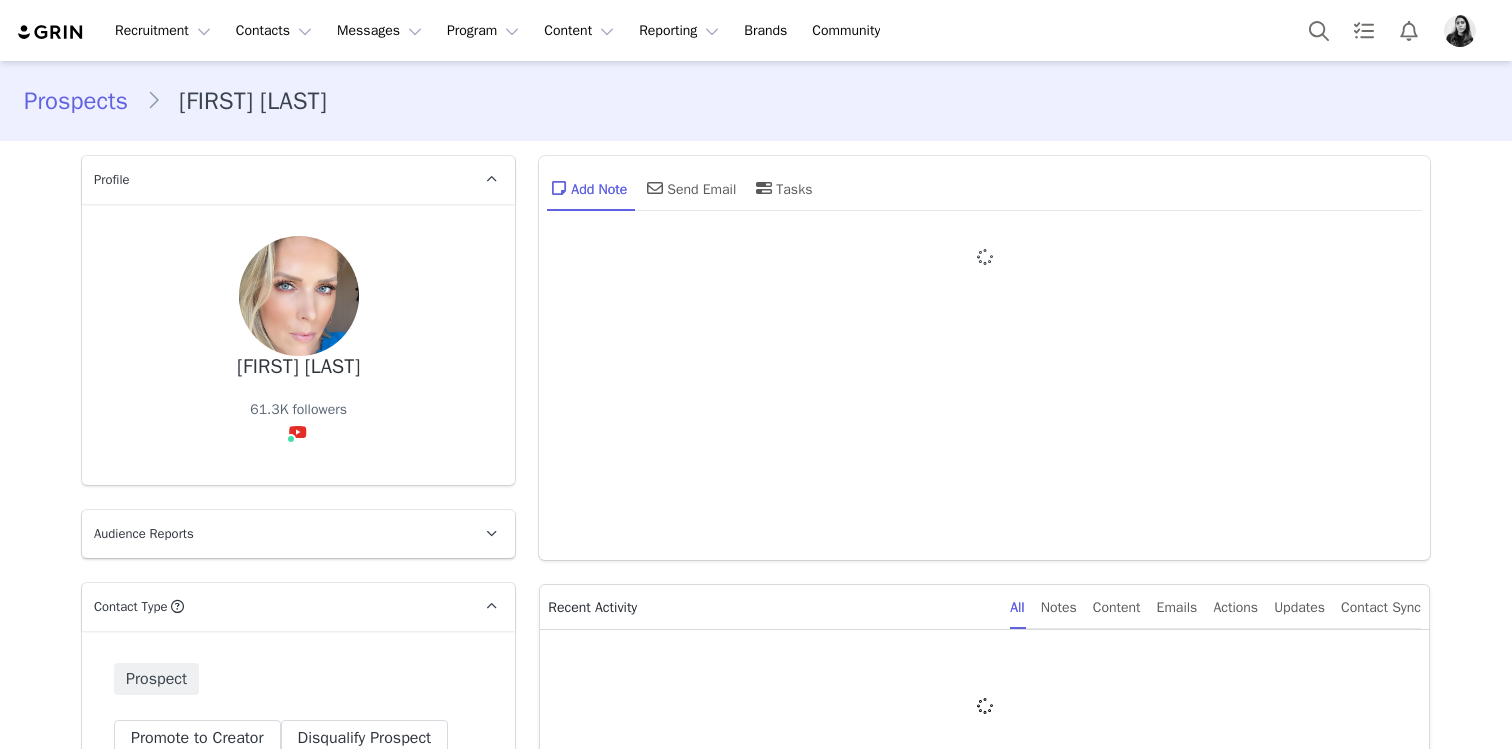 type on "+1 (United States)" 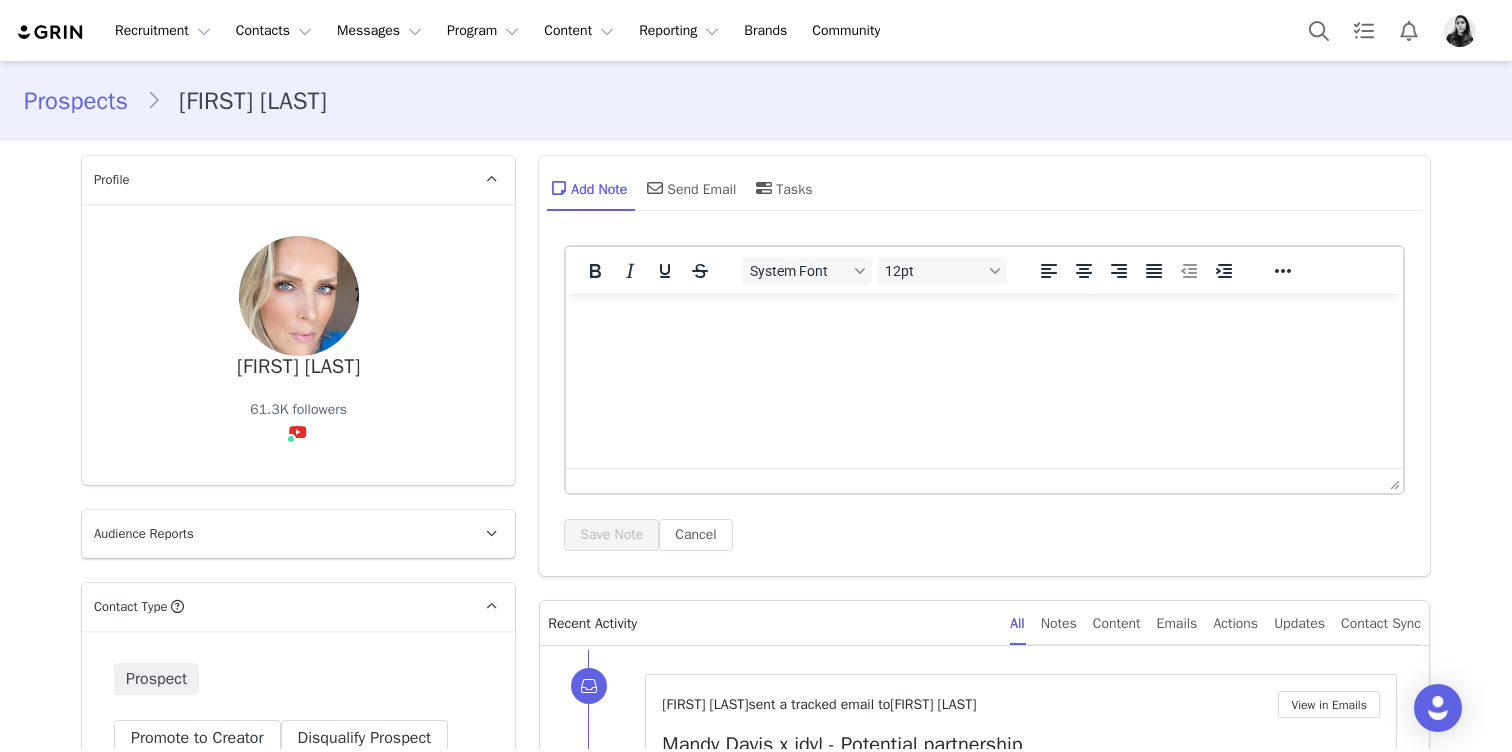 scroll, scrollTop: 0, scrollLeft: 0, axis: both 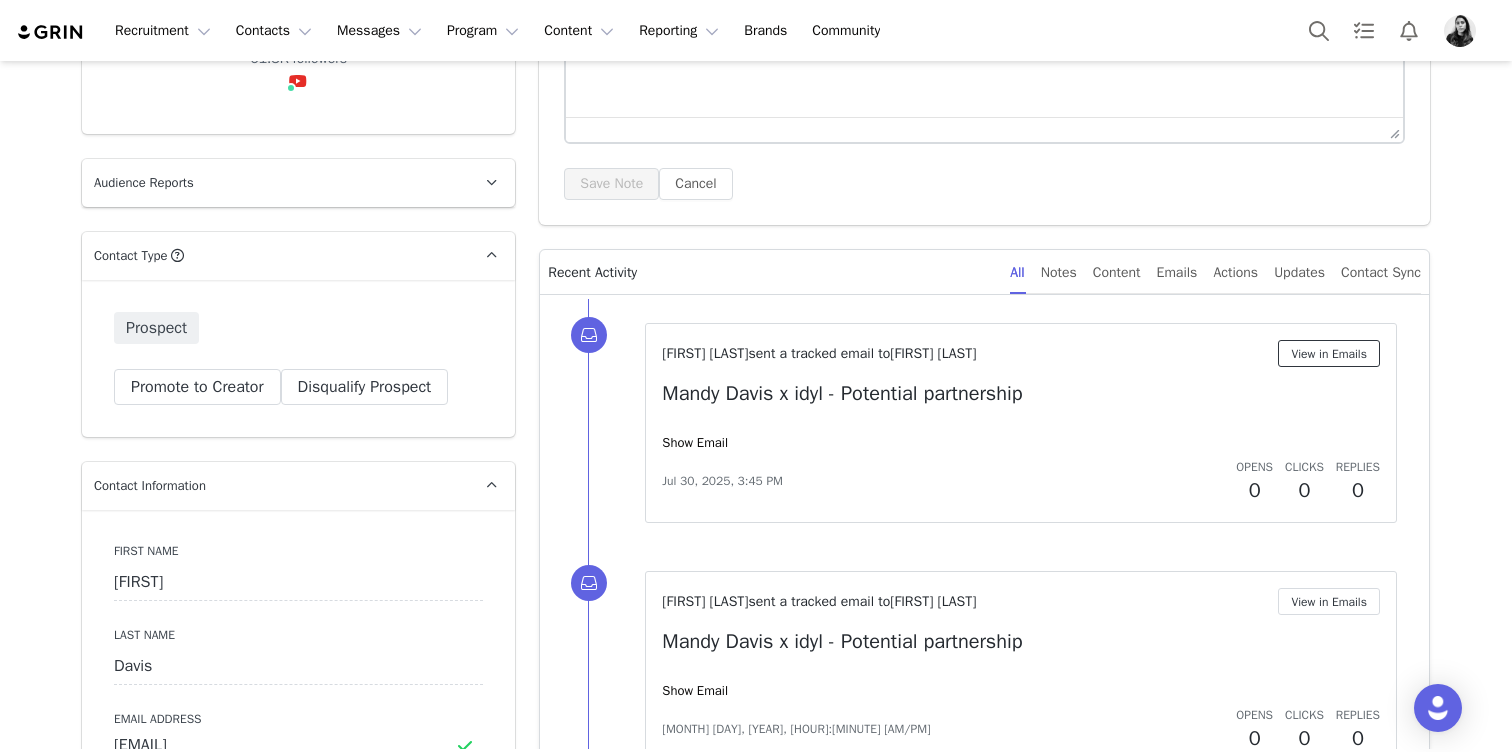 click on "View in Emails" at bounding box center (1329, 353) 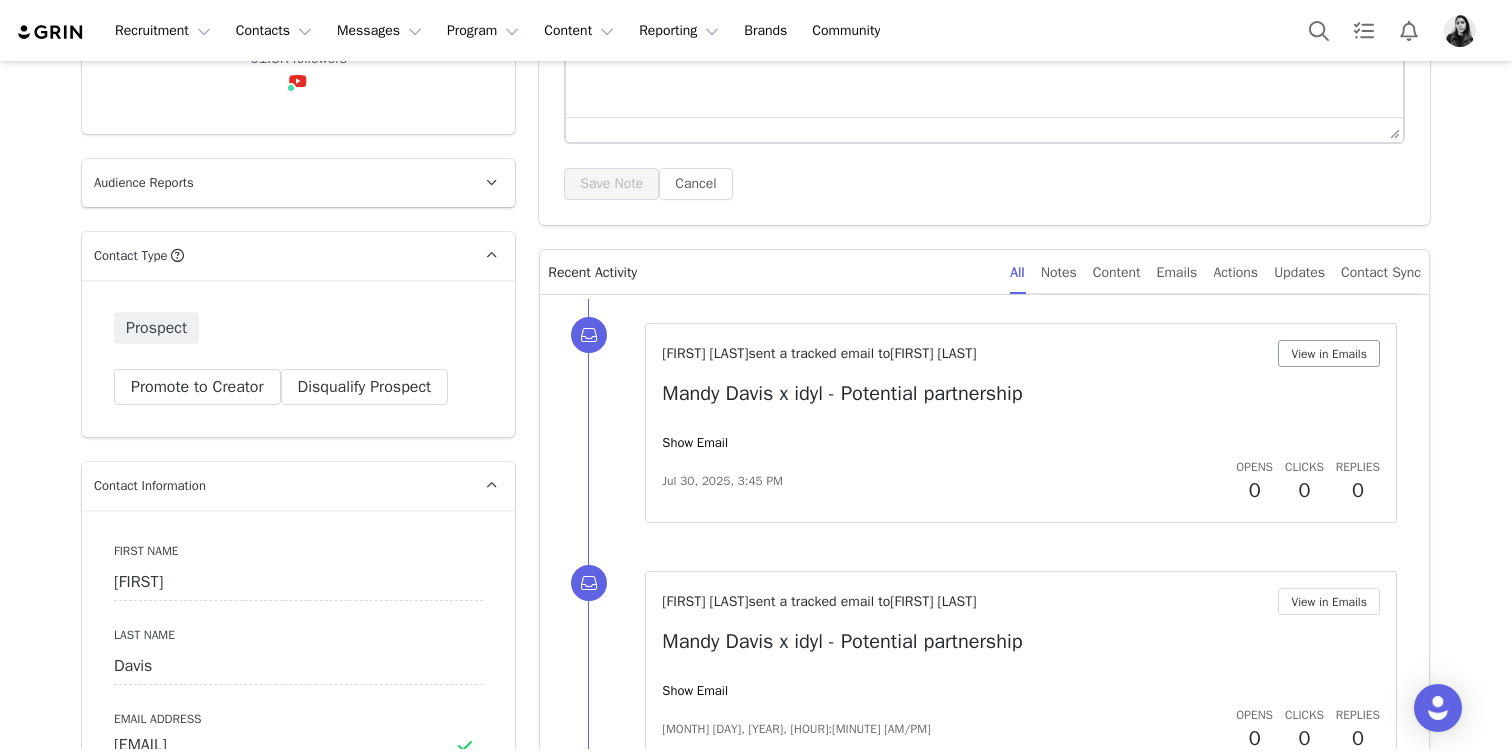 scroll, scrollTop: 0, scrollLeft: 0, axis: both 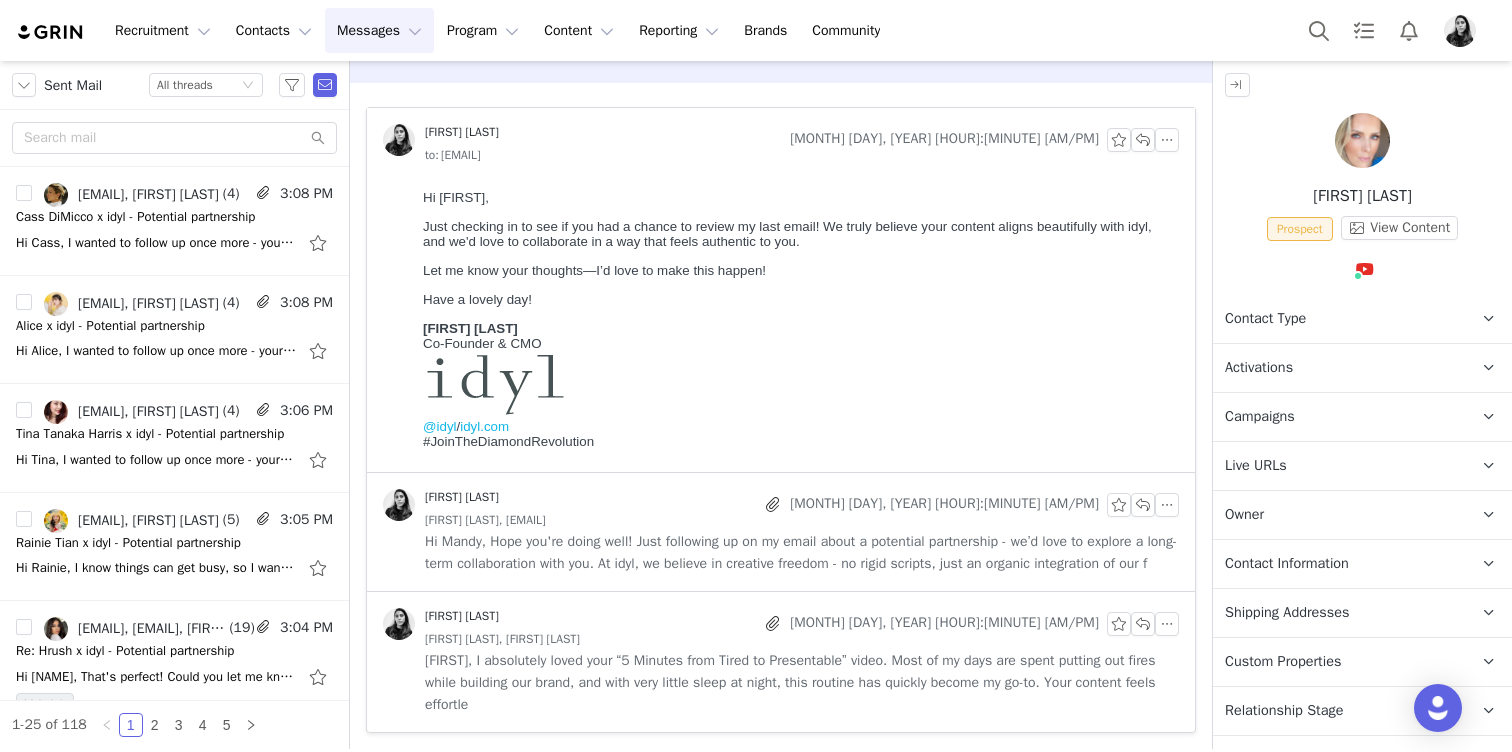 click on "Hi Mandy,
Hope you're doing well! Just following up on my email about a potential partnership - we’d love to explore a long-term collaboration with you.
At idyl, we believe in creative freedom - no rigid scripts, just an organic integration of our f" at bounding box center [802, 553] 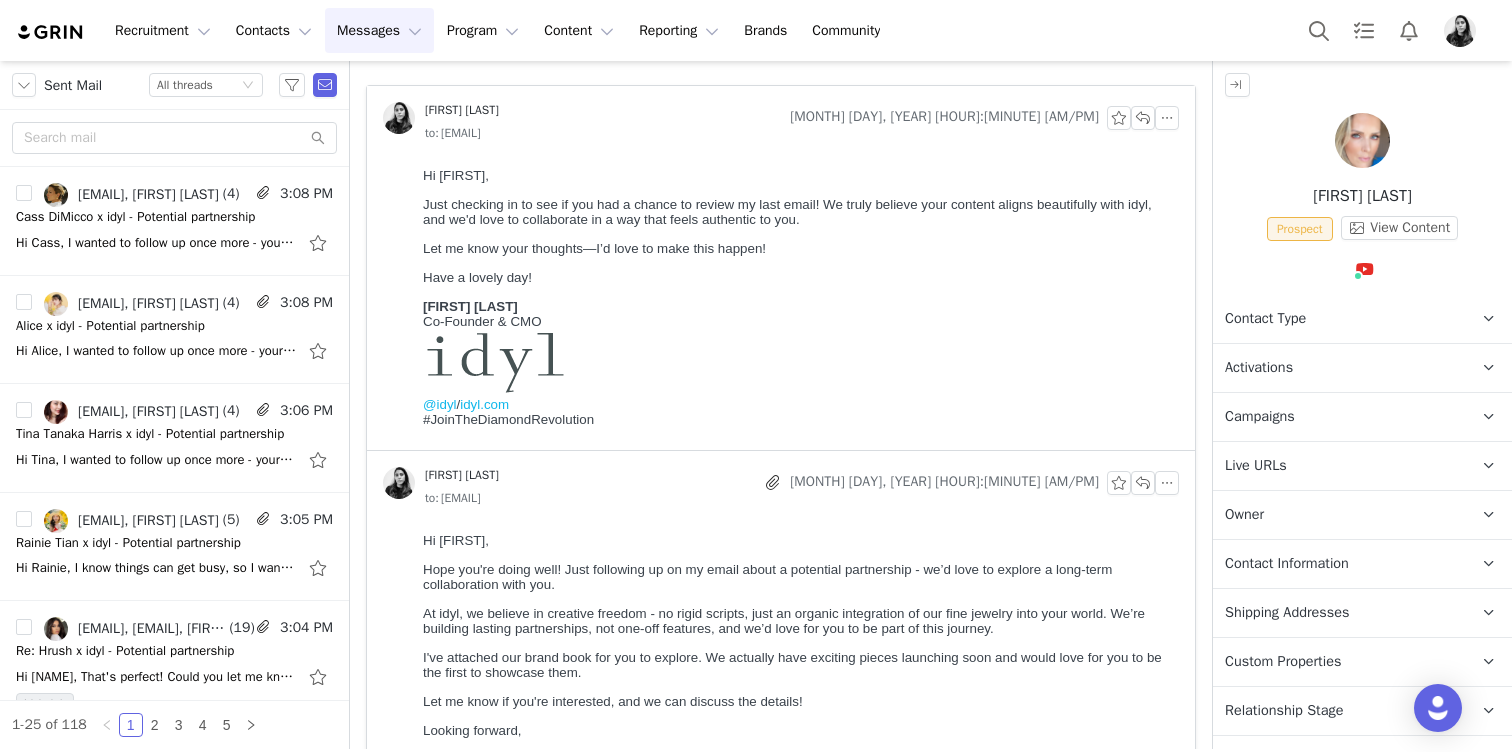 scroll, scrollTop: 0, scrollLeft: 0, axis: both 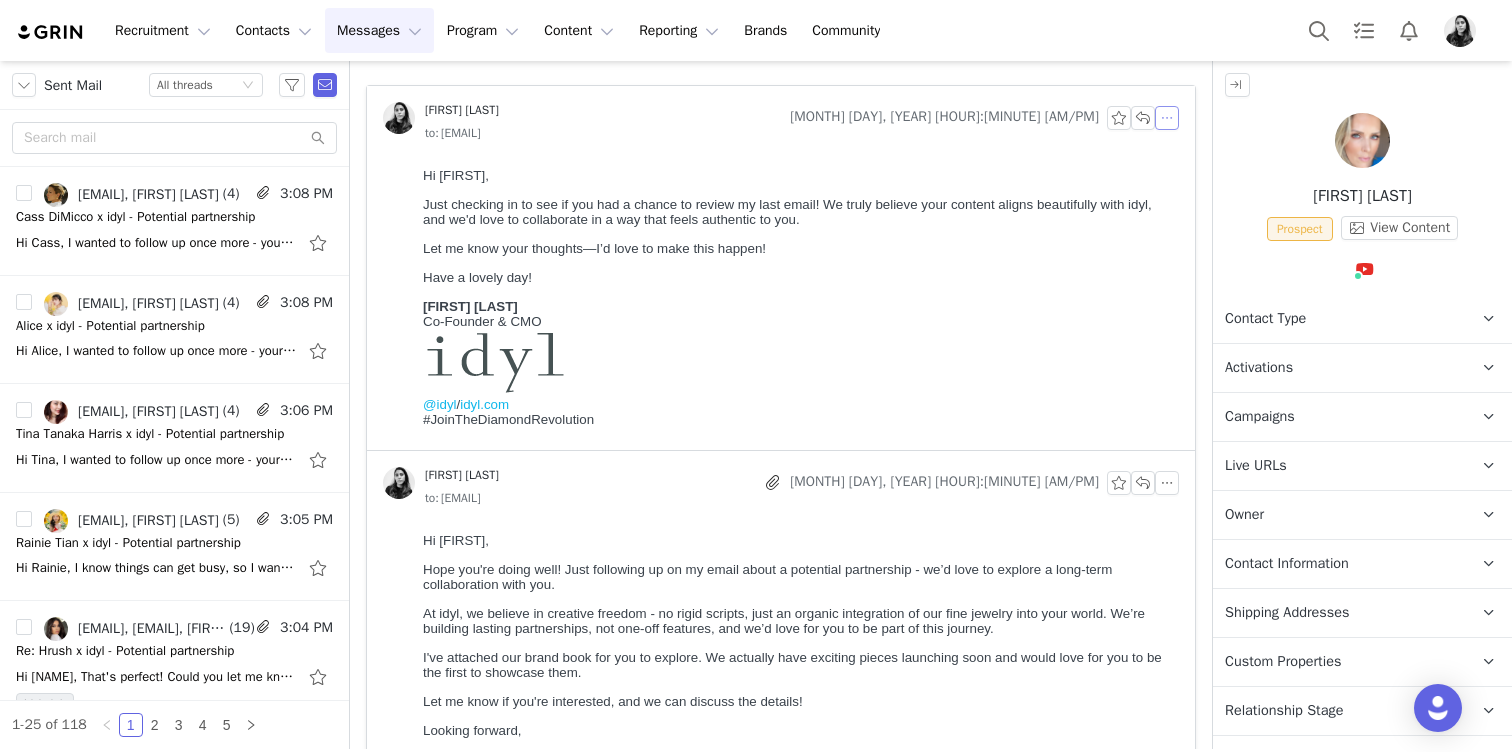 click at bounding box center (1167, 118) 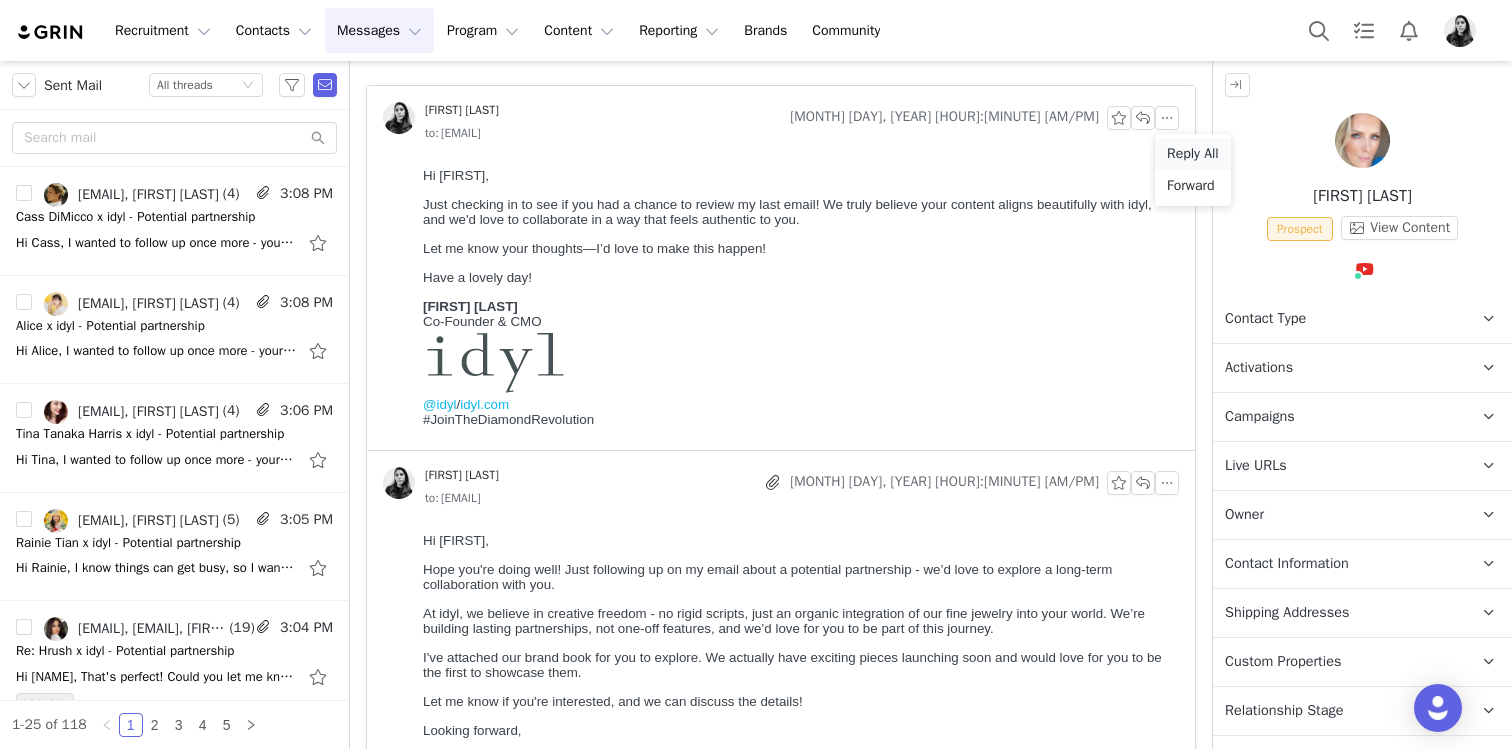 click on "Reply All" at bounding box center [1193, 154] 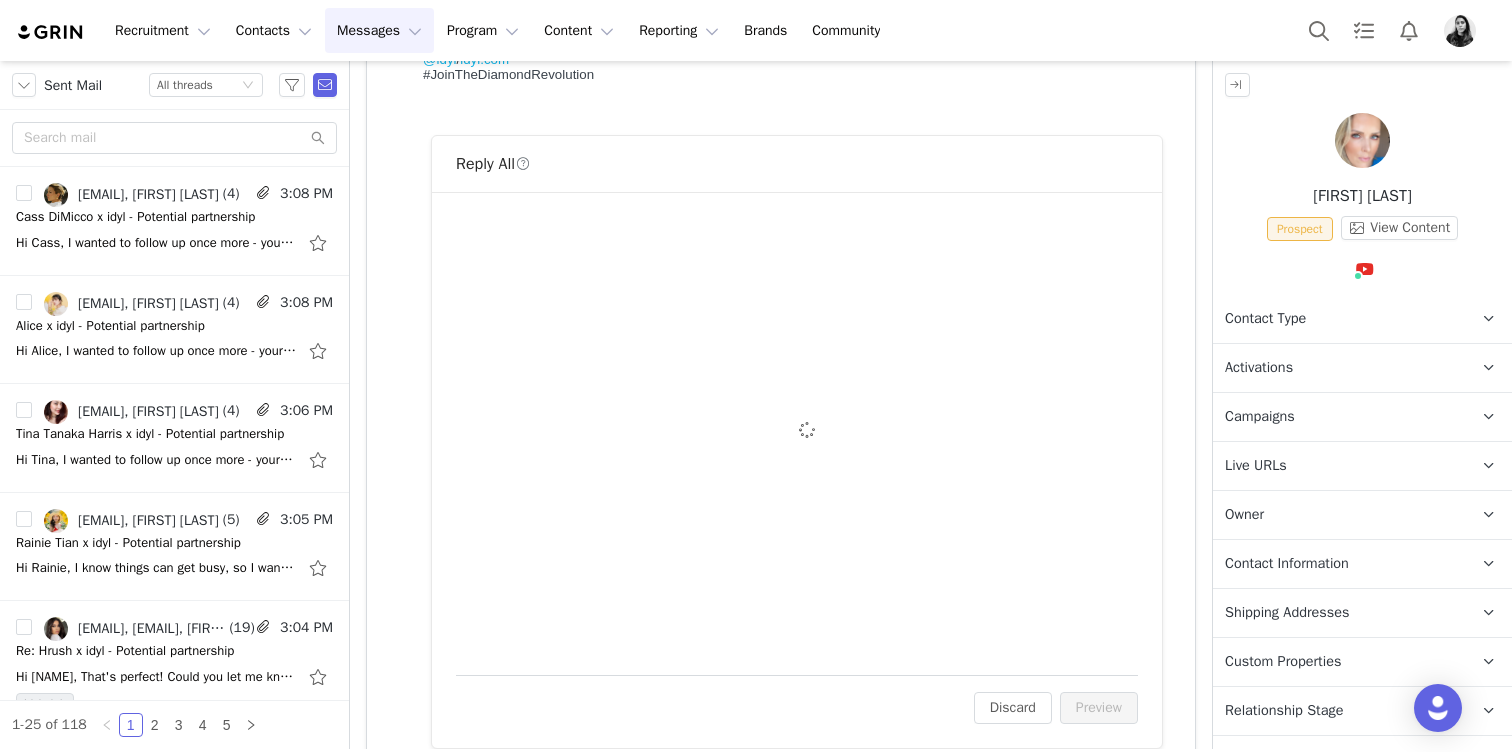 scroll, scrollTop: 490, scrollLeft: 0, axis: vertical 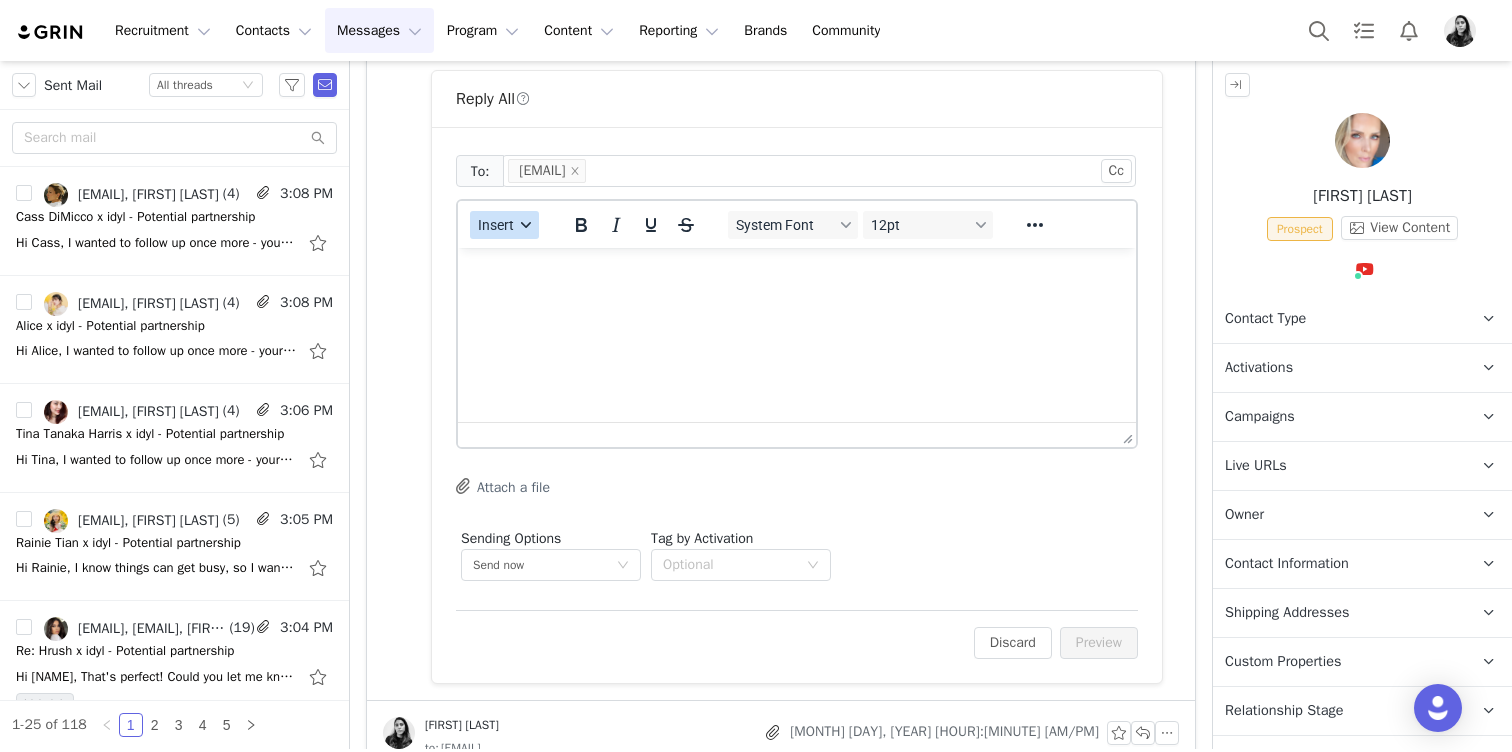 click on "Insert" at bounding box center [496, 225] 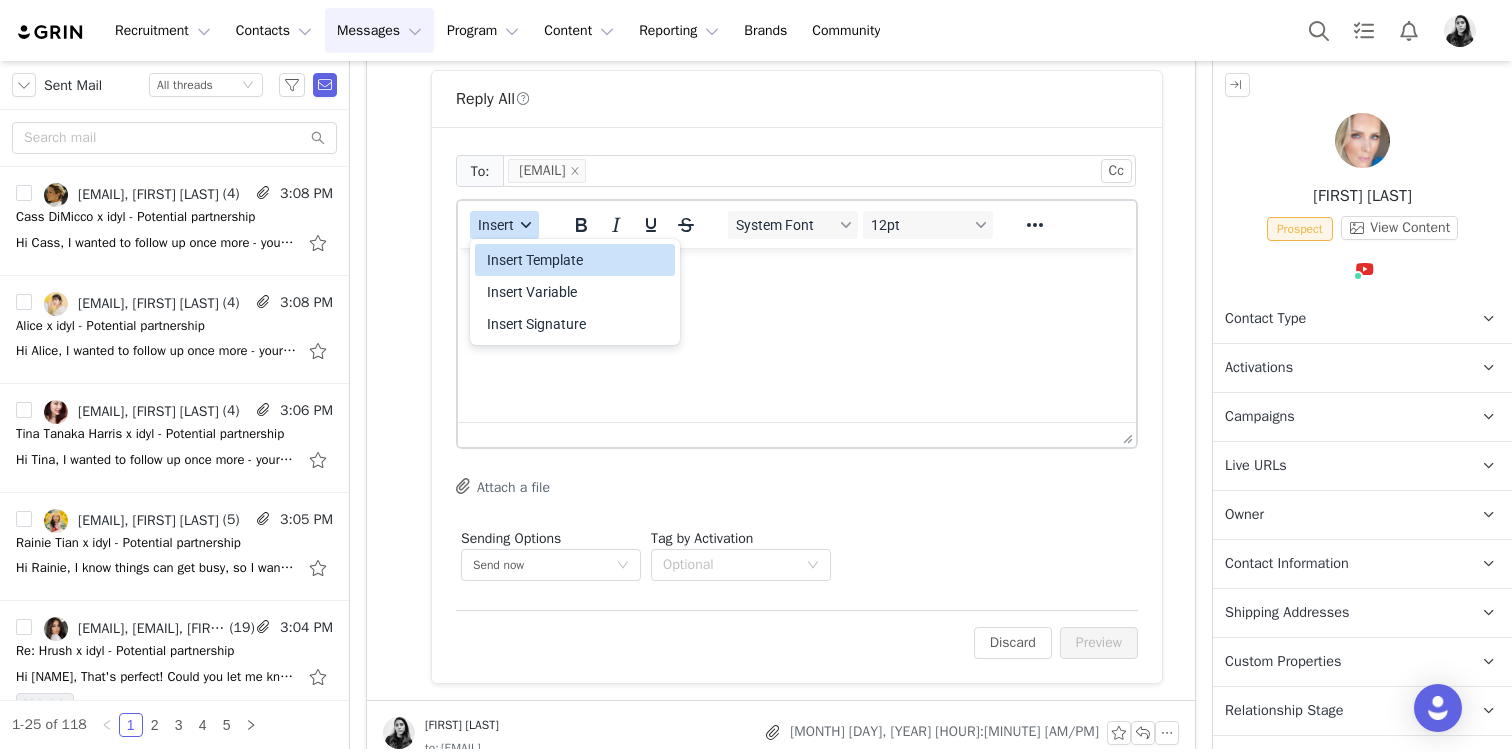 click on "Insert Template" at bounding box center (577, 260) 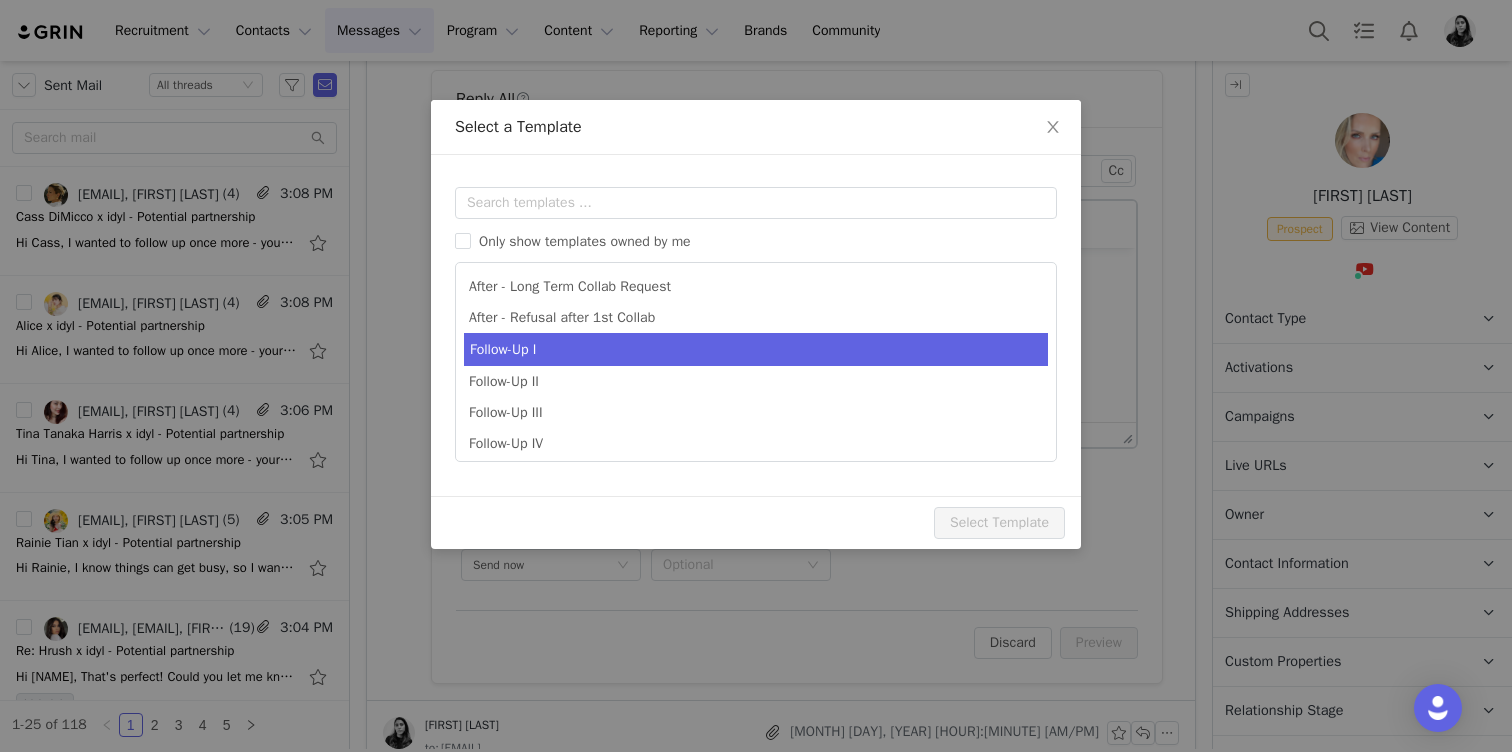 scroll, scrollTop: 0, scrollLeft: 0, axis: both 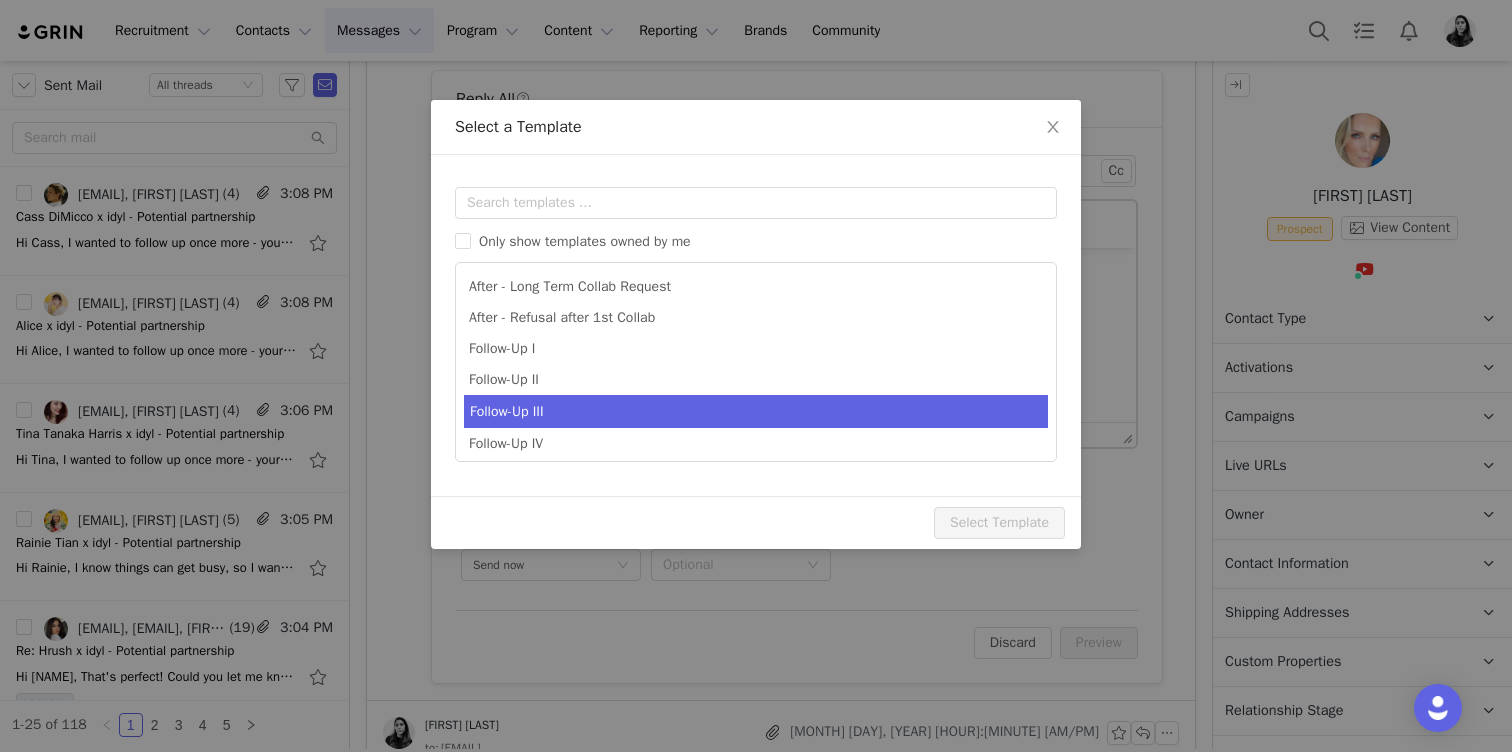 click on "Follow-Up III" at bounding box center [756, 411] 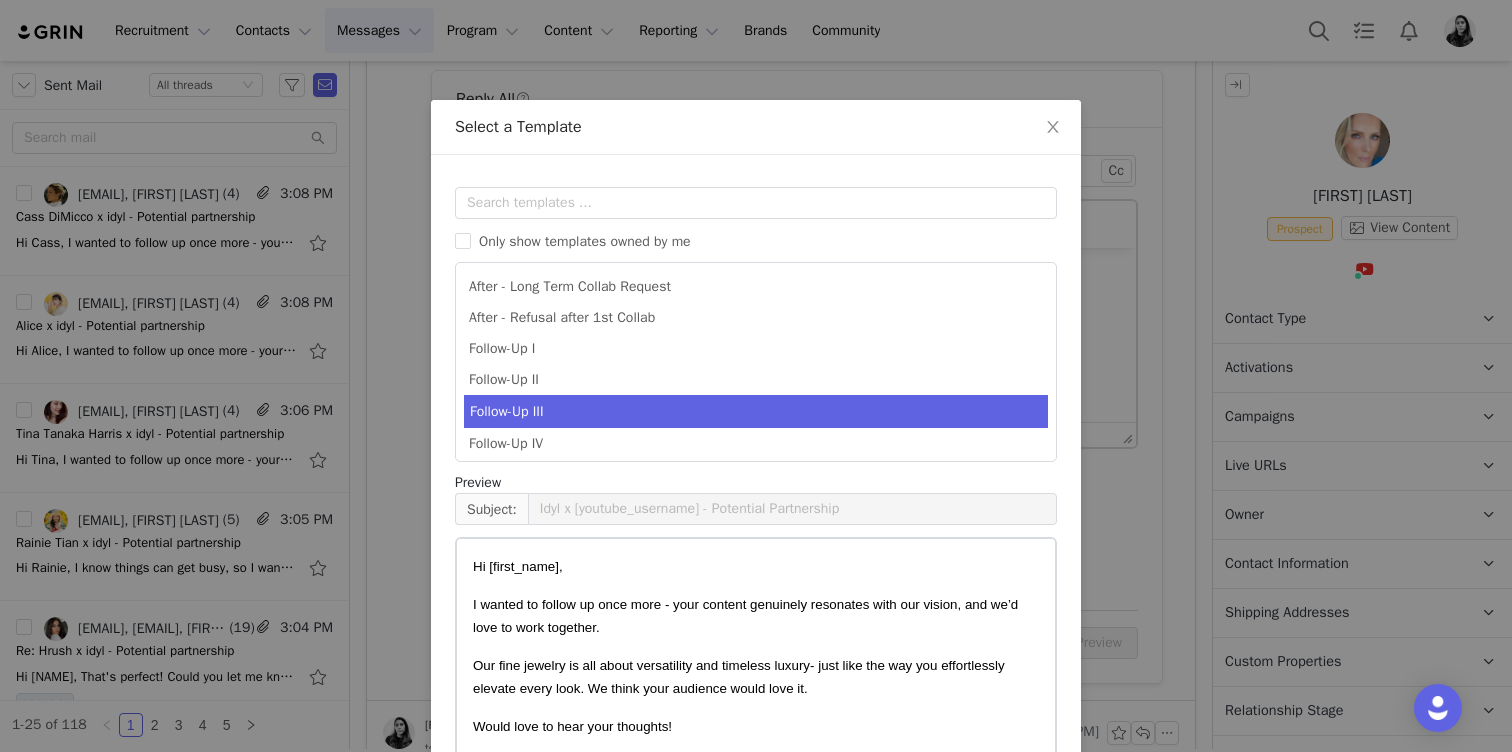scroll, scrollTop: 147, scrollLeft: 0, axis: vertical 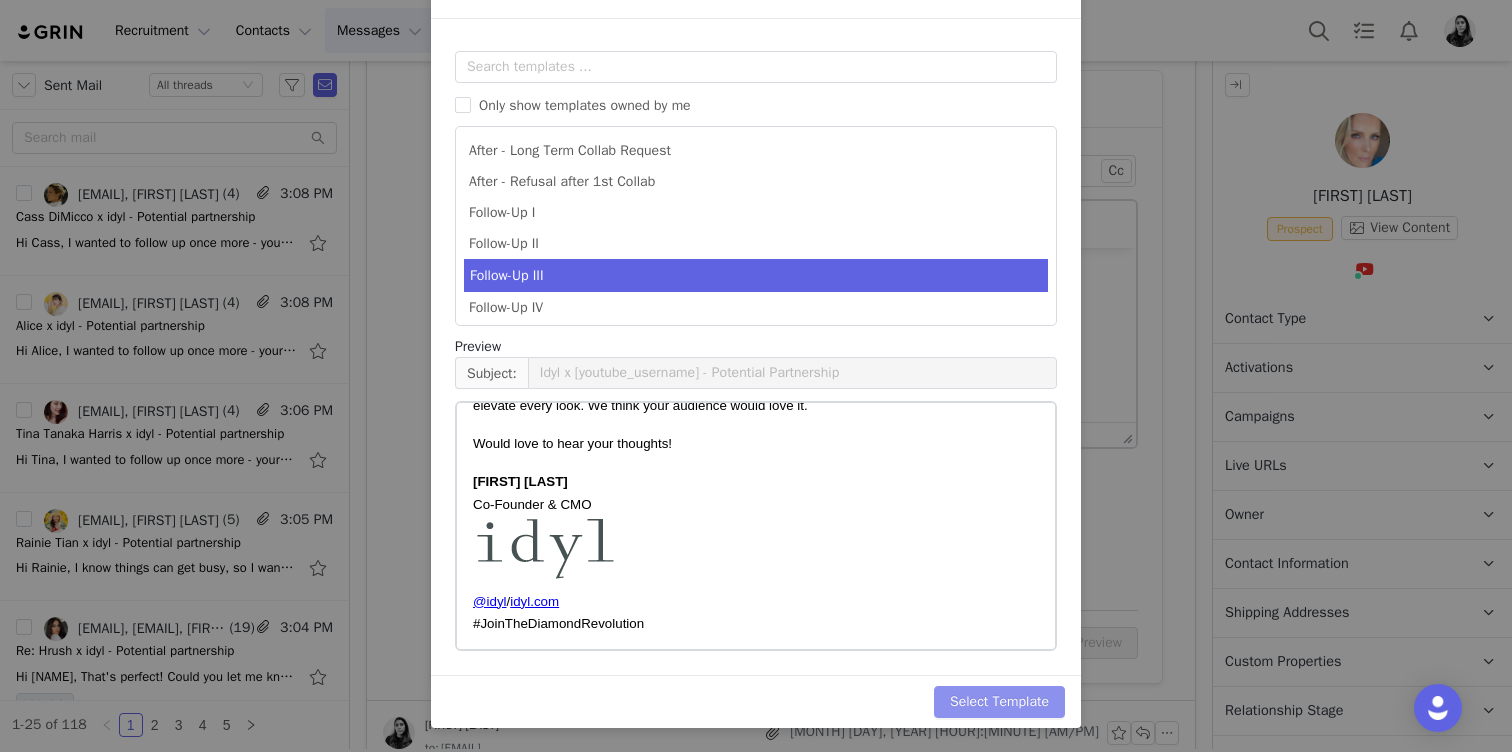 click on "Select Template" at bounding box center (999, 702) 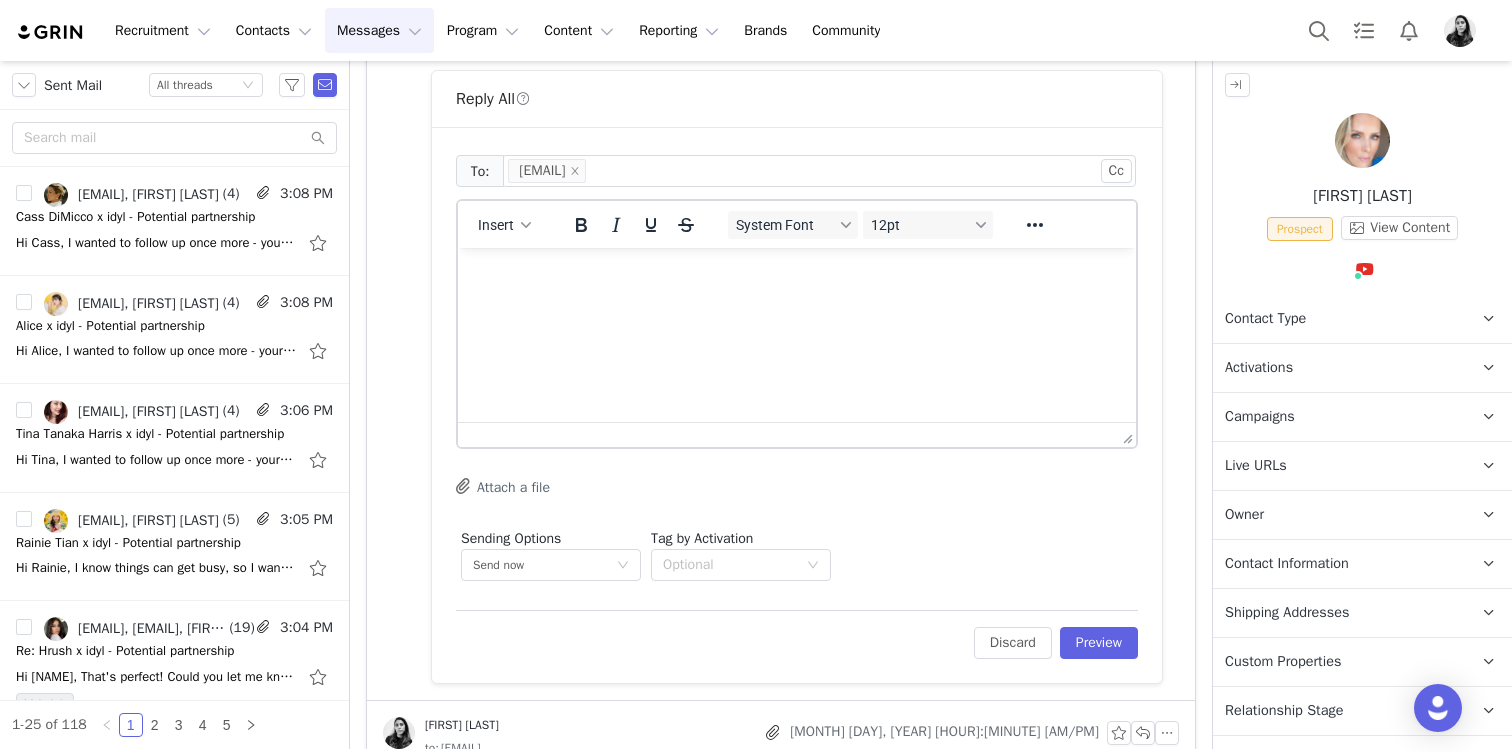 scroll, scrollTop: 0, scrollLeft: 0, axis: both 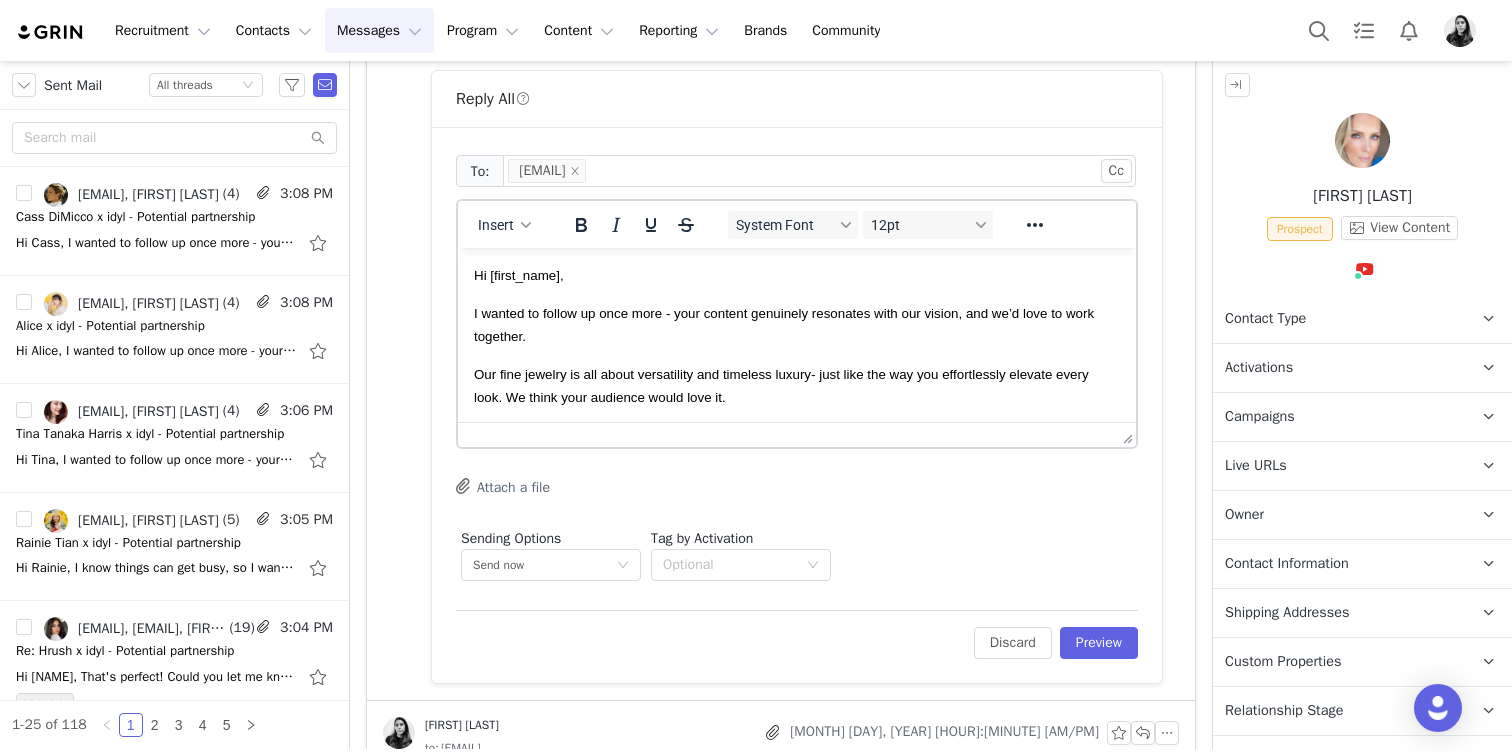 click on "To: [EMAIL] Cc Cc: Insert System Font 12pt To open the popup, press Shift+Enter To open the popup, press Shift+Enter To open the popup, press Shift+Enter To open the popup, press Shift+Enter Attach a file Sending Options Send now This will be sent outside of your set email hours . Tag by Activation Optional Edit Discard Preview" at bounding box center [797, 405] 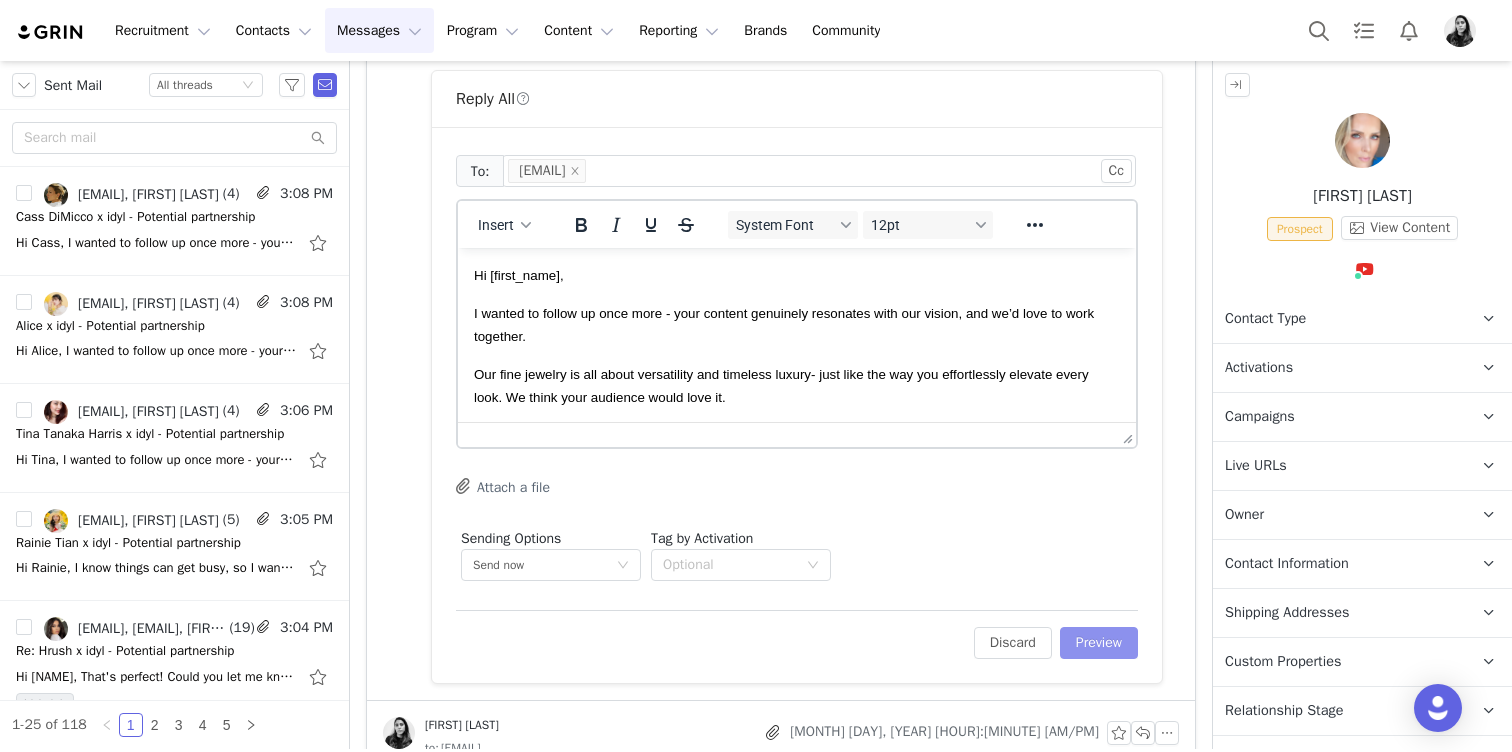 click on "Preview" at bounding box center (1099, 643) 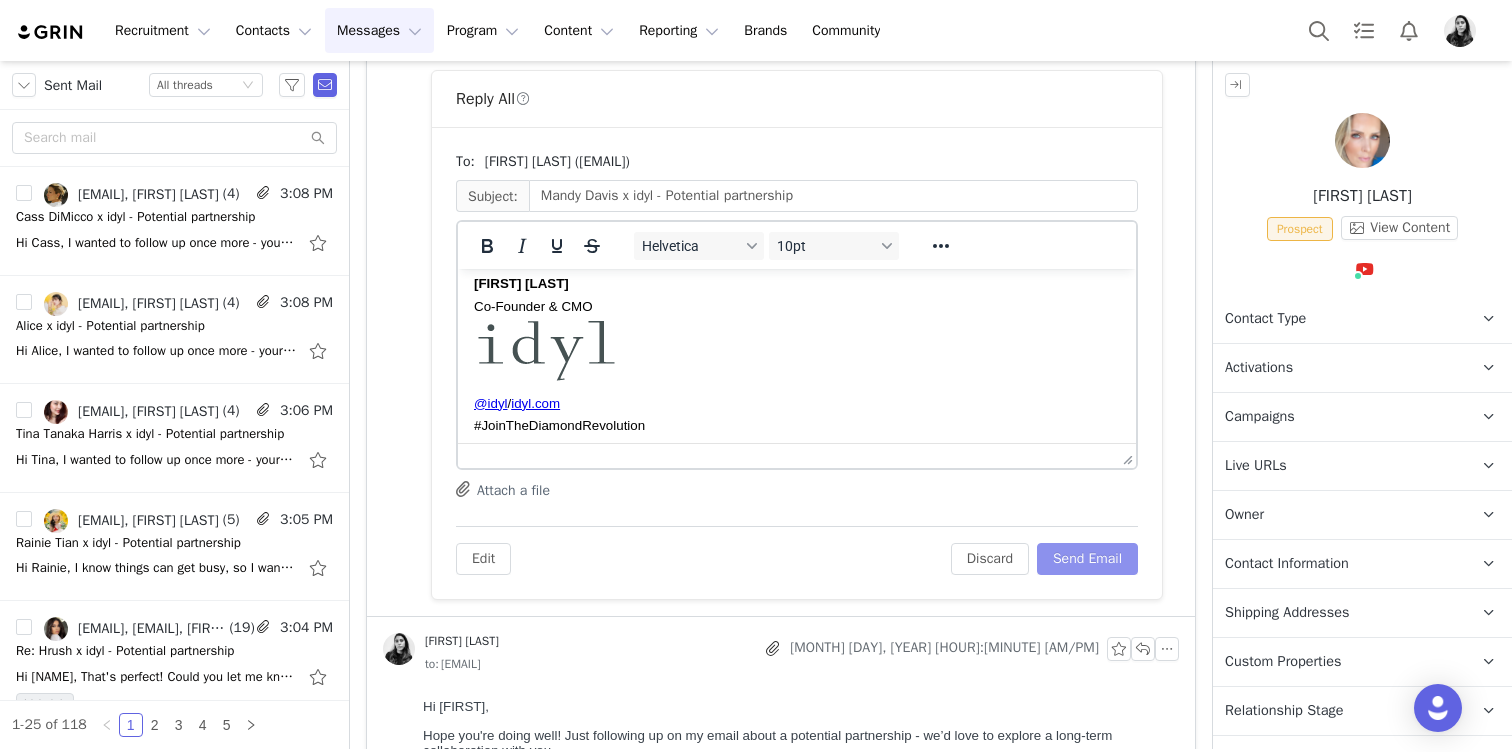 scroll, scrollTop: 219, scrollLeft: 0, axis: vertical 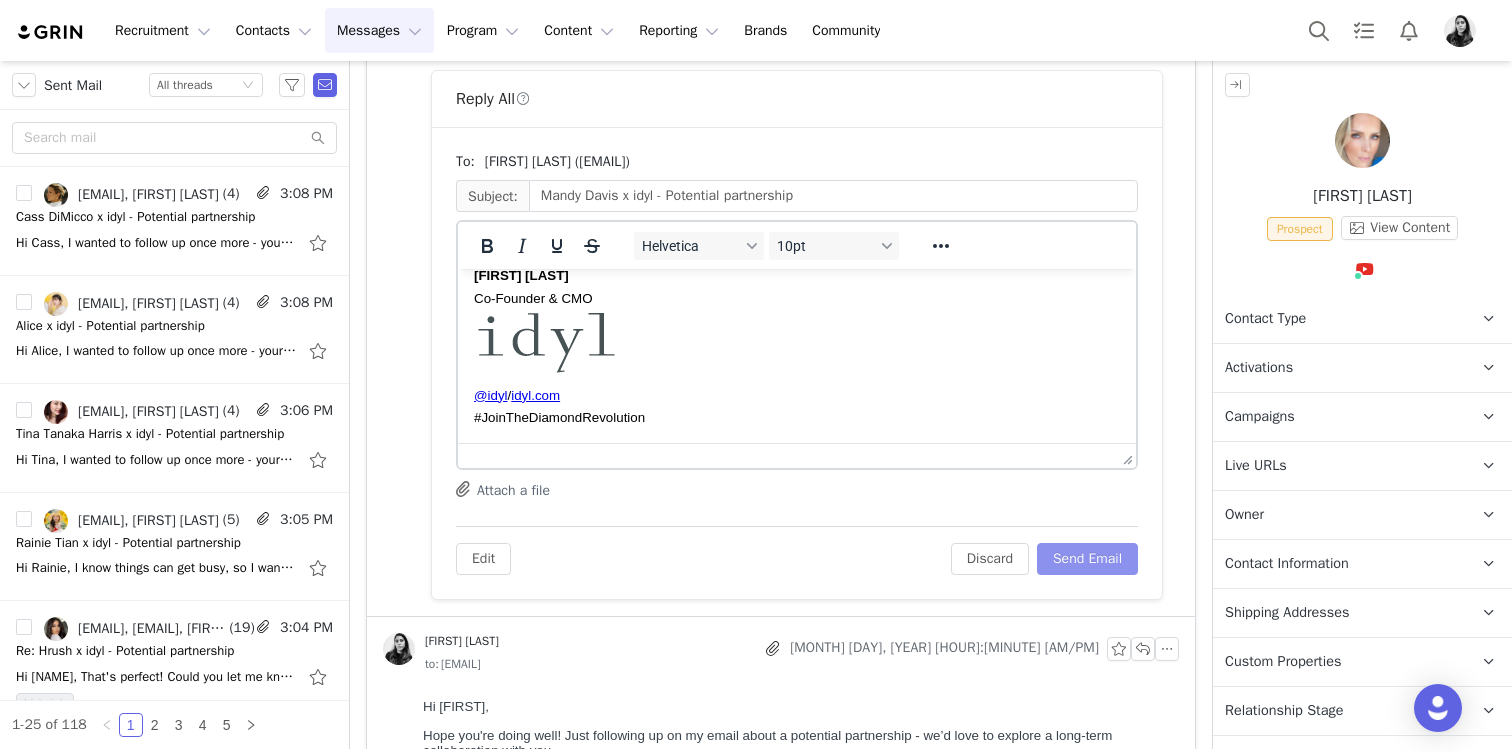 click on "Send Email" at bounding box center (1087, 559) 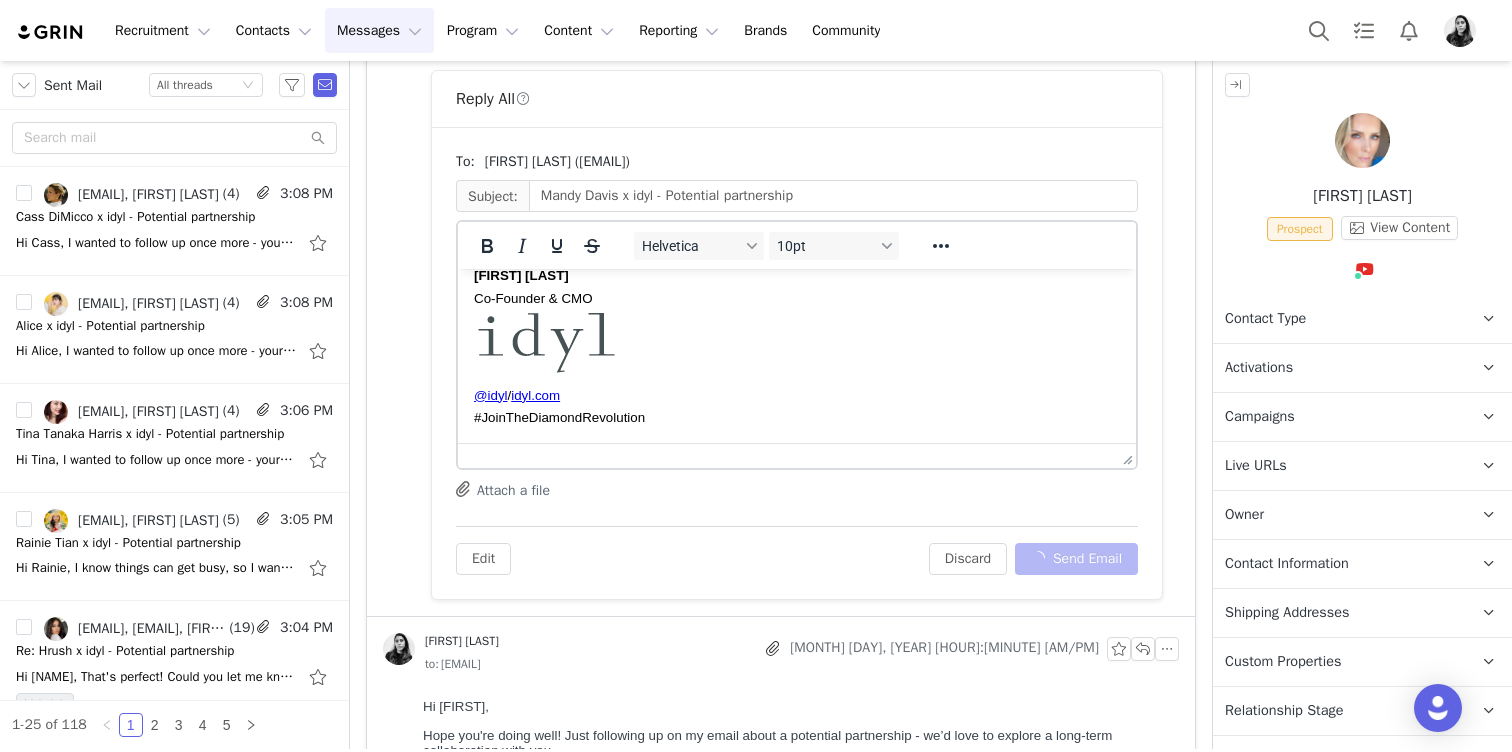 scroll, scrollTop: 444, scrollLeft: 0, axis: vertical 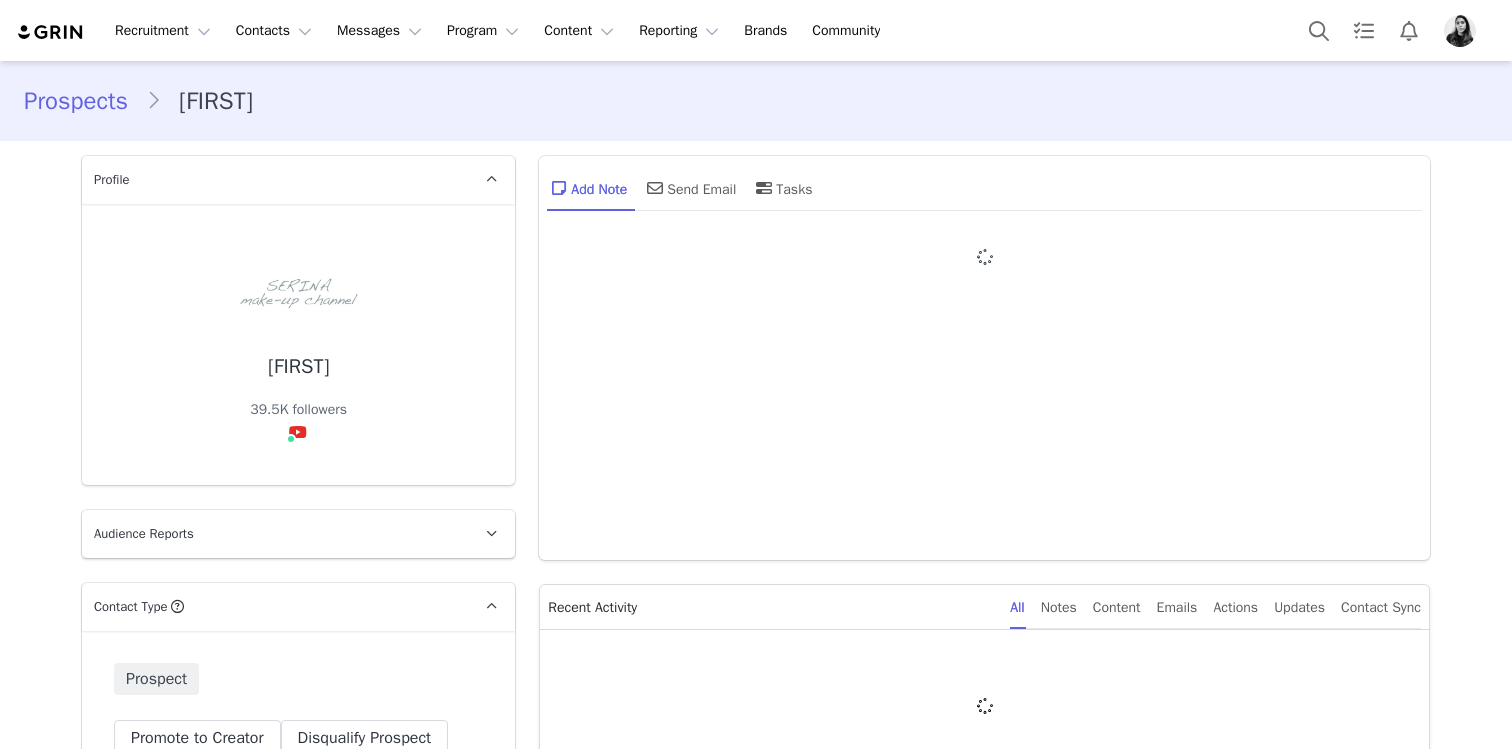 type on "+1 (United States)" 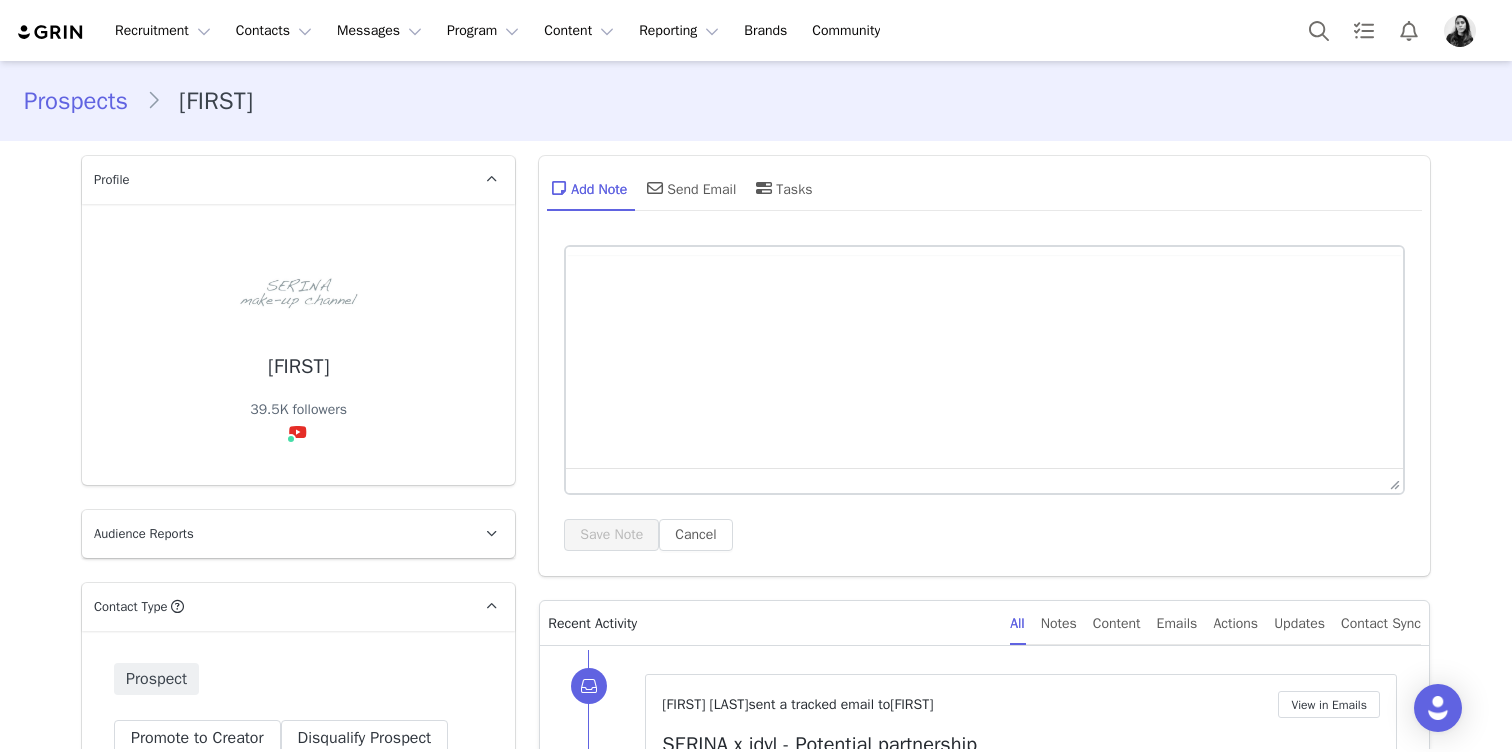 scroll, scrollTop: 0, scrollLeft: 0, axis: both 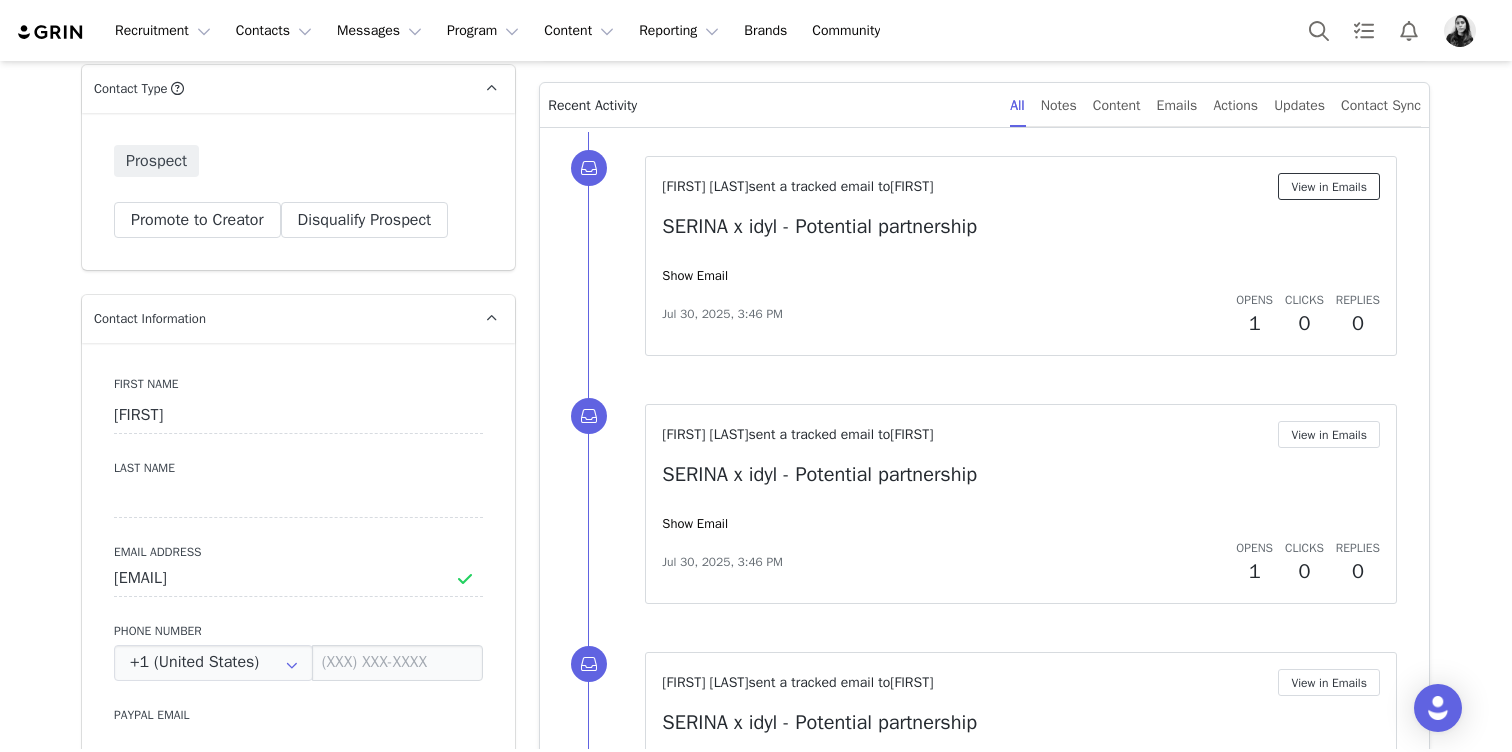 click on "View in Emails" at bounding box center [1329, 186] 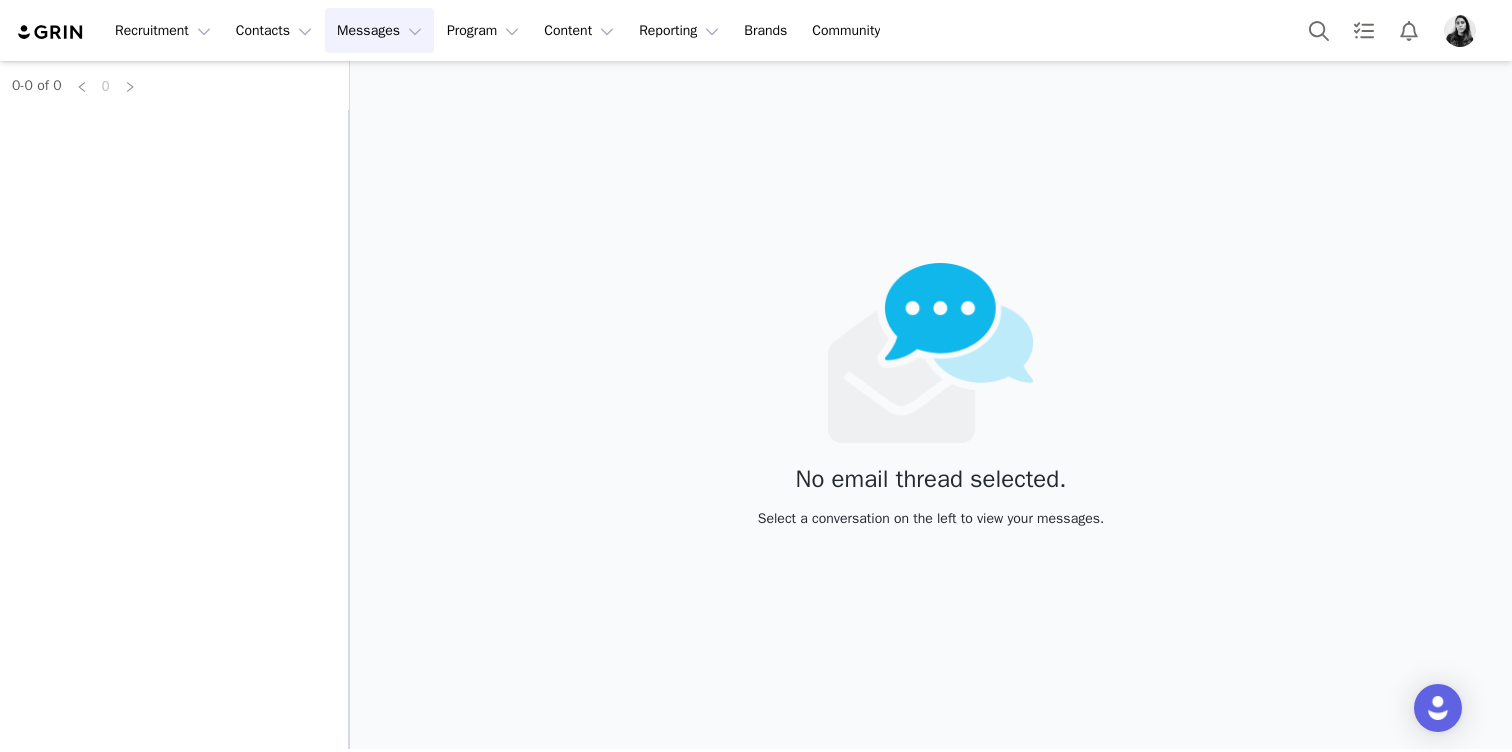 scroll, scrollTop: 0, scrollLeft: 0, axis: both 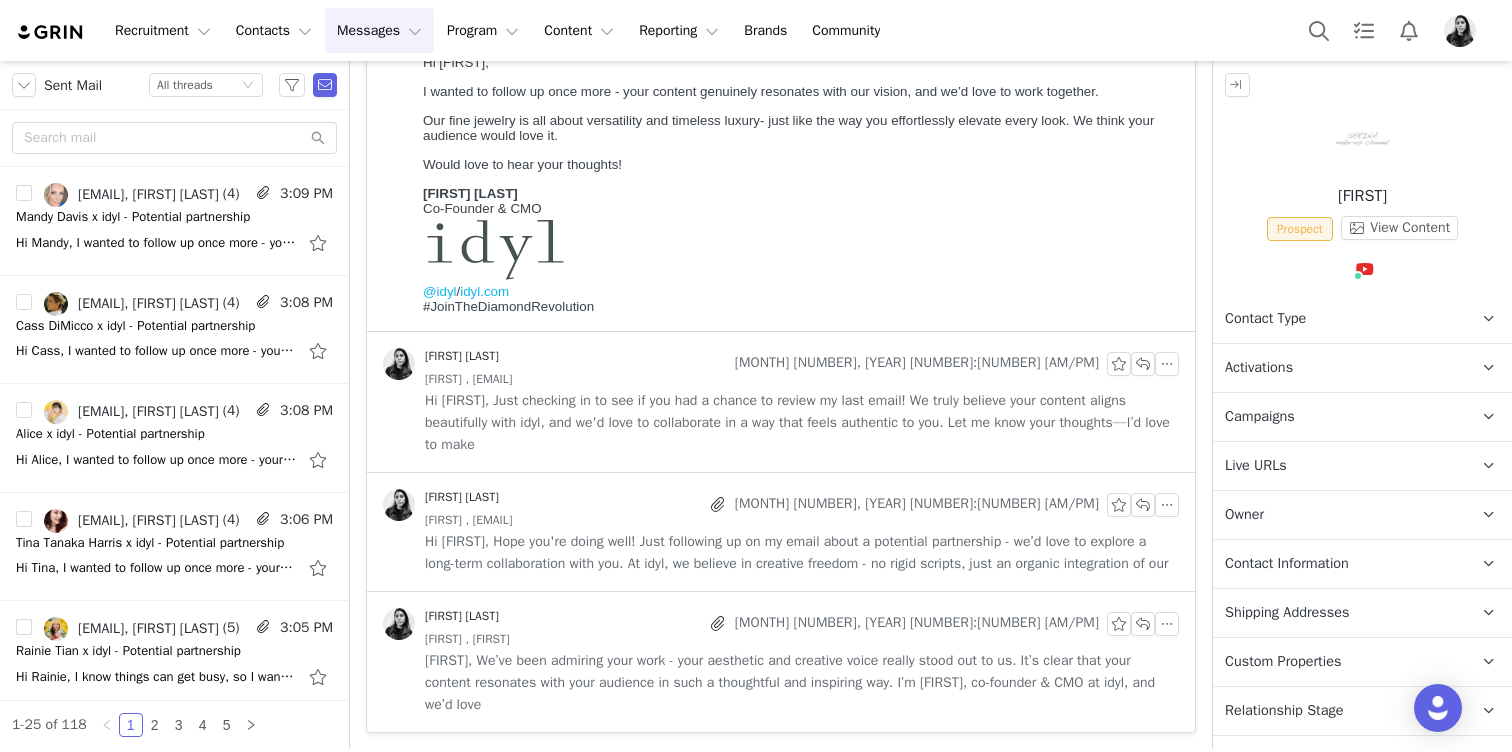 click on "Hi Serina,
Hope you're doing well! Just following up on my email about a potential partnership - we’d love to explore a long-term collaboration with you.
At idyl, we believe in creative freedom - no rigid scripts, just an organic integration of our" at bounding box center [802, 553] 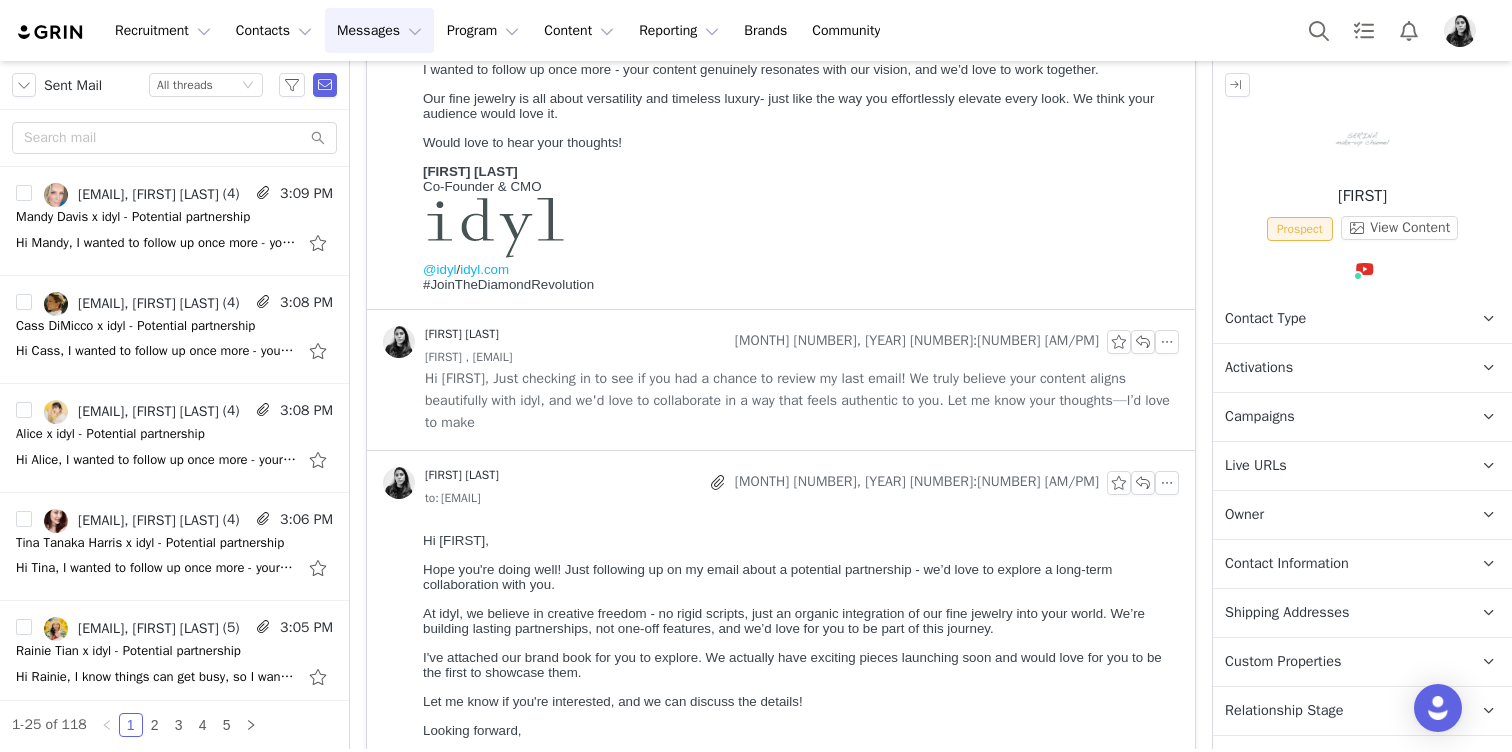 scroll, scrollTop: 0, scrollLeft: 0, axis: both 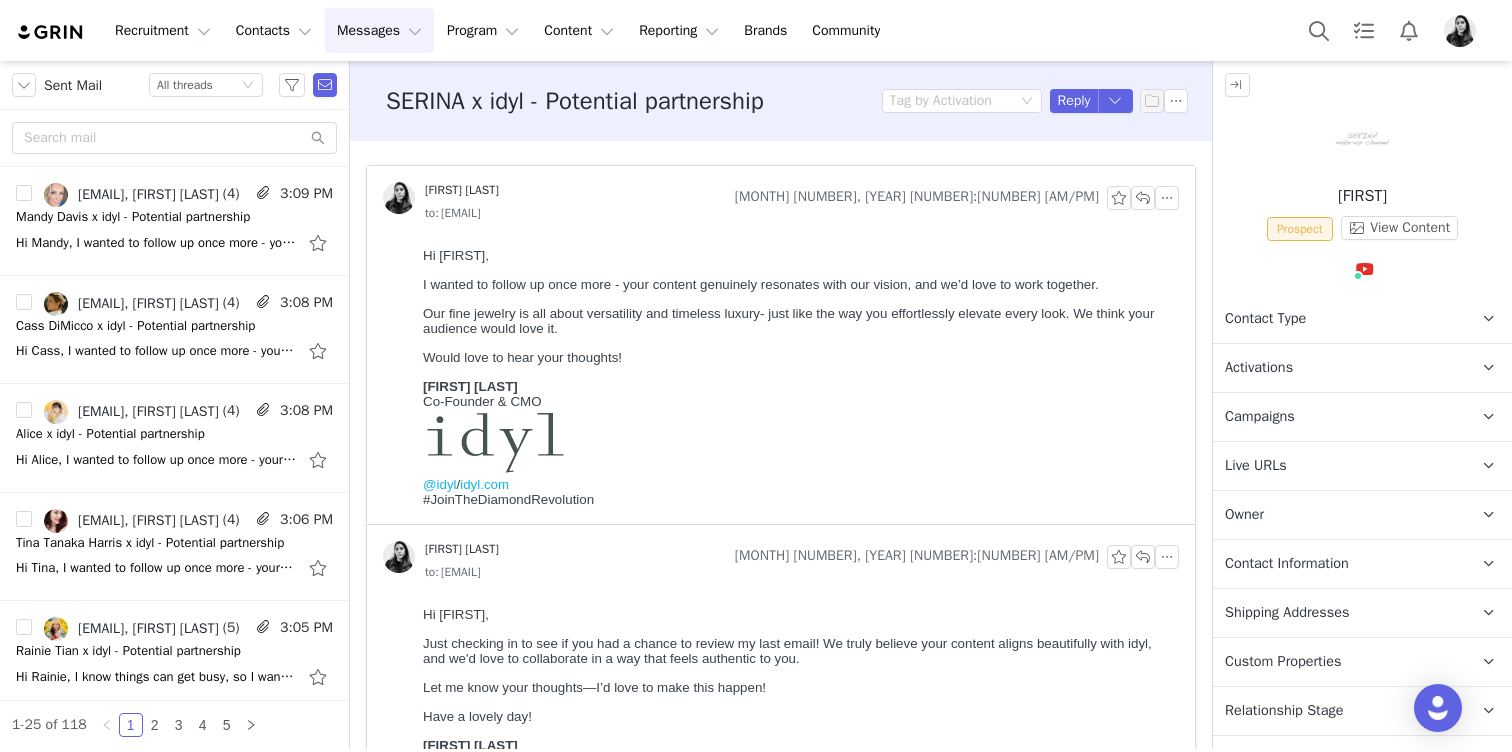 click on "Would love to hear your thoughts!" at bounding box center (797, 357) 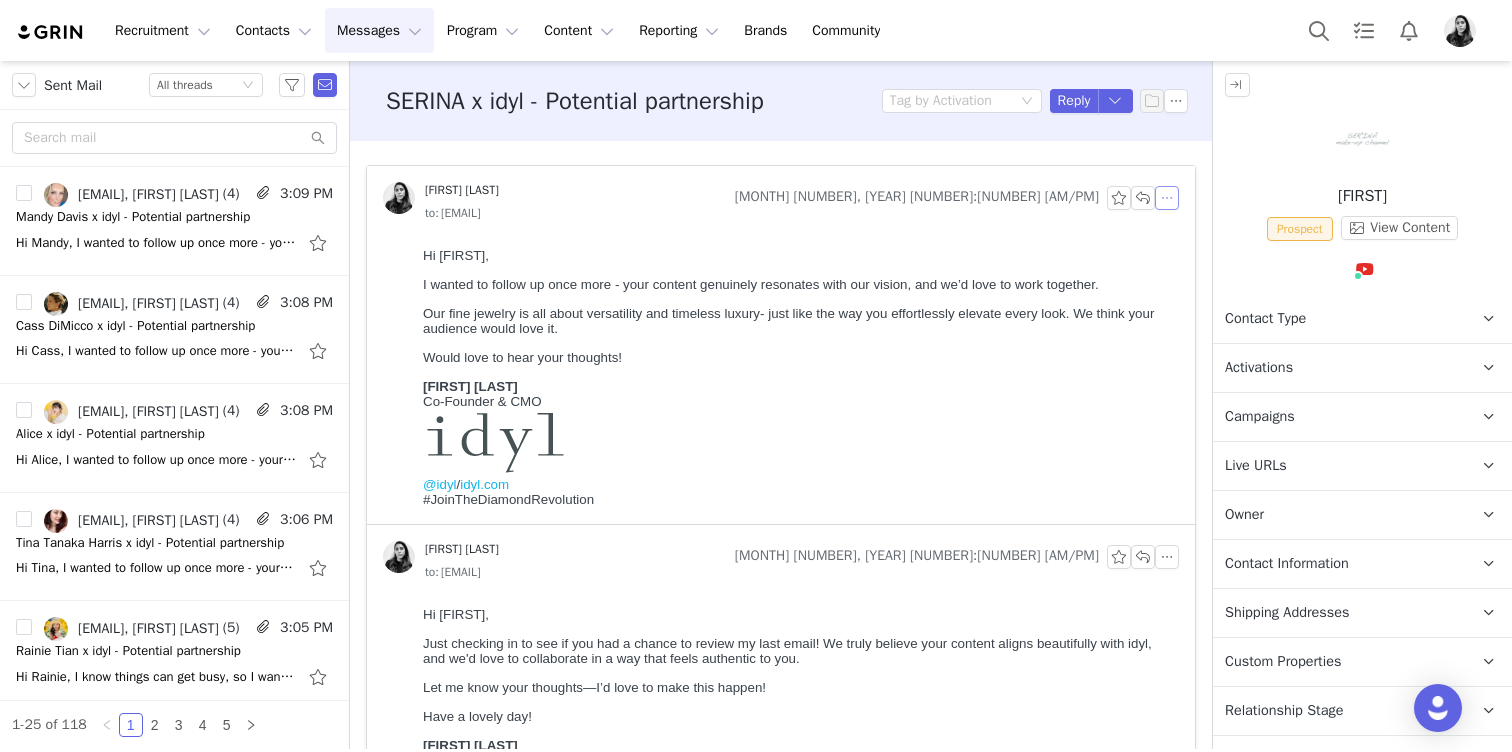 click at bounding box center [1167, 198] 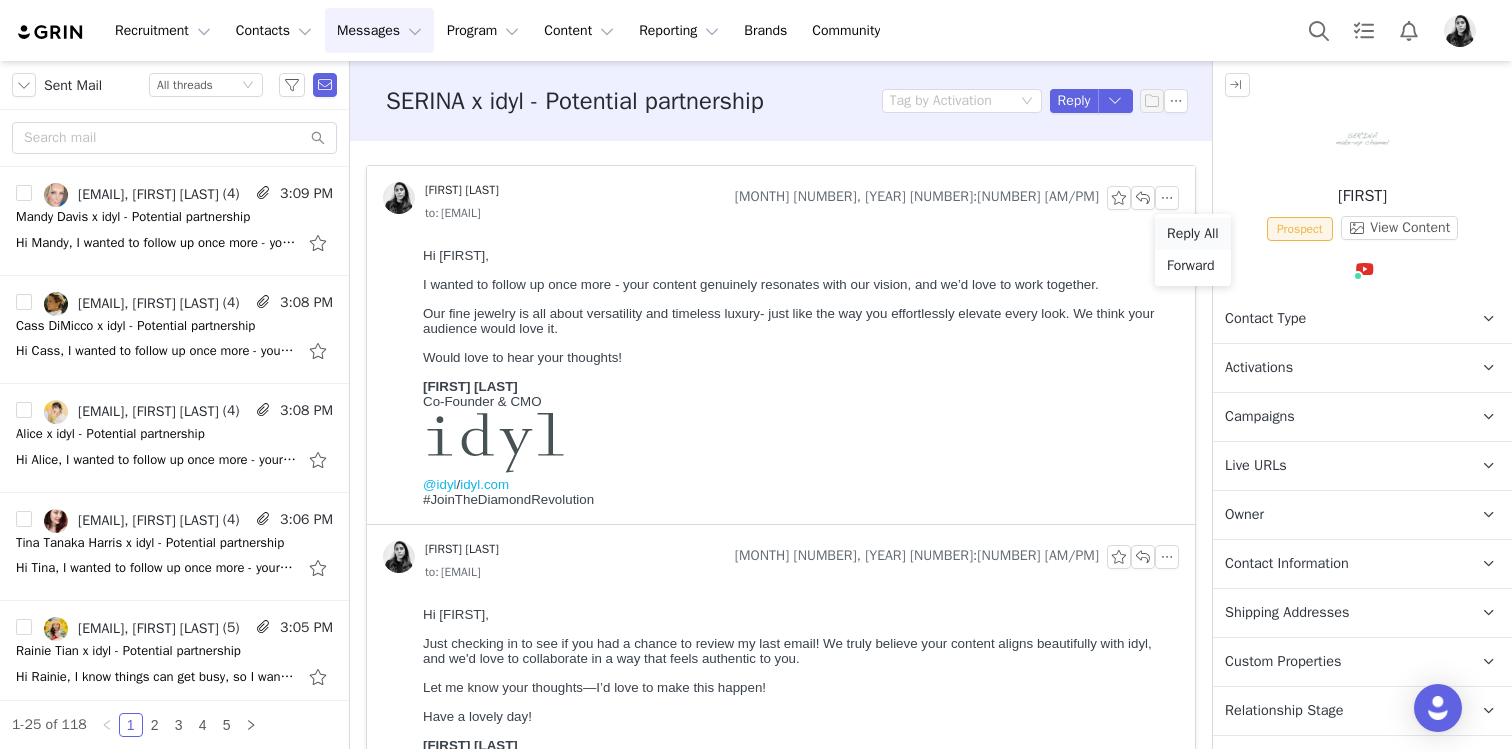 click on "Reply All" at bounding box center [1193, 234] 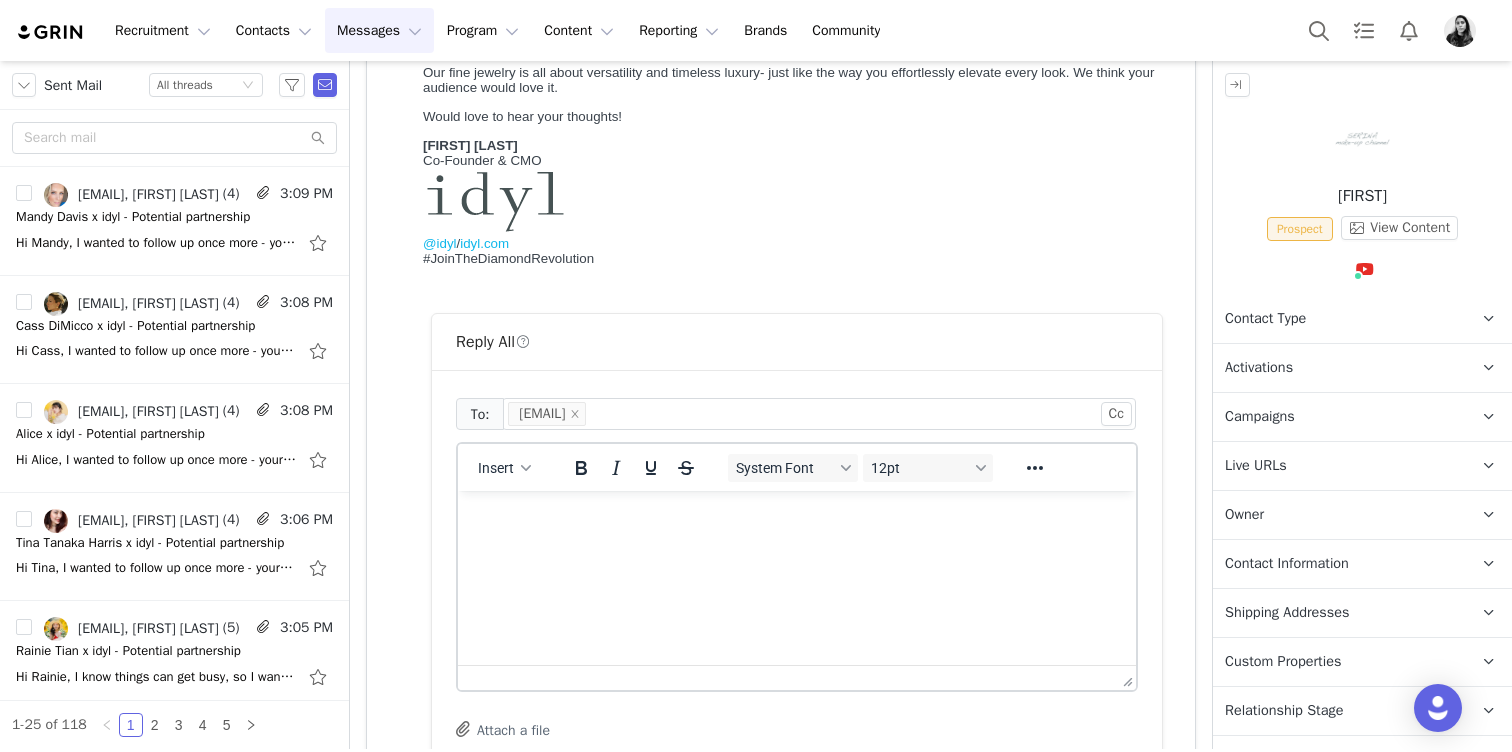 scroll, scrollTop: 484, scrollLeft: 0, axis: vertical 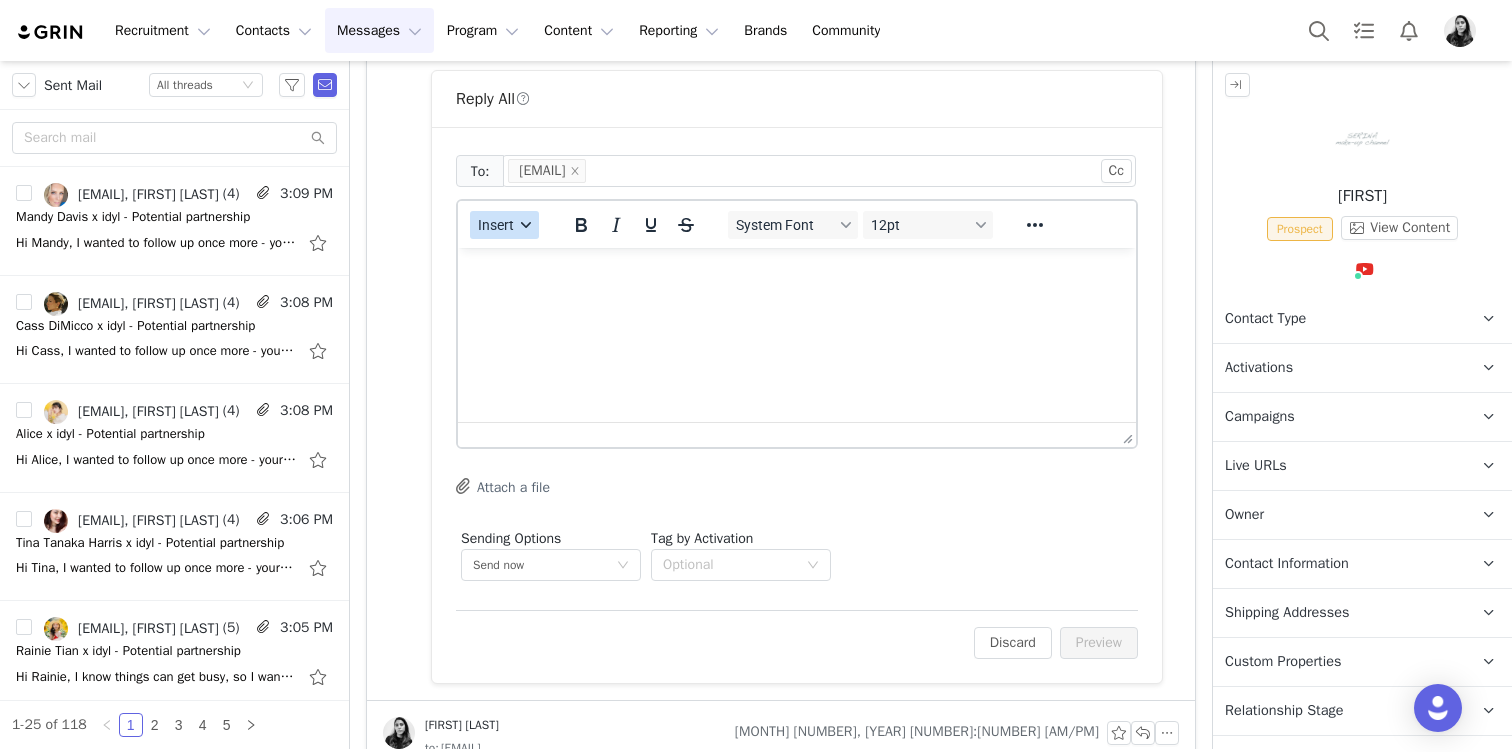 click on "Insert" at bounding box center [496, 225] 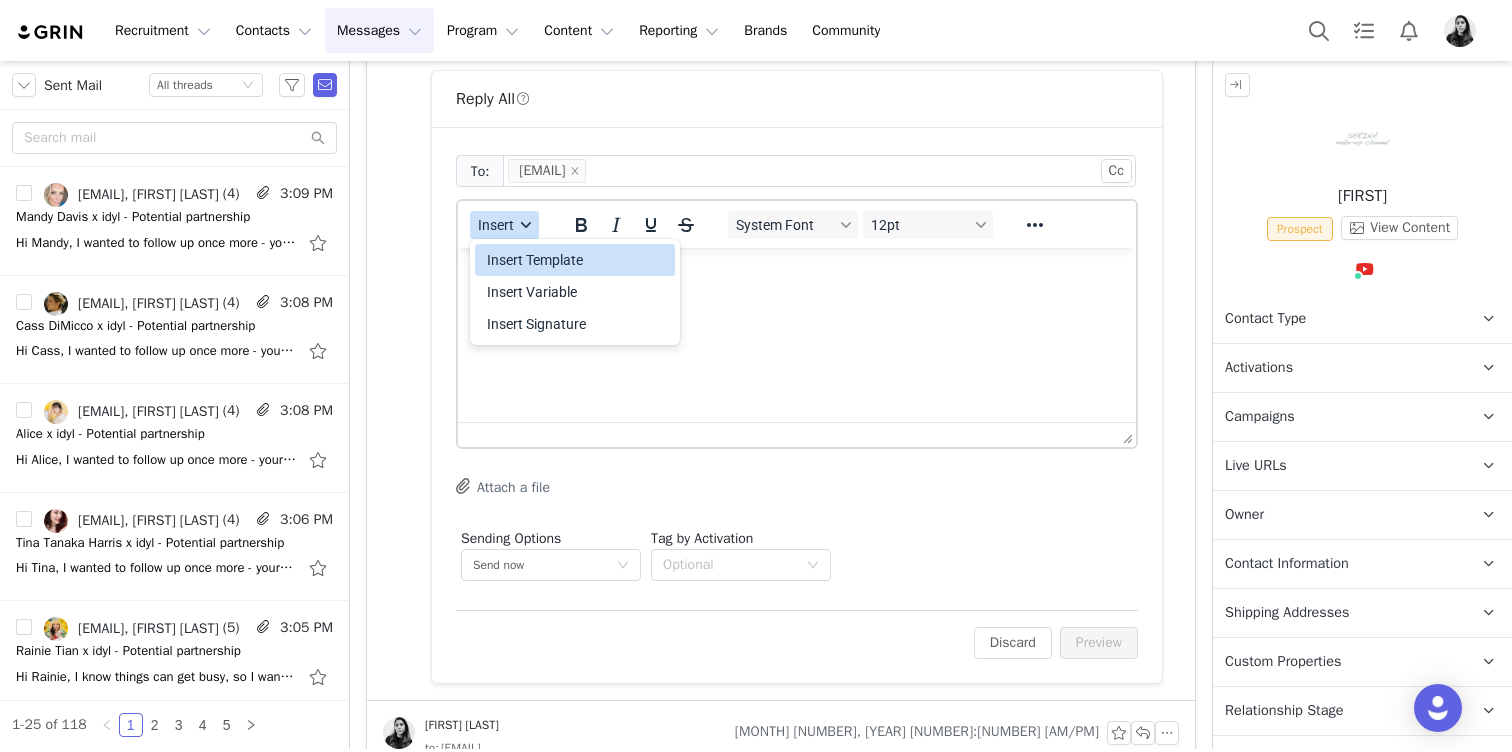 click on "Insert Template" at bounding box center [577, 260] 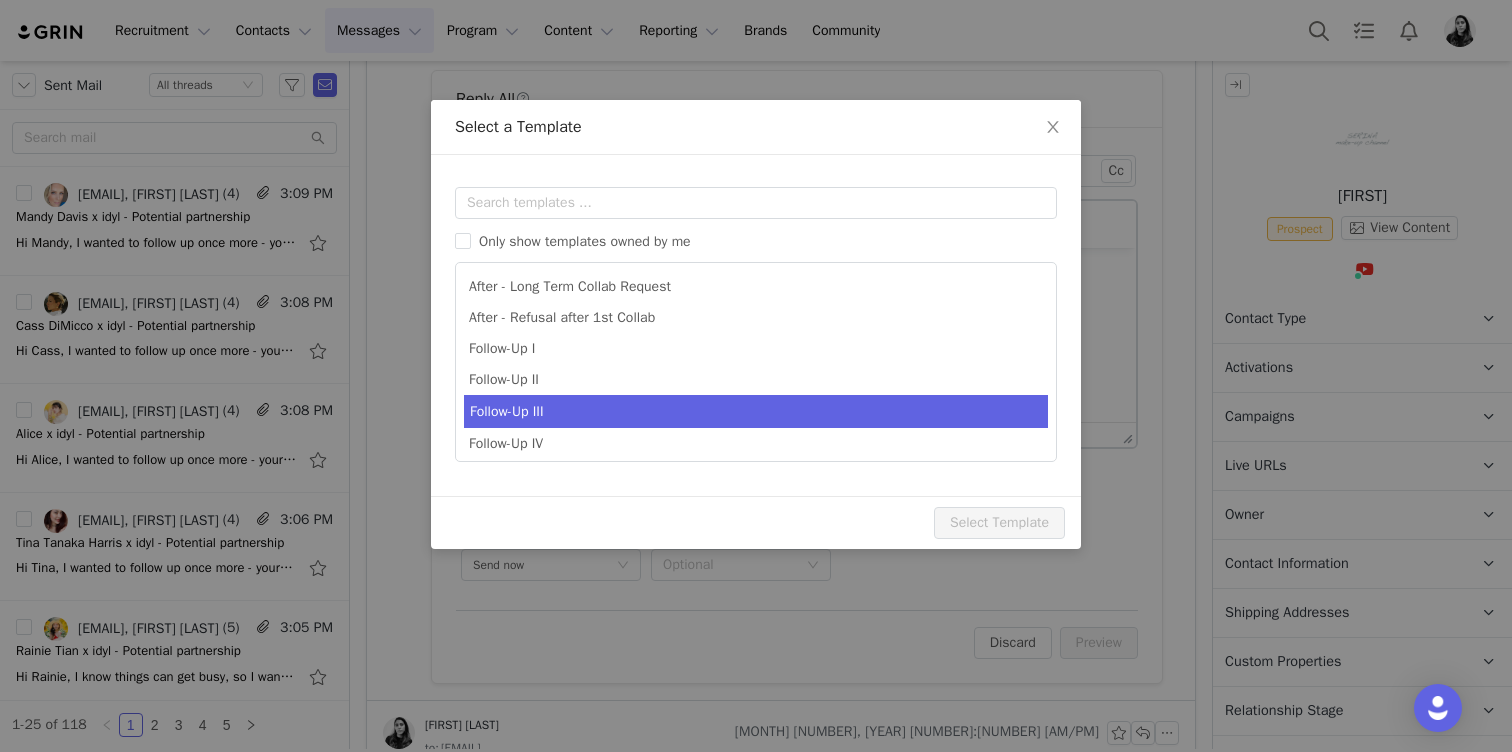 scroll, scrollTop: 0, scrollLeft: 0, axis: both 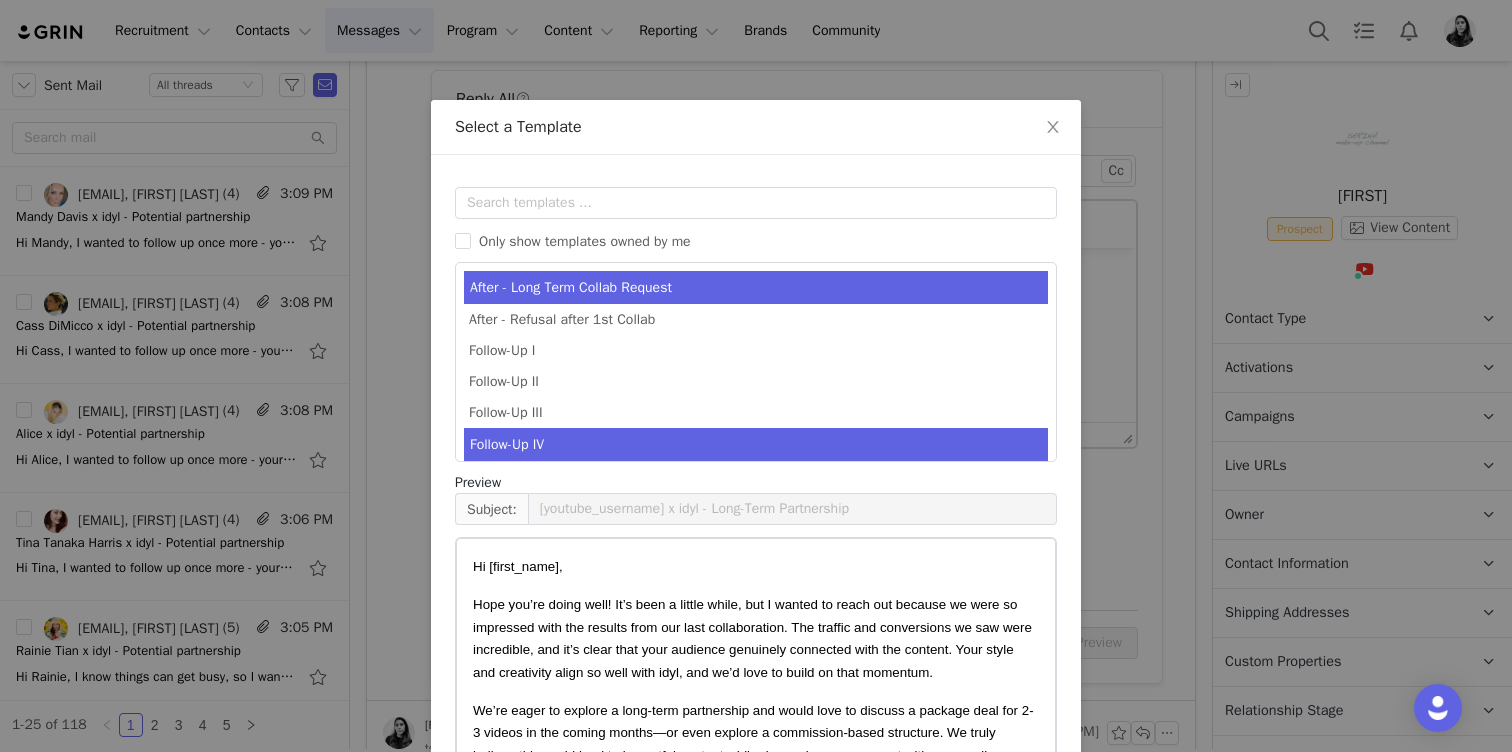 click on "Follow-Up IV" at bounding box center (756, 444) 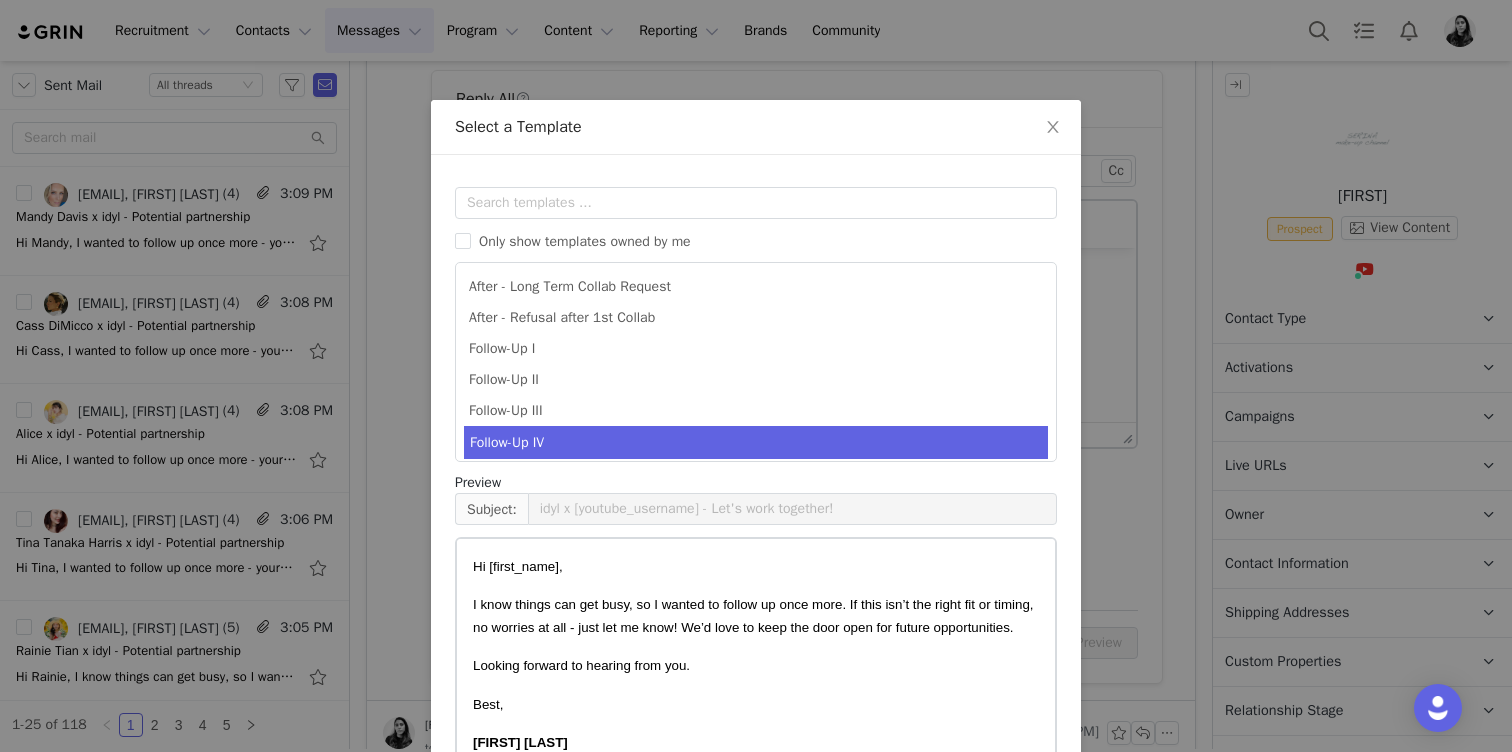 scroll, scrollTop: 125, scrollLeft: 0, axis: vertical 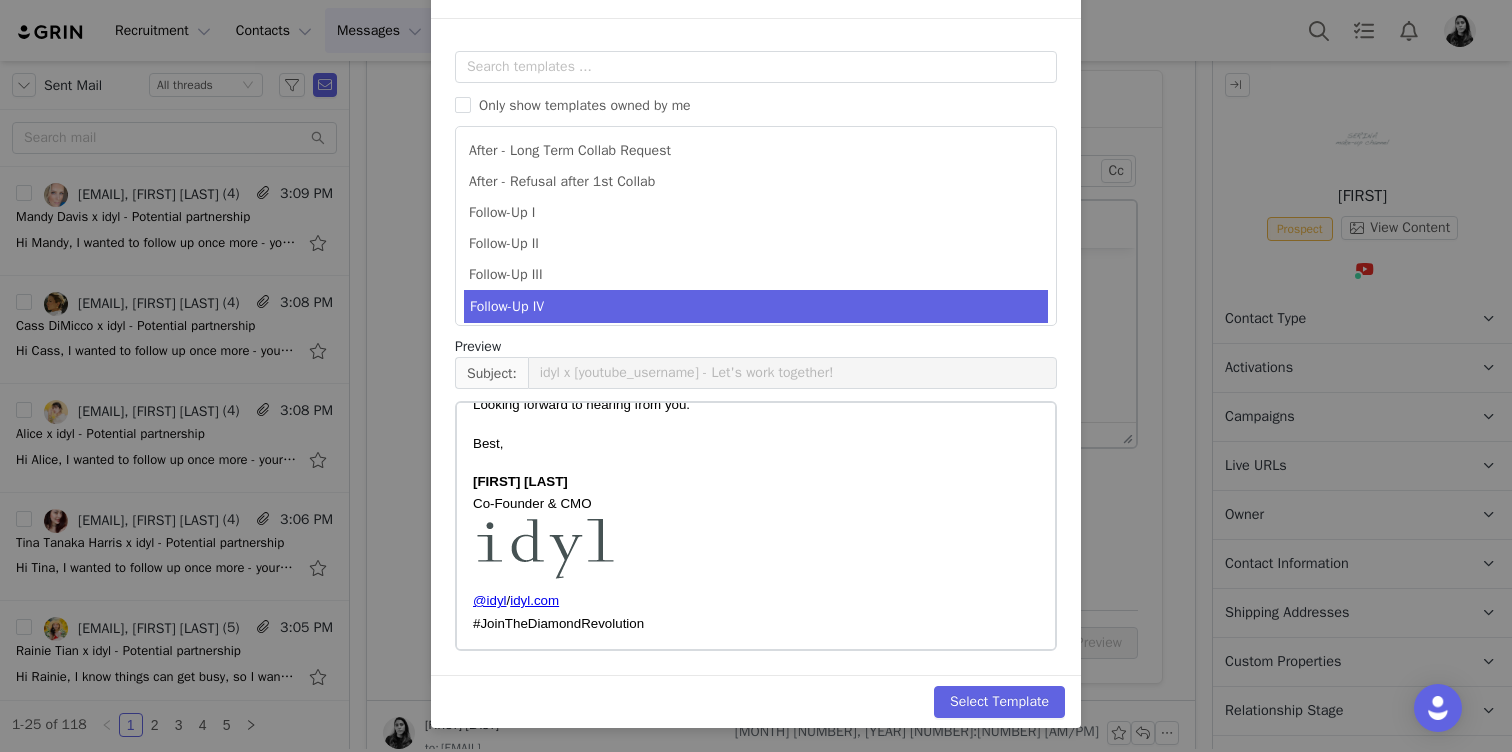 click on "Select Template" at bounding box center (756, 701) 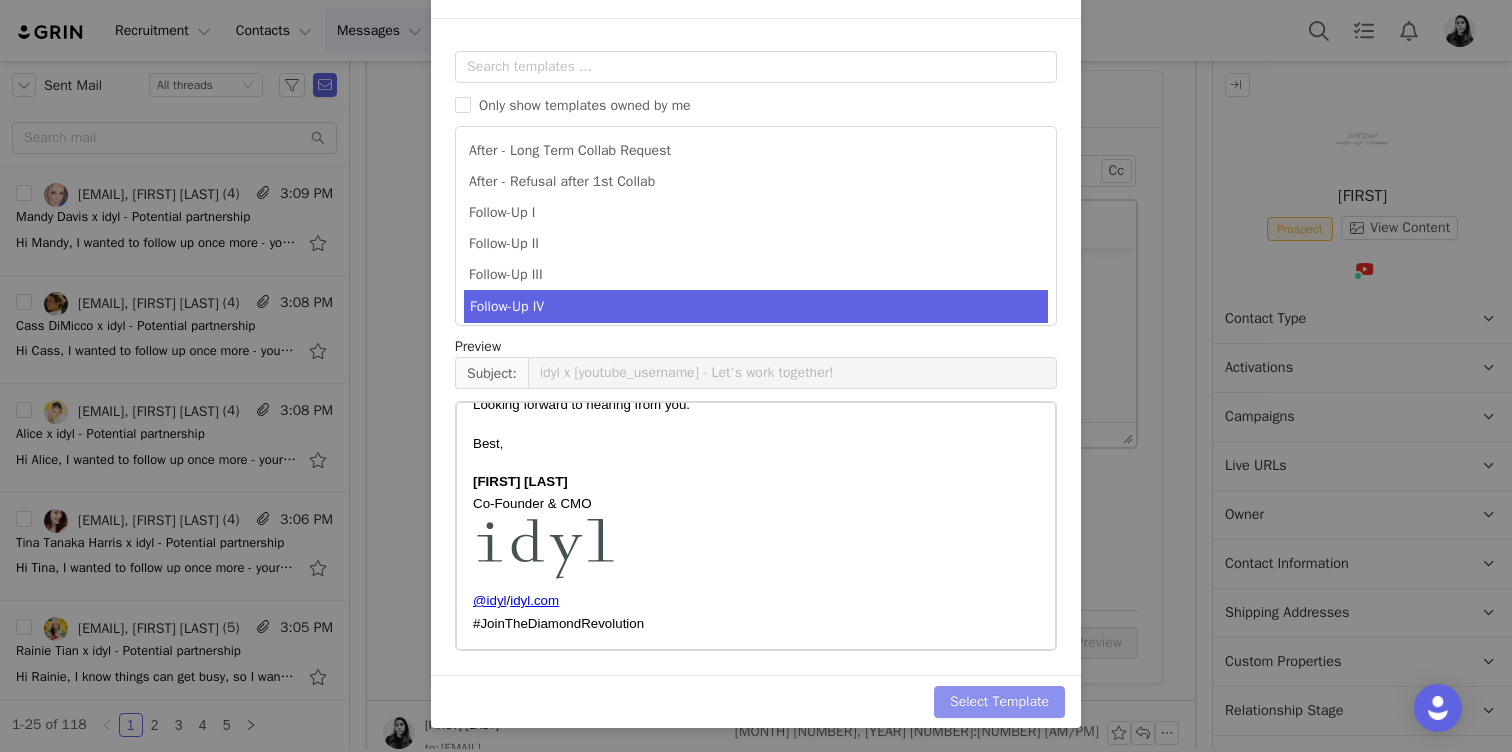 click on "Select Template" at bounding box center [999, 702] 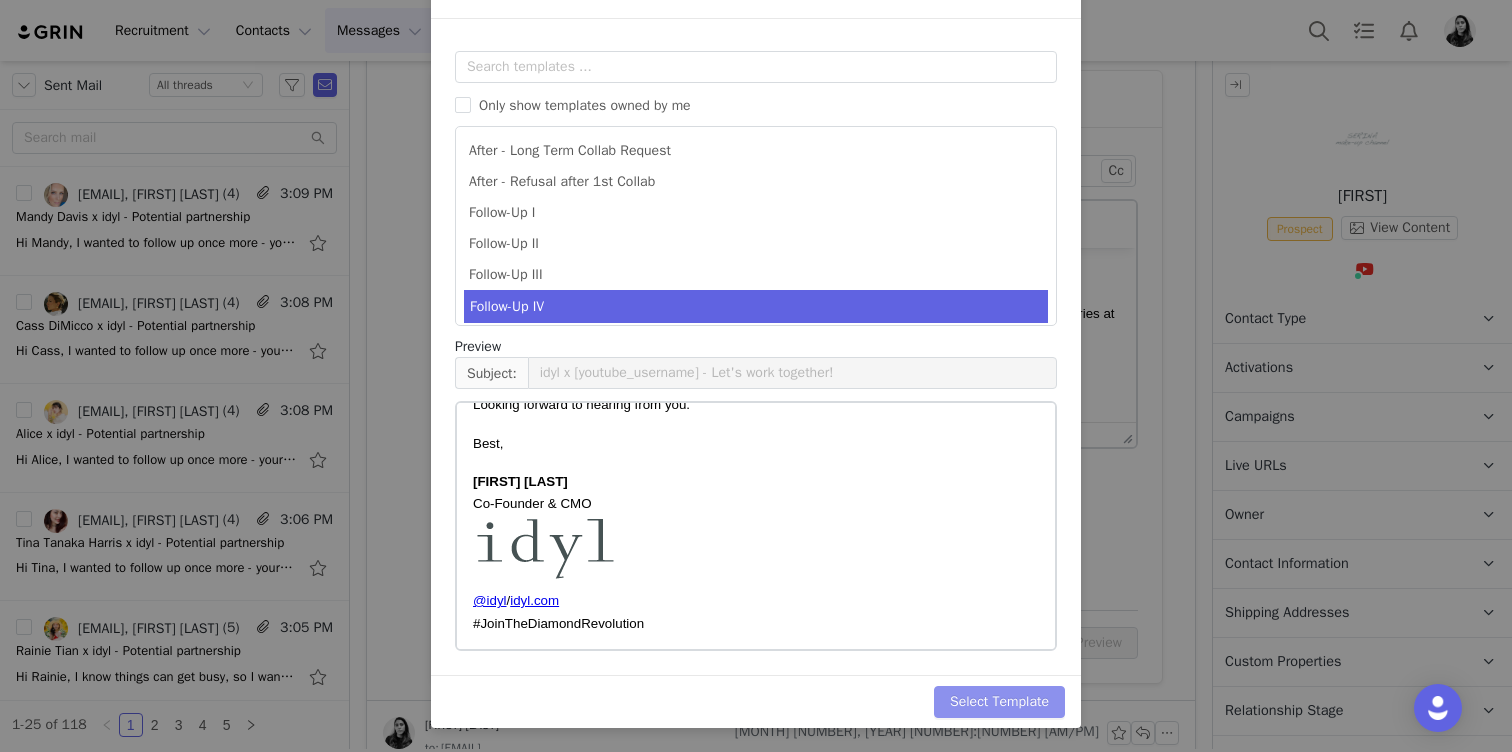 scroll, scrollTop: 0, scrollLeft: 0, axis: both 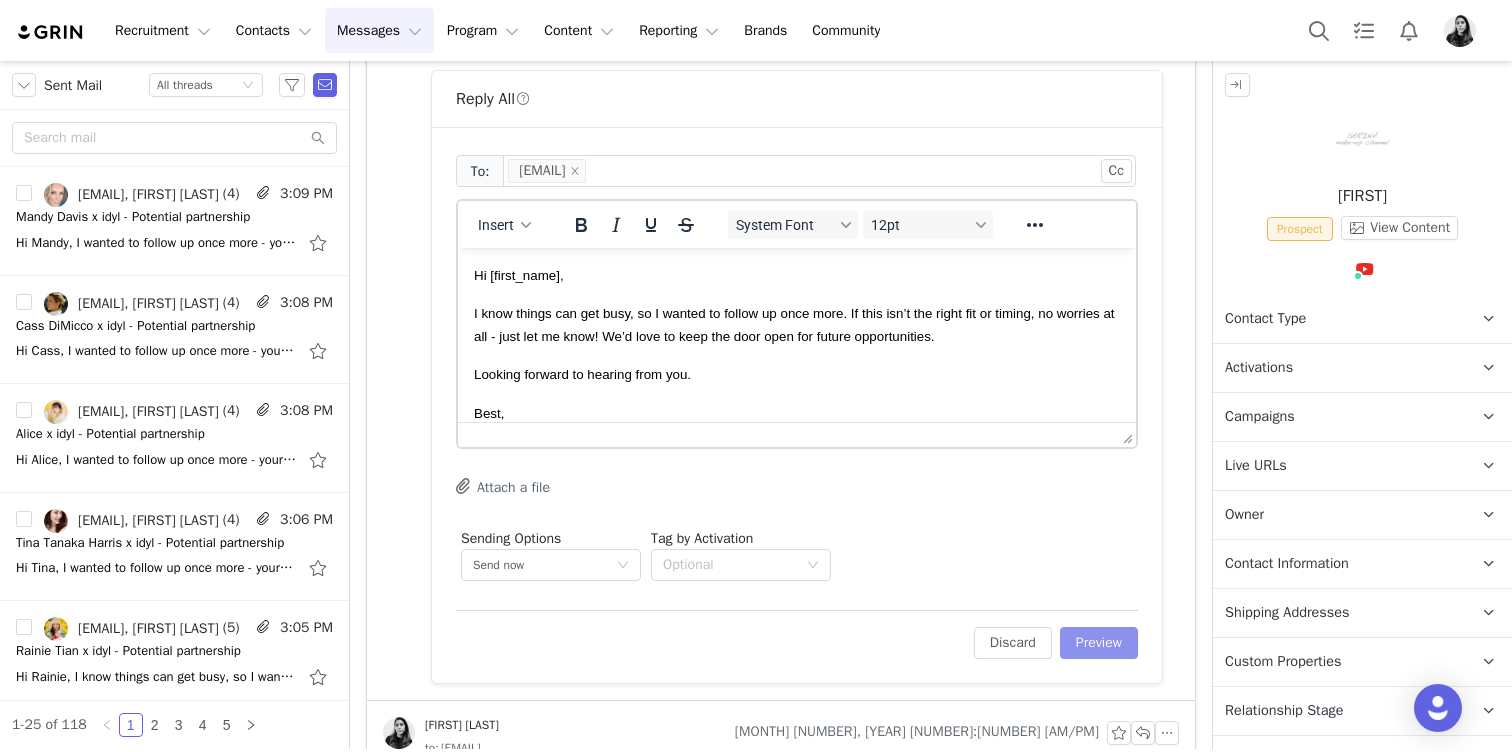 click on "Preview" at bounding box center (1099, 643) 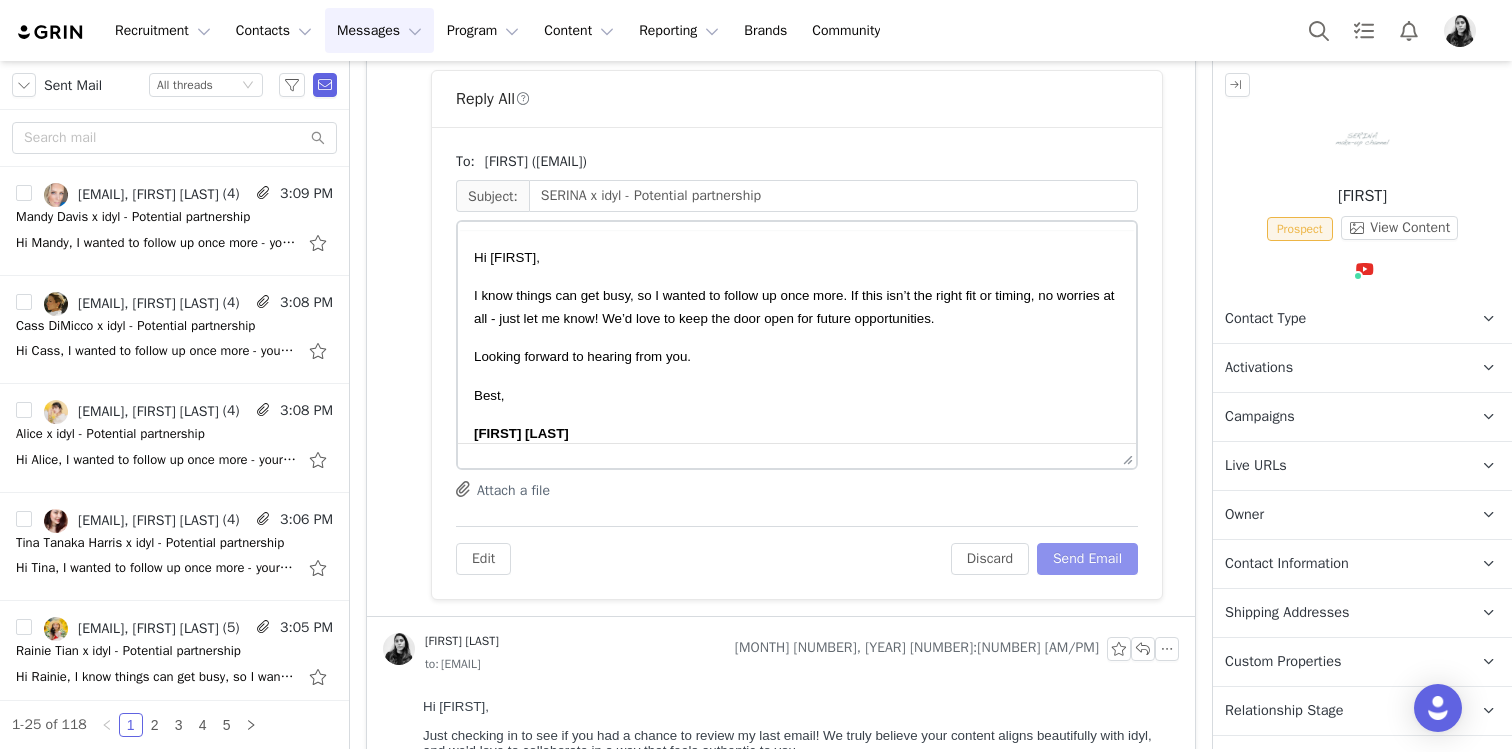 scroll, scrollTop: 0, scrollLeft: 0, axis: both 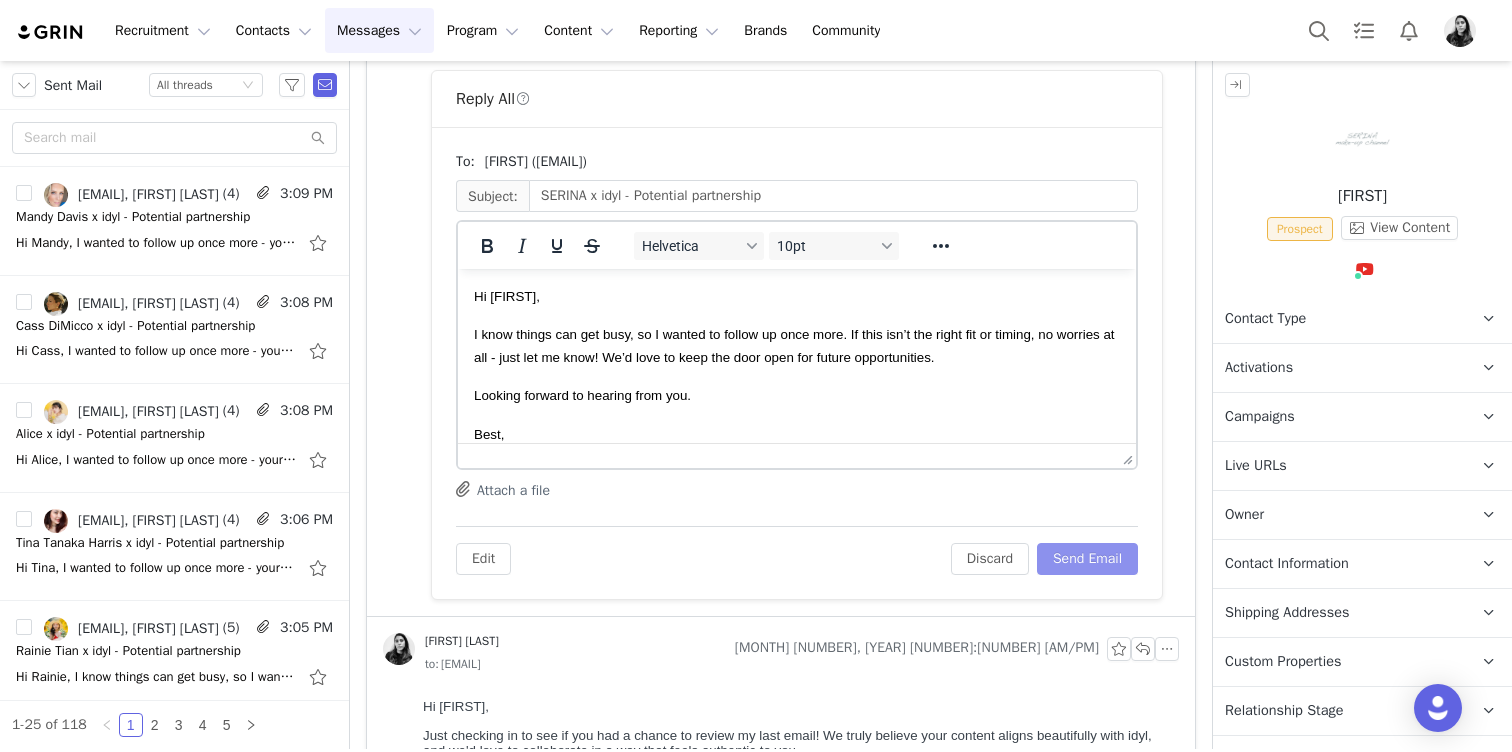 click on "Send Email" at bounding box center (1087, 559) 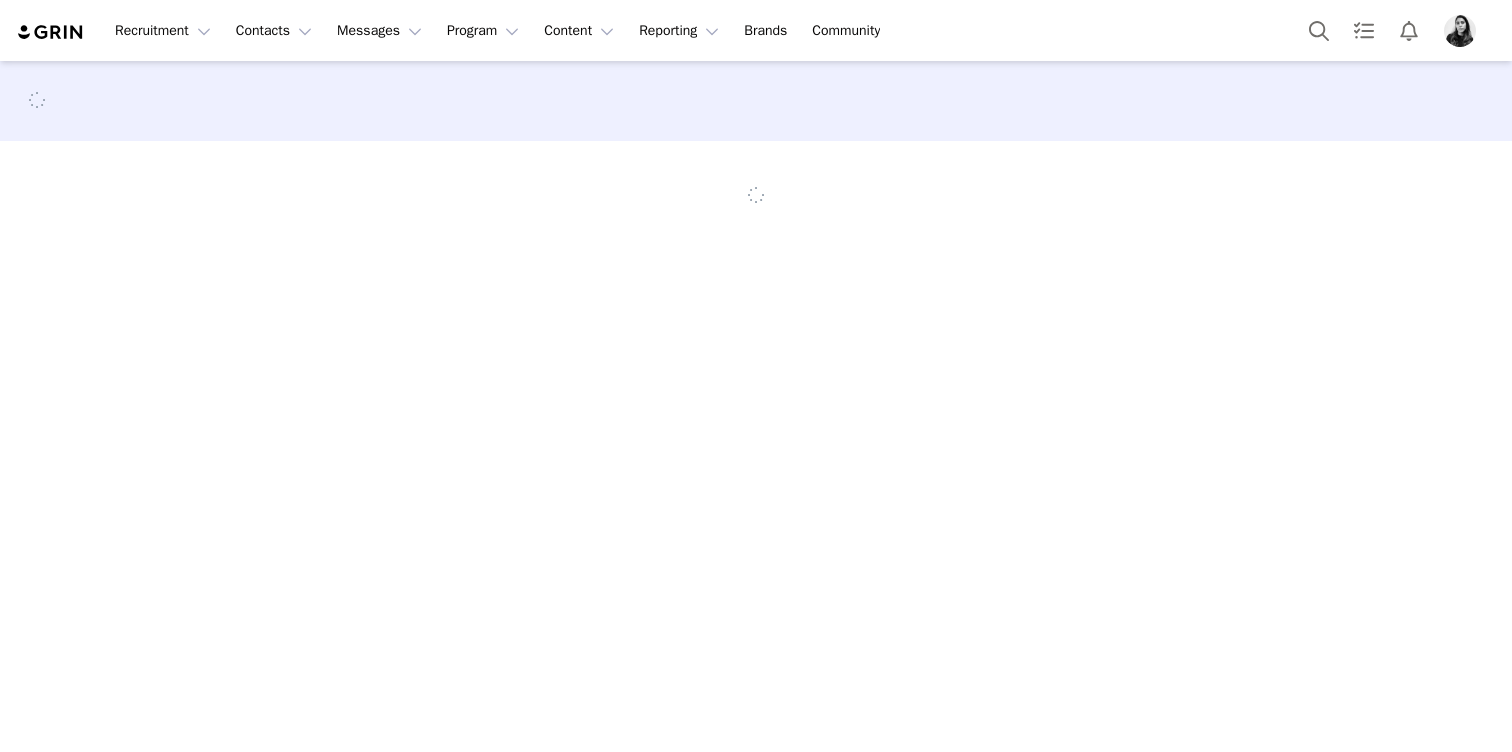 scroll, scrollTop: 0, scrollLeft: 0, axis: both 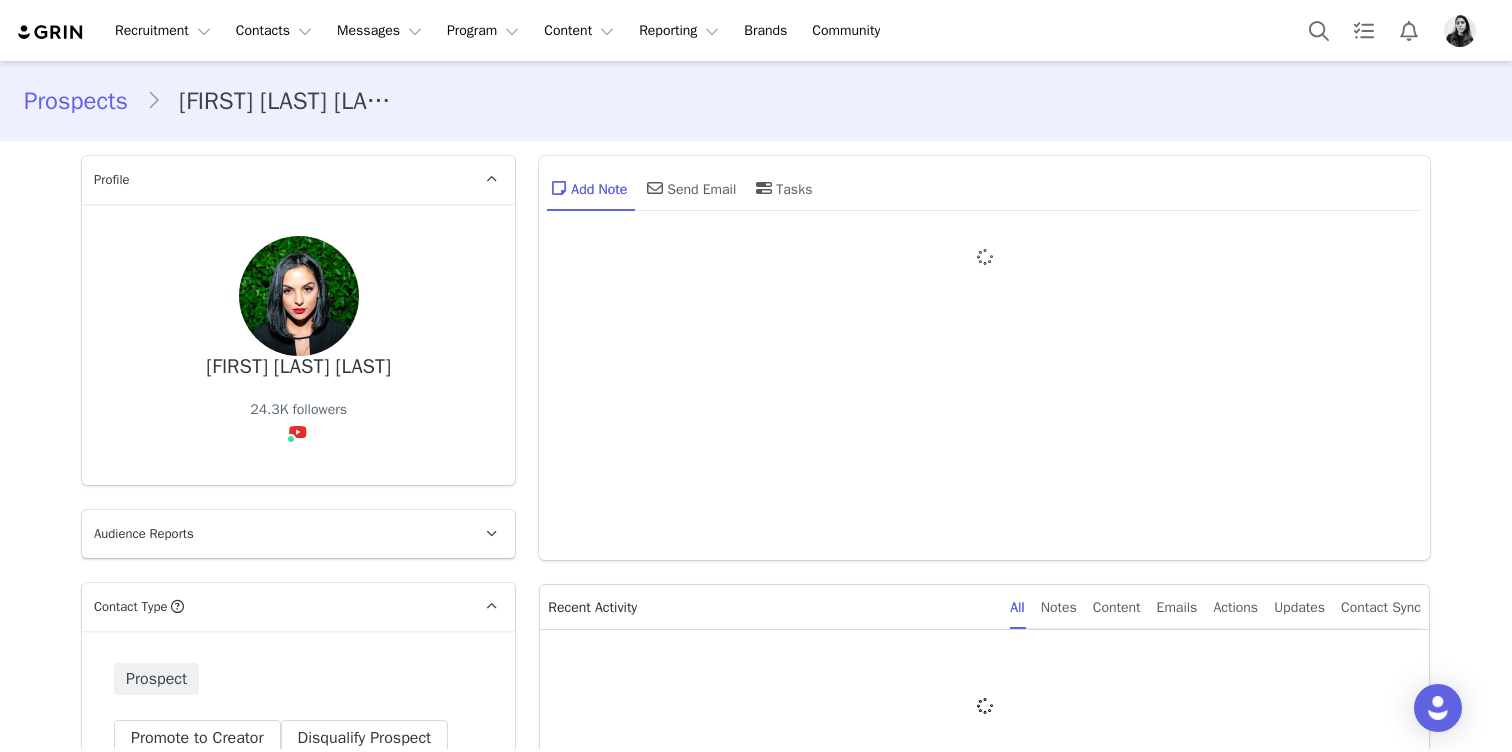 type on "+1 (United States)" 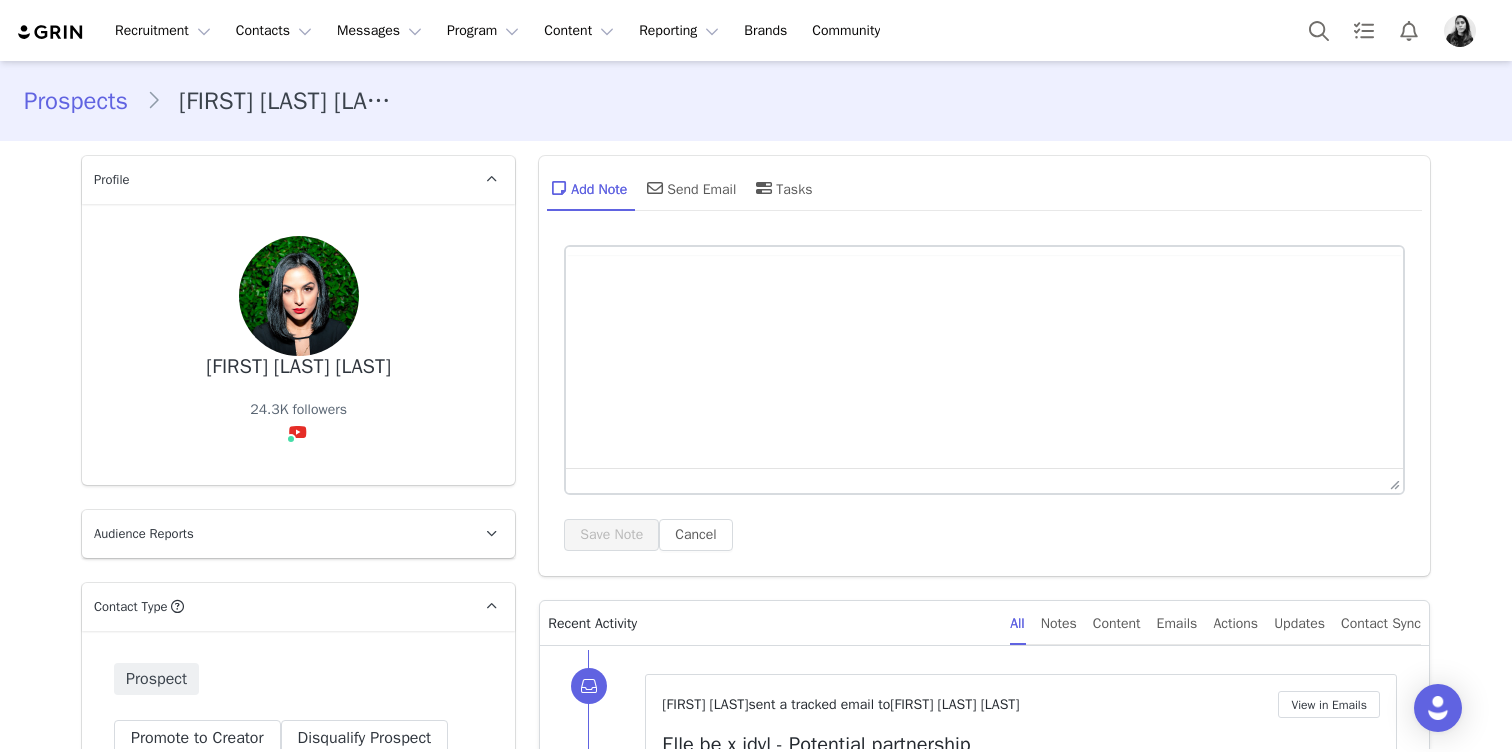 scroll, scrollTop: 0, scrollLeft: 0, axis: both 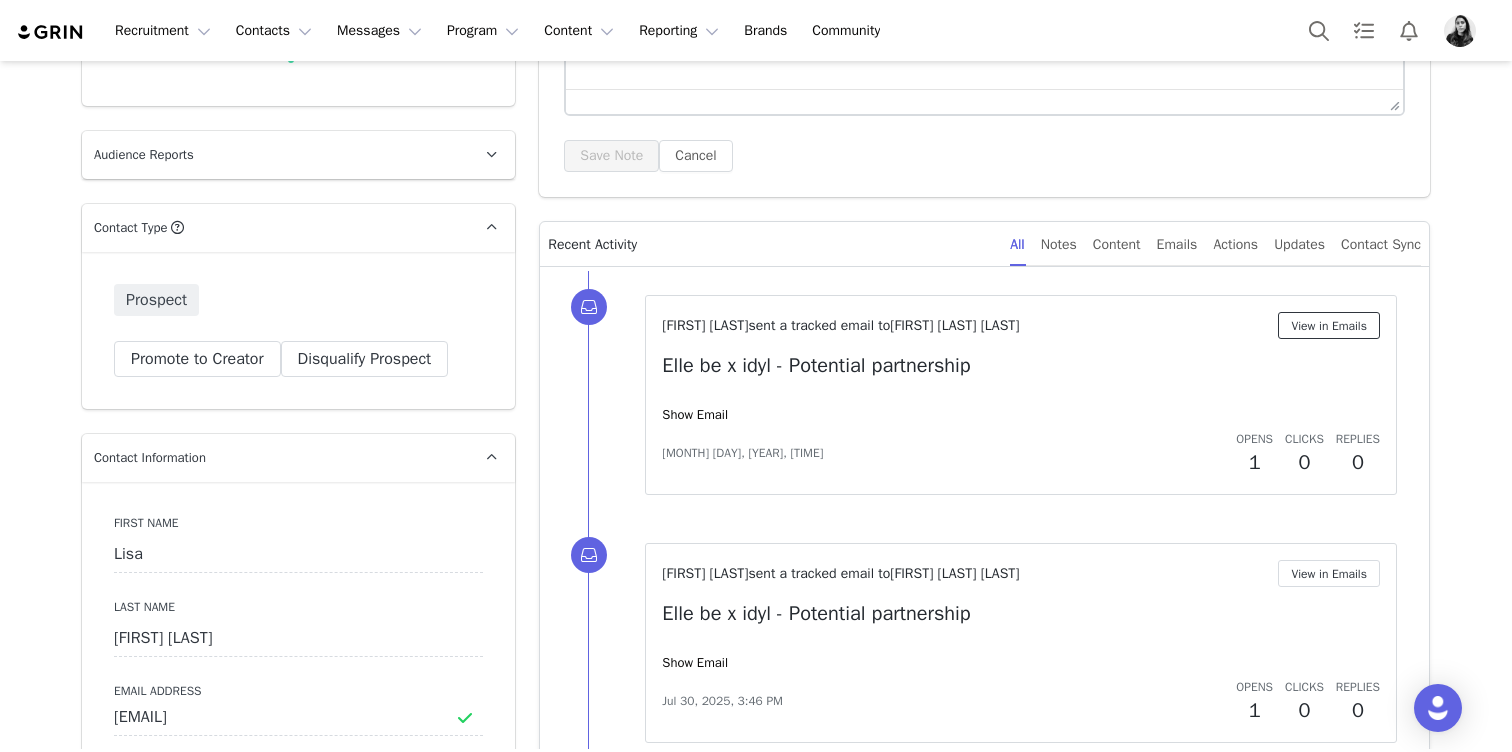 click on "View in Emails" at bounding box center (1329, 325) 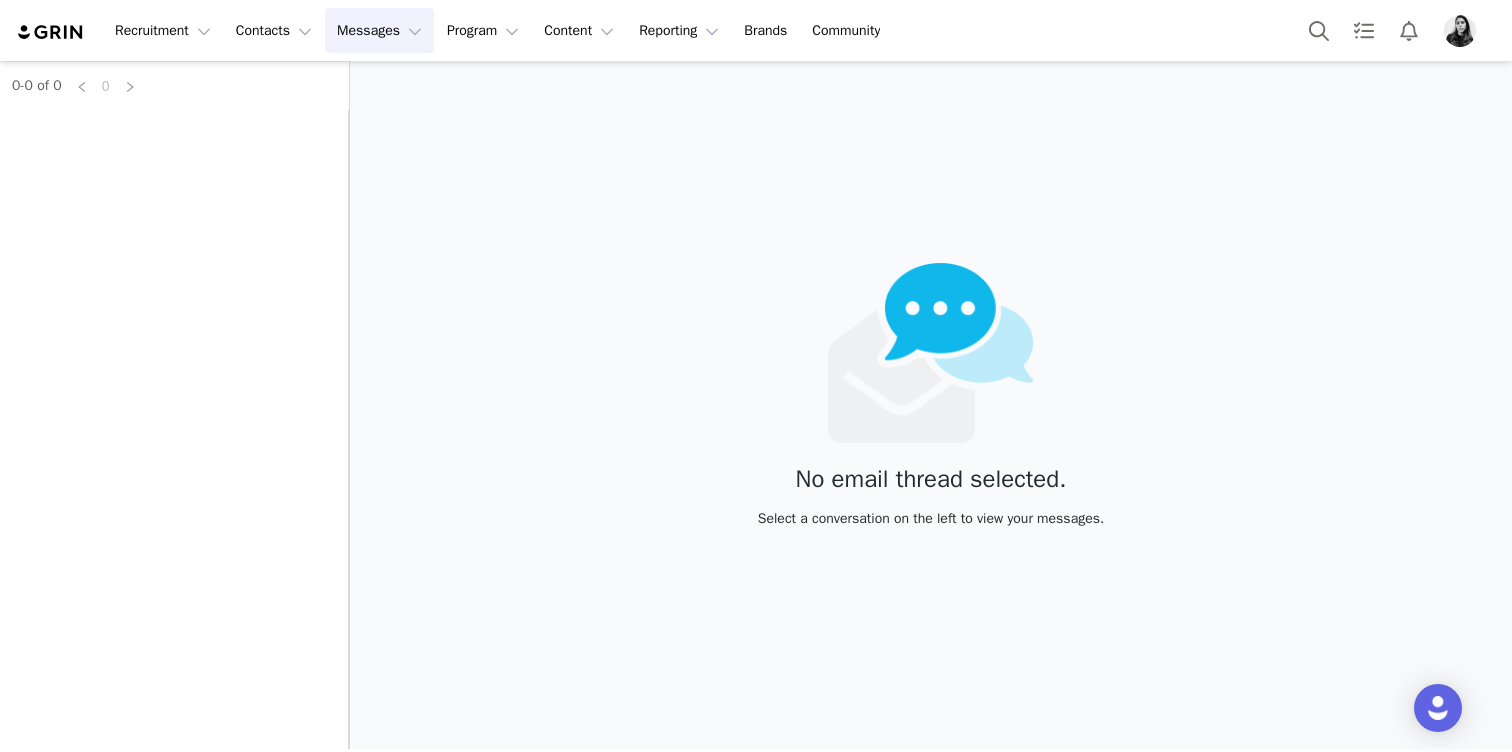 scroll, scrollTop: 0, scrollLeft: 0, axis: both 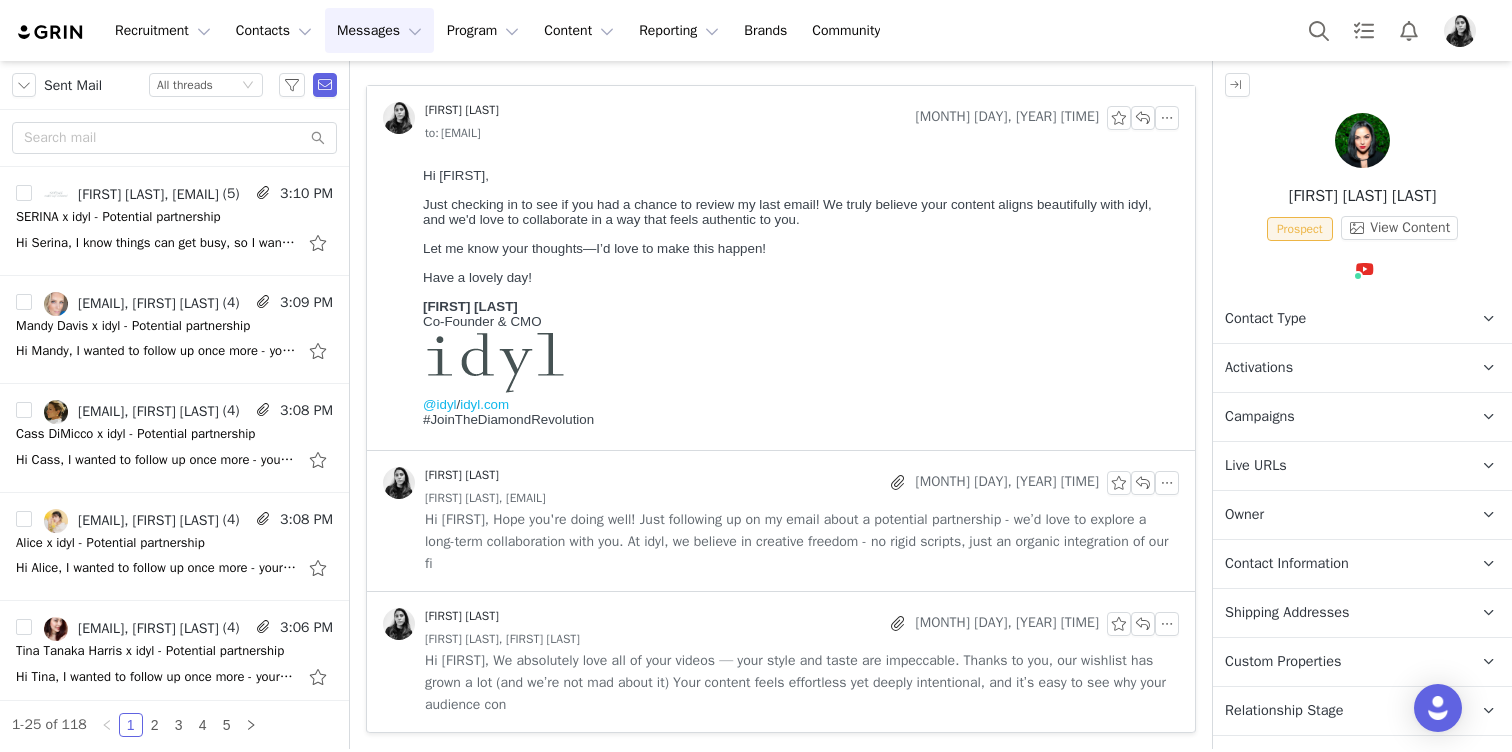 click on "Hi [FIRST],
Hope you're doing well! Just following up on my email about a potential partnership - we’d love to explore a long-term collaboration with you.
At idyl, we believe in creative freedom - no rigid scripts, just an organic integration of our fi" at bounding box center [802, 542] 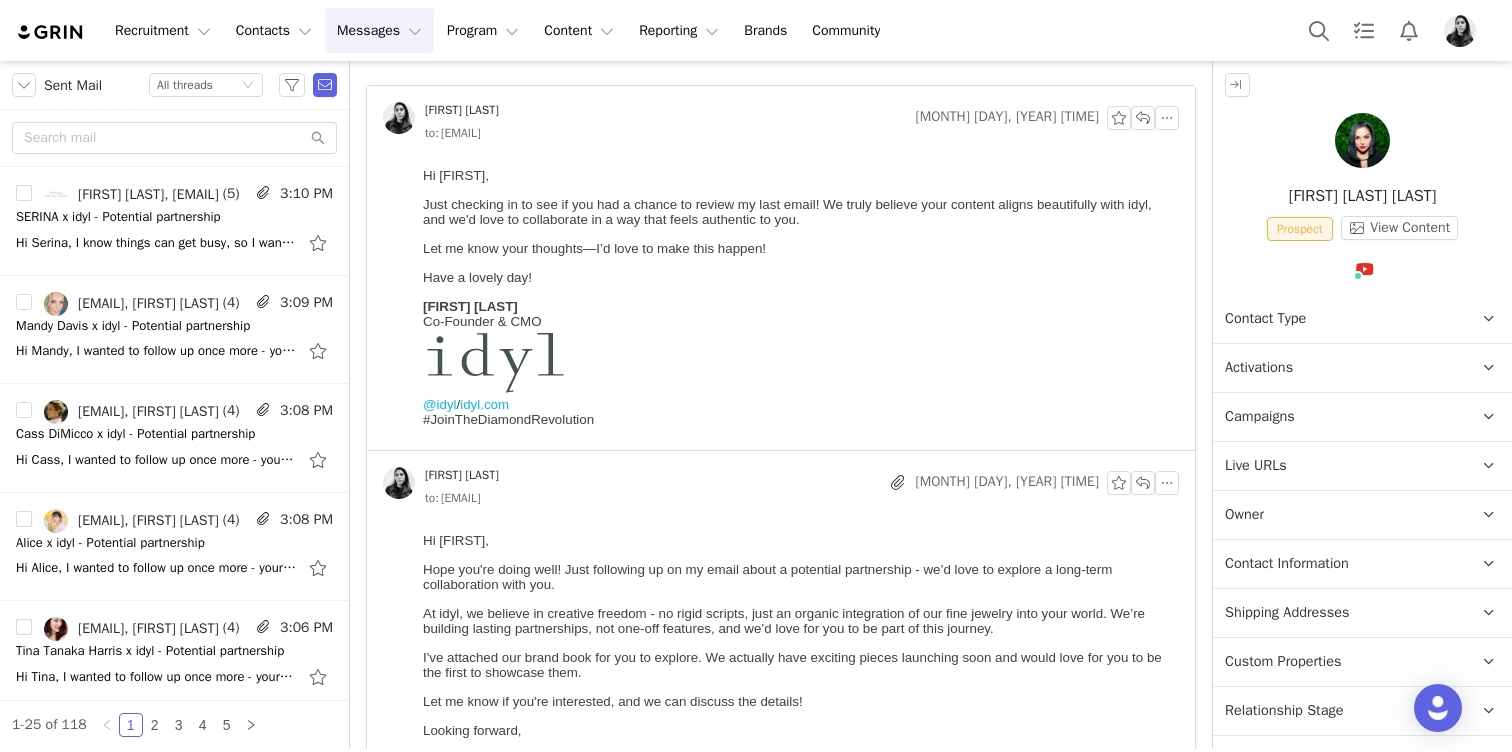 scroll, scrollTop: 0, scrollLeft: 0, axis: both 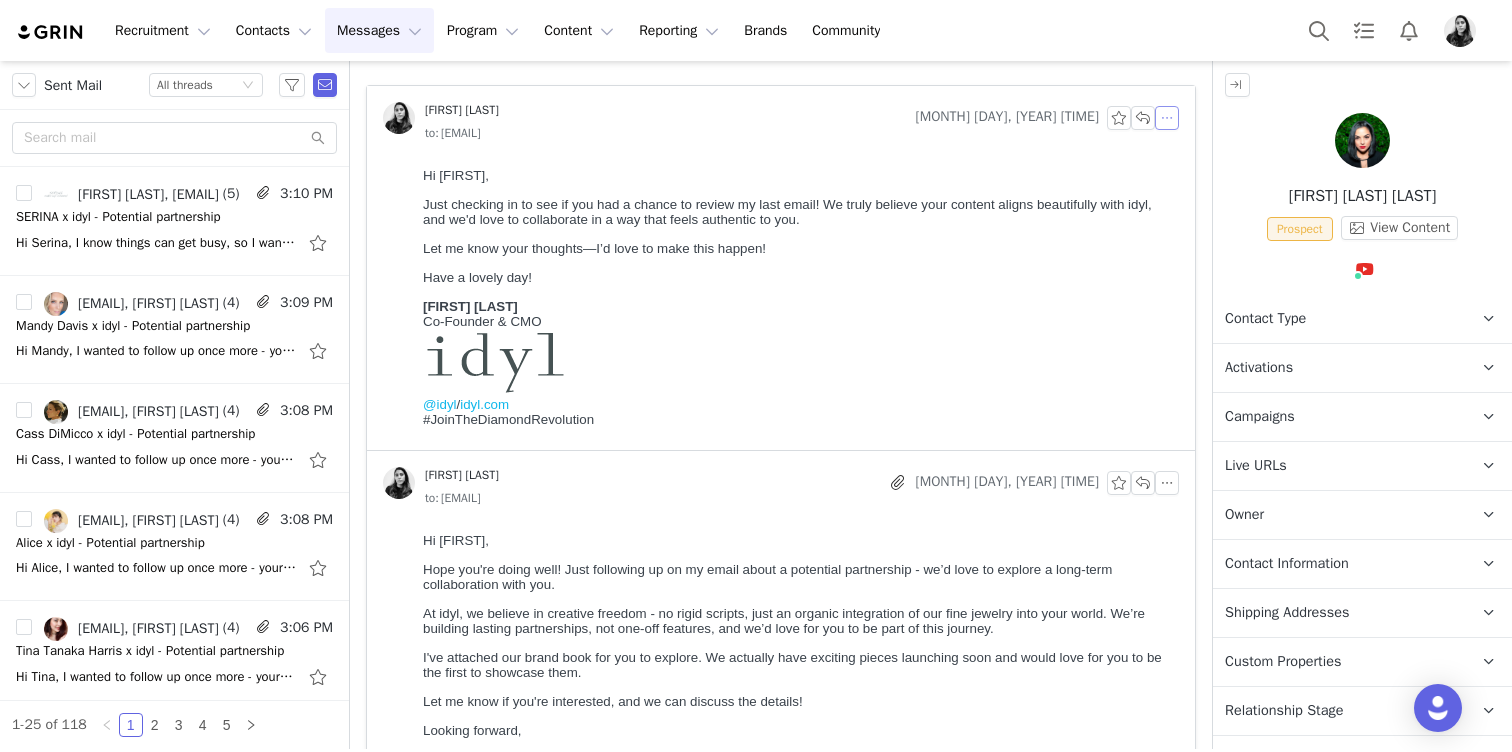 click at bounding box center (1167, 118) 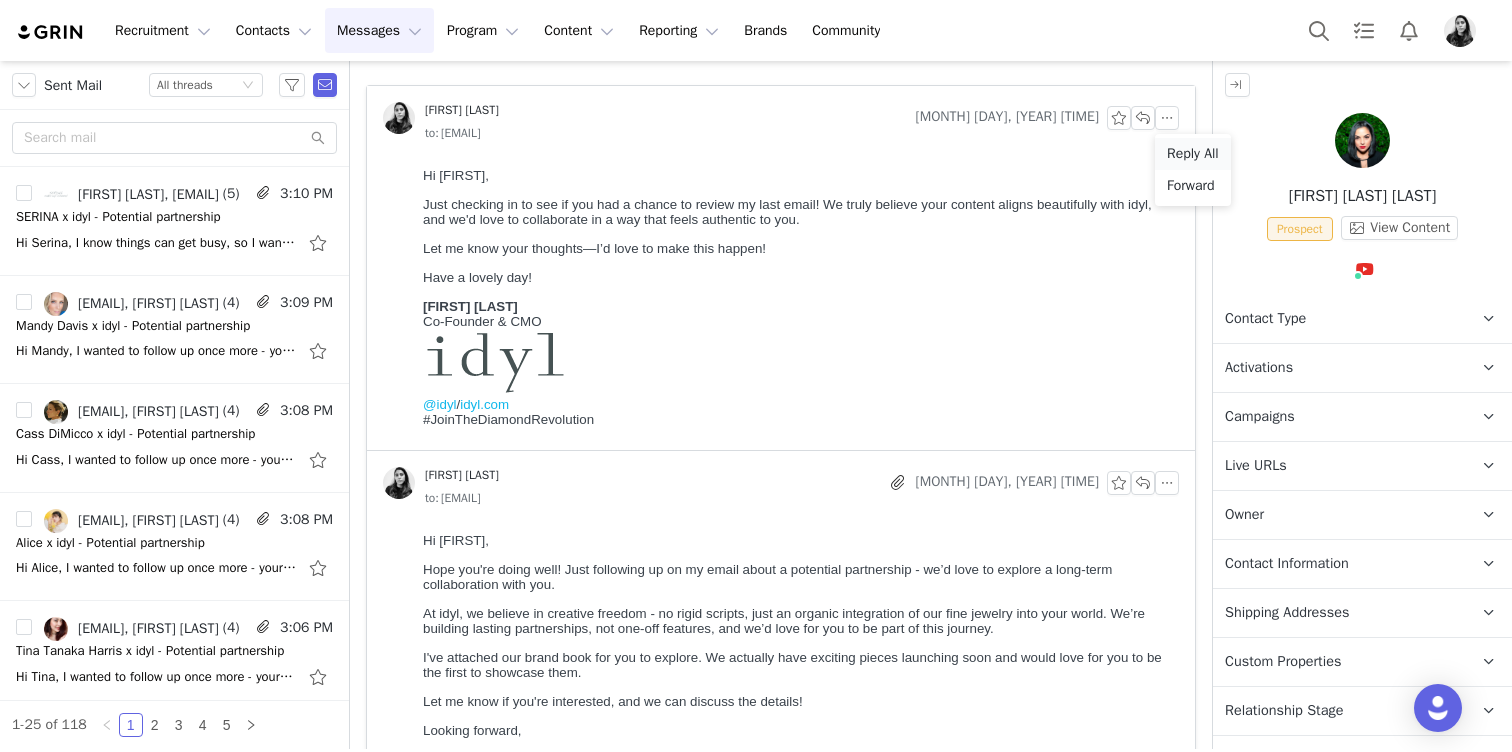click on "Reply All" at bounding box center [1193, 154] 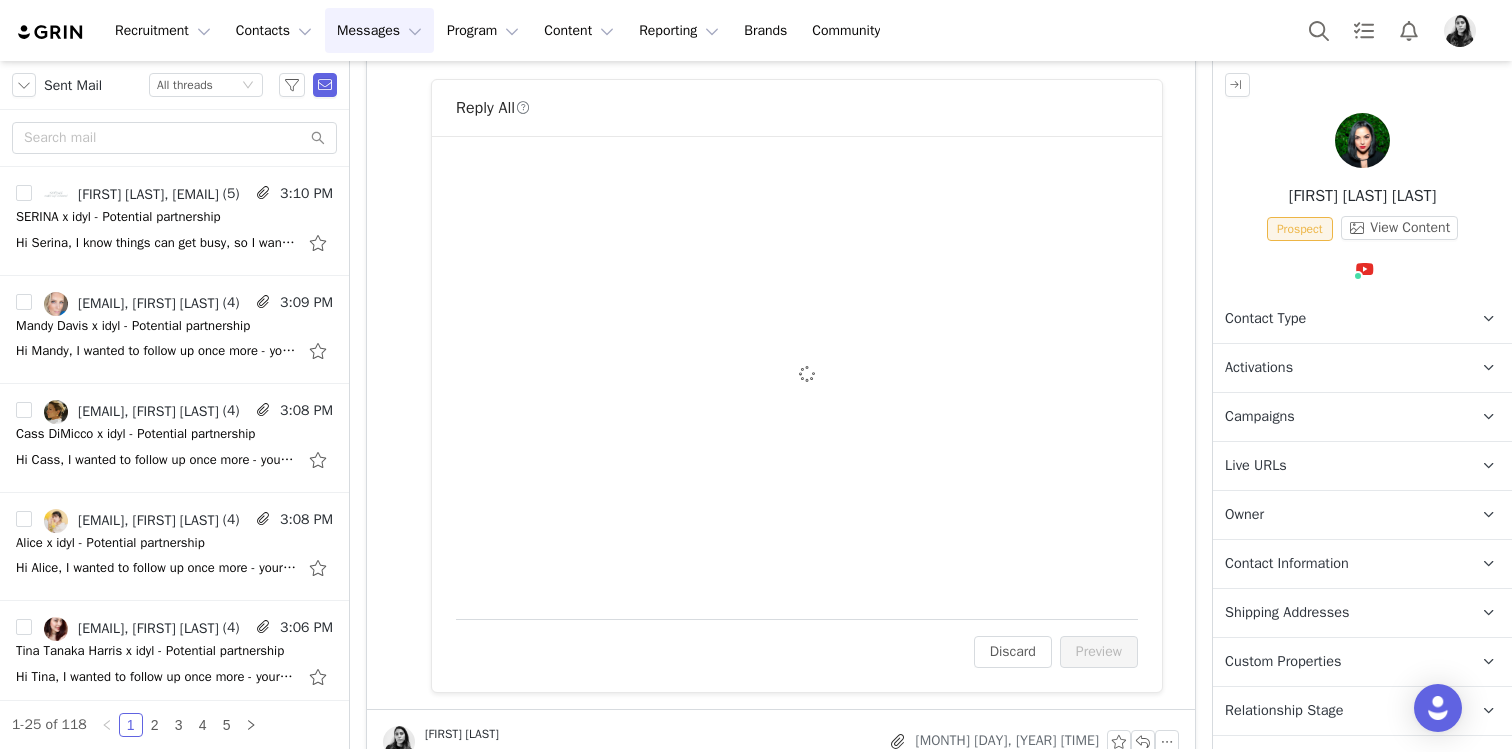scroll, scrollTop: 490, scrollLeft: 0, axis: vertical 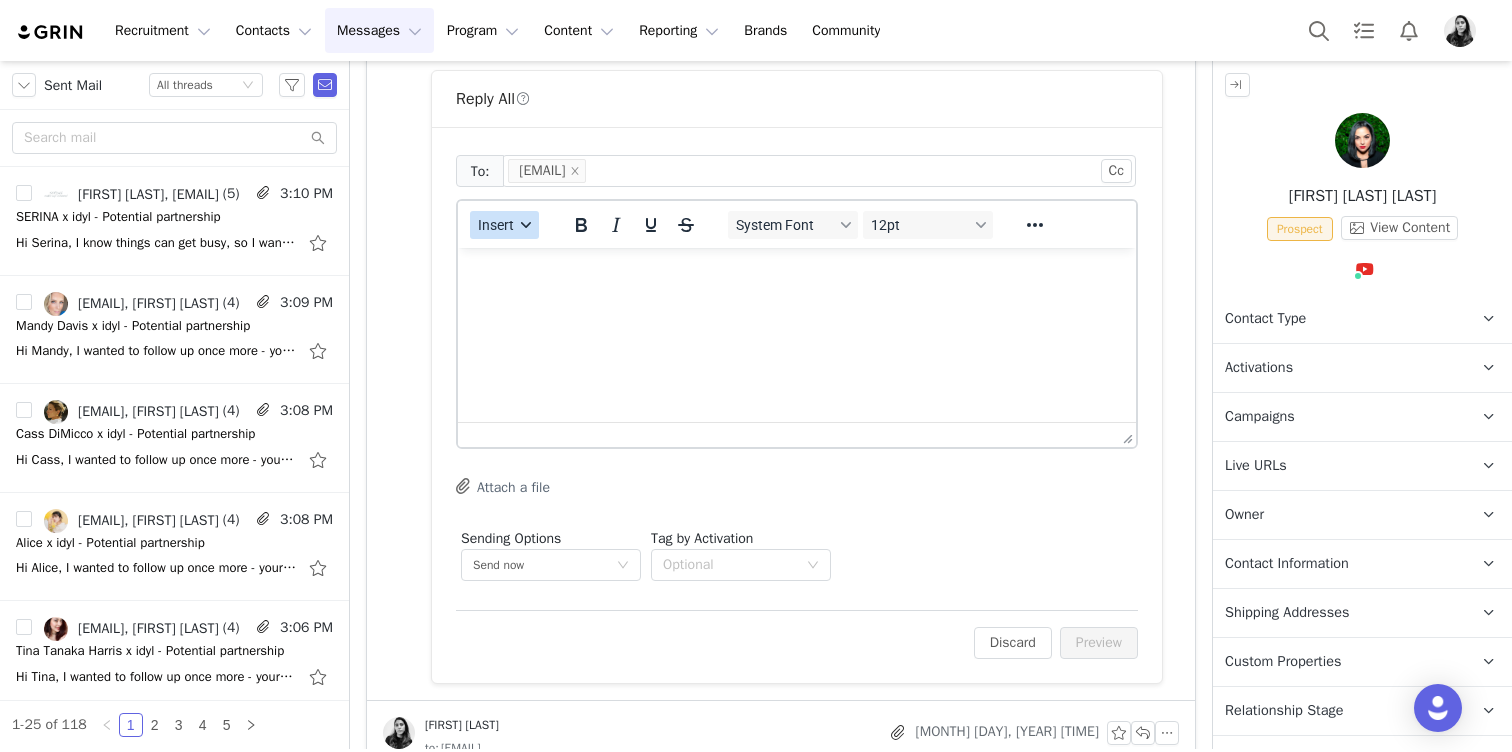 click on "Insert" at bounding box center (504, 225) 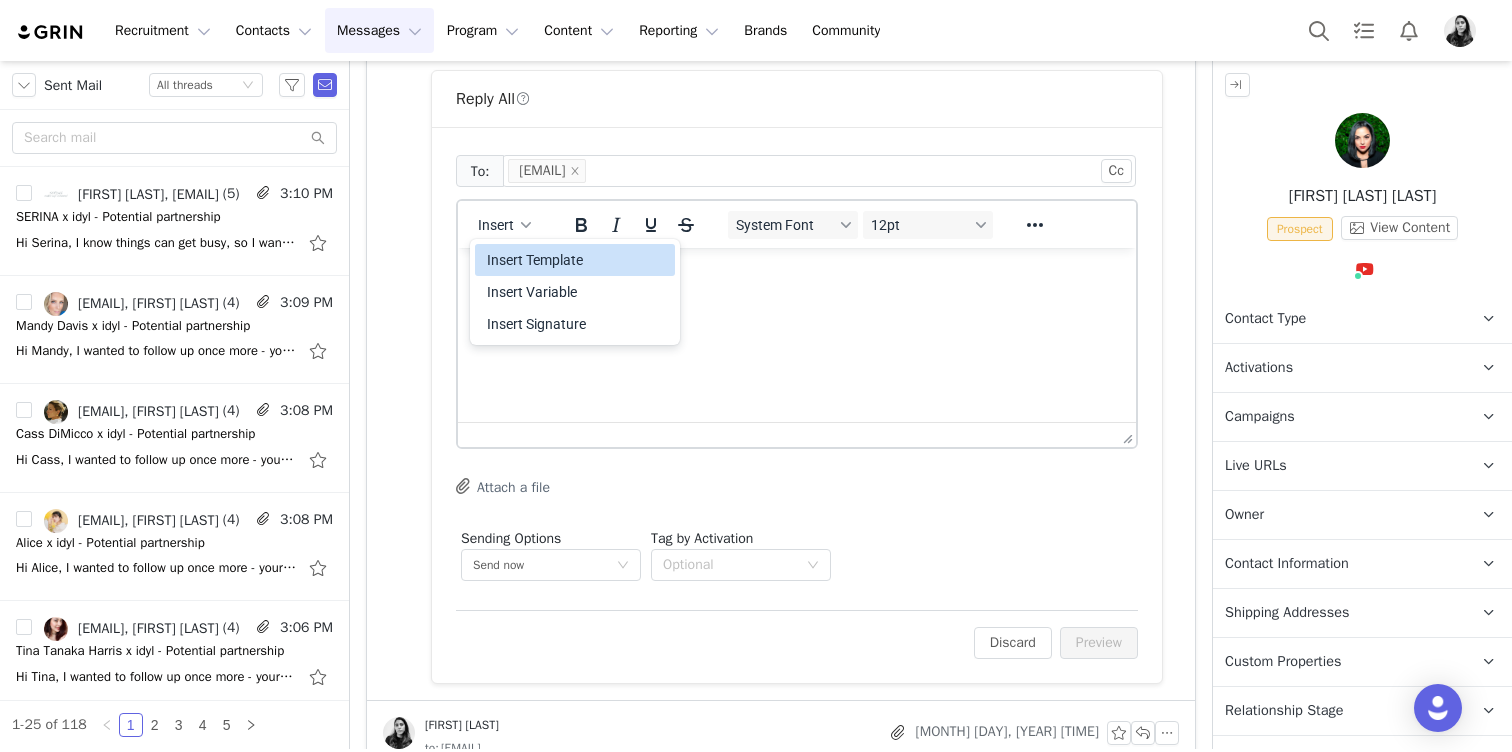 click on "Insert Template" at bounding box center [577, 260] 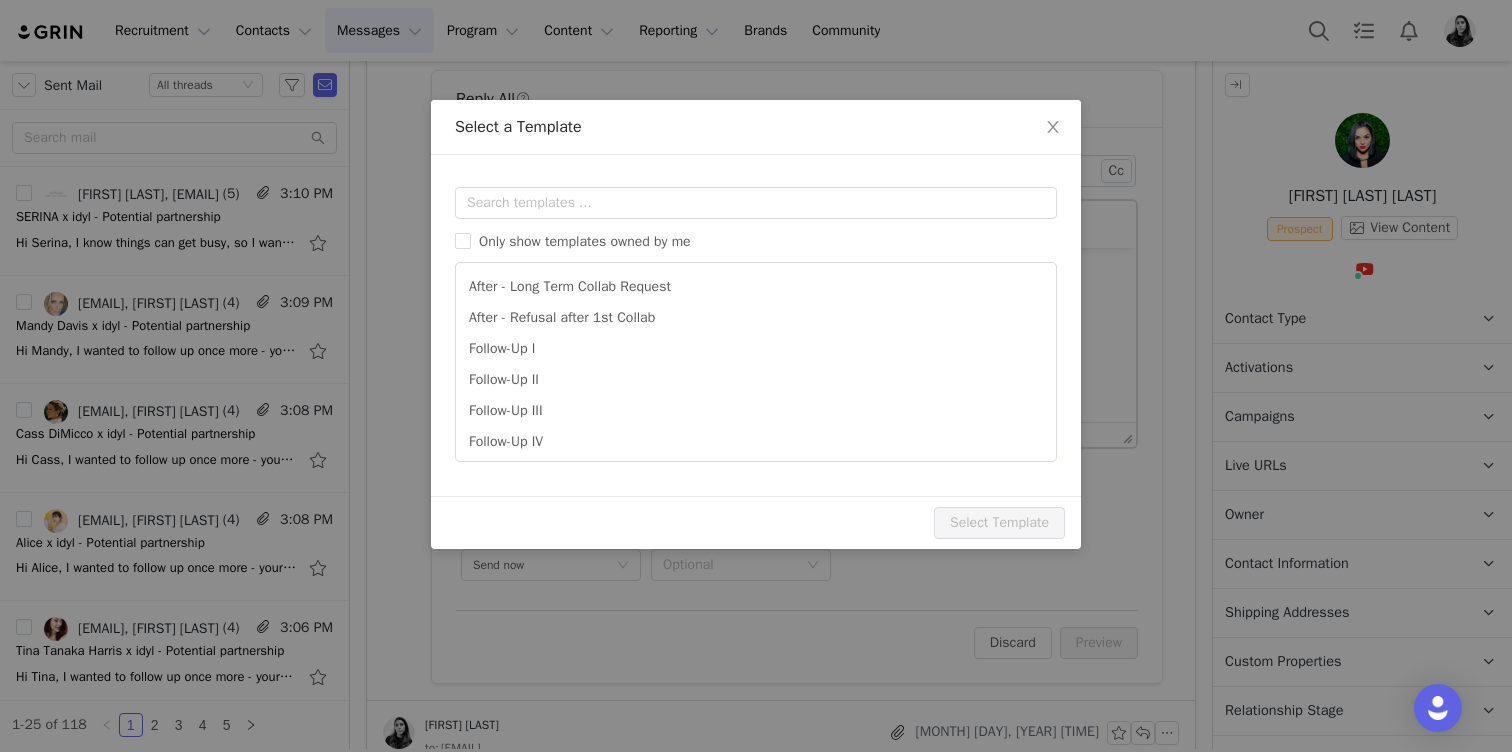 scroll, scrollTop: 0, scrollLeft: 0, axis: both 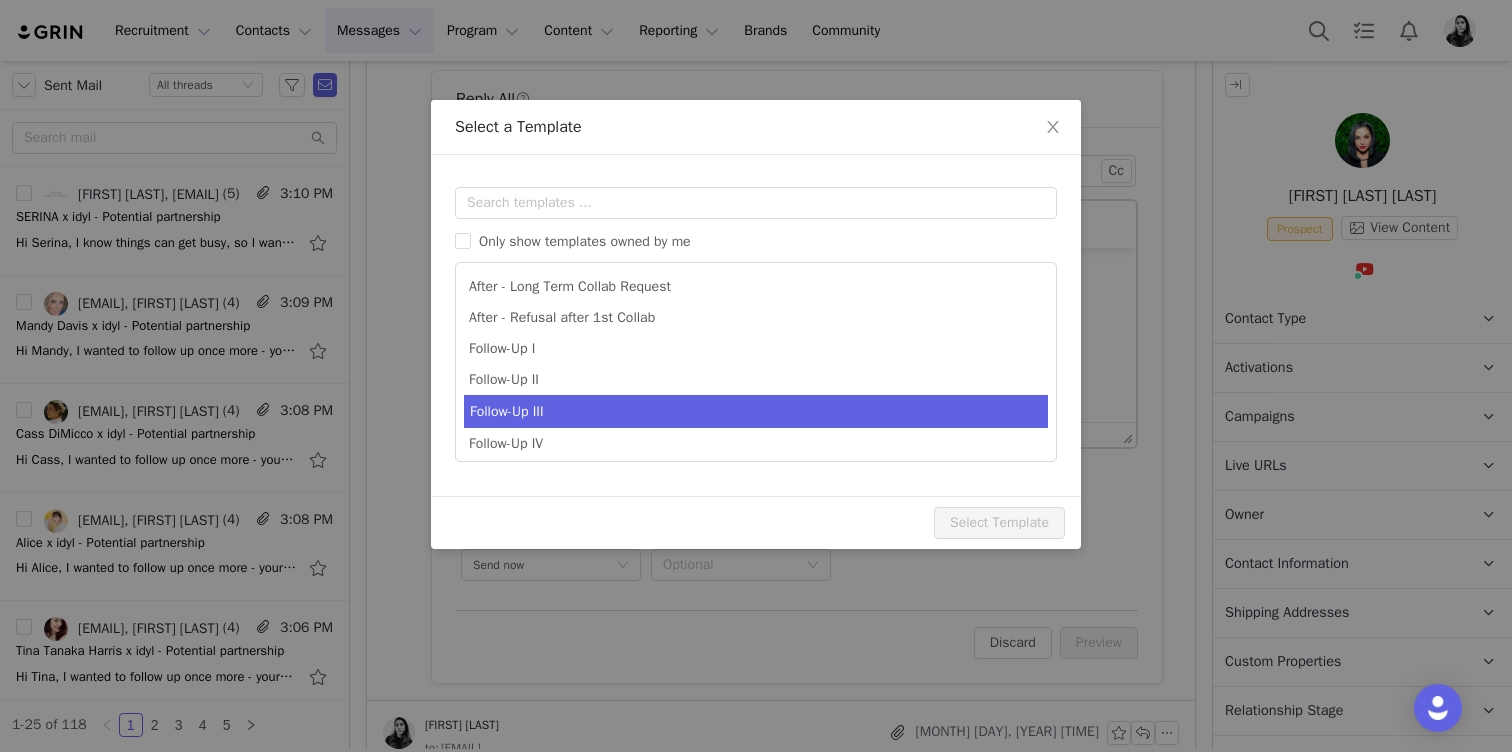 click on "Follow-Up III" at bounding box center (756, 411) 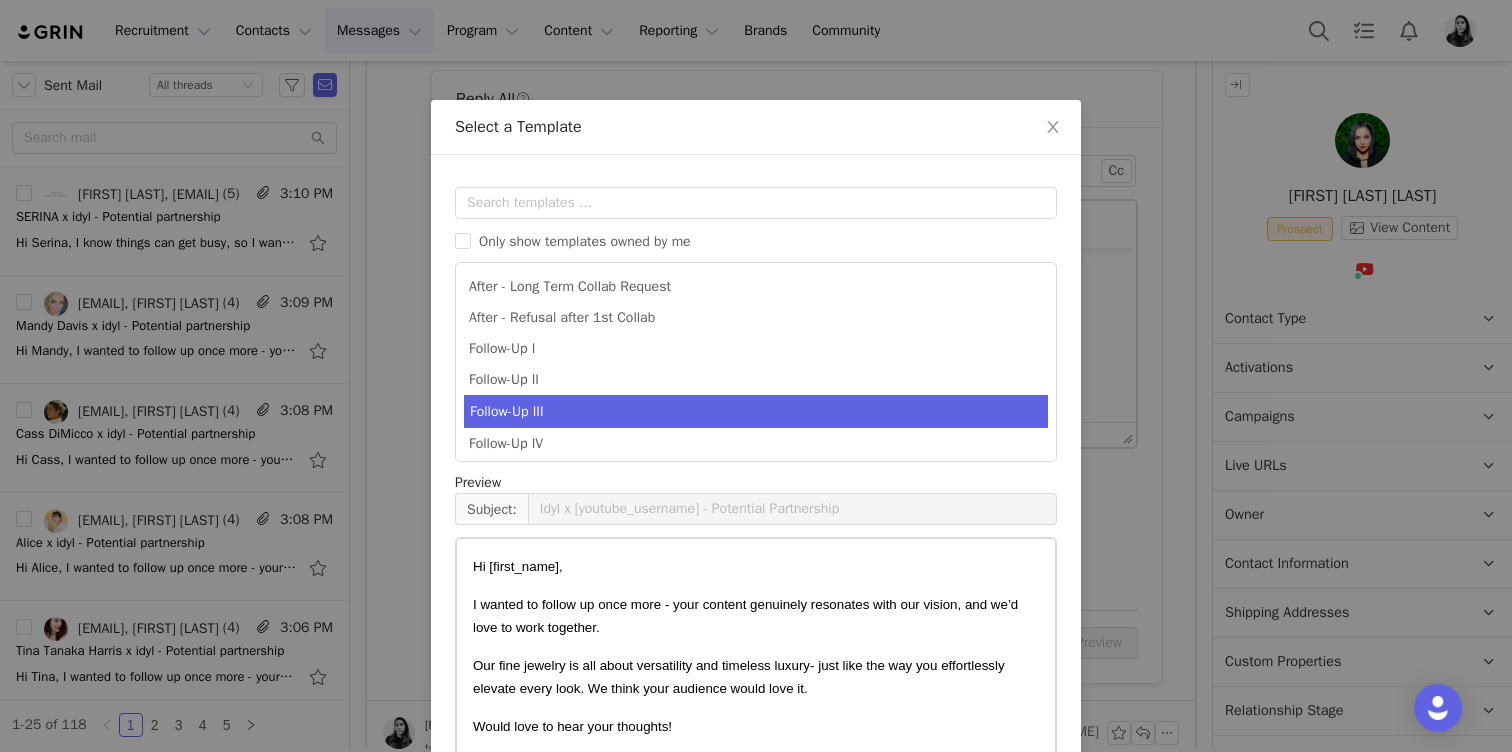 scroll, scrollTop: 147, scrollLeft: 0, axis: vertical 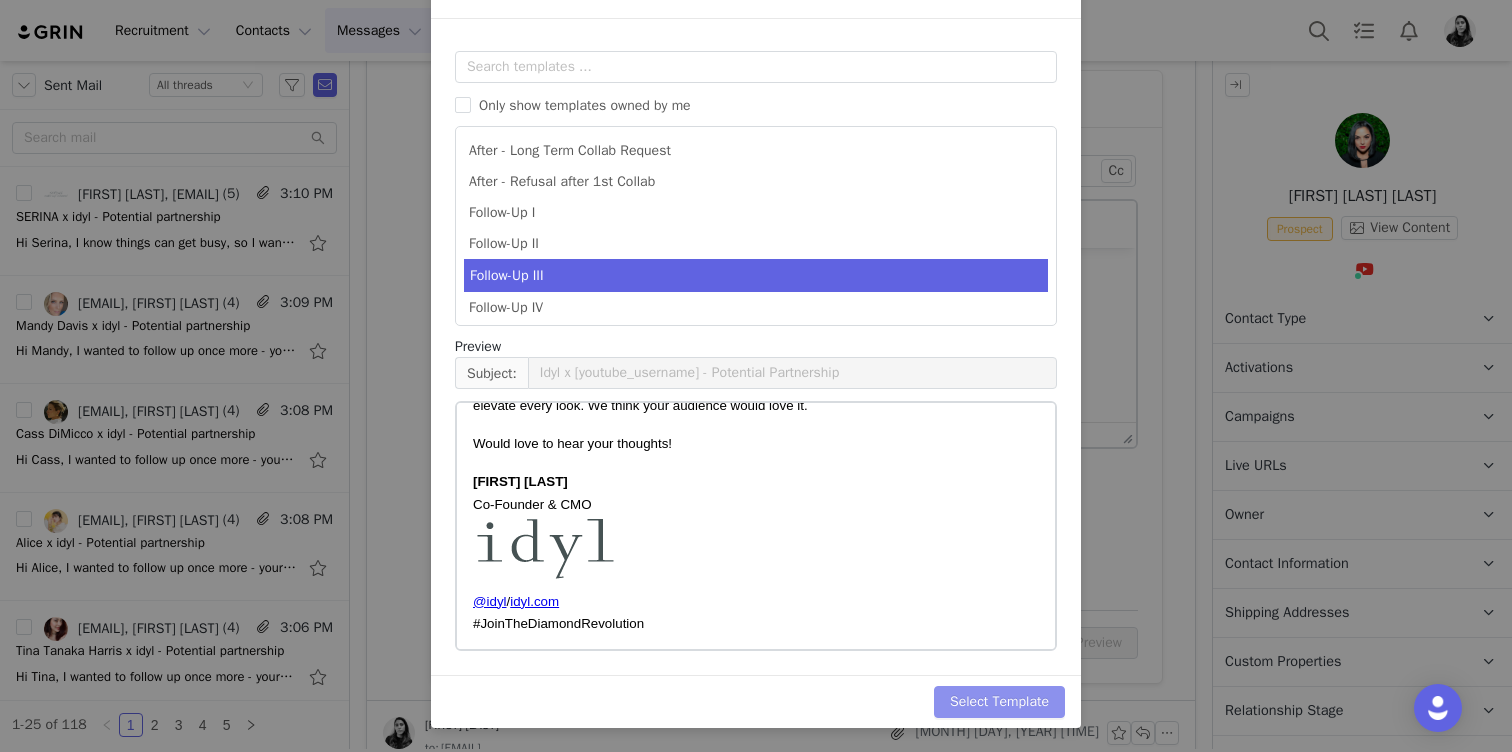 click on "Select Template" at bounding box center [999, 702] 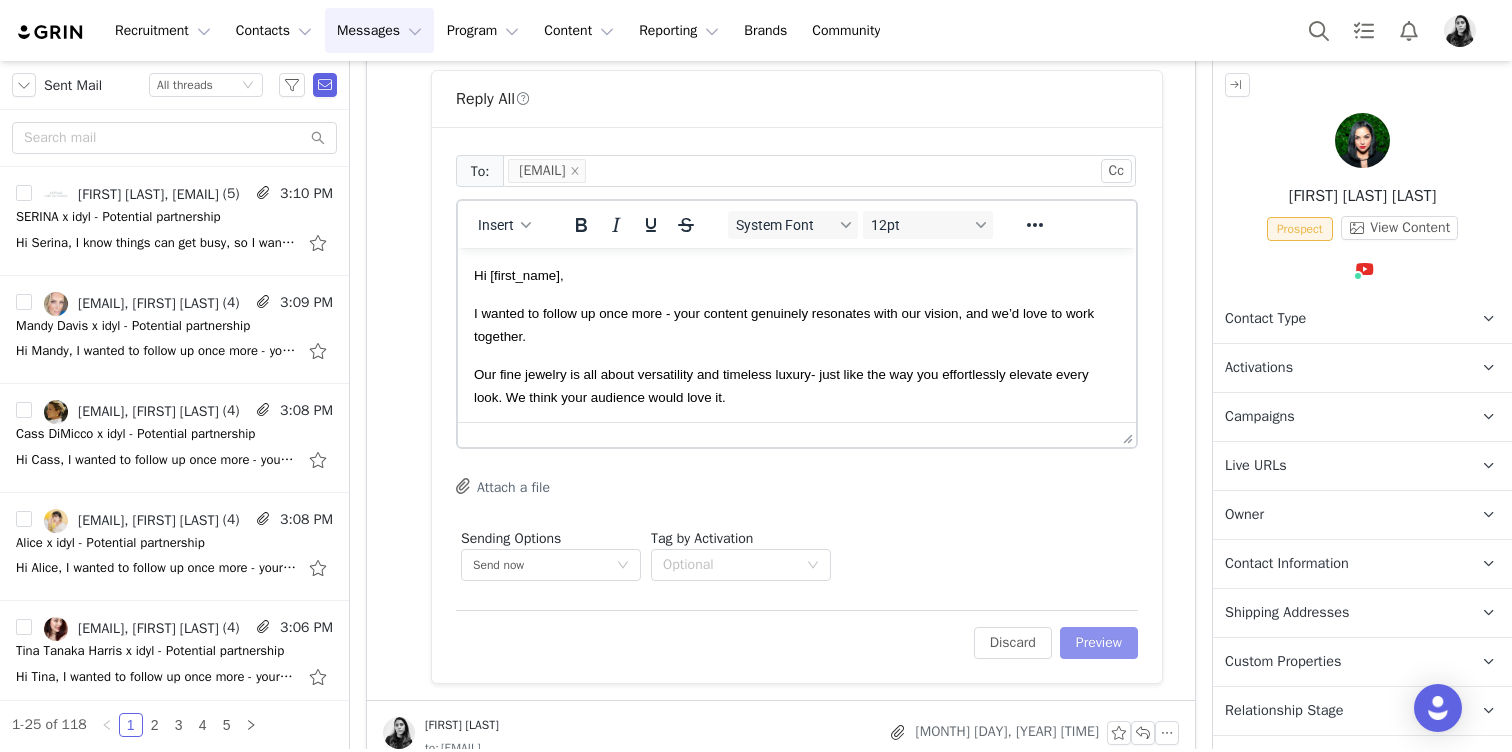 scroll, scrollTop: 0, scrollLeft: 0, axis: both 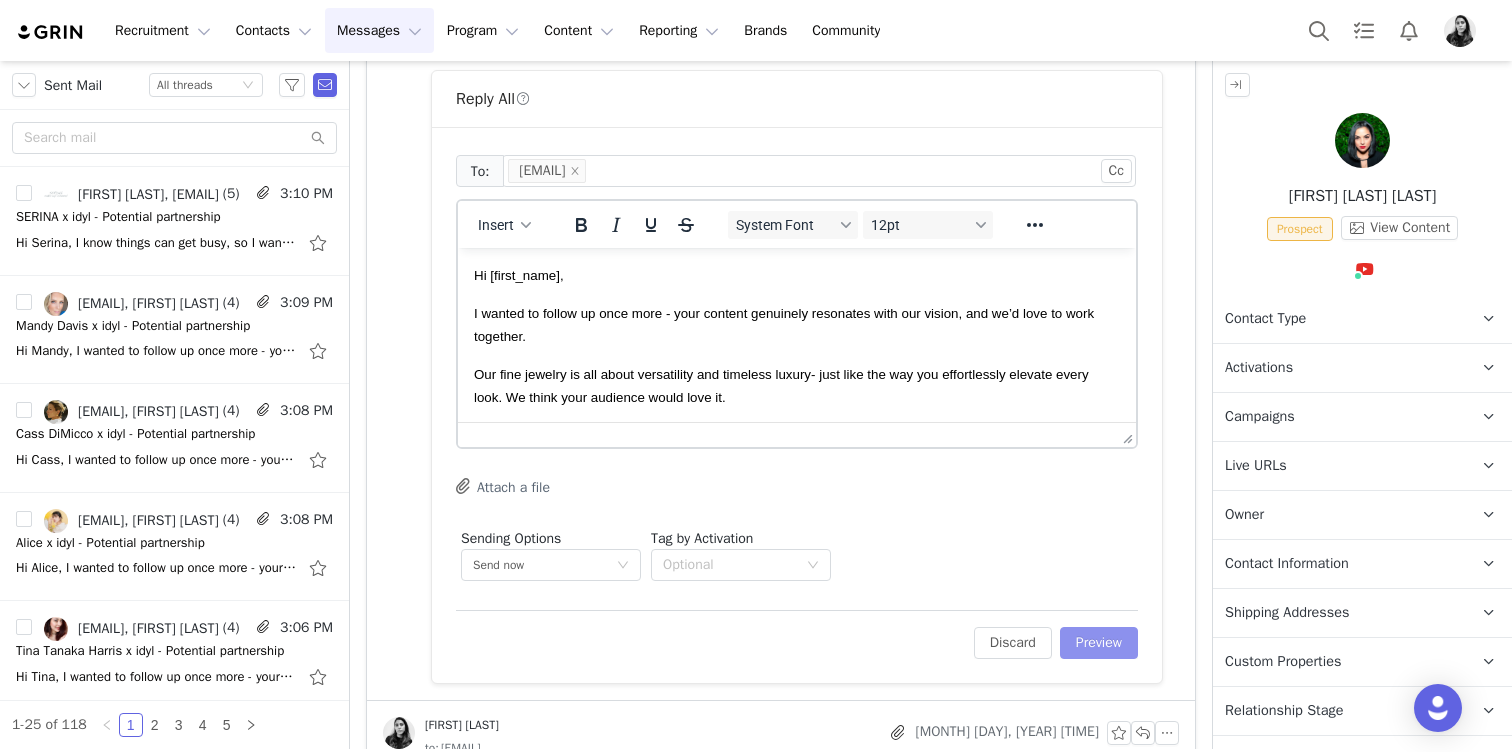 click on "Preview" at bounding box center [1099, 643] 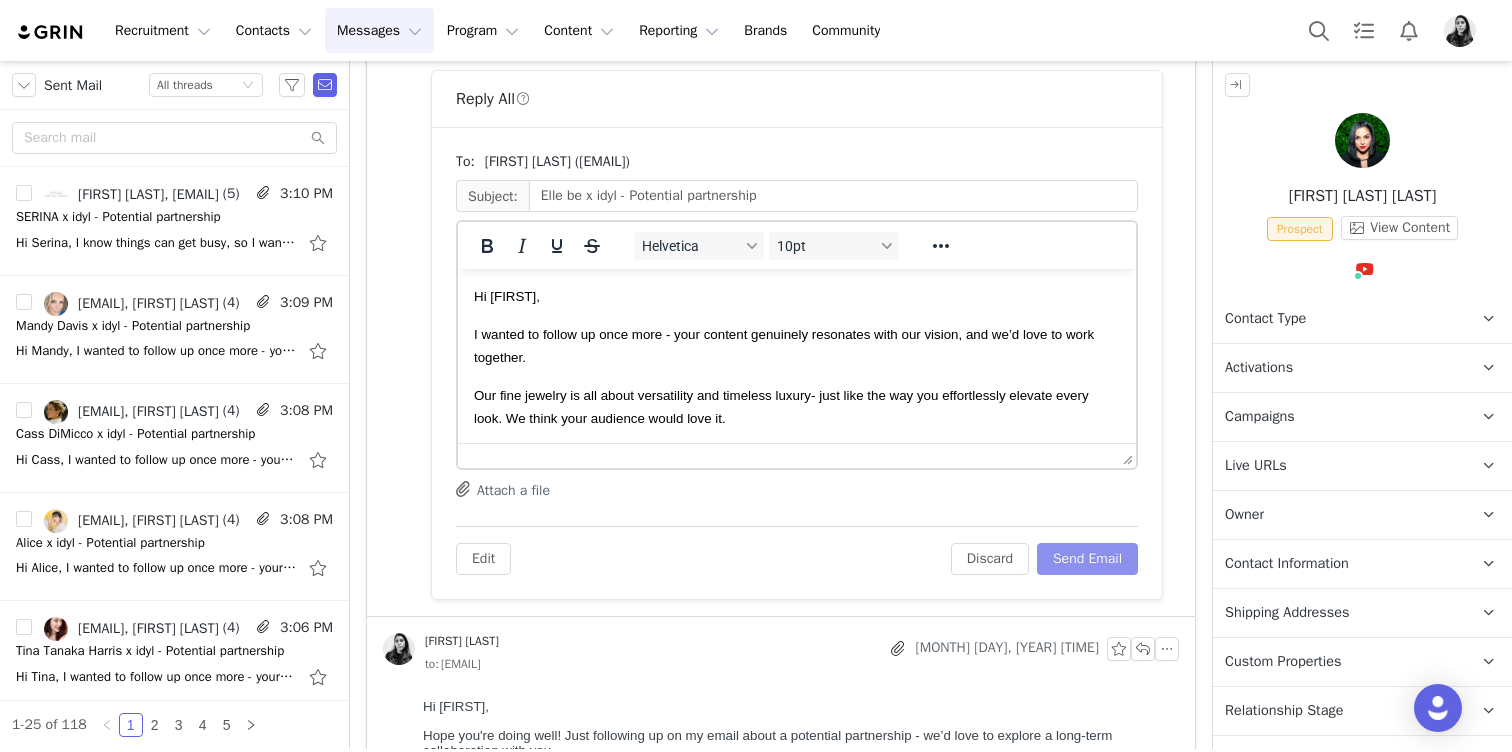 scroll, scrollTop: 0, scrollLeft: 0, axis: both 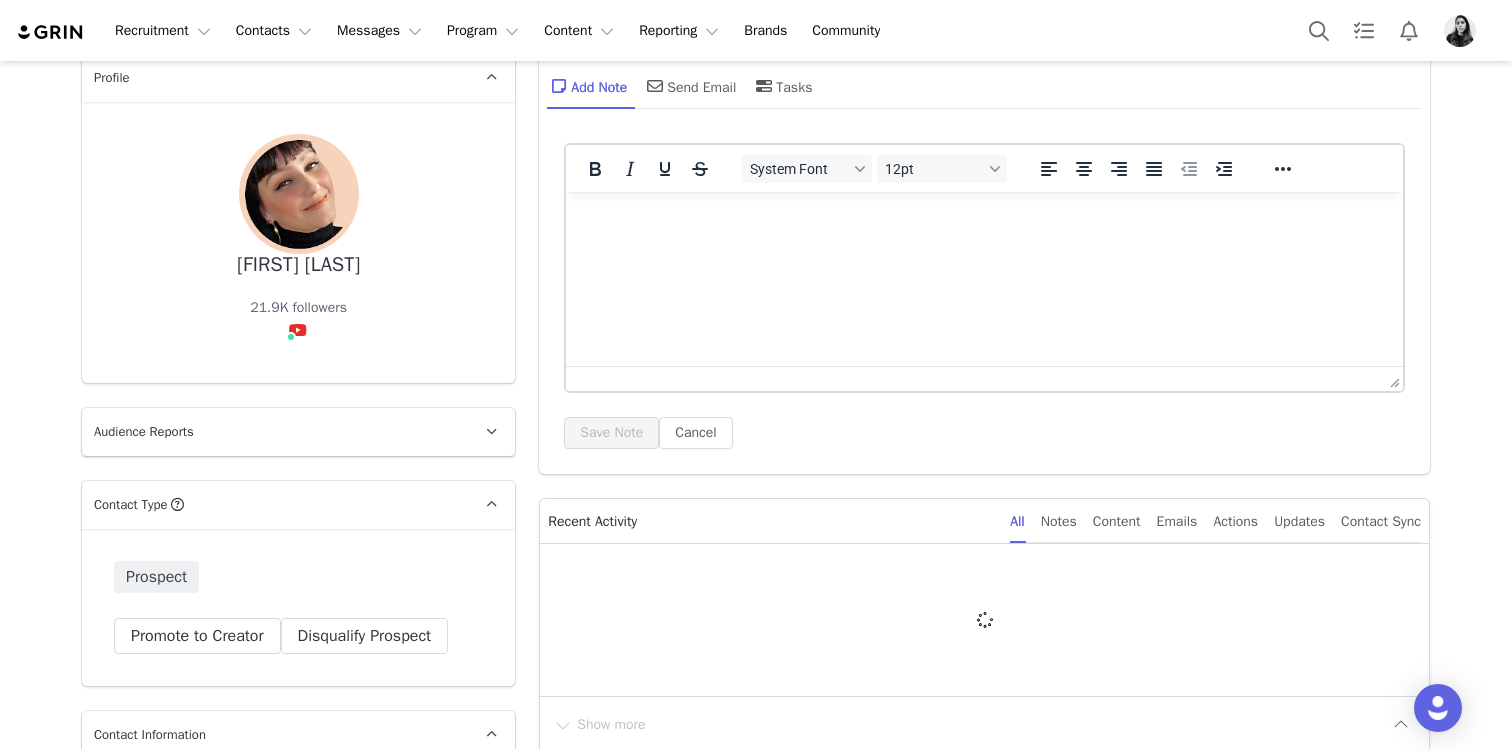 type on "+1 (United States)" 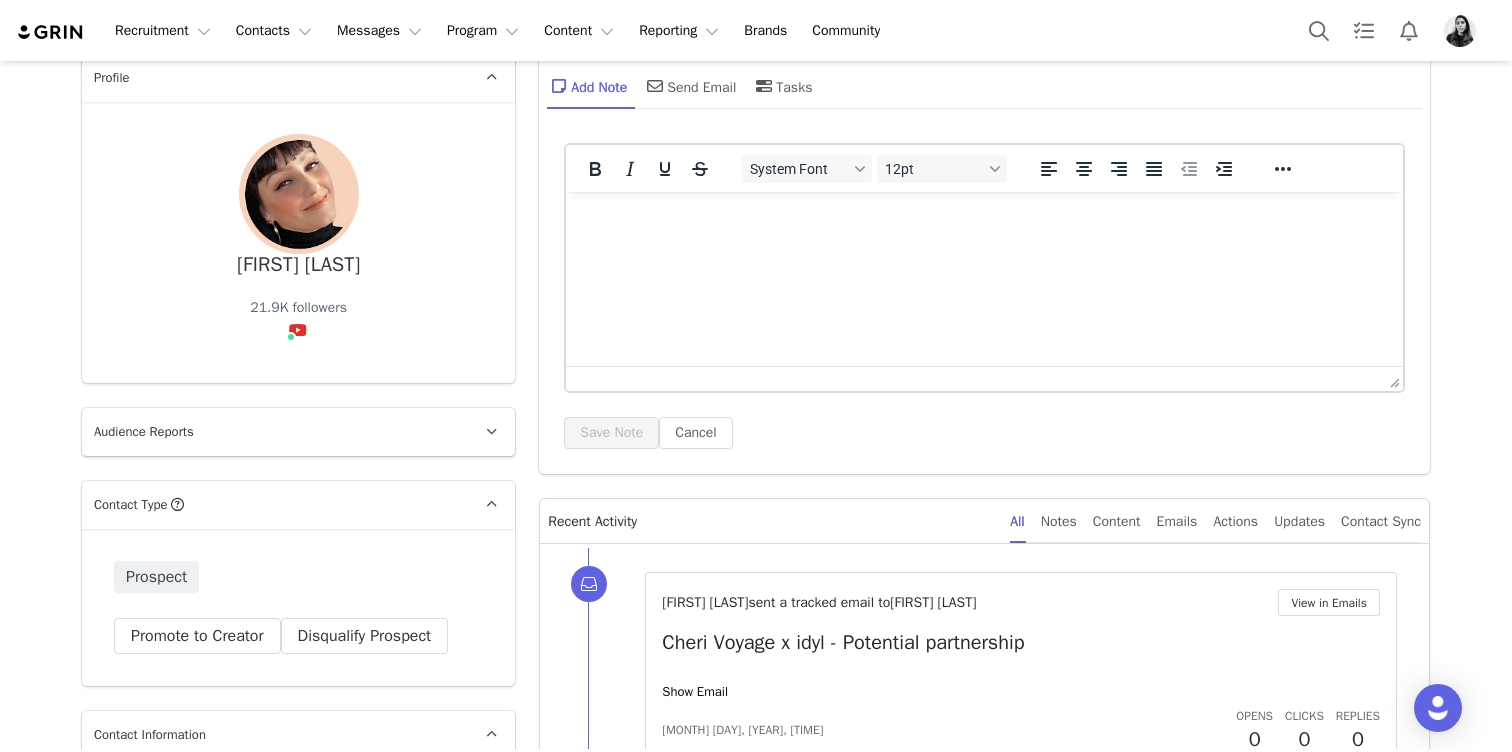 scroll, scrollTop: 300, scrollLeft: 0, axis: vertical 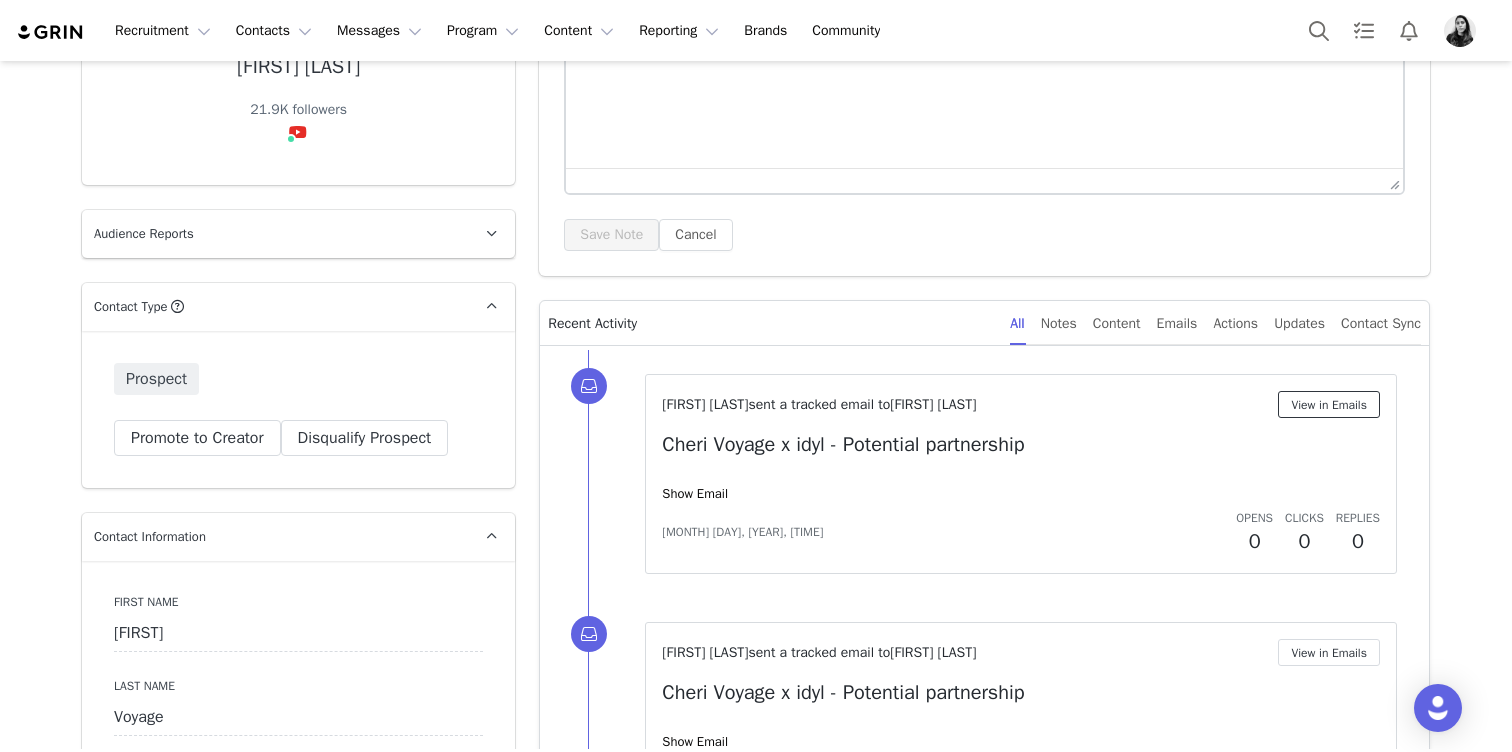 click on "View in Emails" at bounding box center (1329, 404) 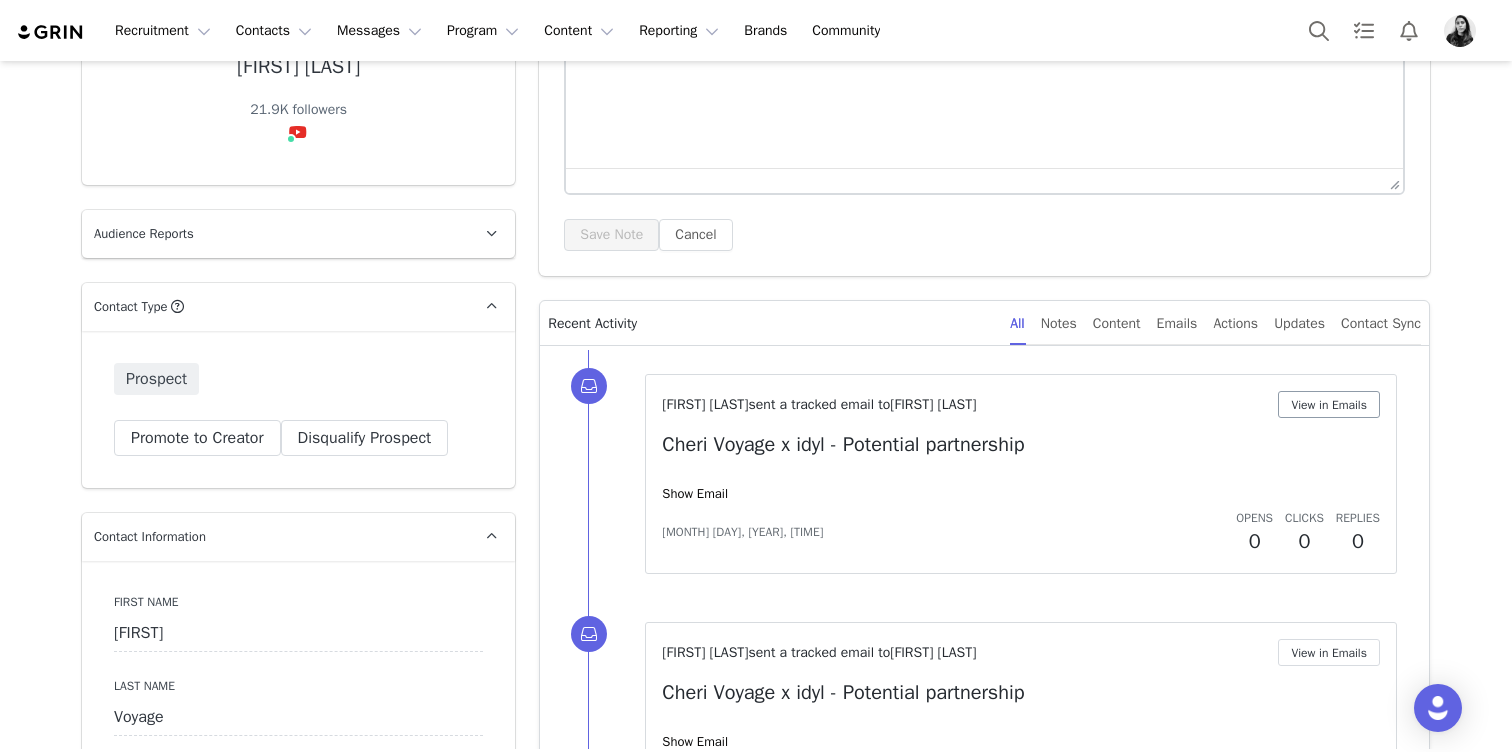 scroll, scrollTop: 0, scrollLeft: 0, axis: both 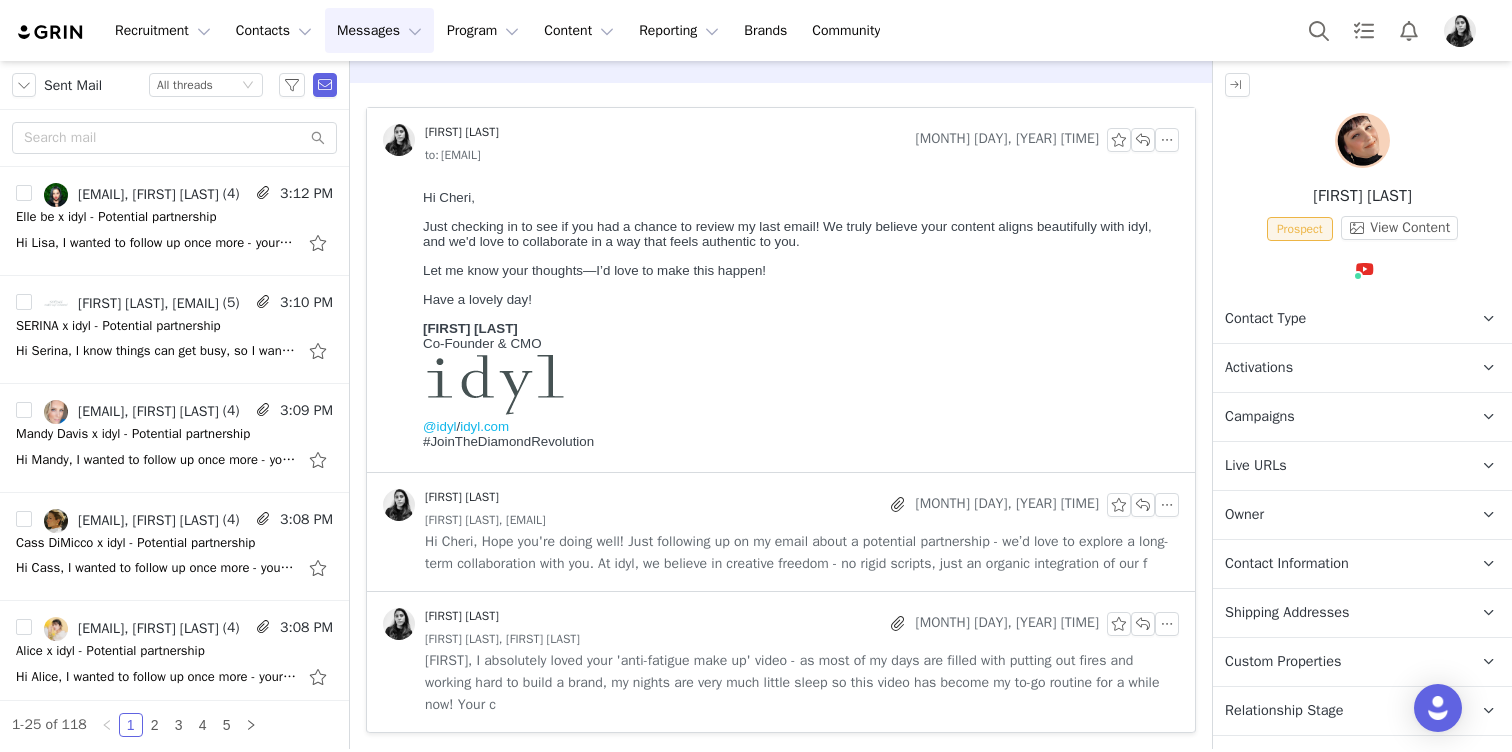 click on "Hi Cheri,
Hope you're doing well! Just following up on my email about a potential partnership - we’d love to explore a long-term collaboration with you.
At idyl, we believe in creative freedom - no rigid scripts, just an organic integration of our f" at bounding box center (802, 553) 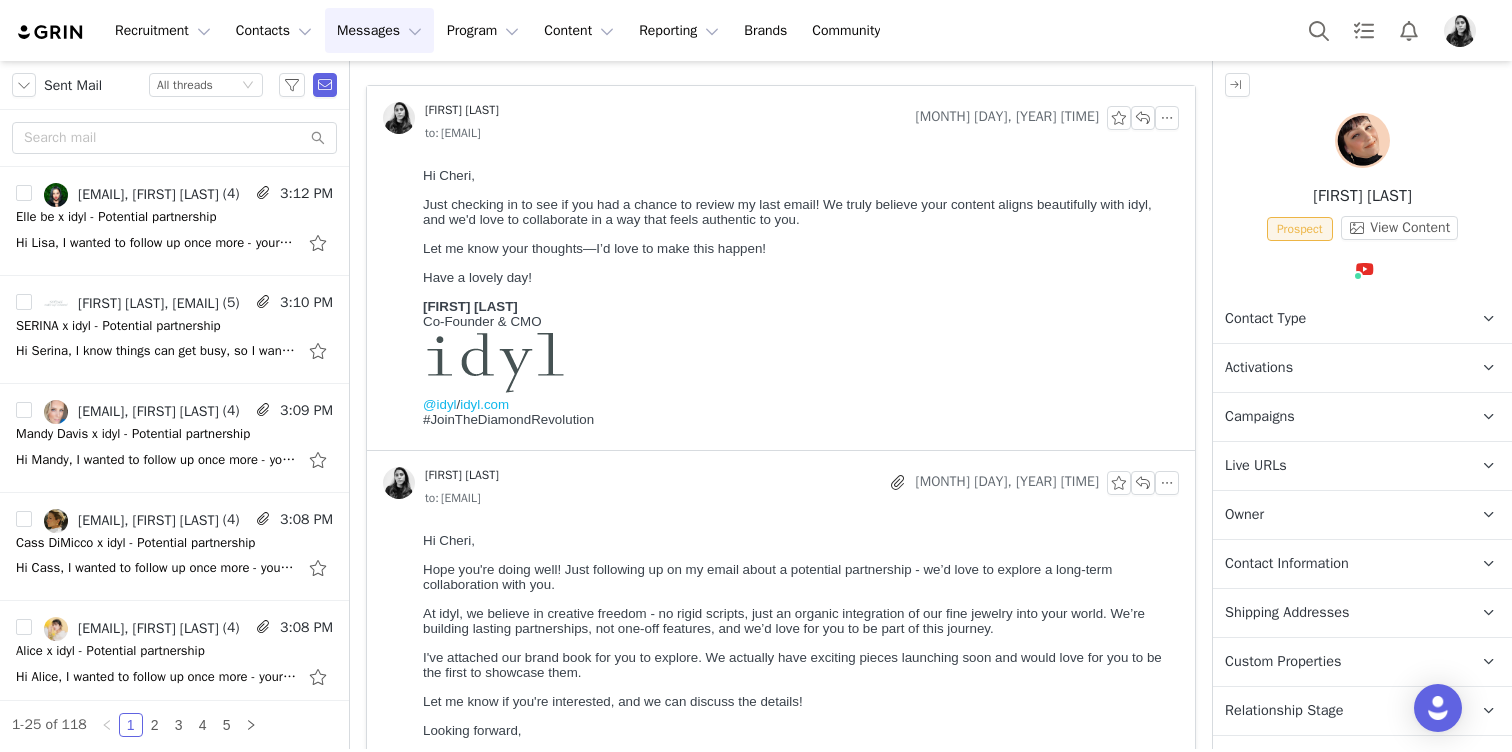 scroll, scrollTop: 0, scrollLeft: 0, axis: both 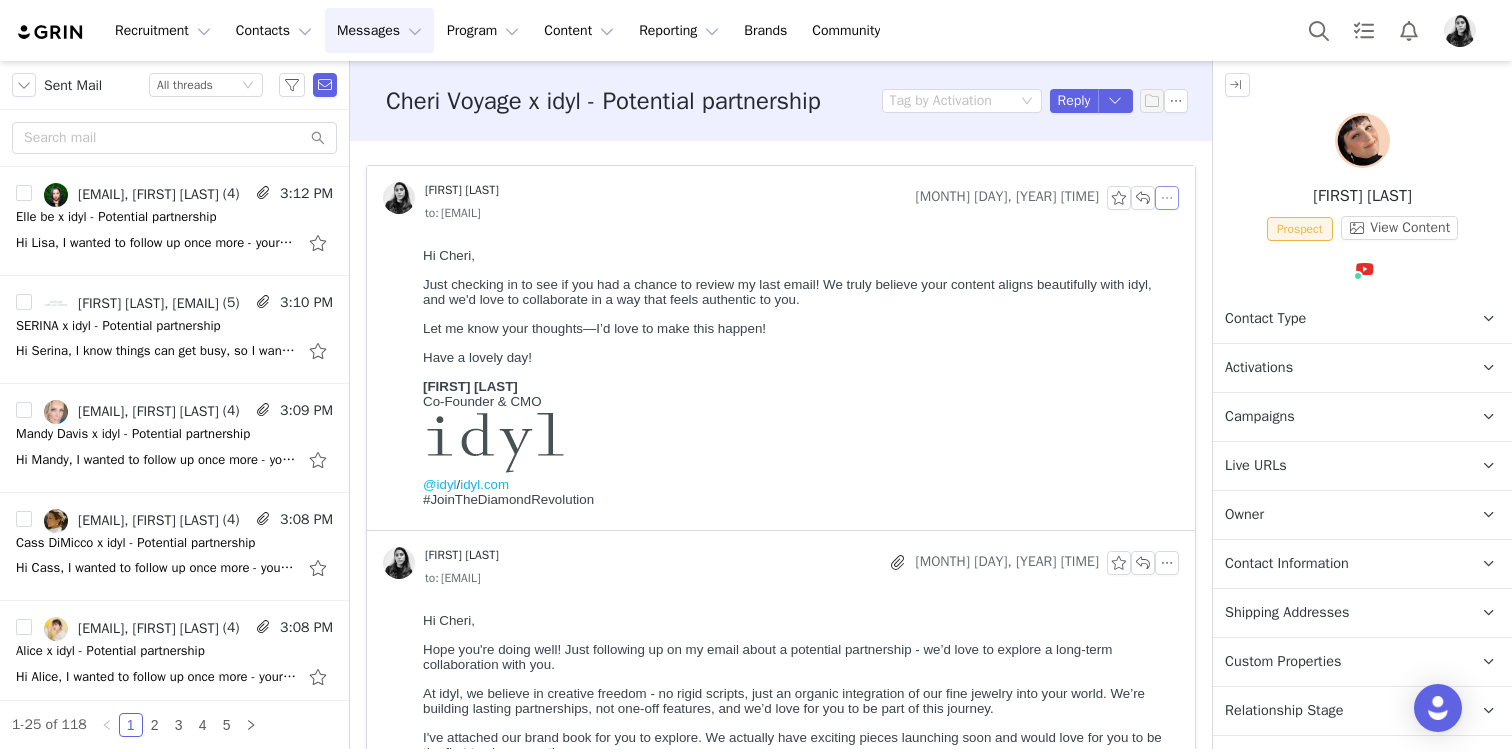 click at bounding box center [1167, 198] 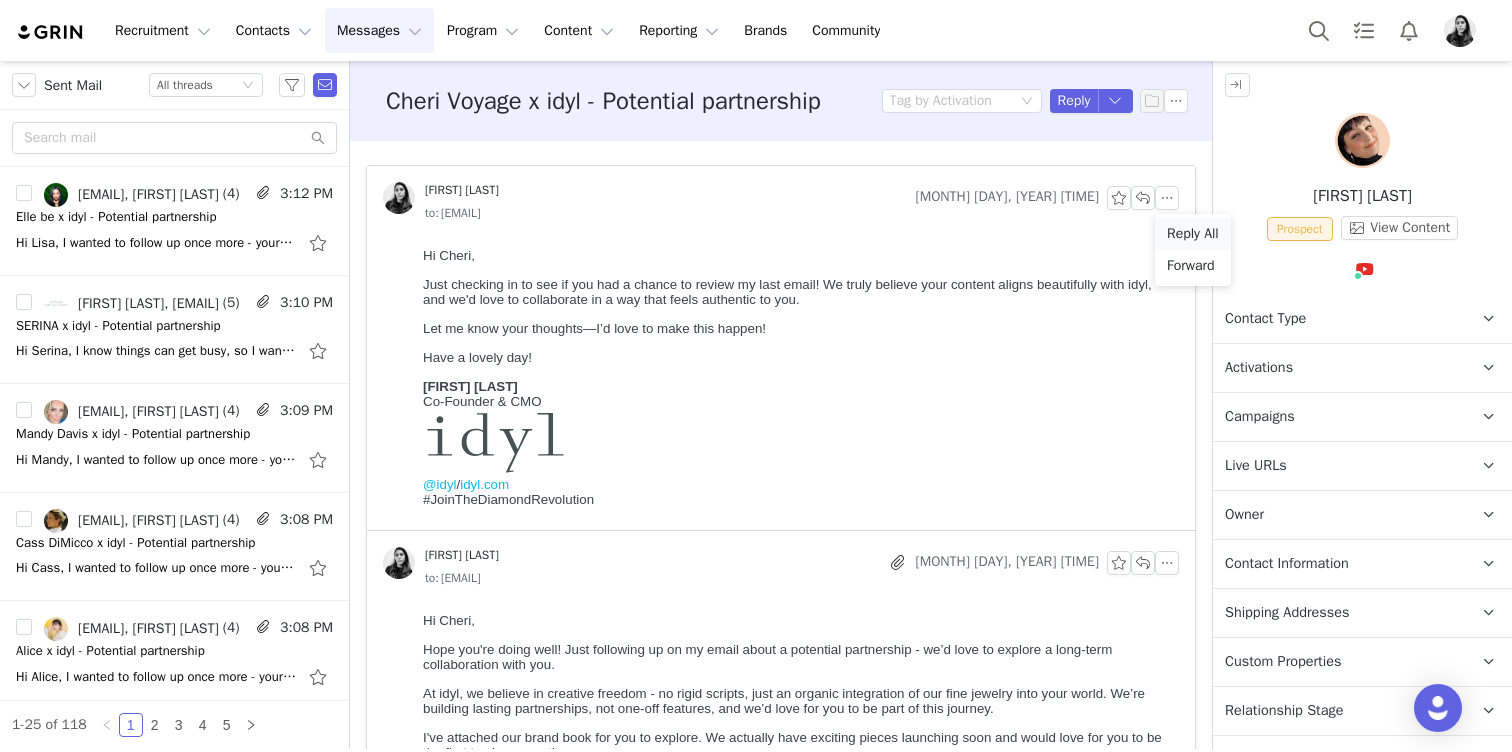 click on "Reply All" at bounding box center (1193, 234) 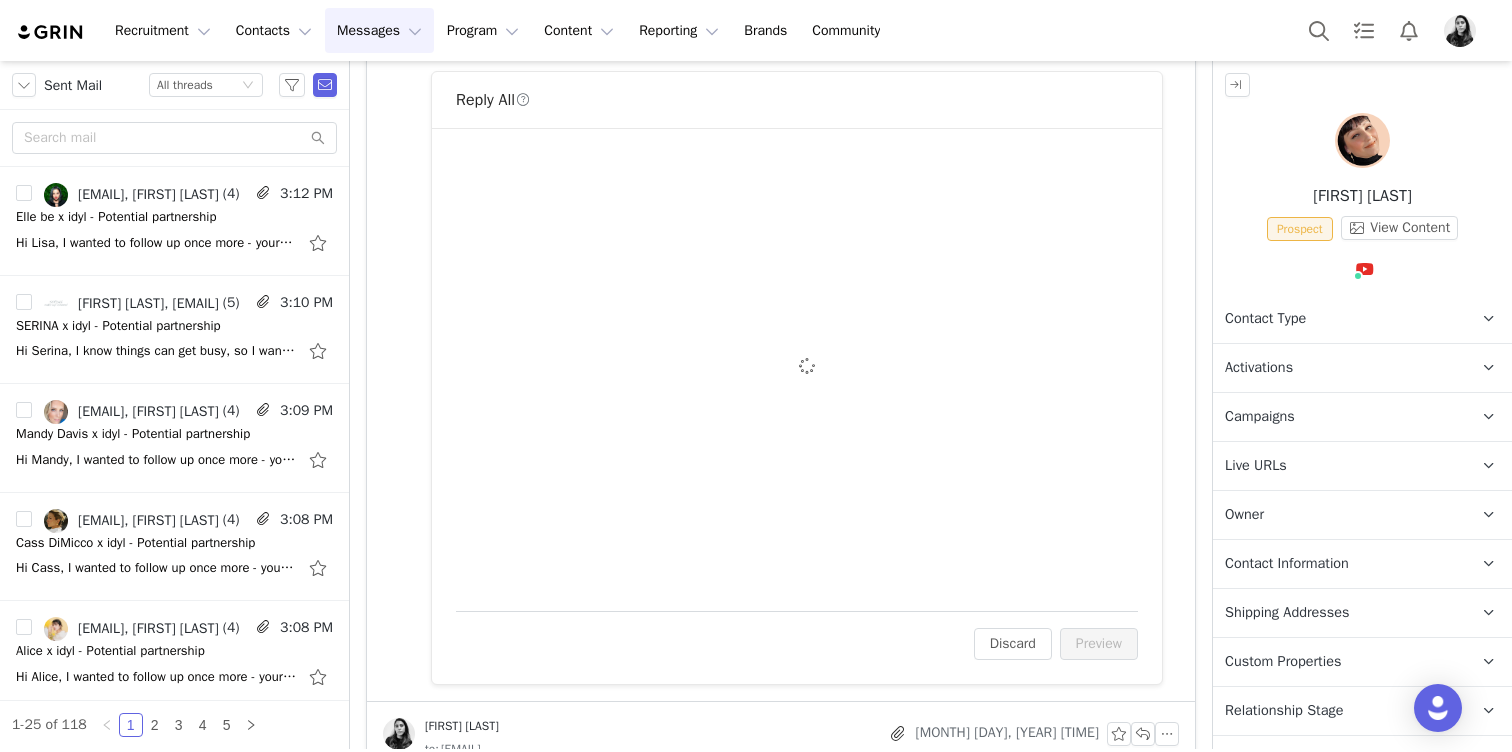 scroll, scrollTop: 490, scrollLeft: 0, axis: vertical 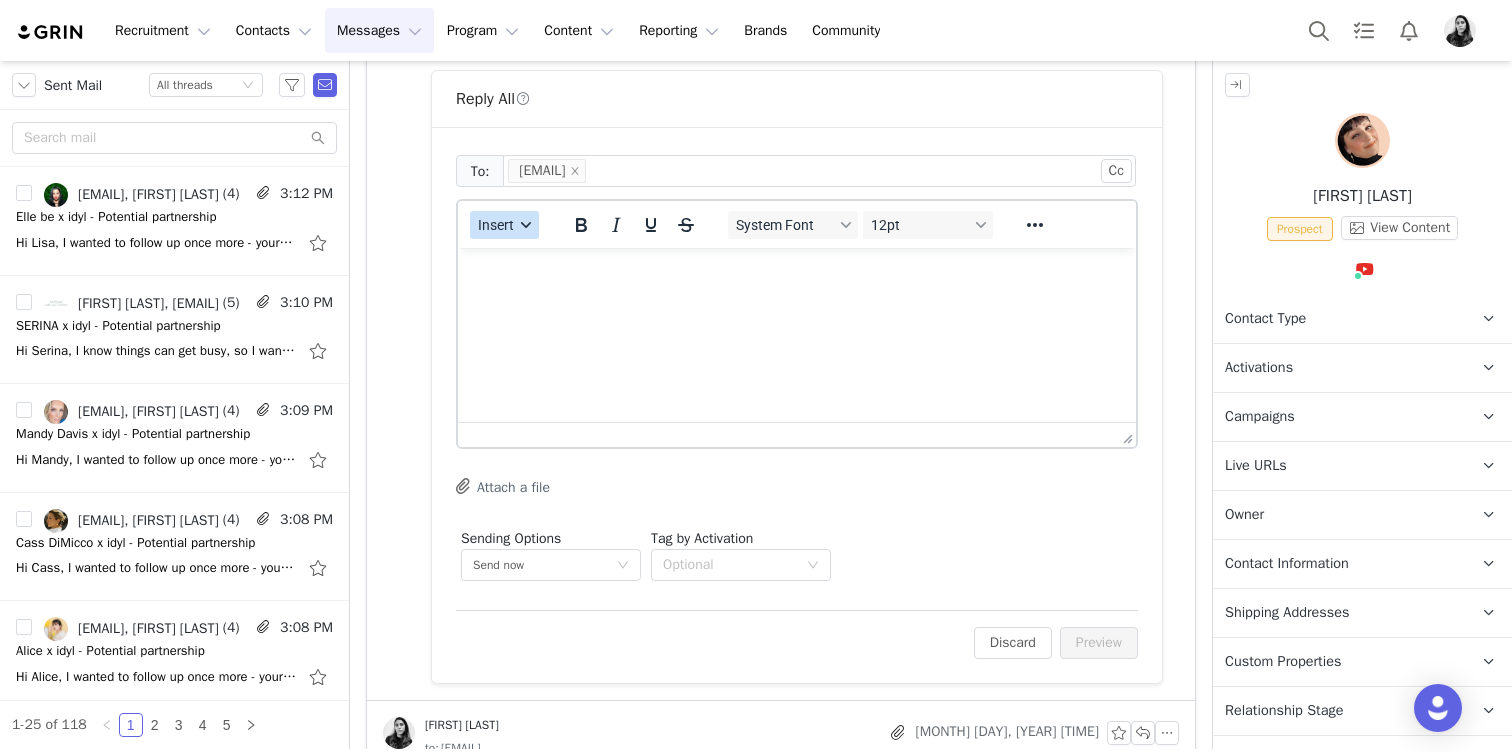 click on "Insert" at bounding box center [496, 225] 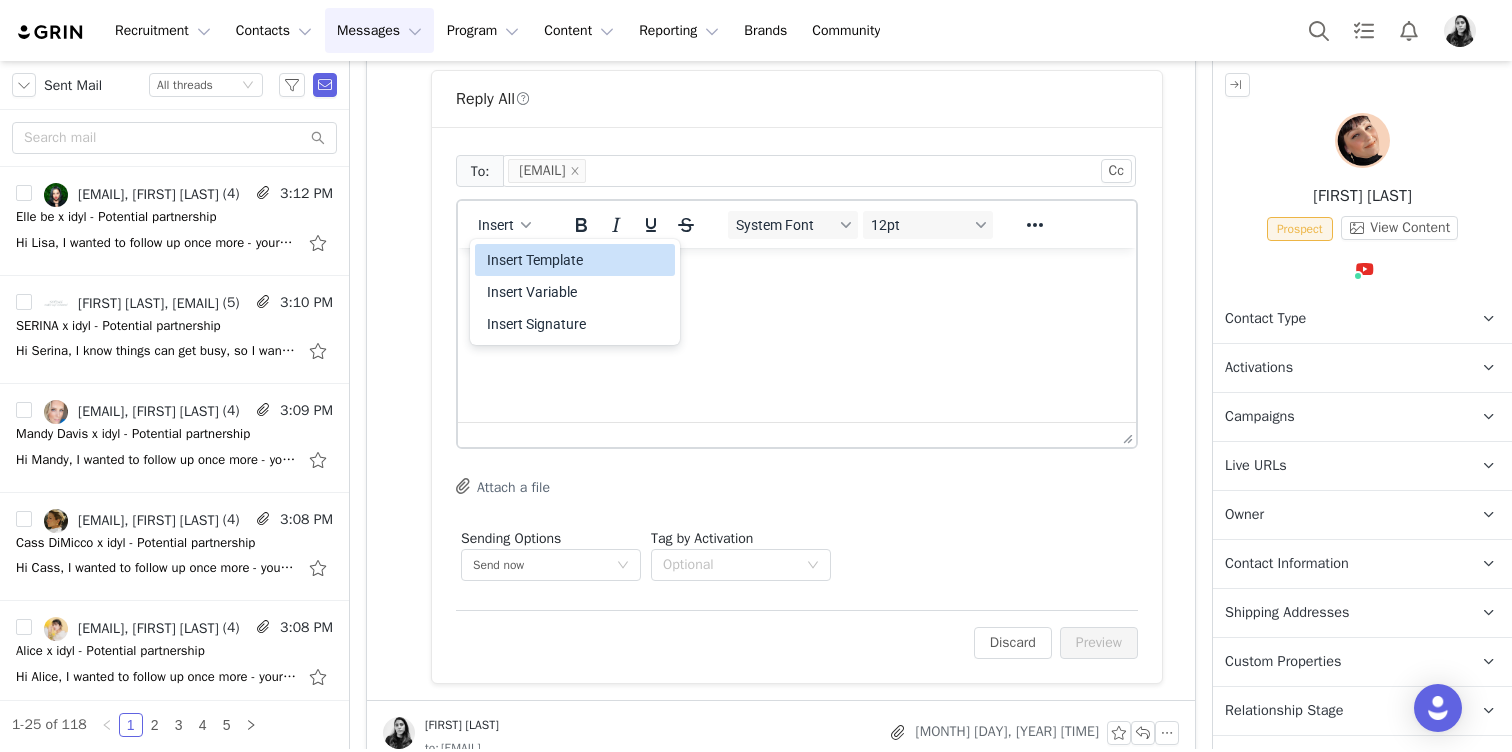 click on "Insert Template" at bounding box center [577, 260] 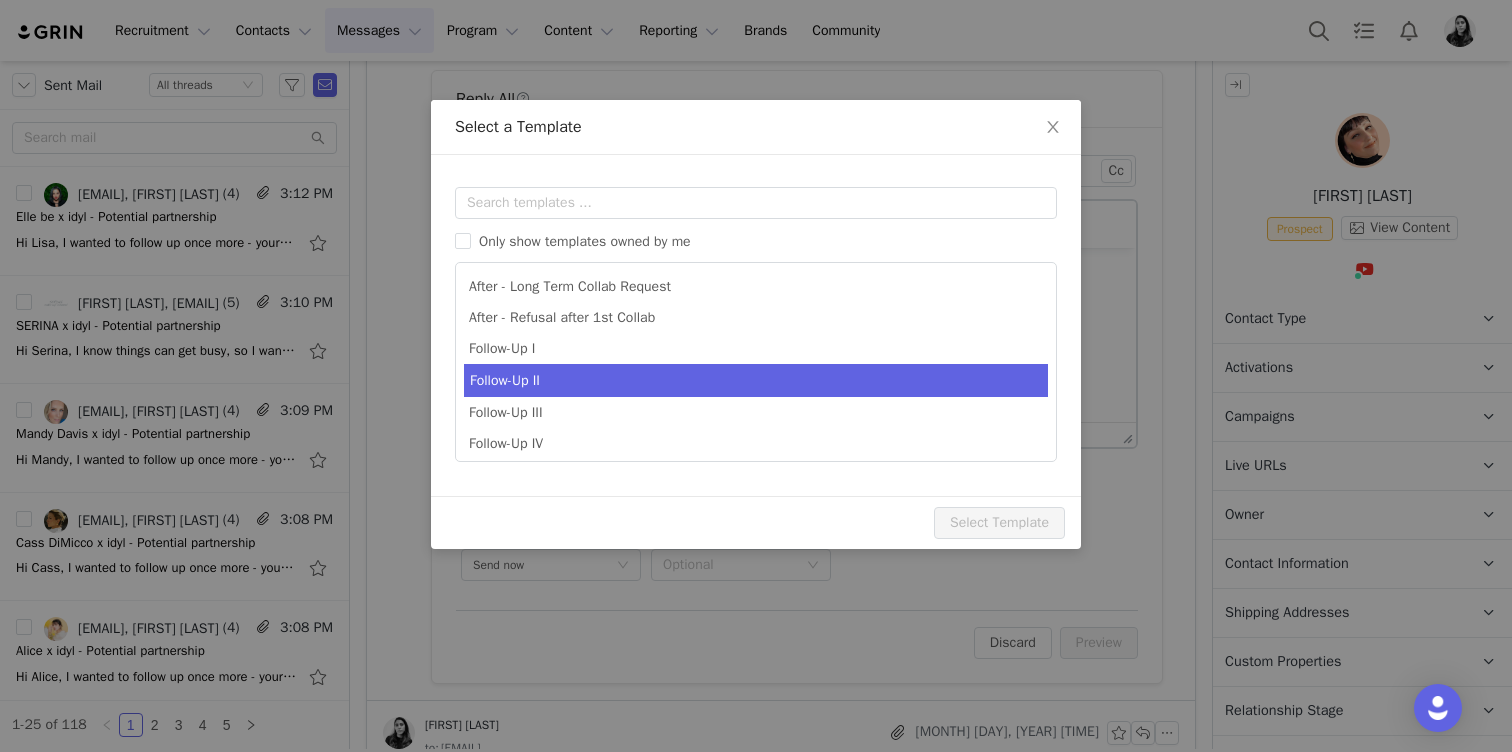 scroll, scrollTop: 0, scrollLeft: 0, axis: both 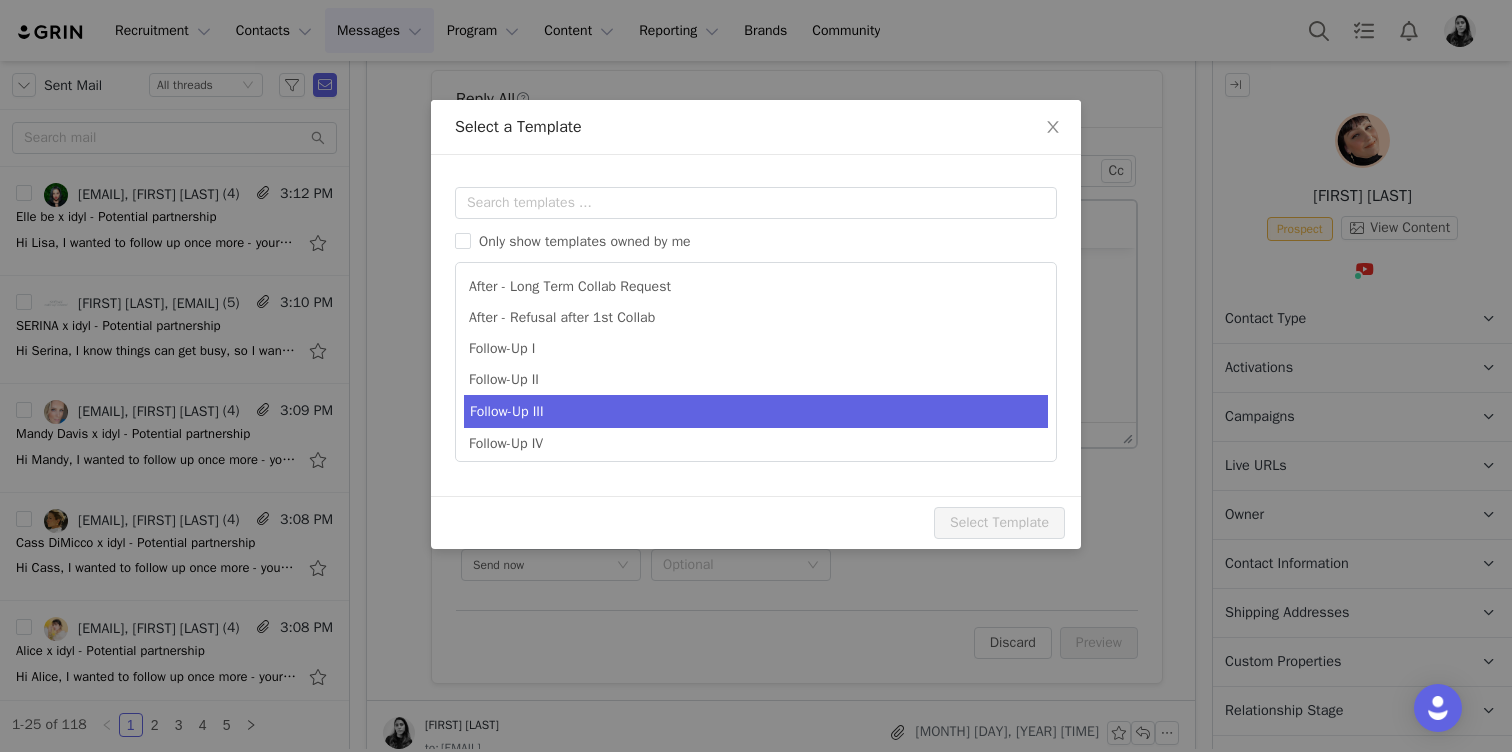 click on "Follow-Up III" at bounding box center (756, 411) 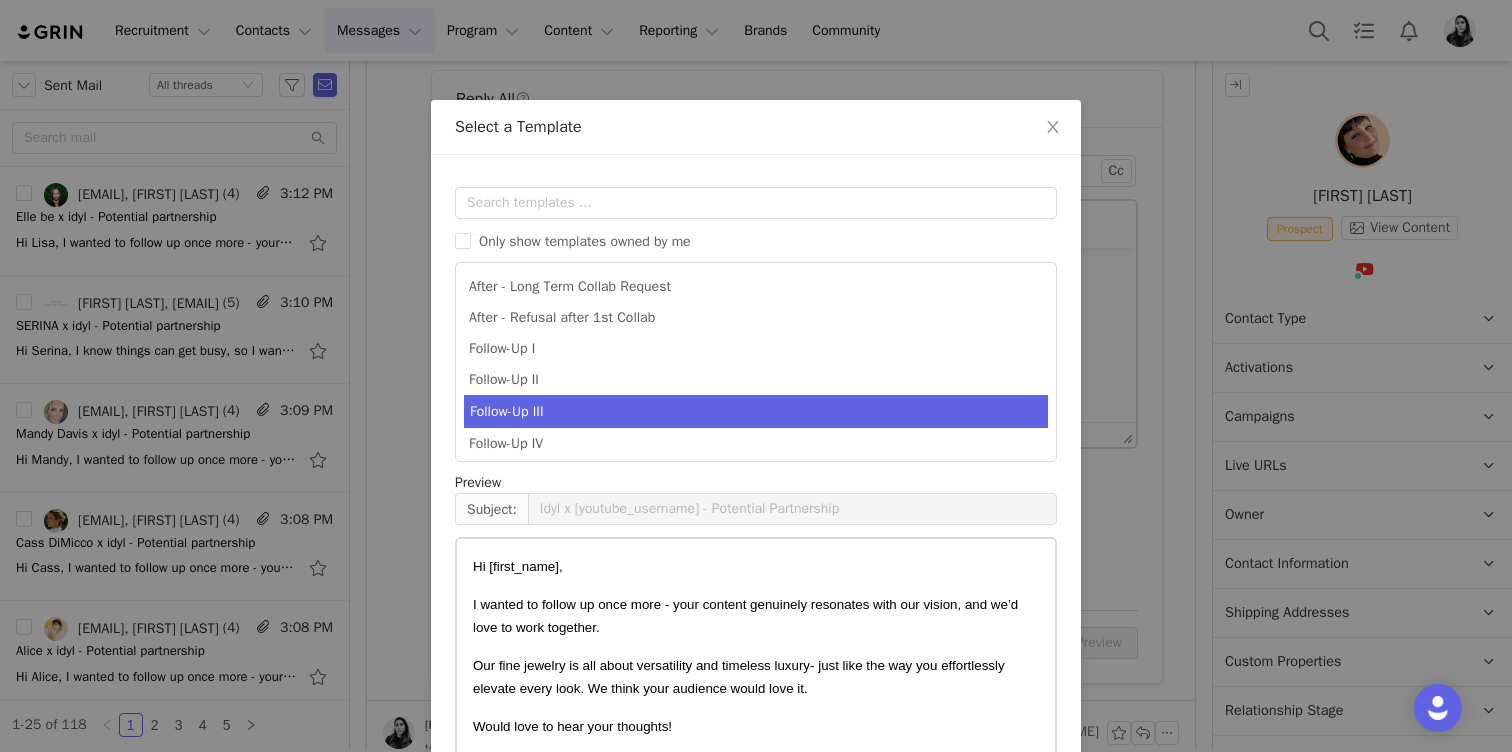 scroll, scrollTop: 147, scrollLeft: 0, axis: vertical 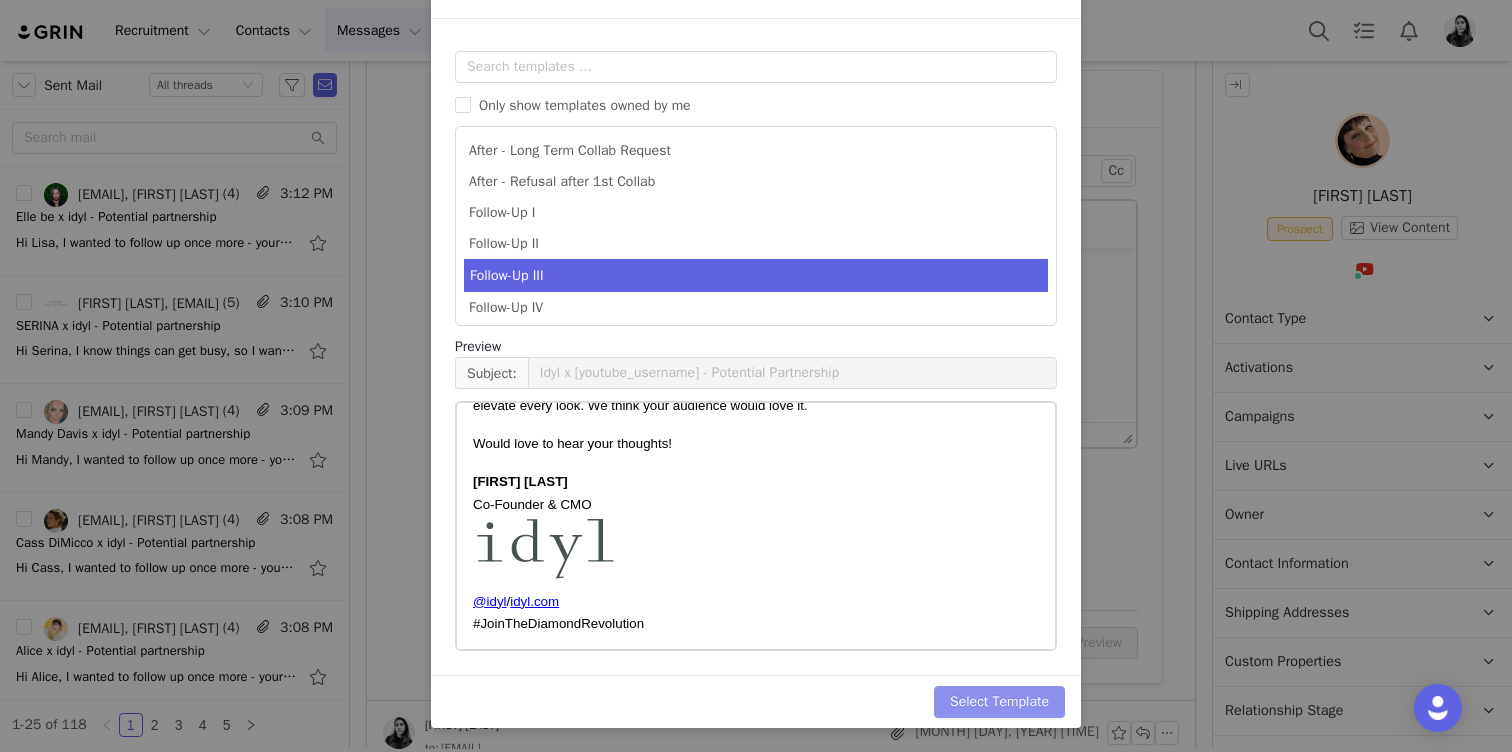 click on "Select Template" at bounding box center (999, 702) 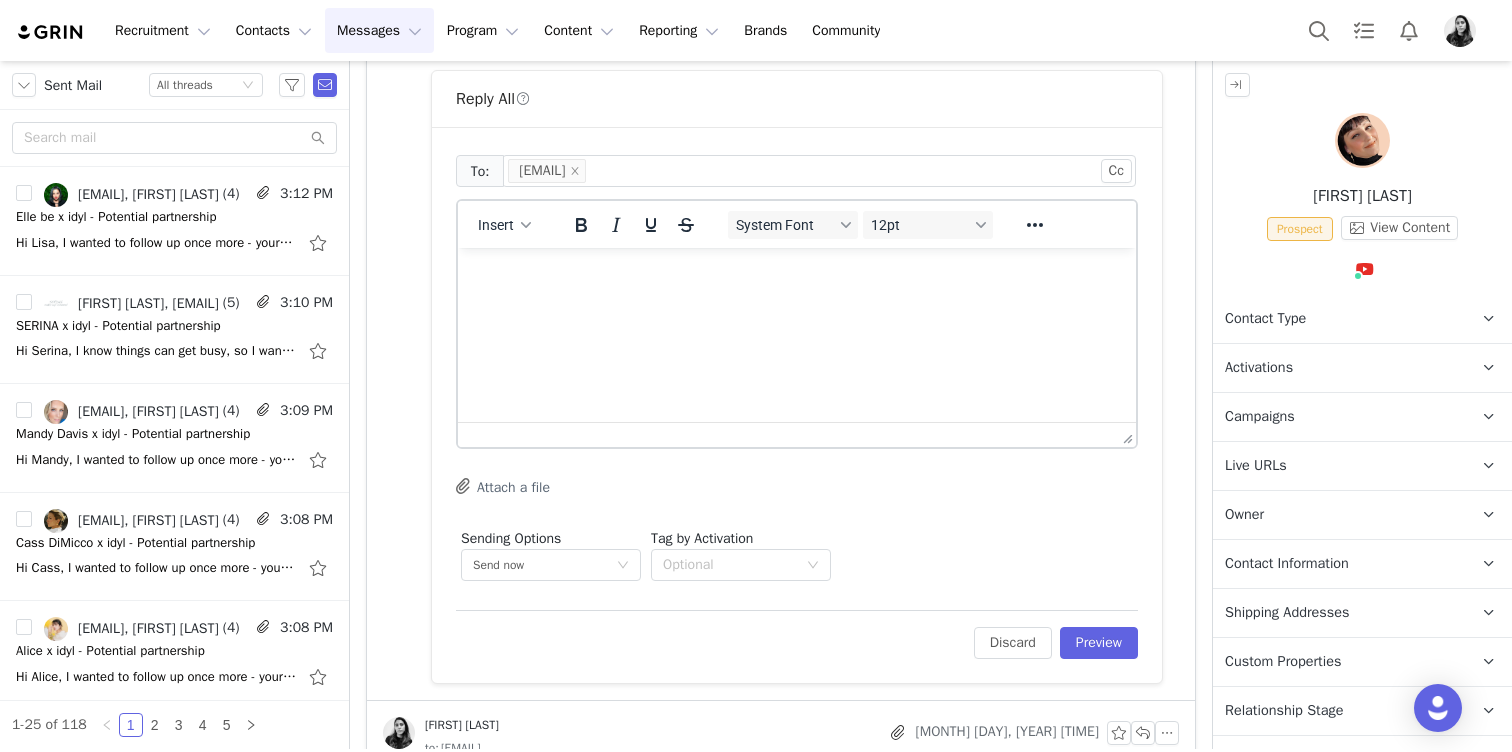 scroll, scrollTop: 0, scrollLeft: 0, axis: both 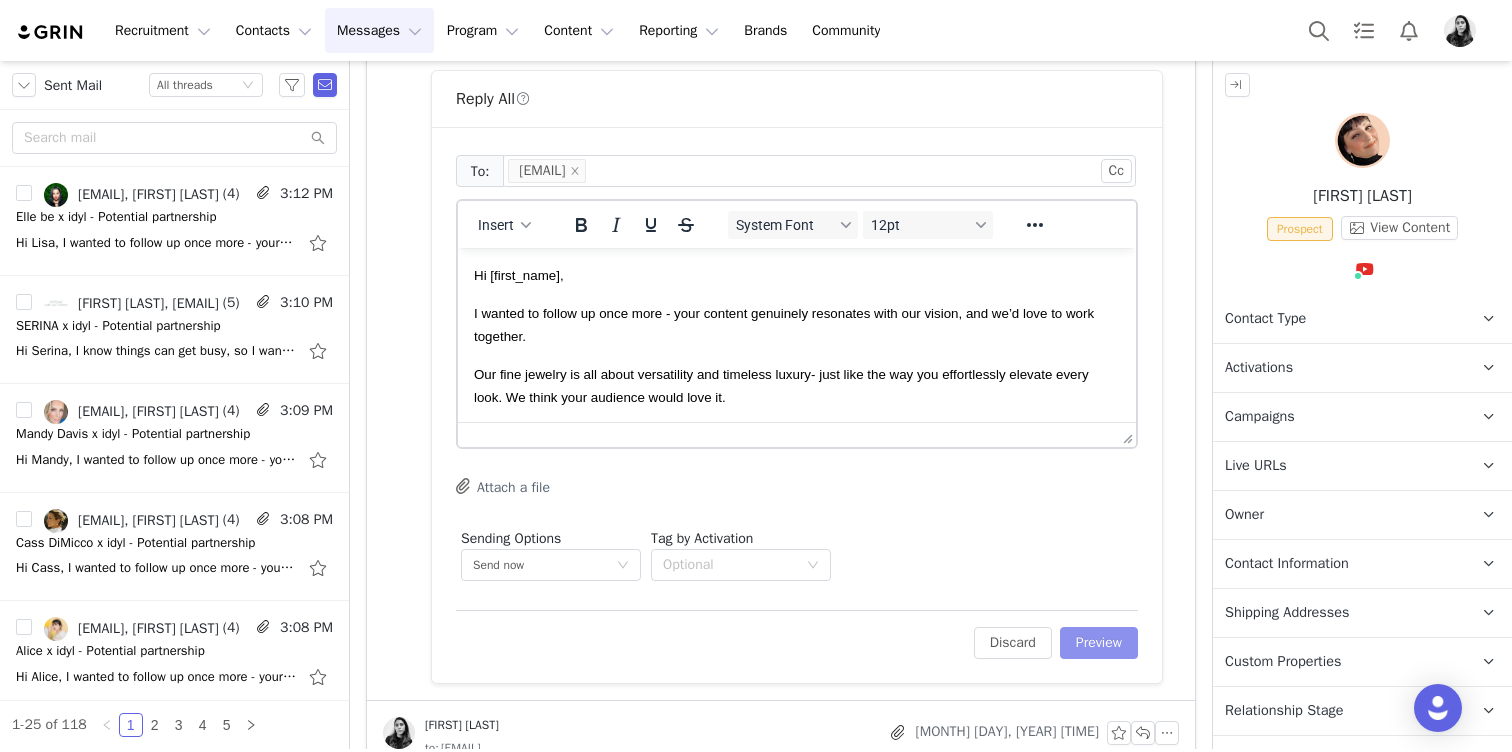 click on "Preview" at bounding box center [1099, 643] 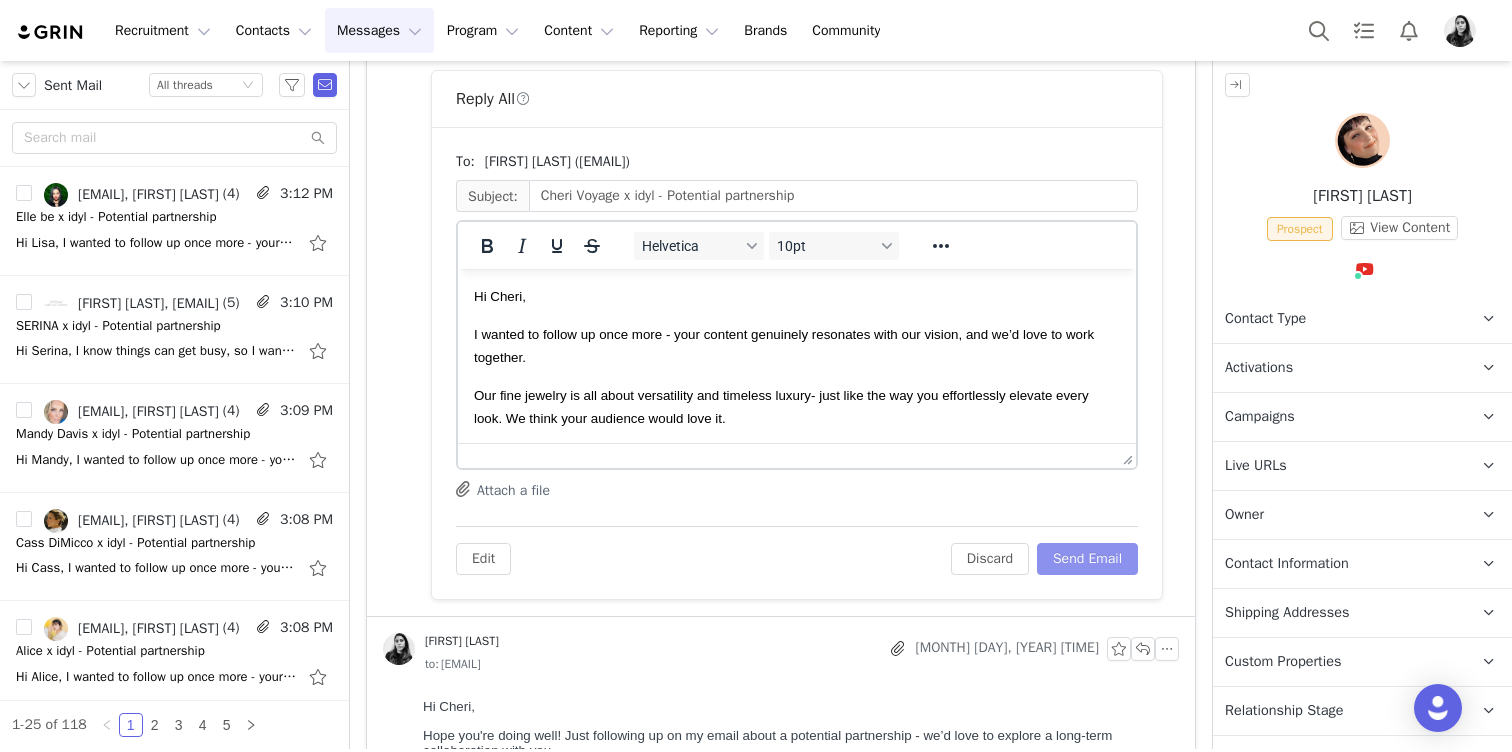 scroll, scrollTop: 0, scrollLeft: 0, axis: both 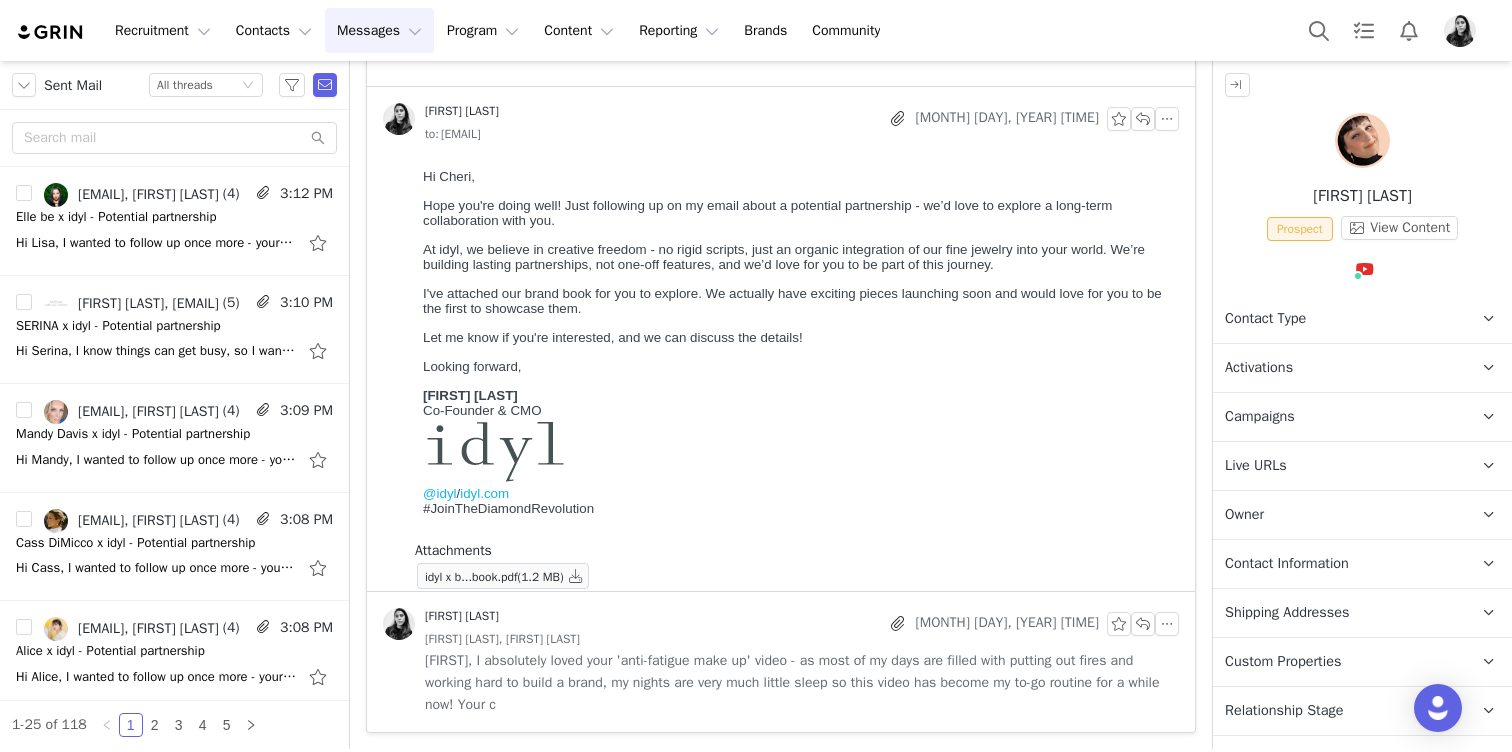 click on "Attachments" at bounding box center (797, 550) 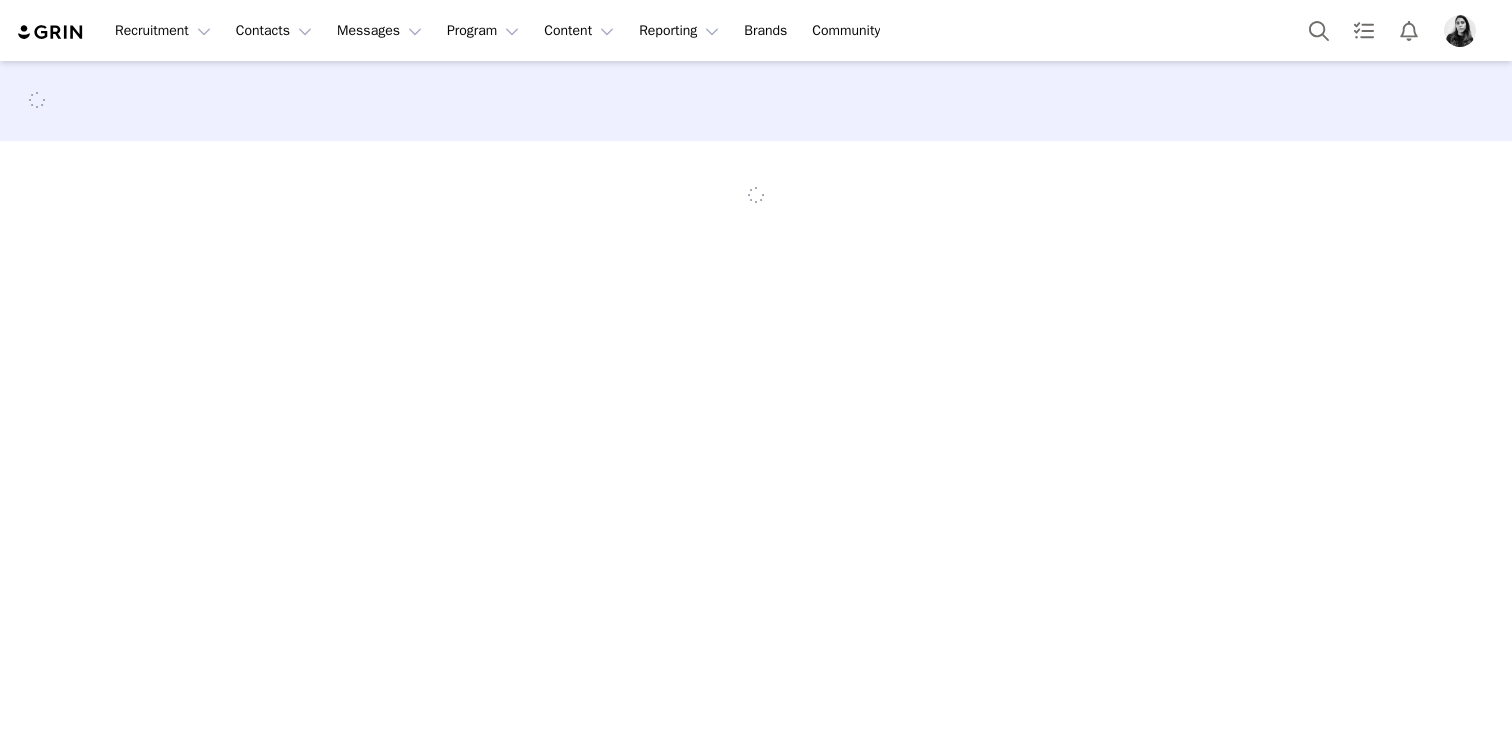 scroll, scrollTop: 0, scrollLeft: 0, axis: both 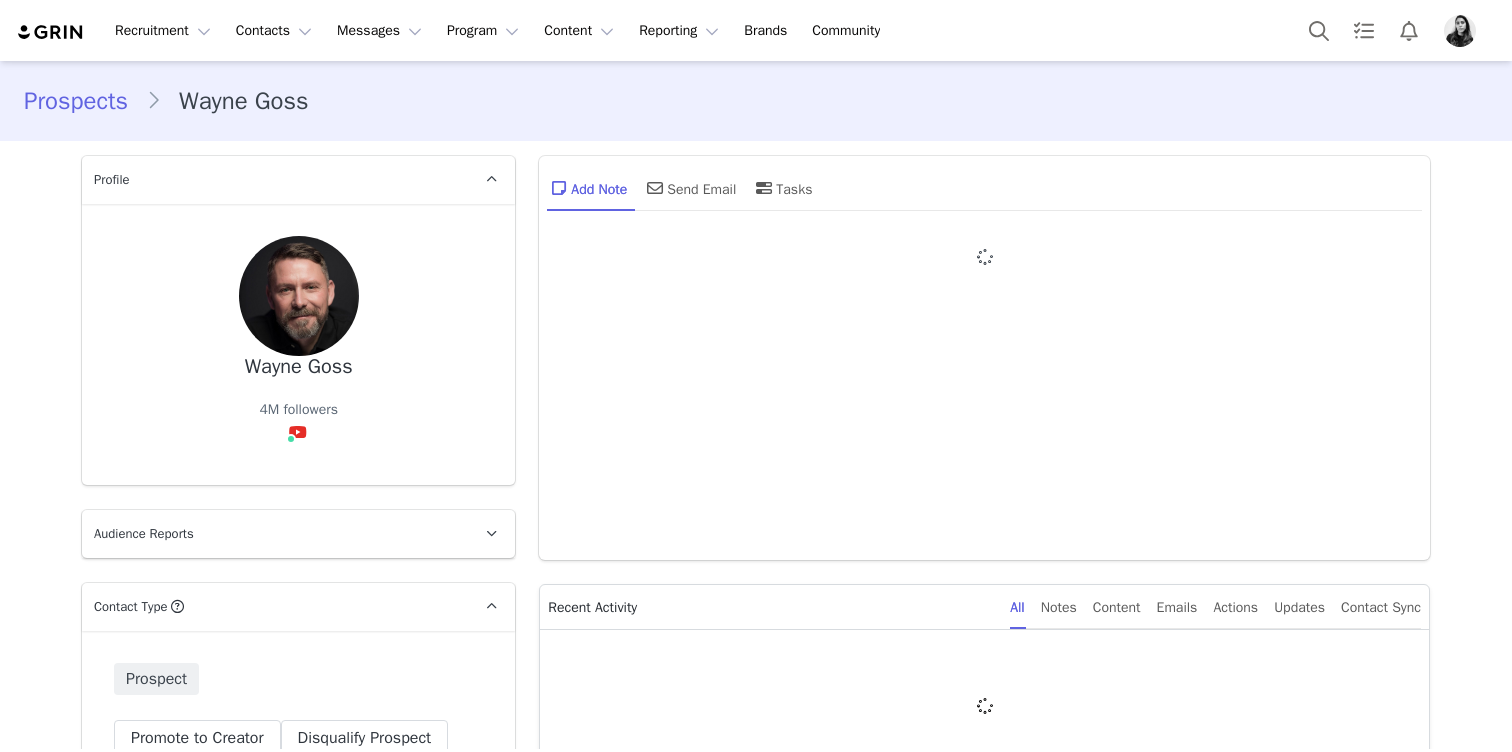 type on "+1 (United States)" 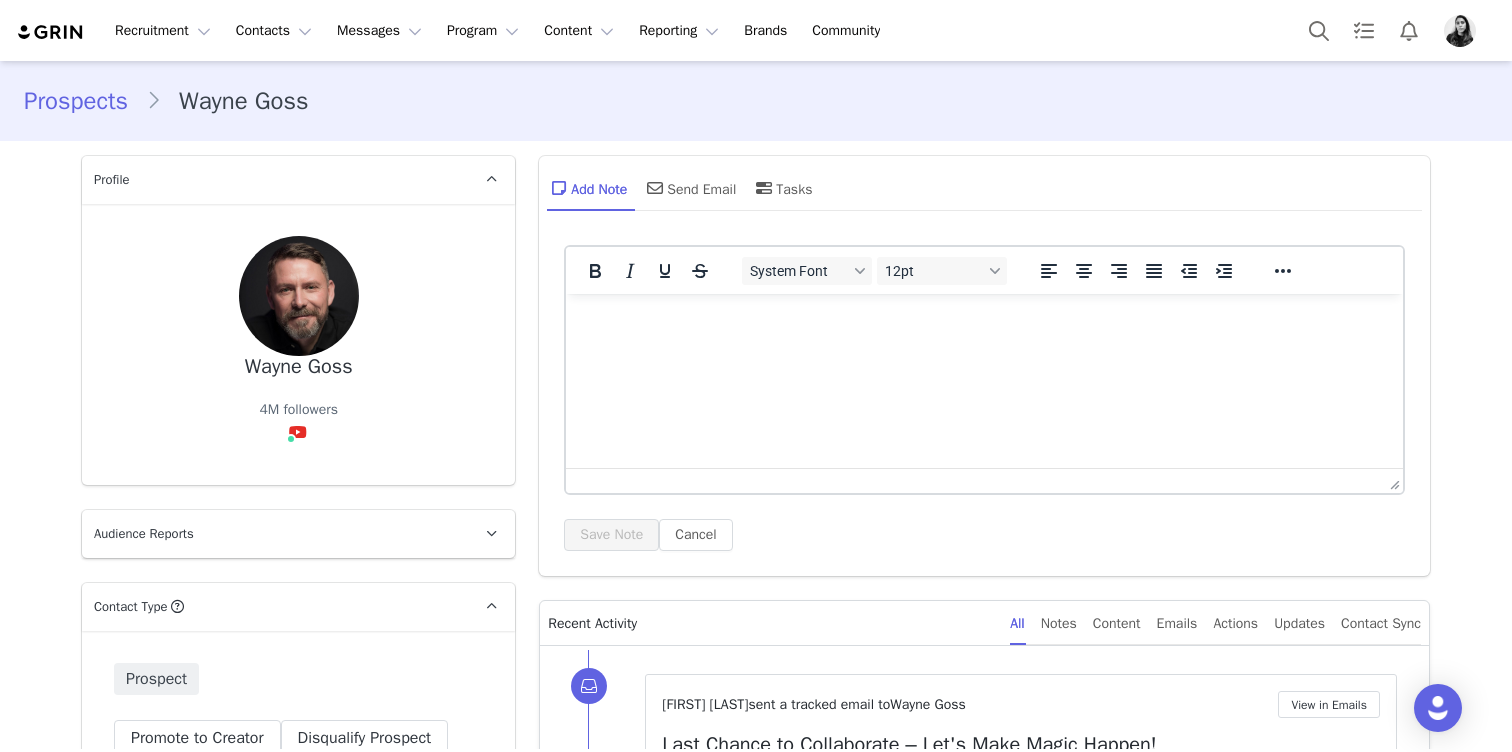 scroll, scrollTop: 0, scrollLeft: 0, axis: both 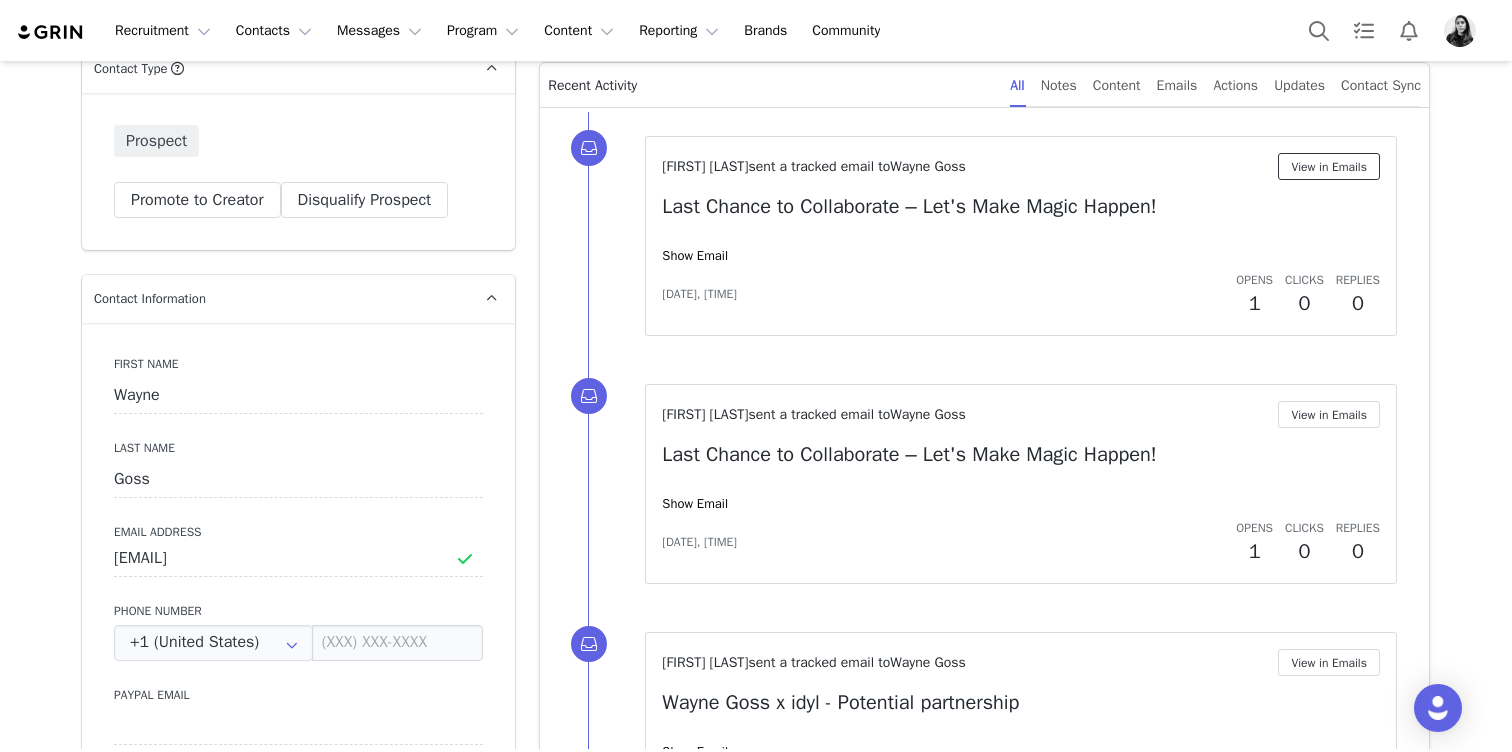 click on "View in Emails" at bounding box center [1329, 166] 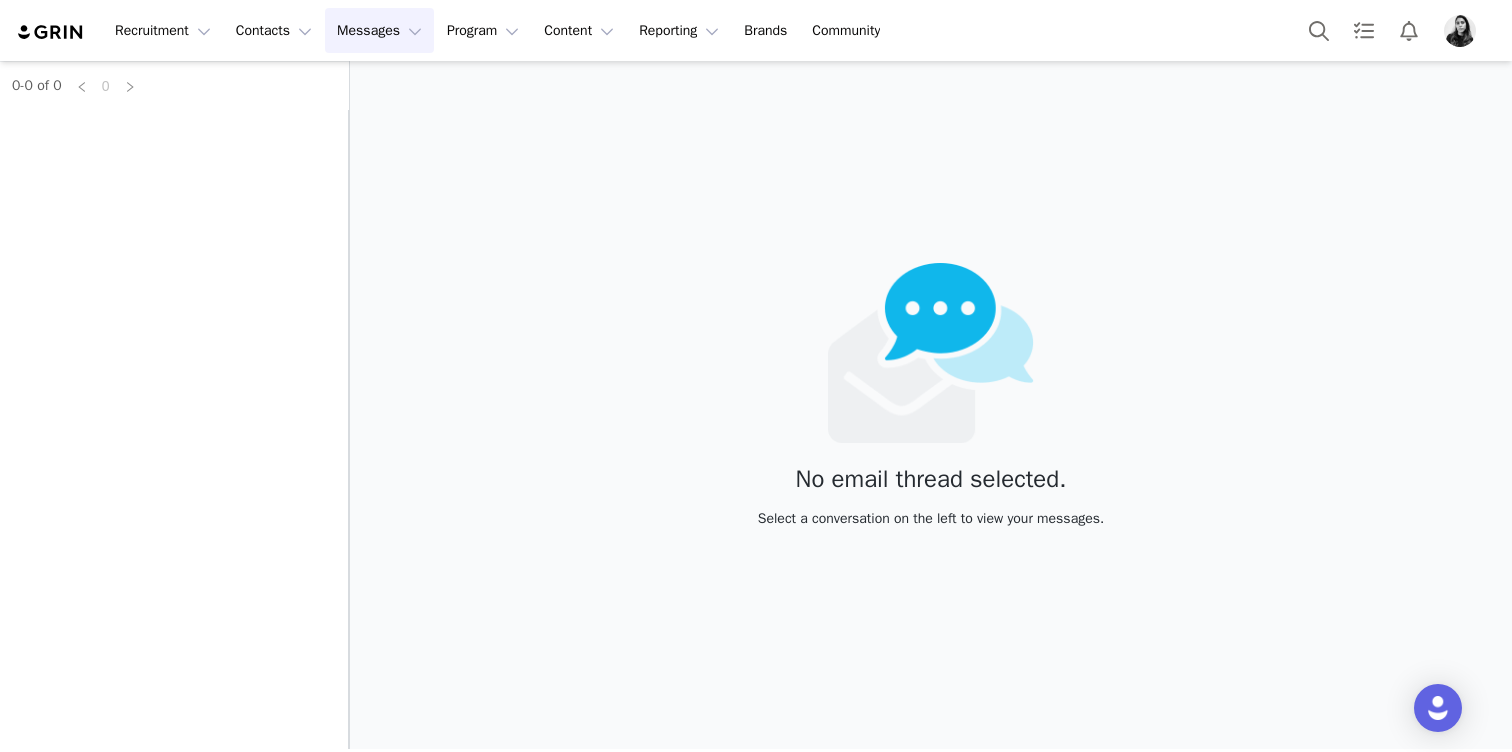 scroll, scrollTop: 0, scrollLeft: 0, axis: both 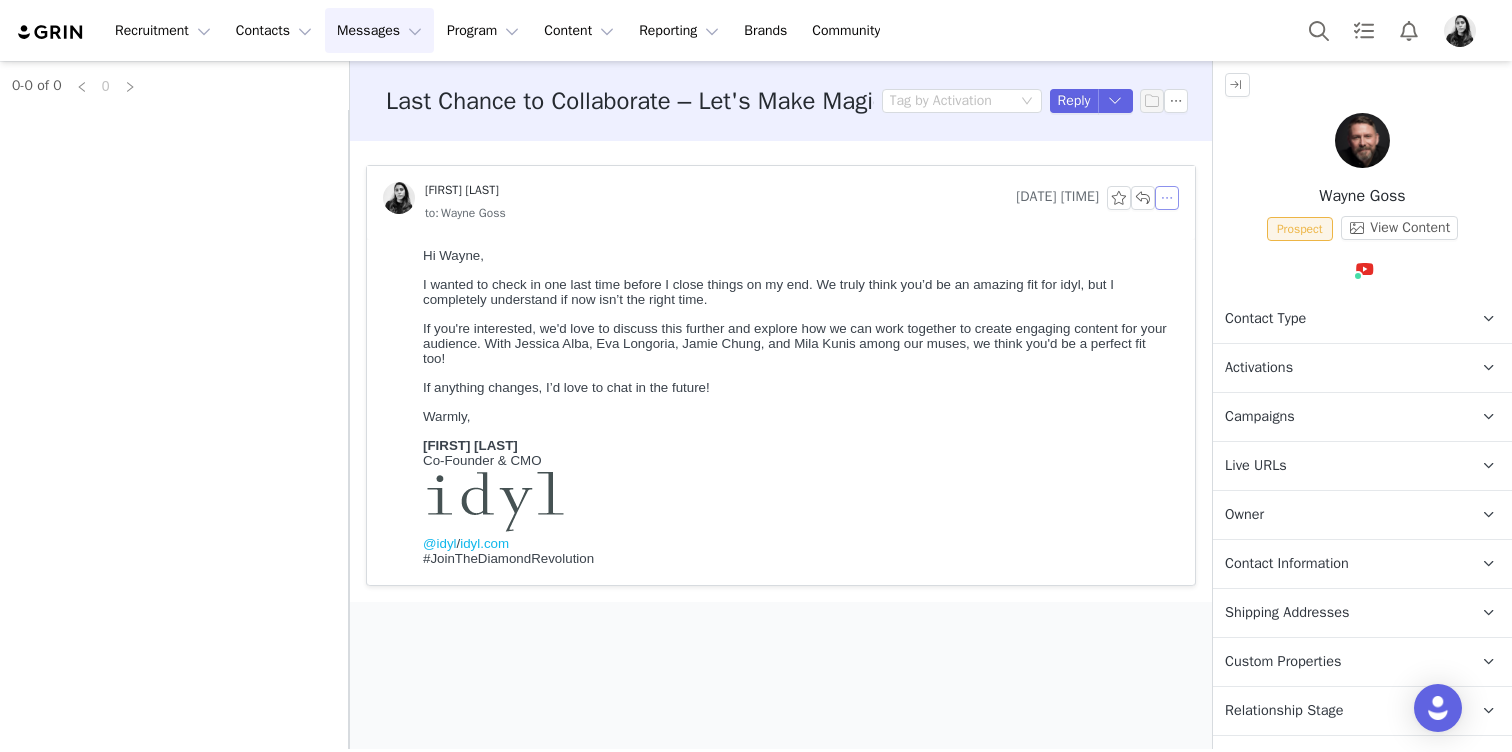 click at bounding box center (1167, 198) 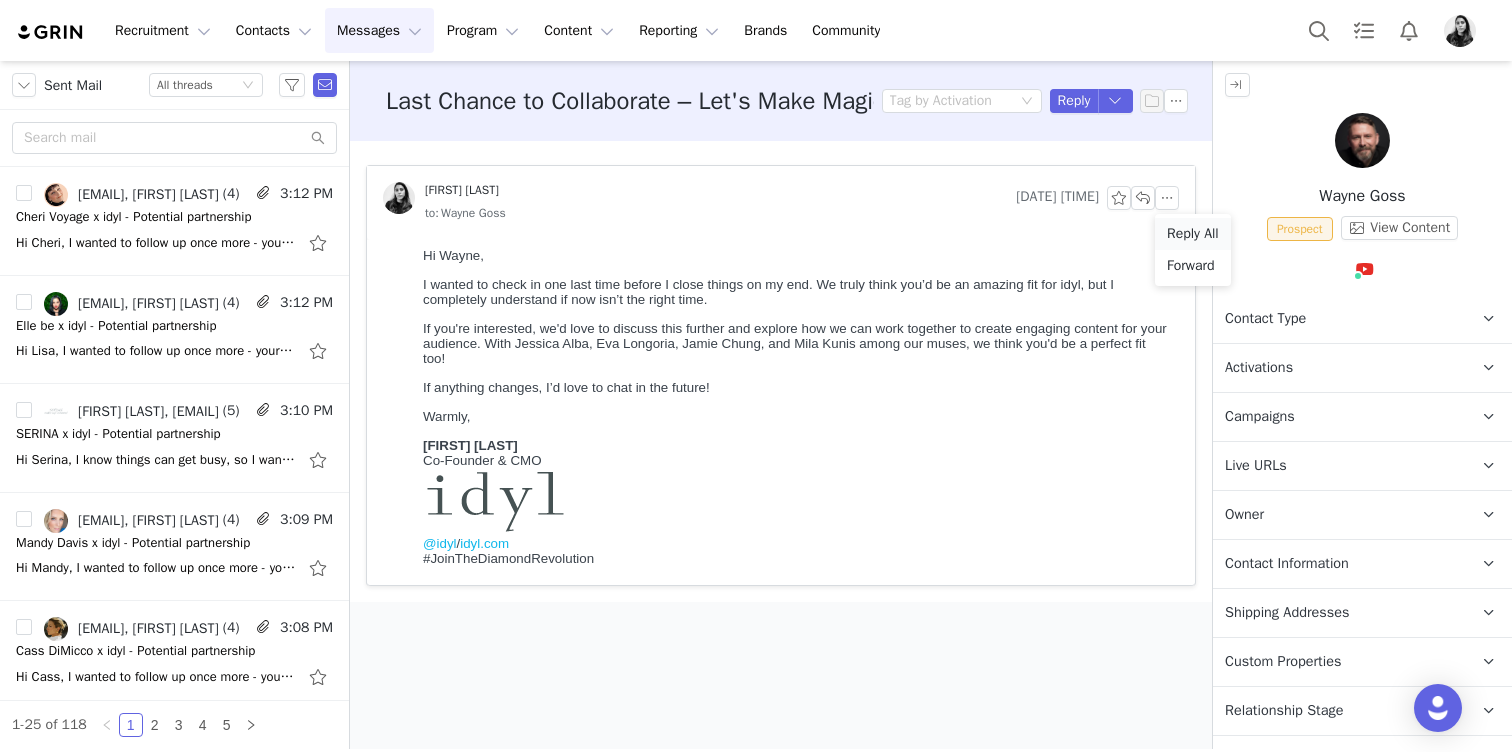 click on "Reply All" at bounding box center (1193, 234) 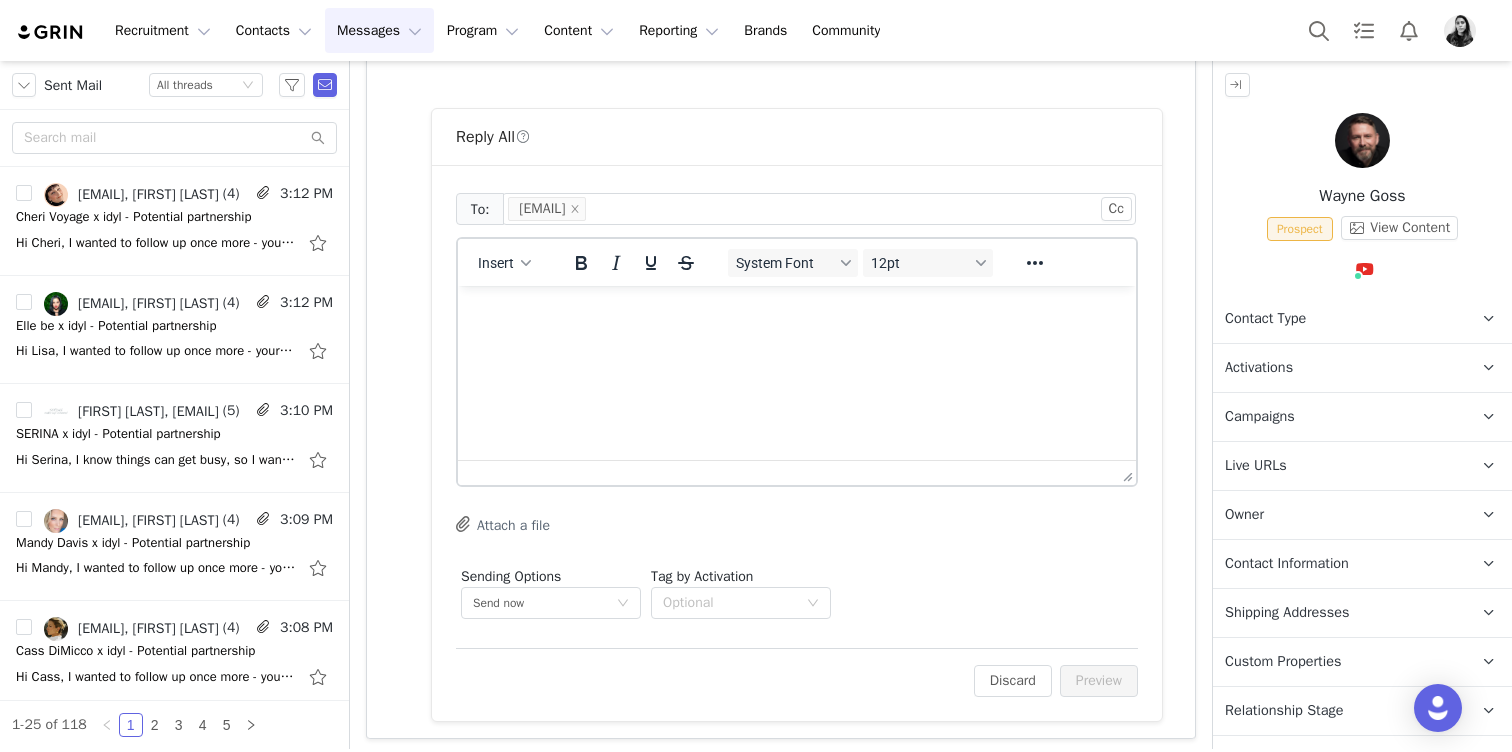 scroll, scrollTop: 513, scrollLeft: 0, axis: vertical 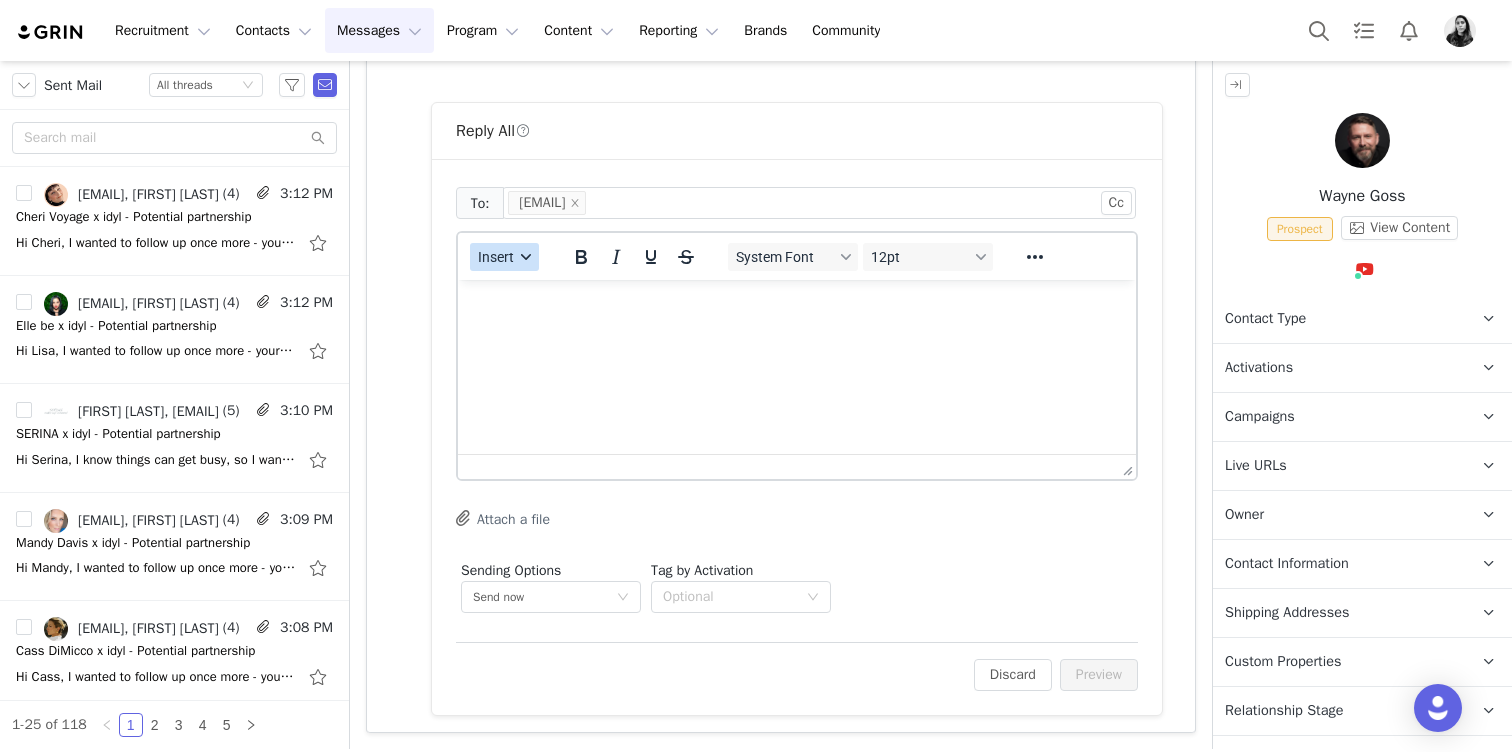 click on "Insert" at bounding box center [504, 257] 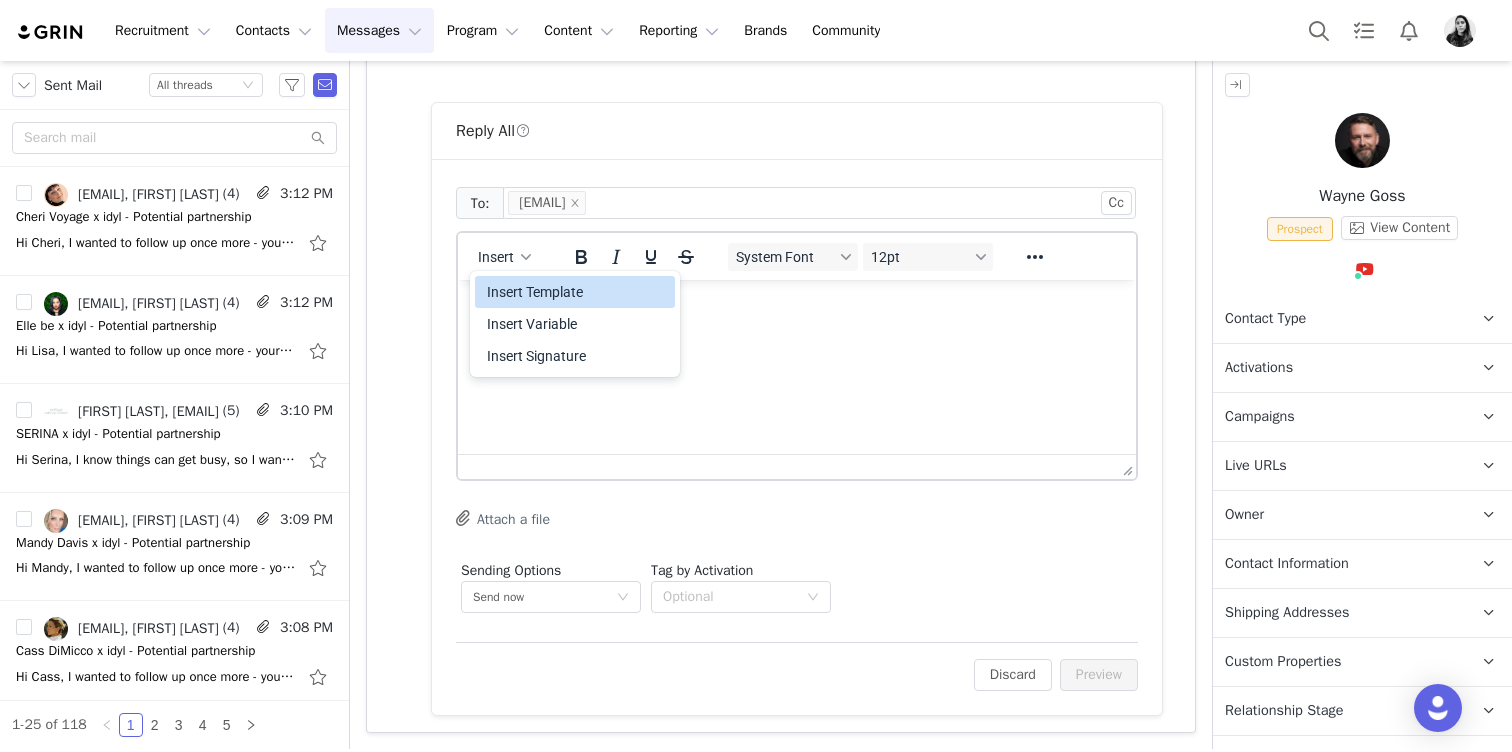 click on "Insert Template" at bounding box center (577, 292) 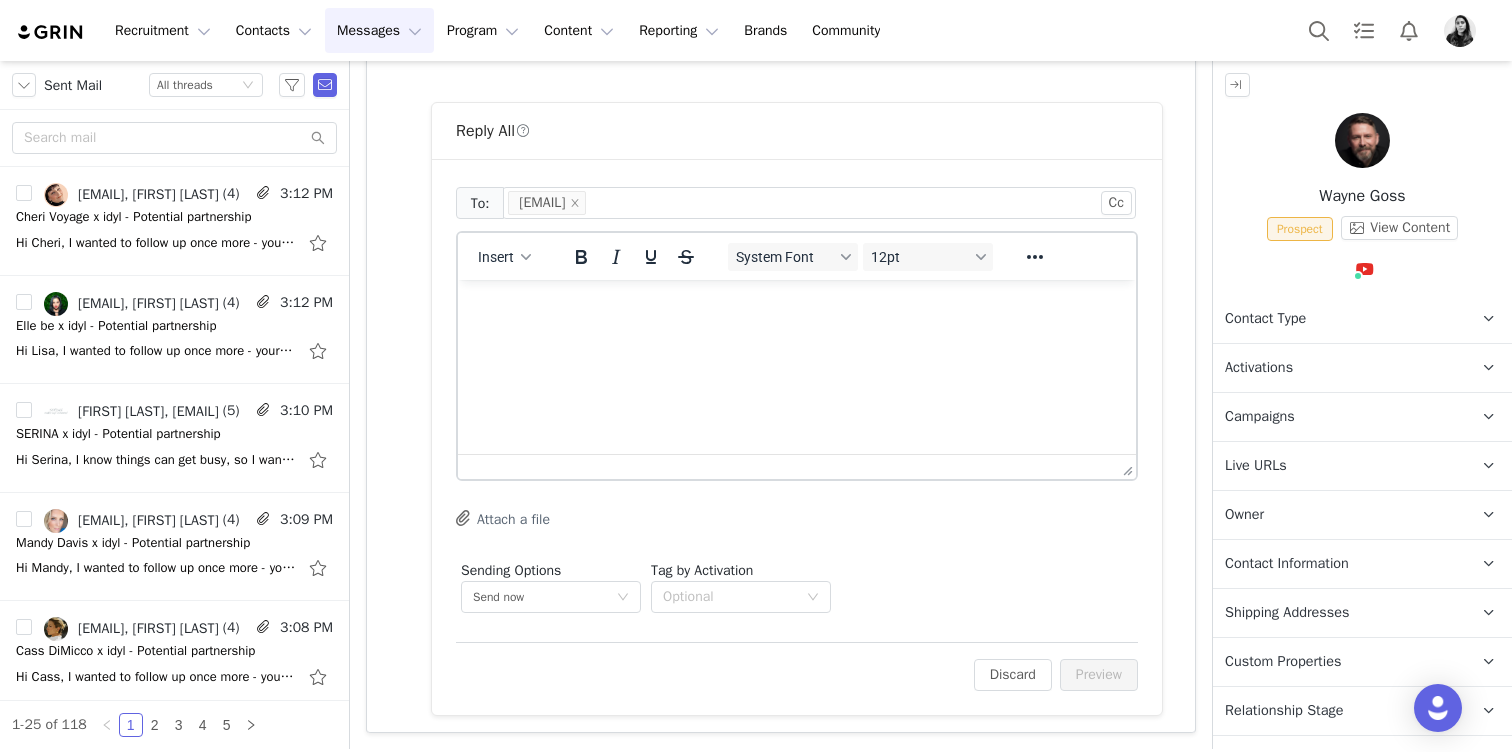 scroll, scrollTop: 0, scrollLeft: 0, axis: both 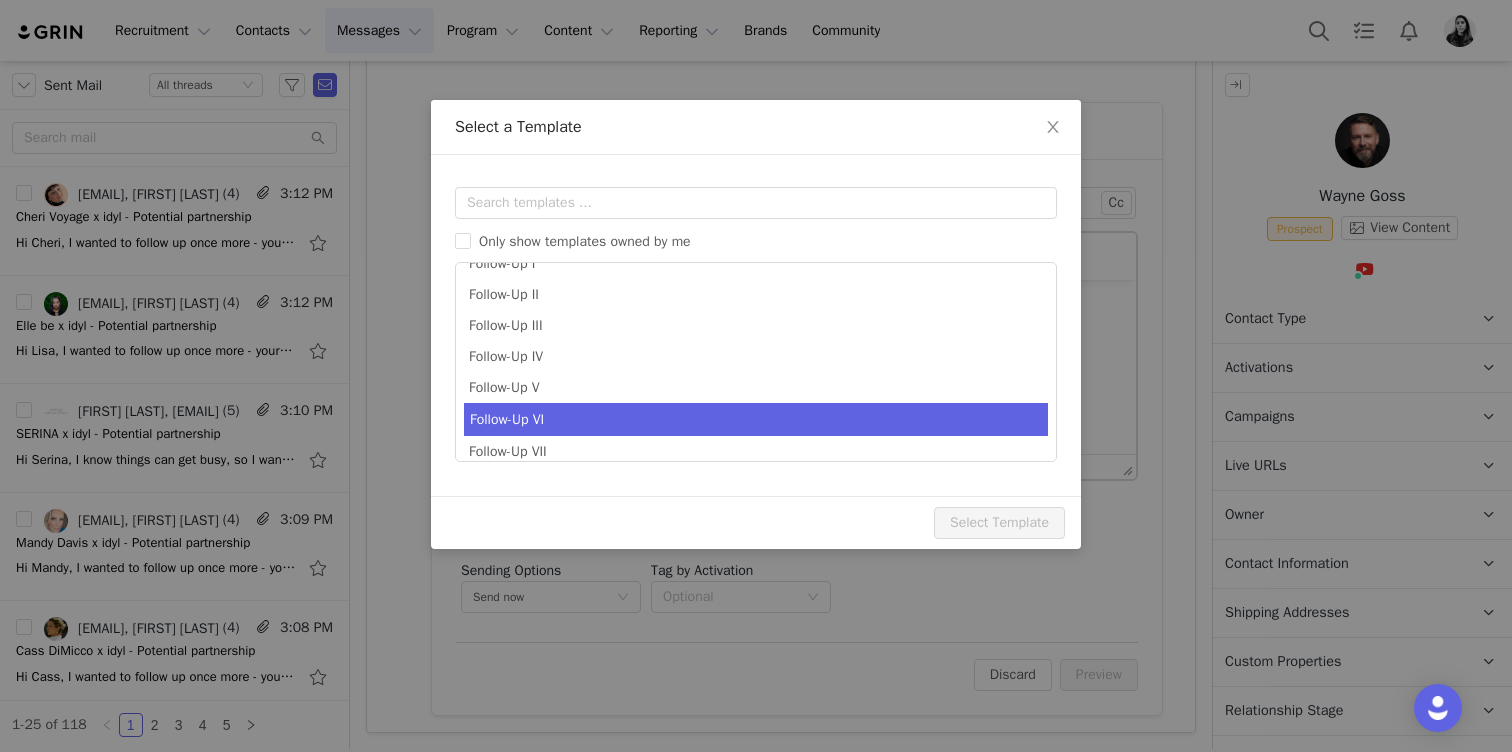 click on "Follow-Up VI" at bounding box center [756, 419] 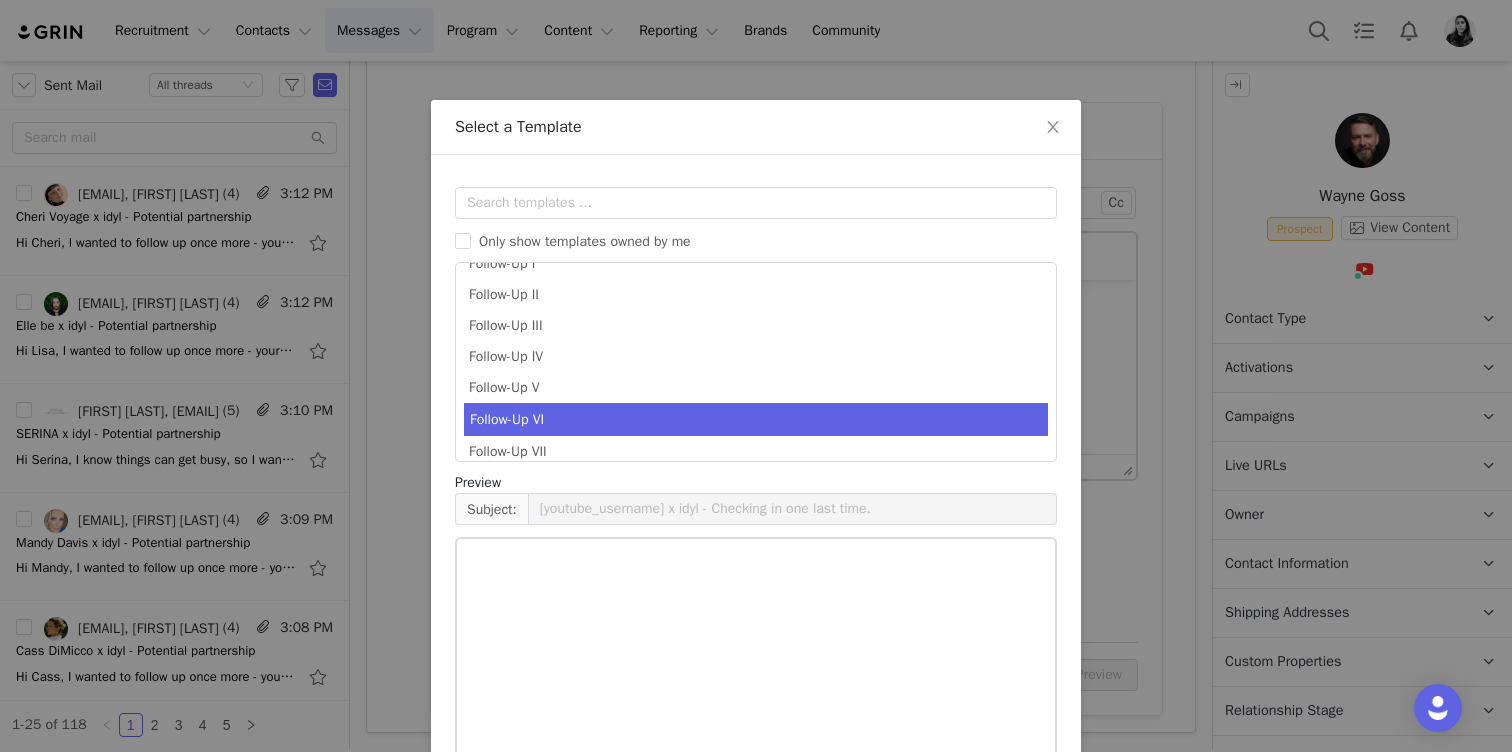 scroll, scrollTop: 85, scrollLeft: 0, axis: vertical 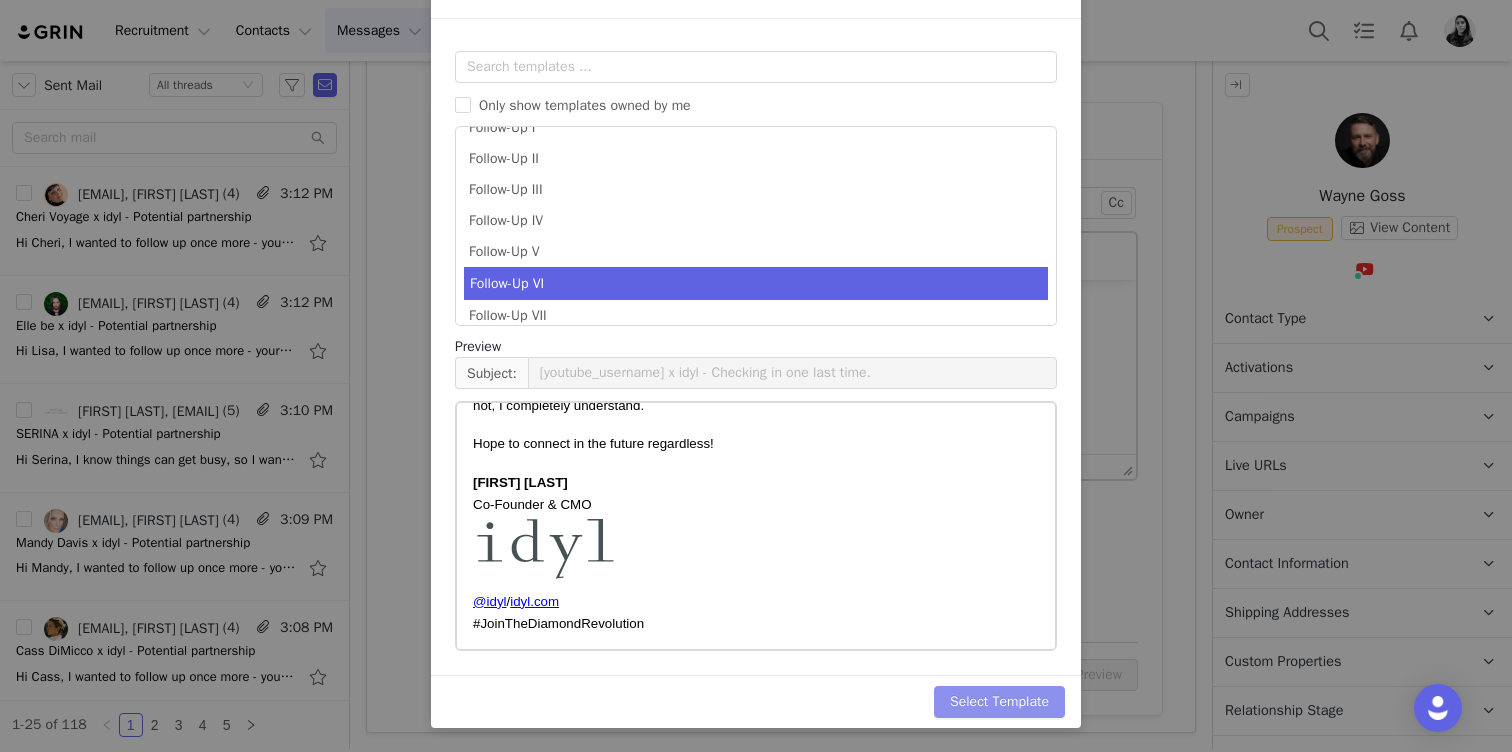 click on "Select Template" at bounding box center (999, 702) 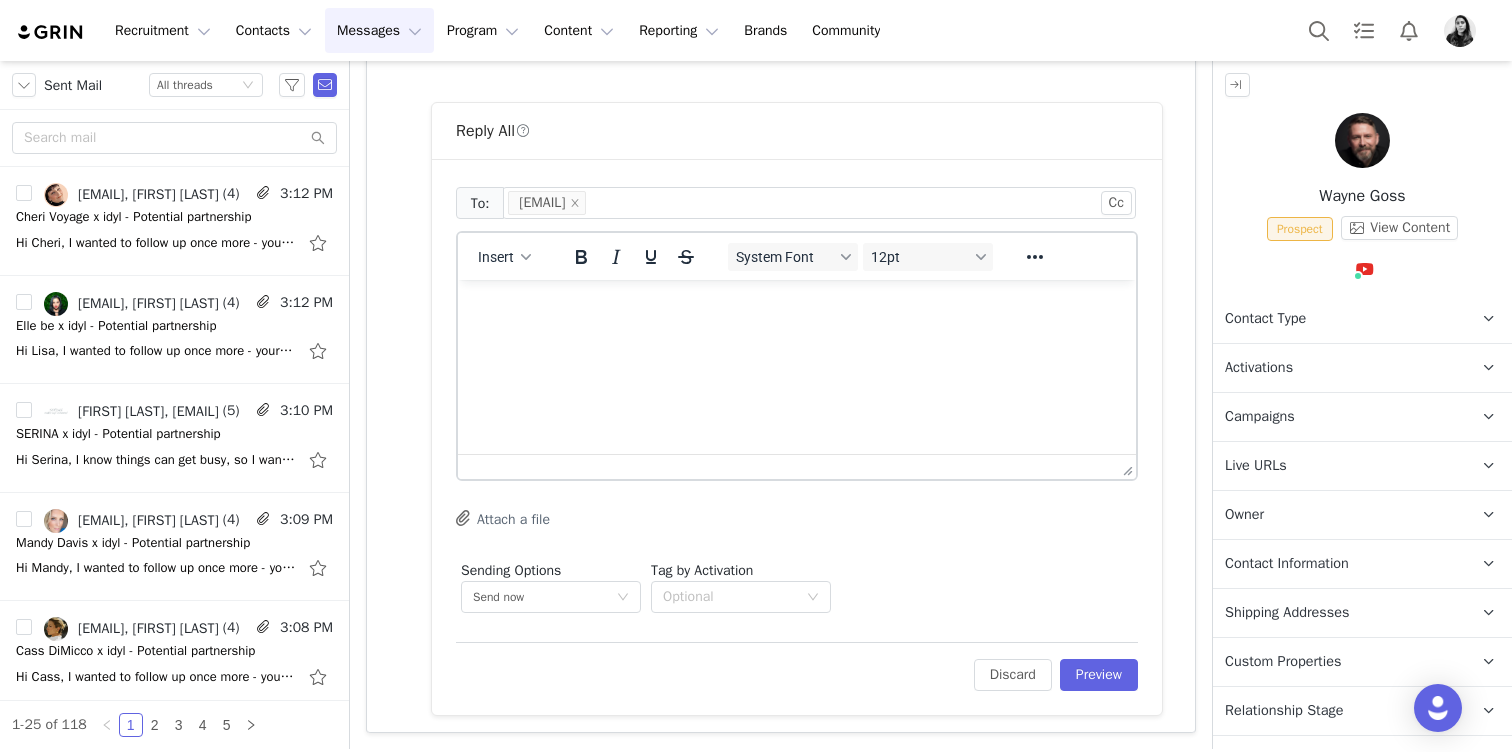 scroll, scrollTop: 0, scrollLeft: 0, axis: both 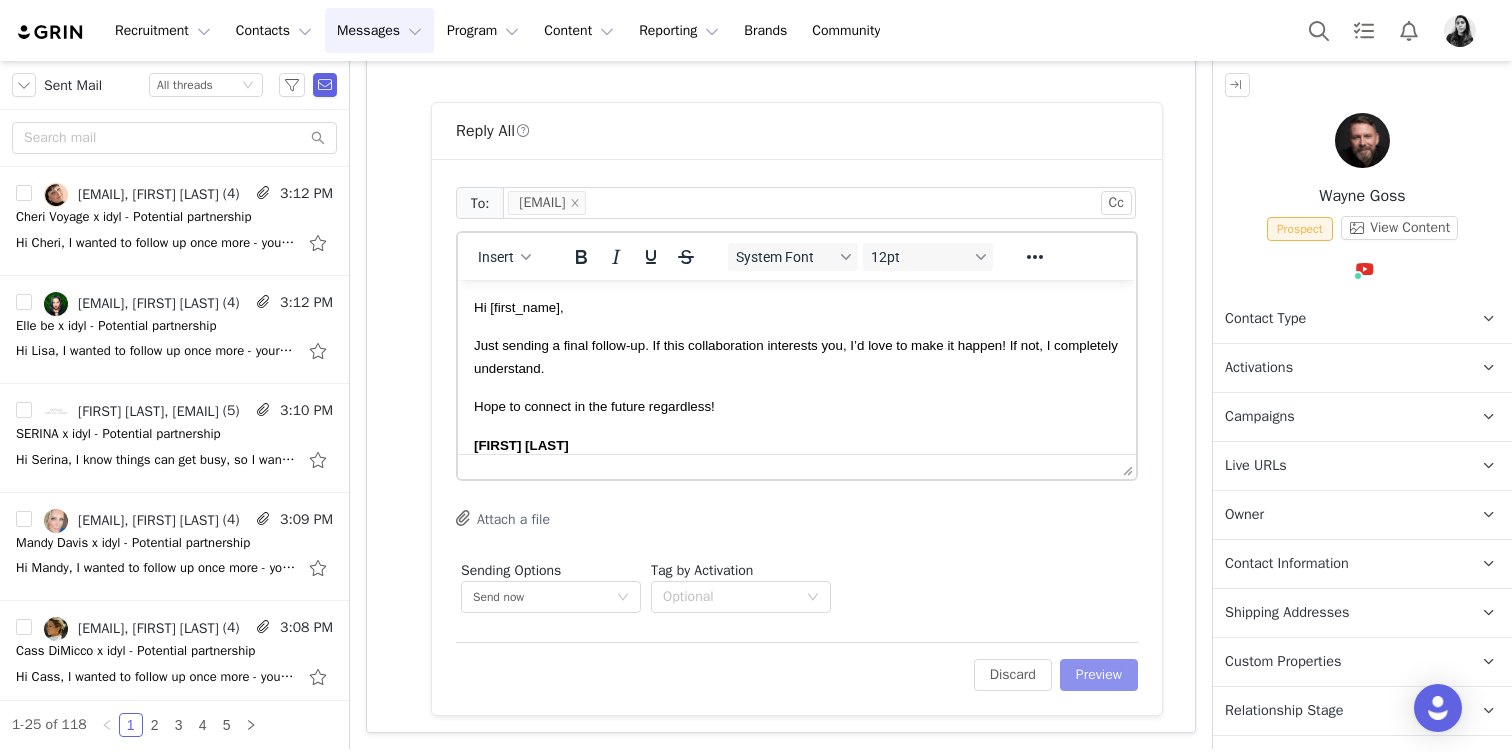 click on "Preview" at bounding box center [1099, 675] 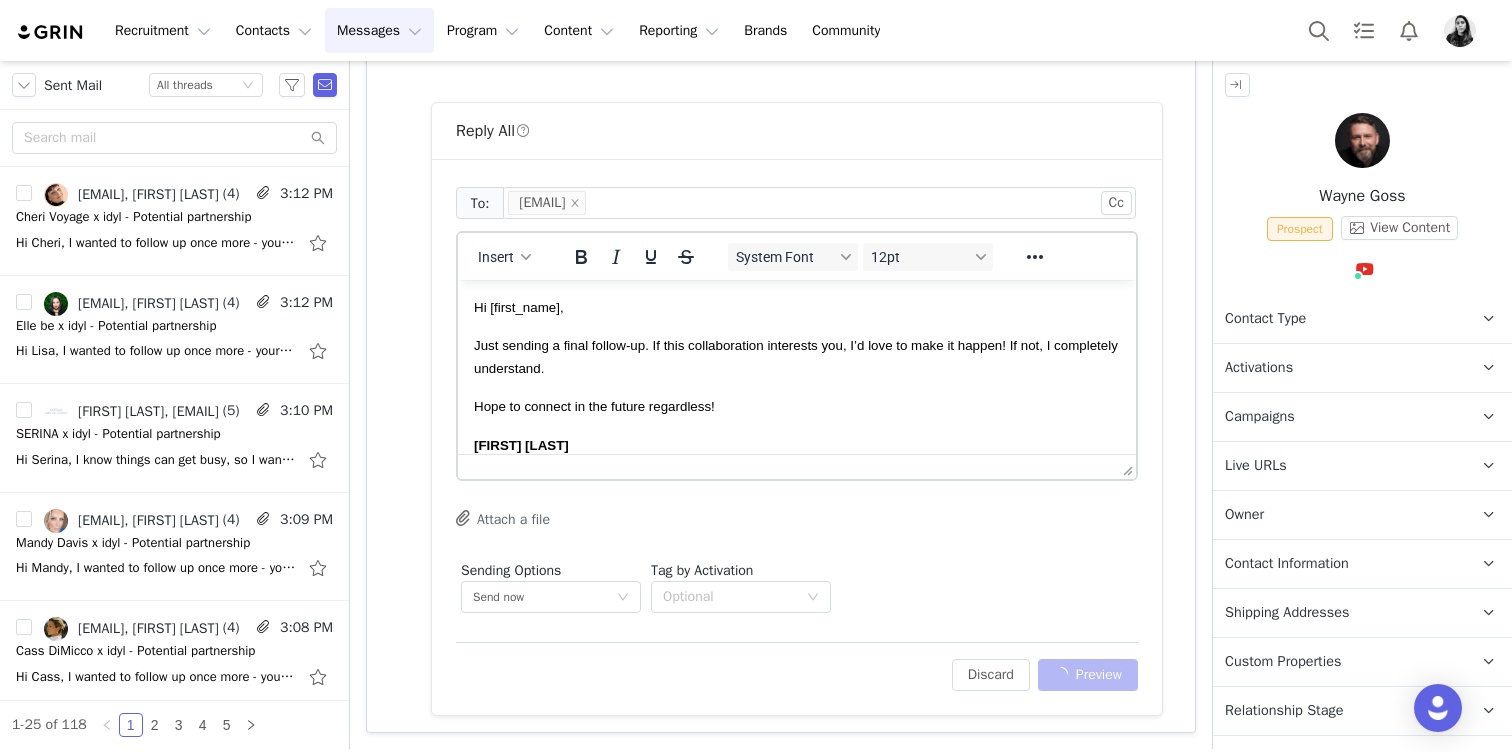 scroll, scrollTop: 429, scrollLeft: 0, axis: vertical 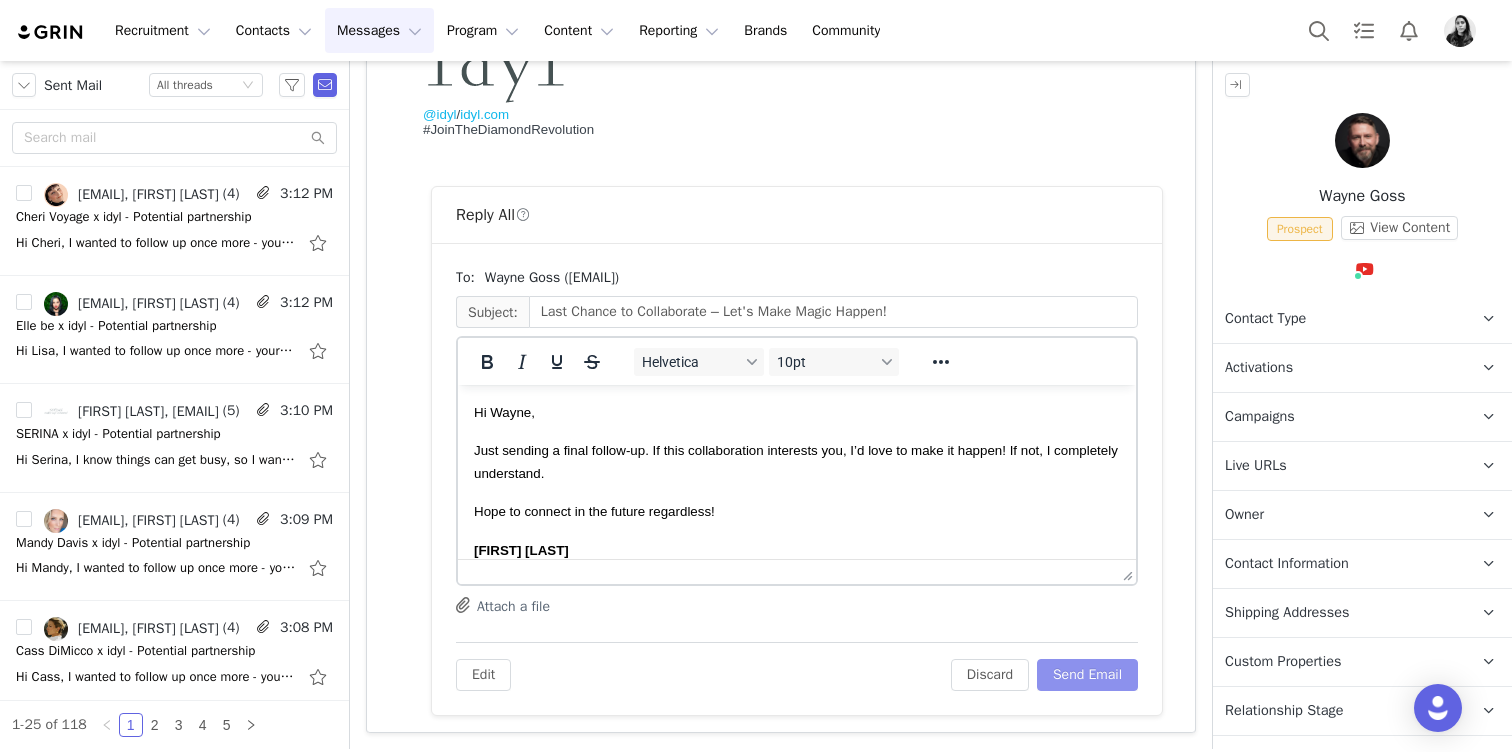 click on "Send Email" at bounding box center (1087, 675) 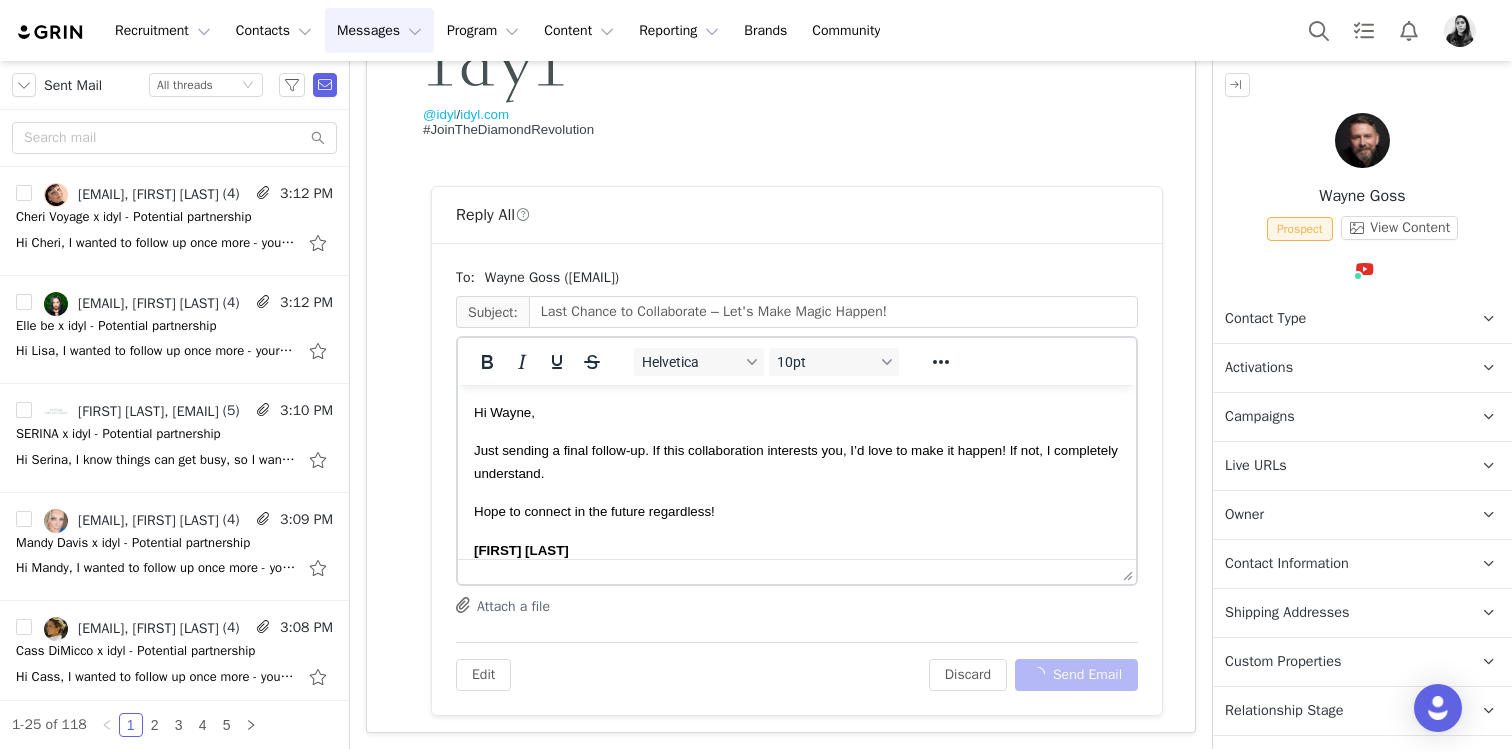 scroll, scrollTop: 0, scrollLeft: 0, axis: both 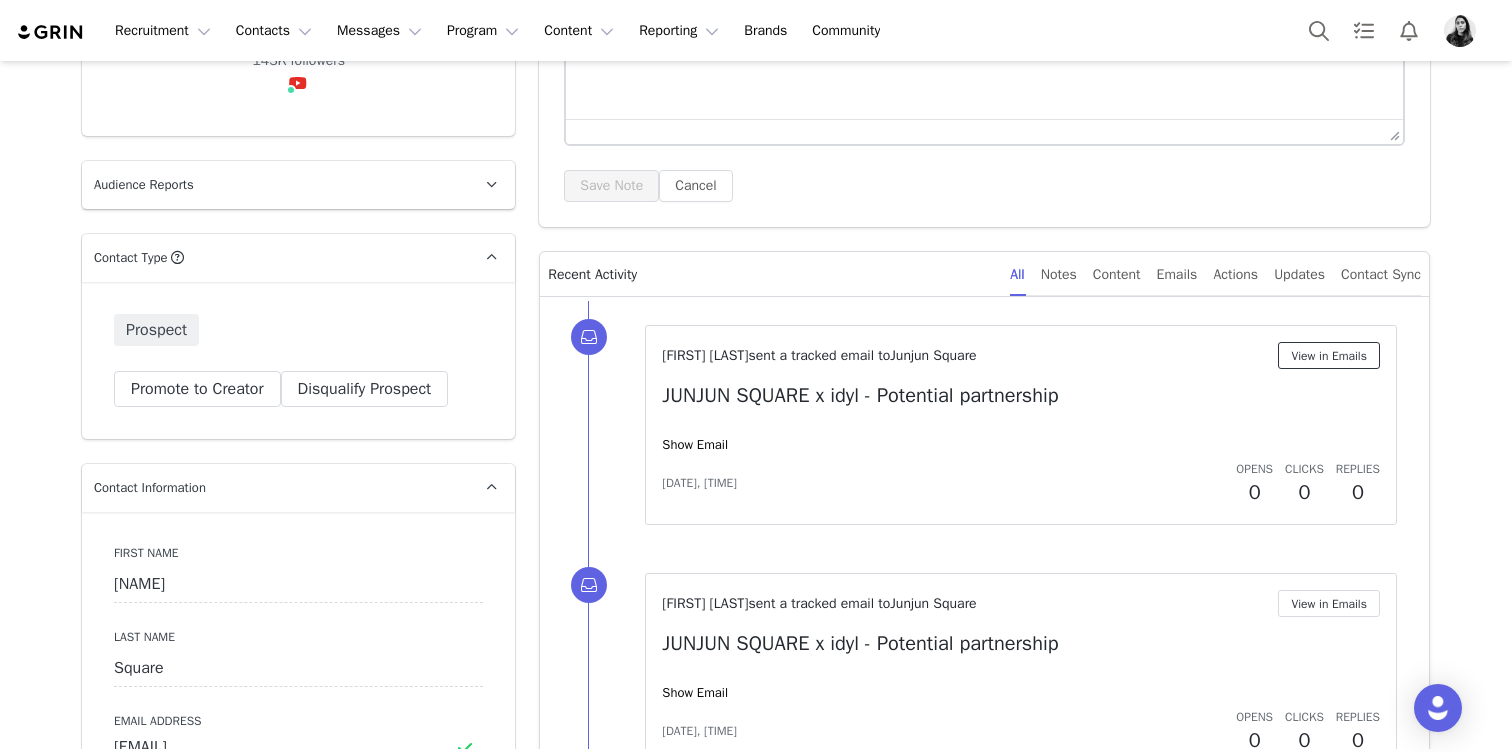click on "View in Emails" at bounding box center [1329, 355] 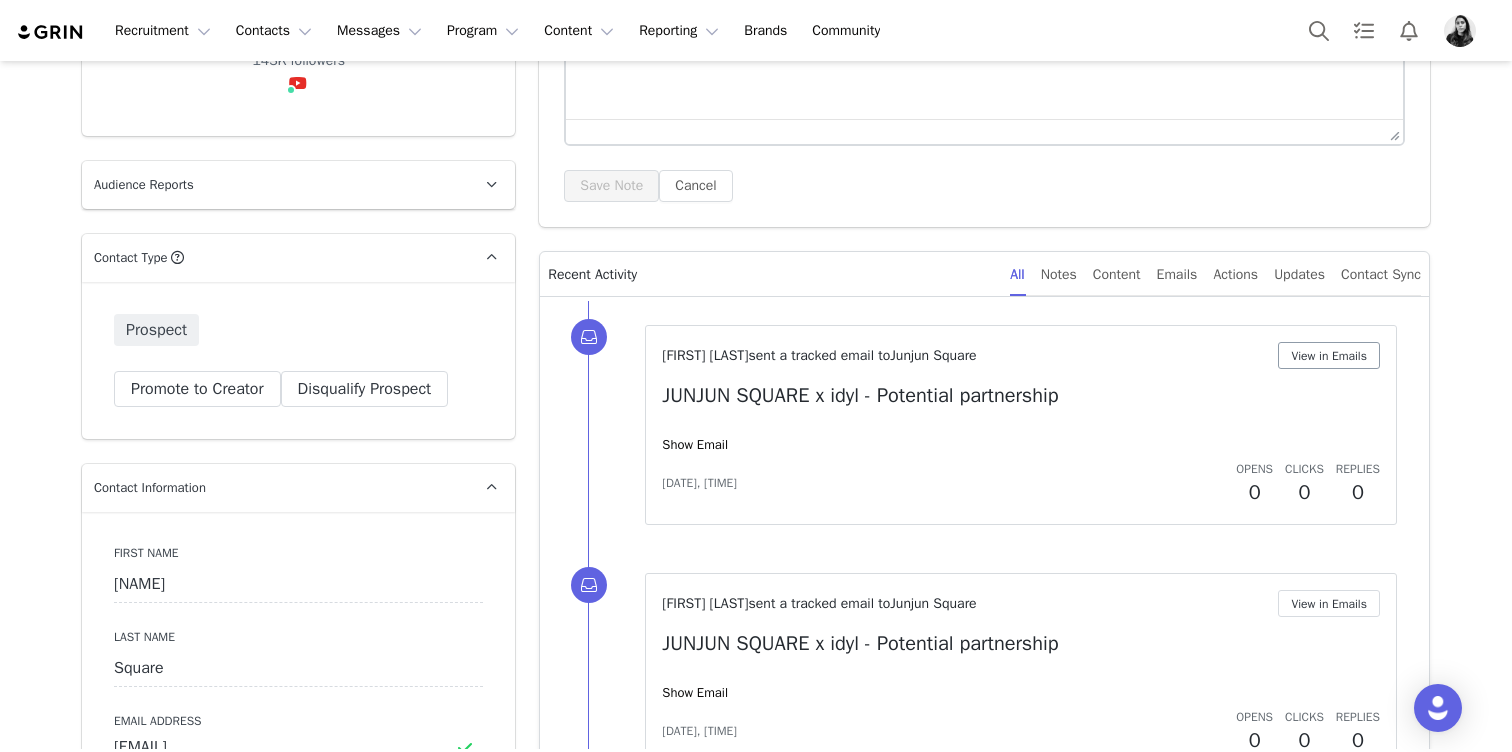 scroll, scrollTop: 0, scrollLeft: 0, axis: both 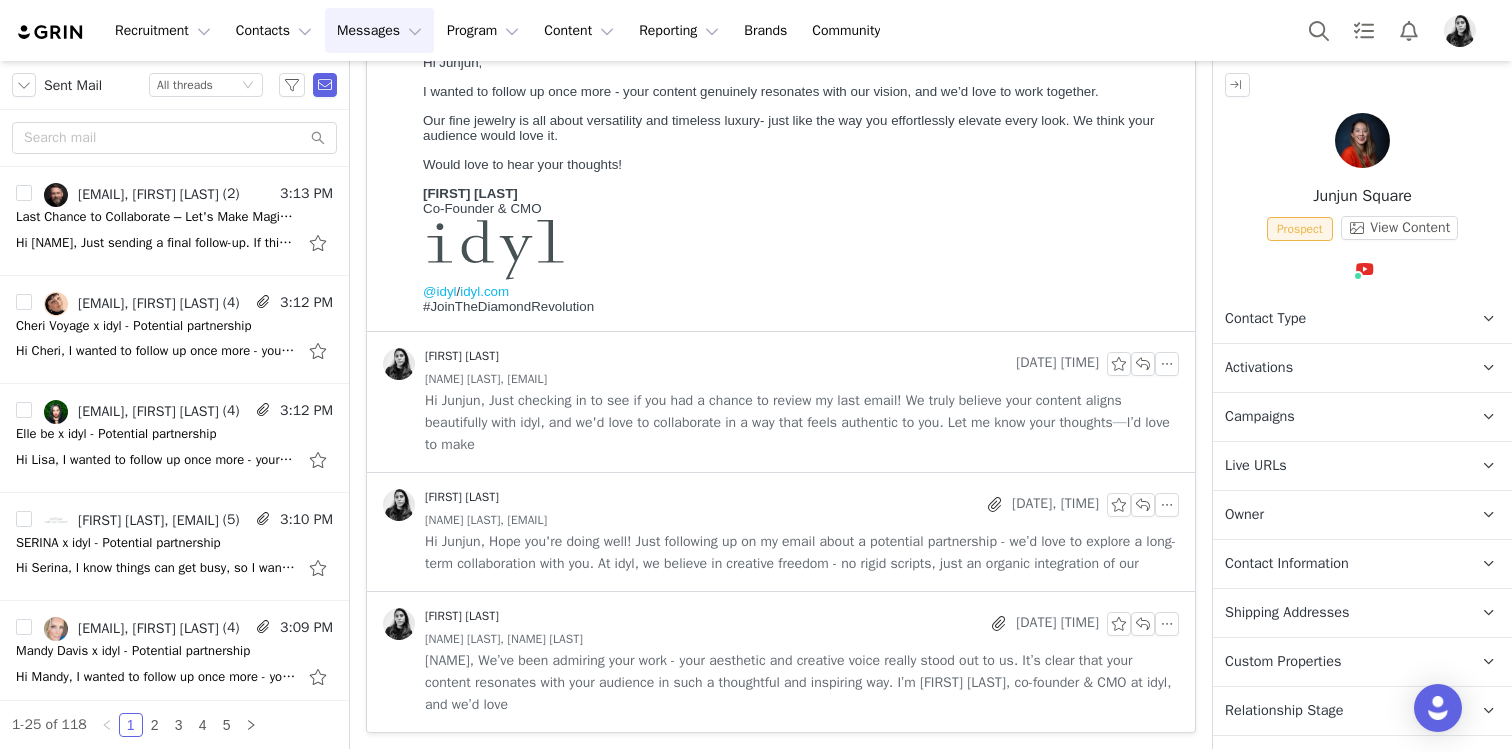 click on "Hi Junjun,
Hope you're doing well! Just following up on my email about a potential partnership - we’d love to explore a long-term collaboration with you.
At idyl, we believe in creative freedom - no rigid scripts, just an organic integration of our" at bounding box center (802, 553) 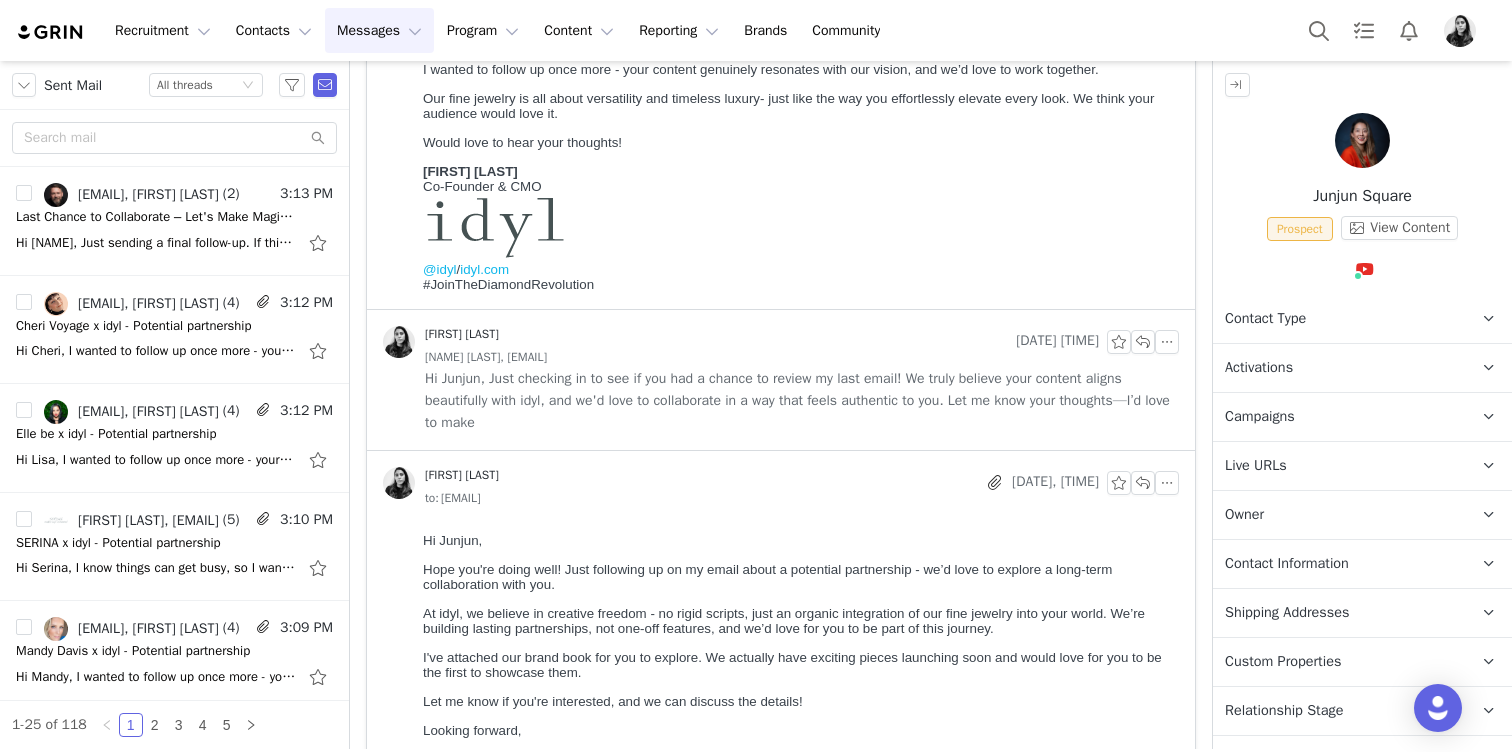 scroll, scrollTop: 0, scrollLeft: 0, axis: both 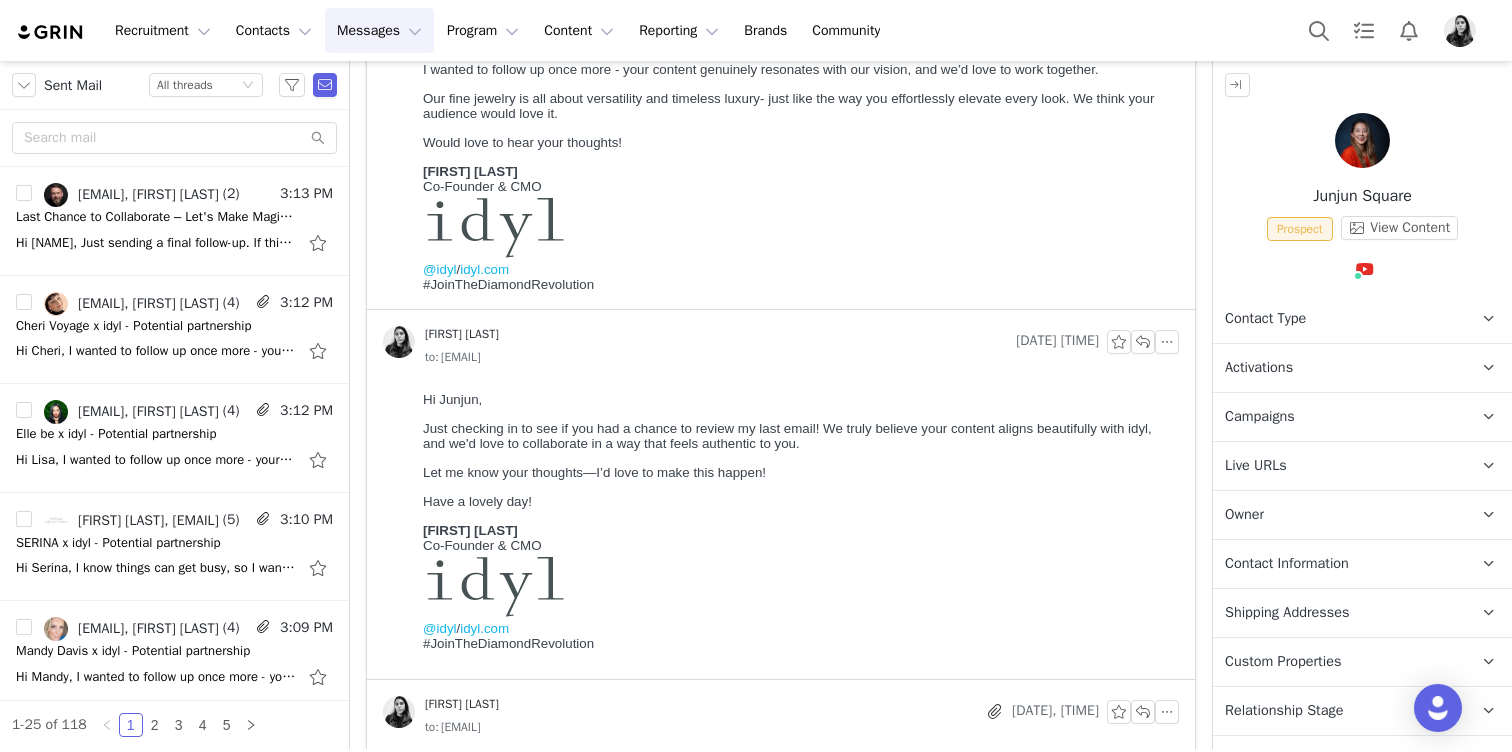 click on "Ornella Siso Co-Founder & CMO @idyl  /  idyl.com   #JoinTheDiamondRevolution" at bounding box center [797, 228] 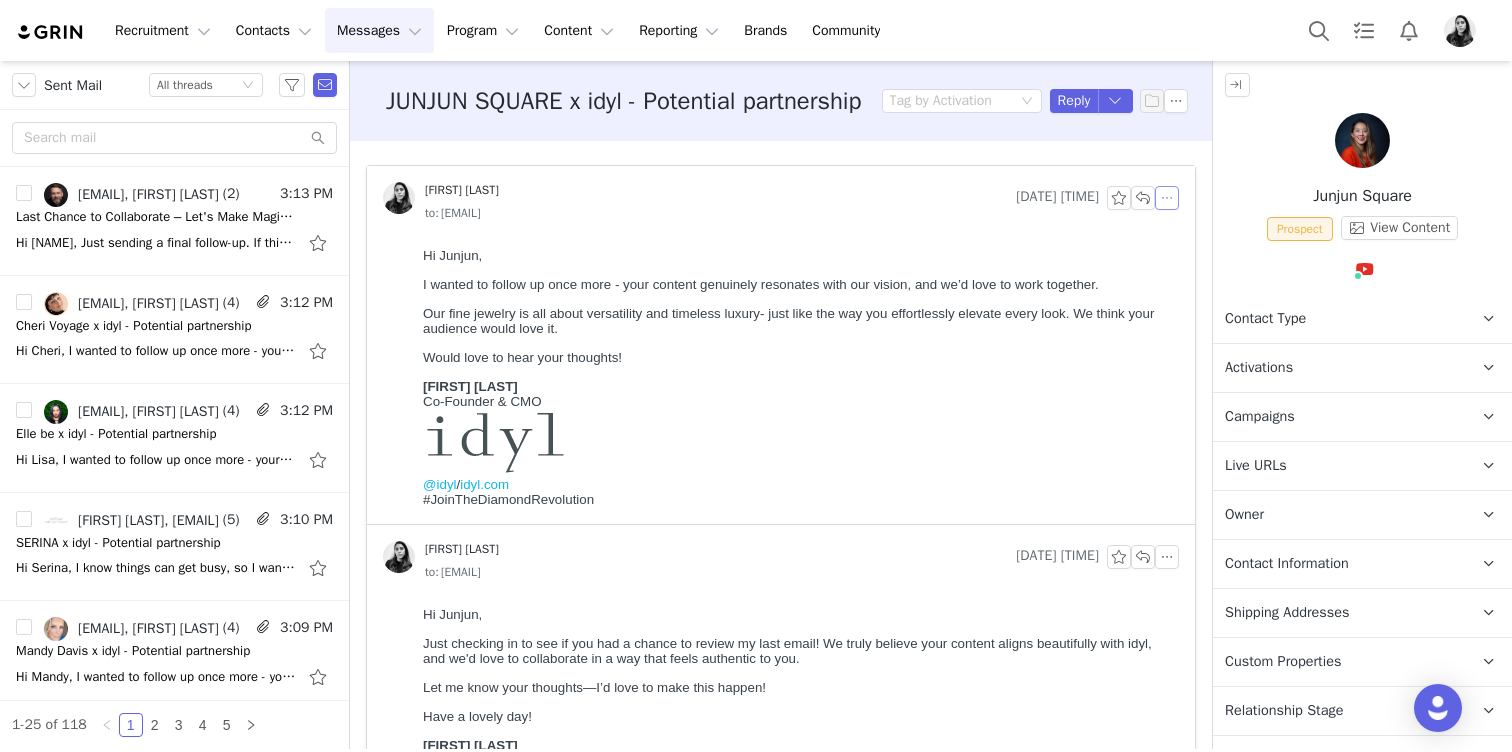 click at bounding box center [1167, 198] 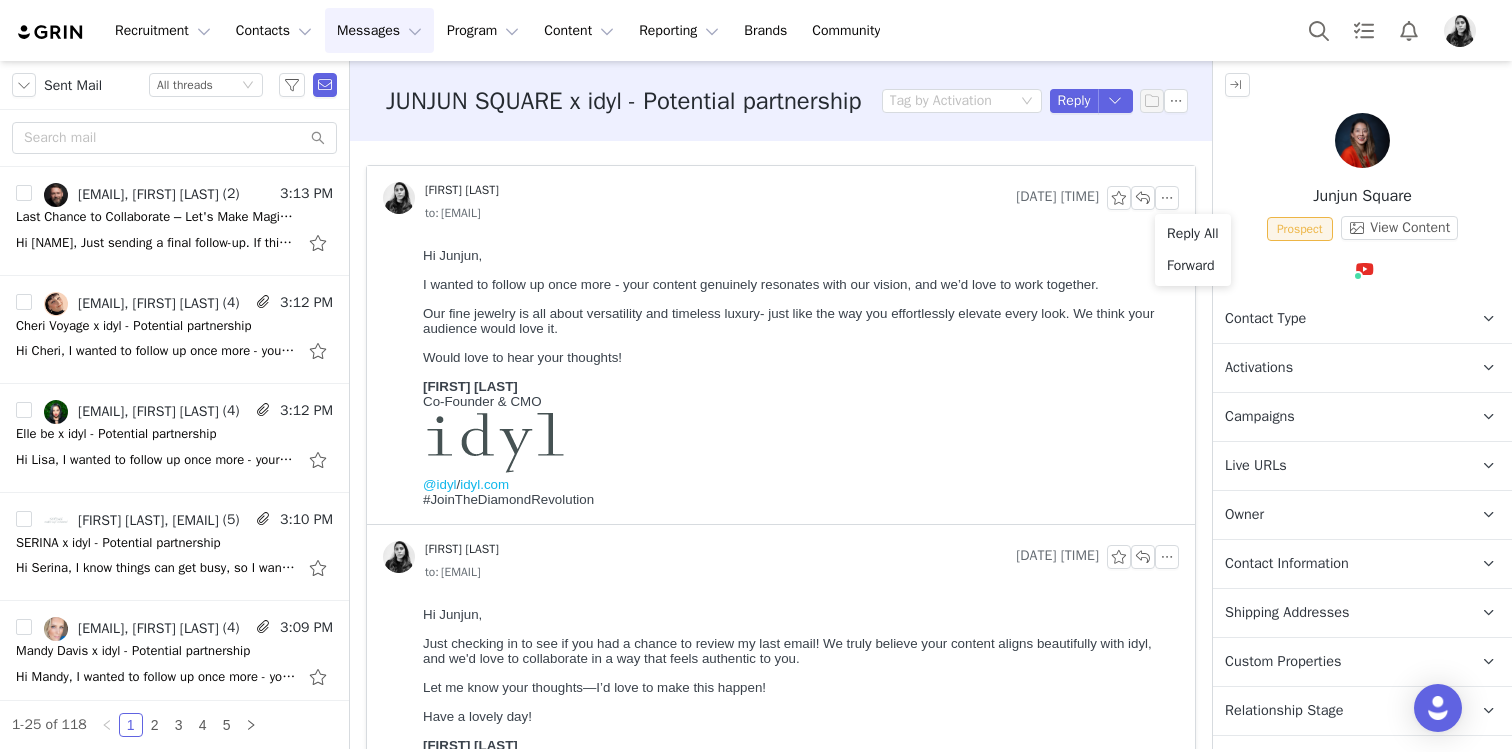 click on "Reply All Forward" at bounding box center [1193, 250] 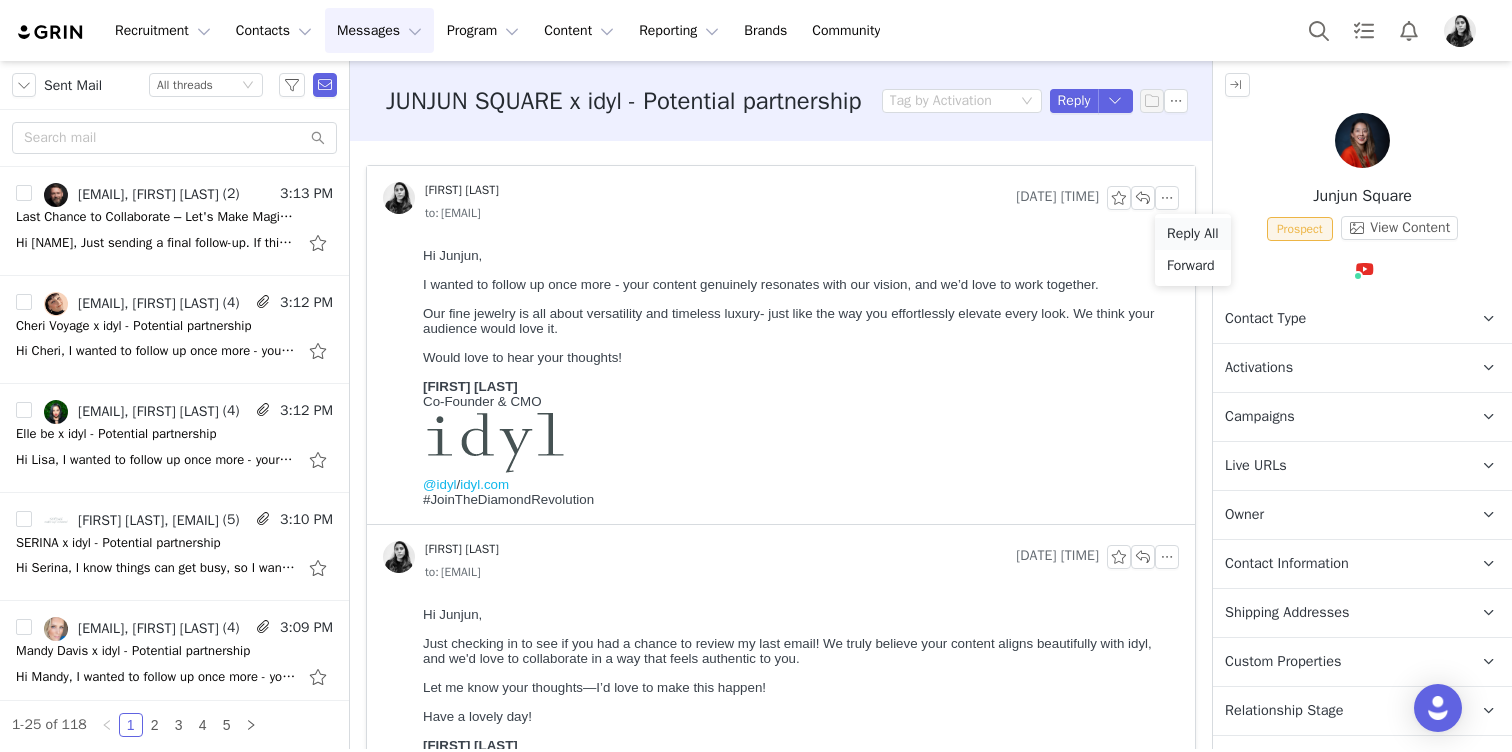 click on "Reply All" at bounding box center [1193, 234] 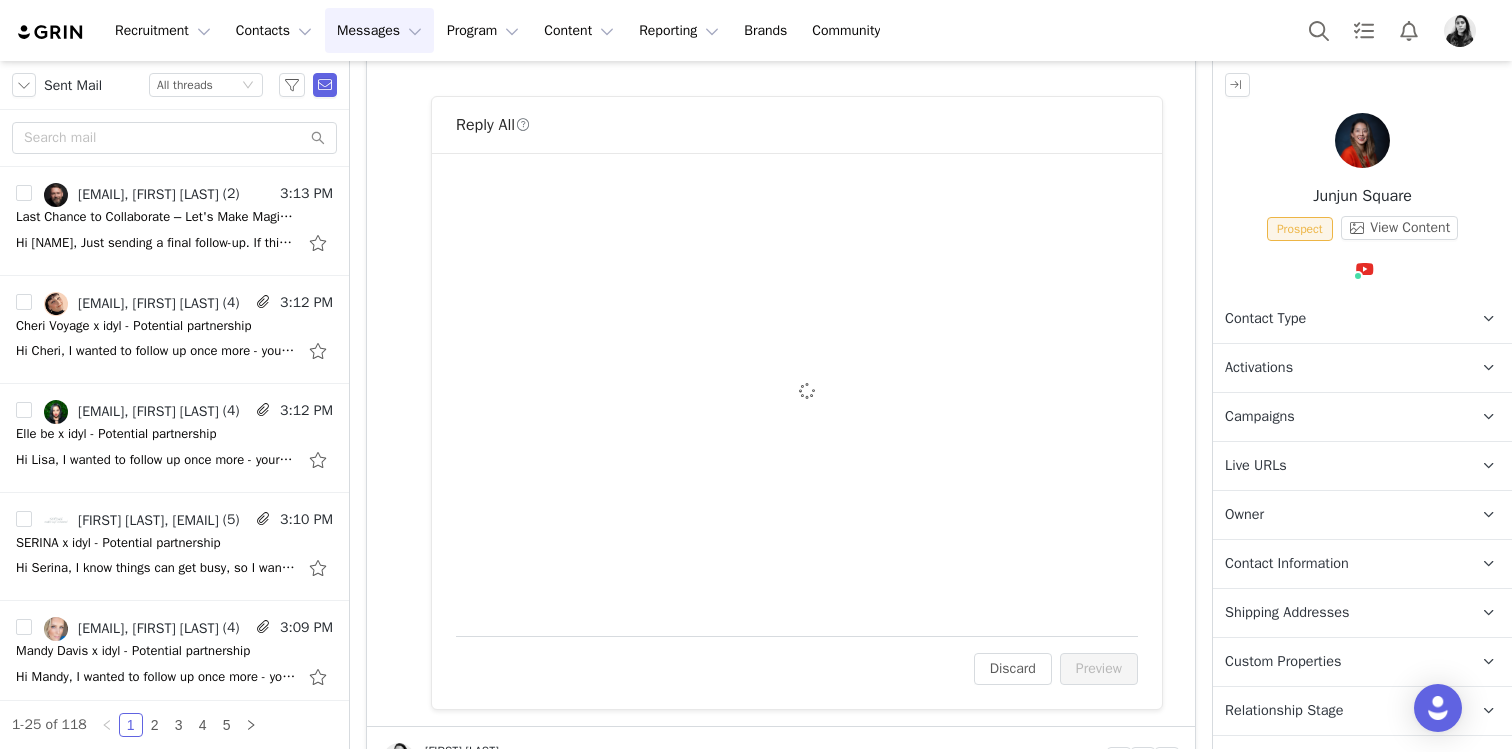 scroll, scrollTop: 484, scrollLeft: 0, axis: vertical 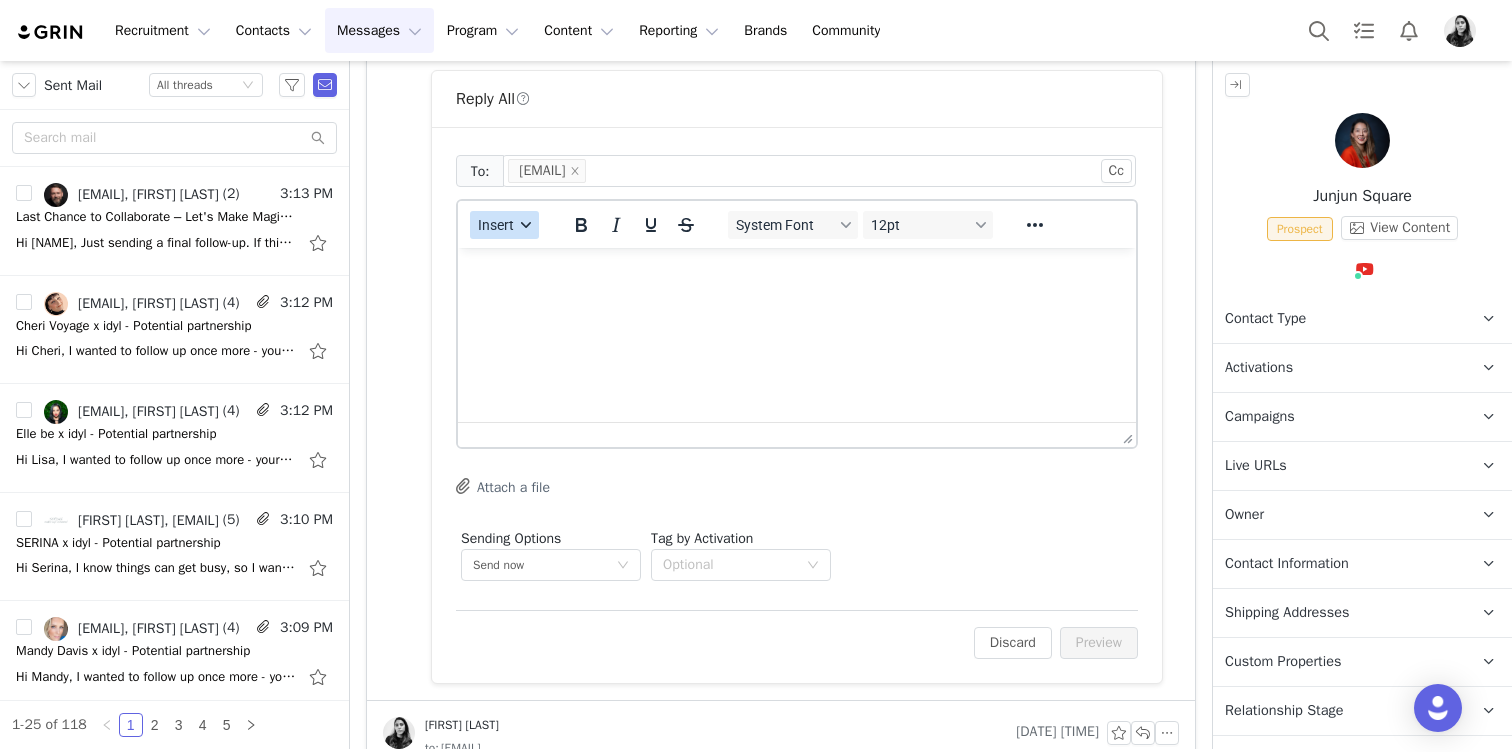 click on "Insert" at bounding box center [504, 225] 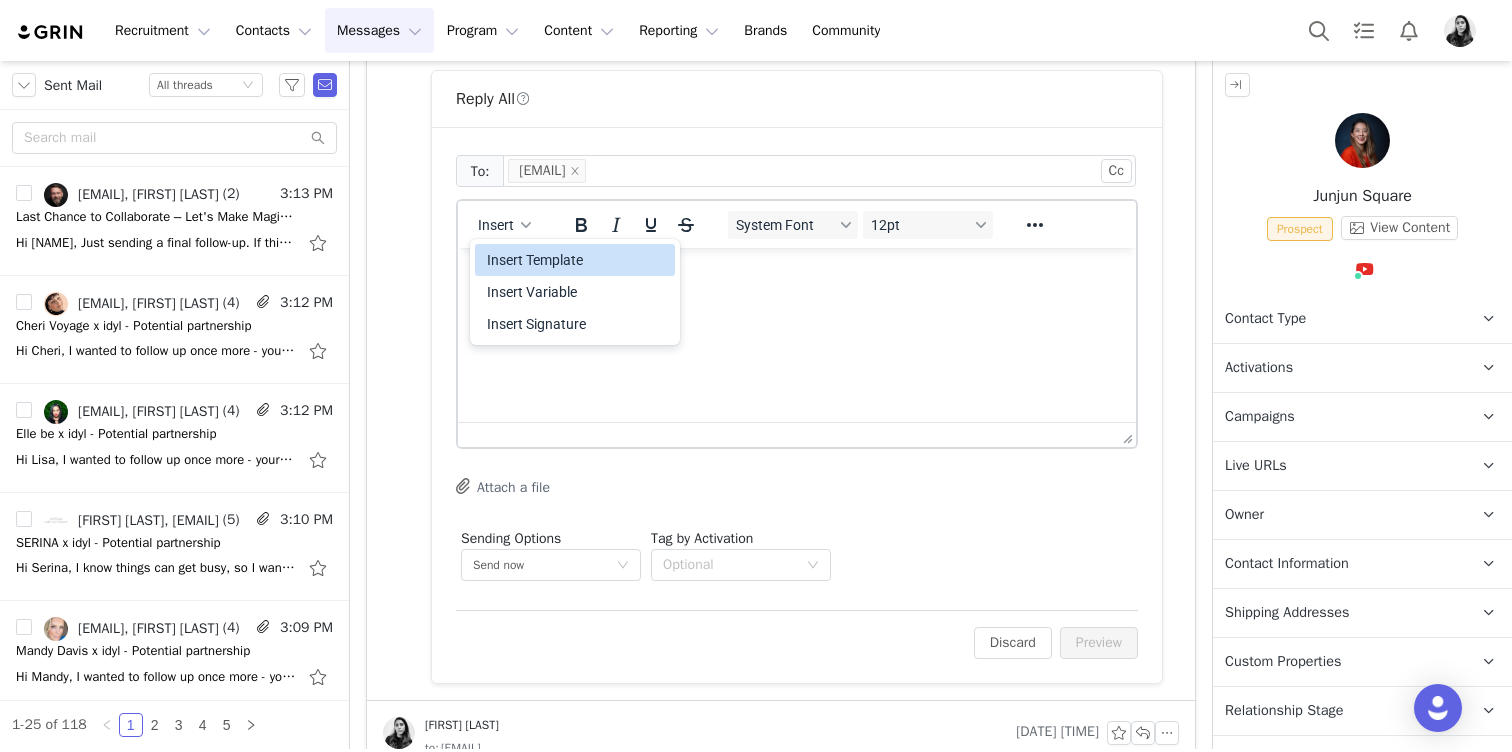 click on "Insert Template" at bounding box center [577, 260] 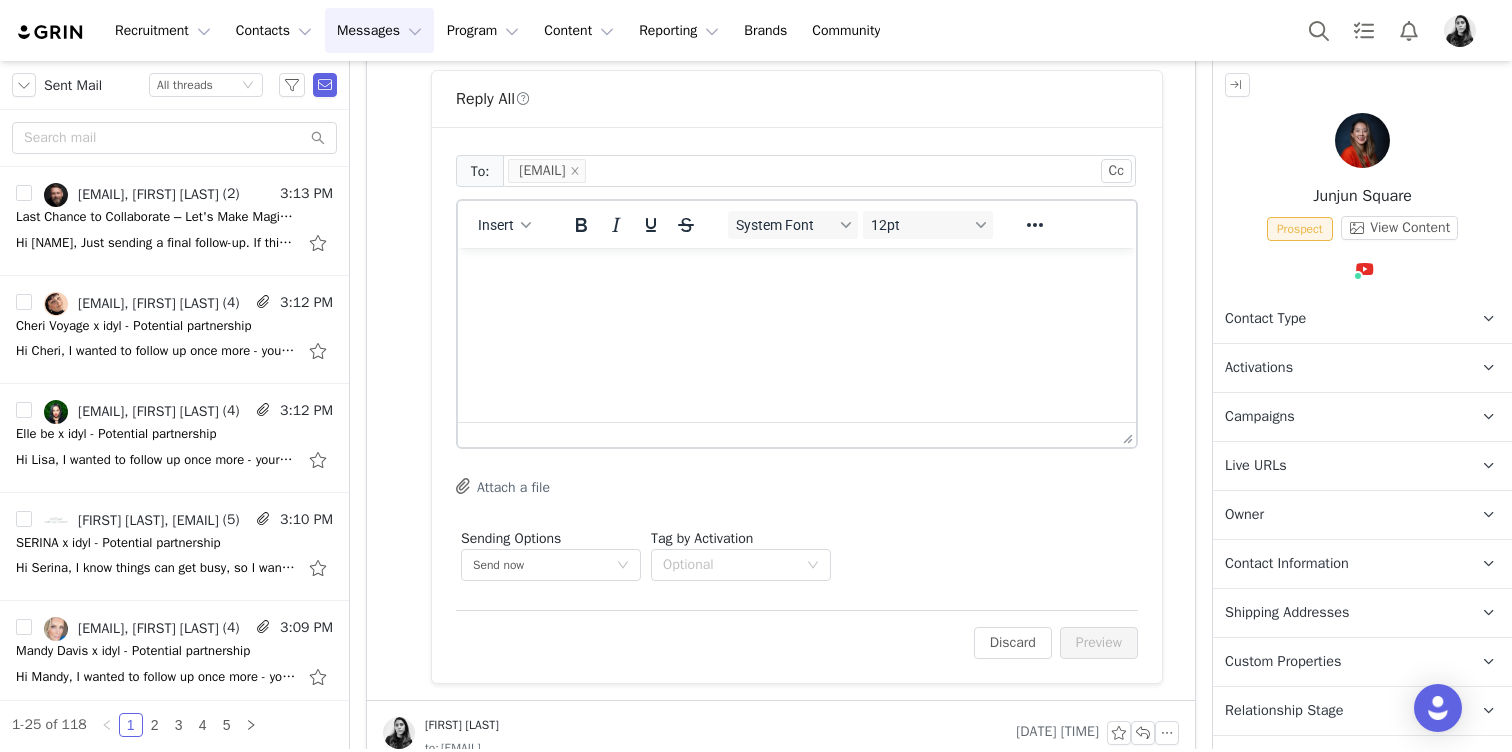 scroll, scrollTop: 0, scrollLeft: 0, axis: both 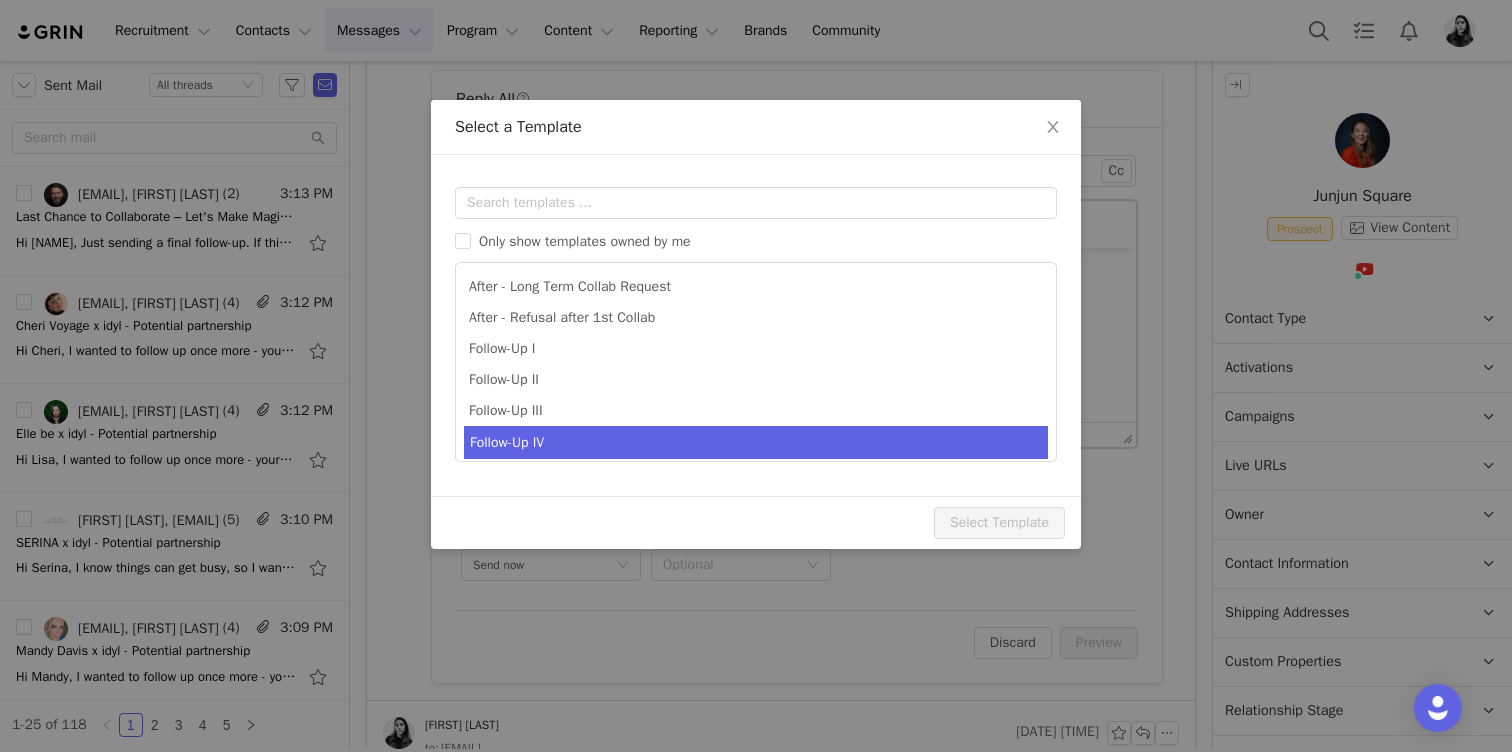 click on "Follow-Up IV" at bounding box center [756, 442] 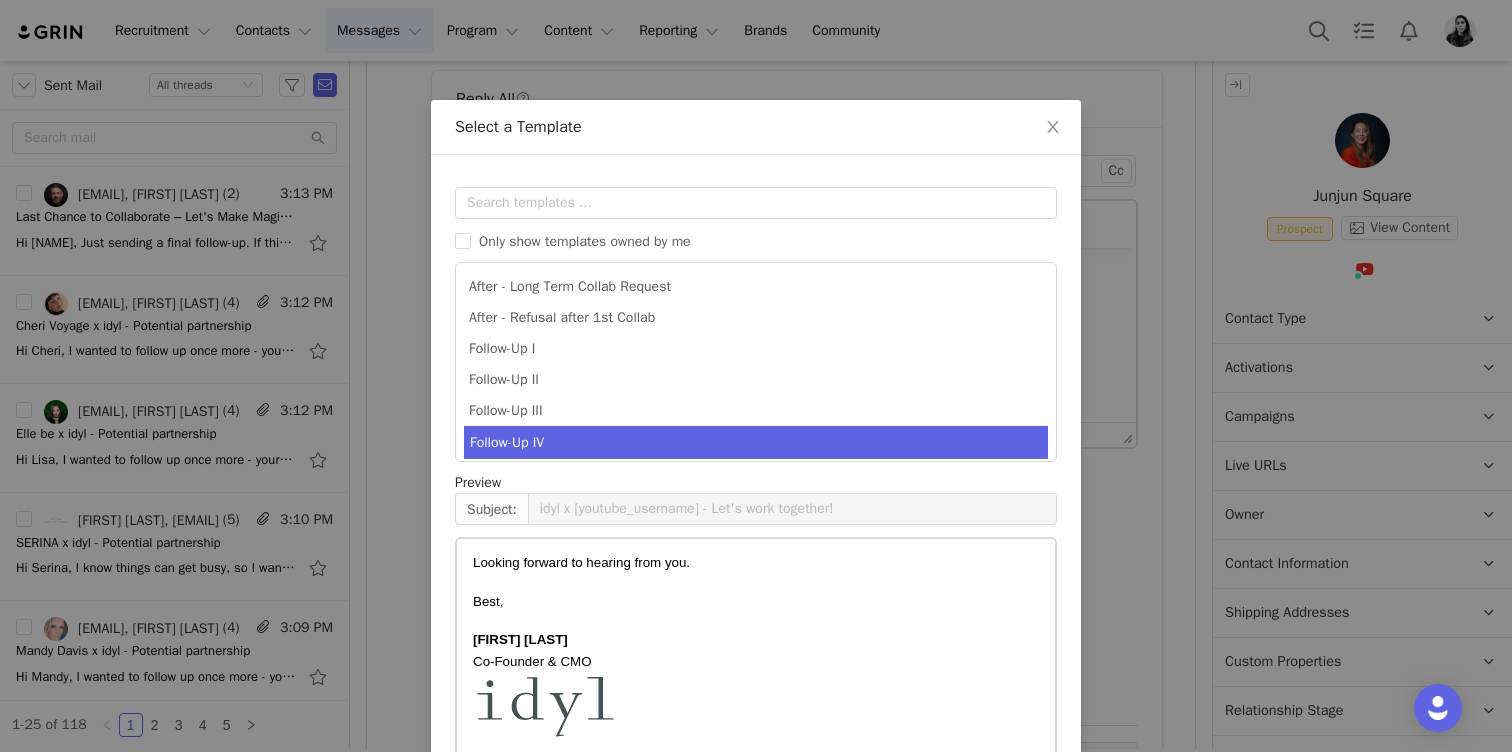 scroll, scrollTop: 125, scrollLeft: 0, axis: vertical 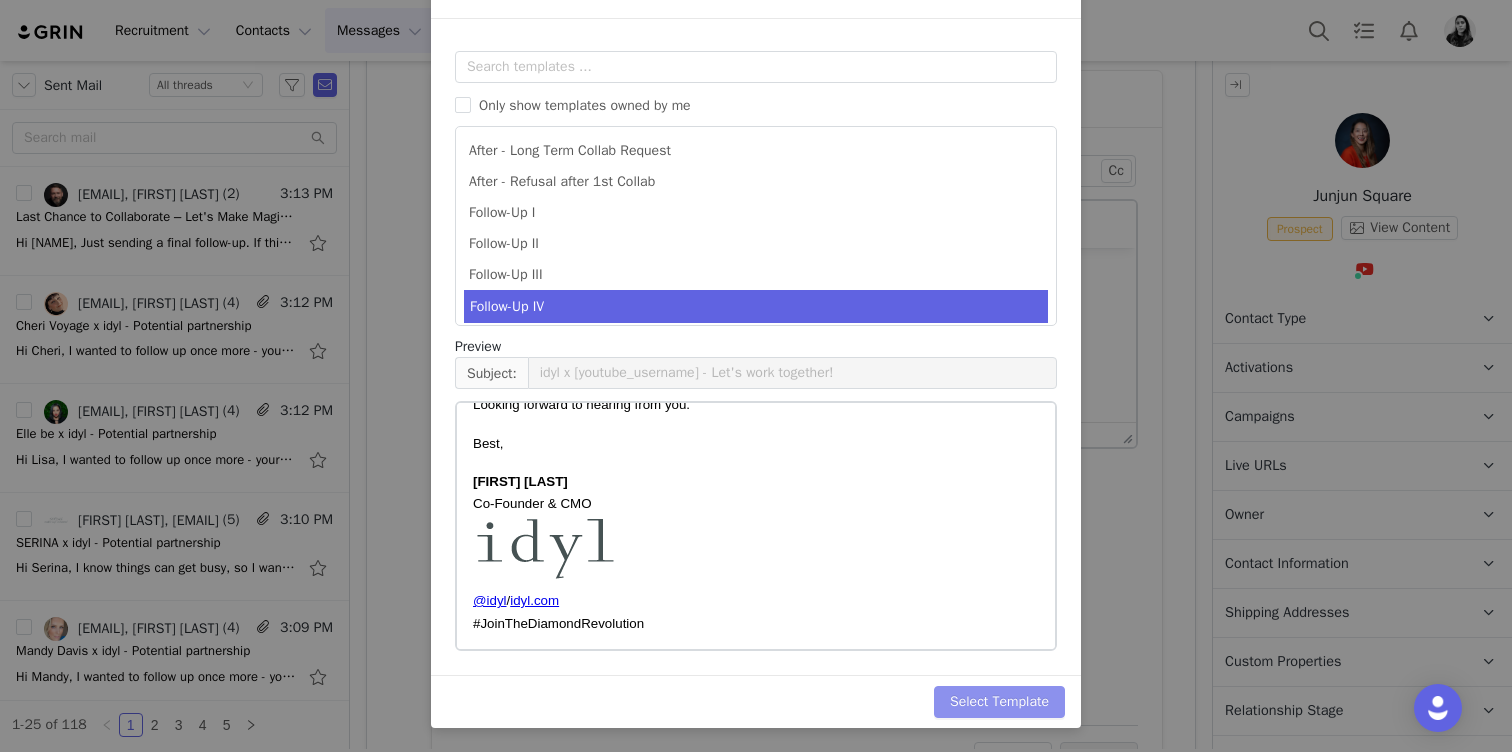 click on "Select Template" at bounding box center [999, 702] 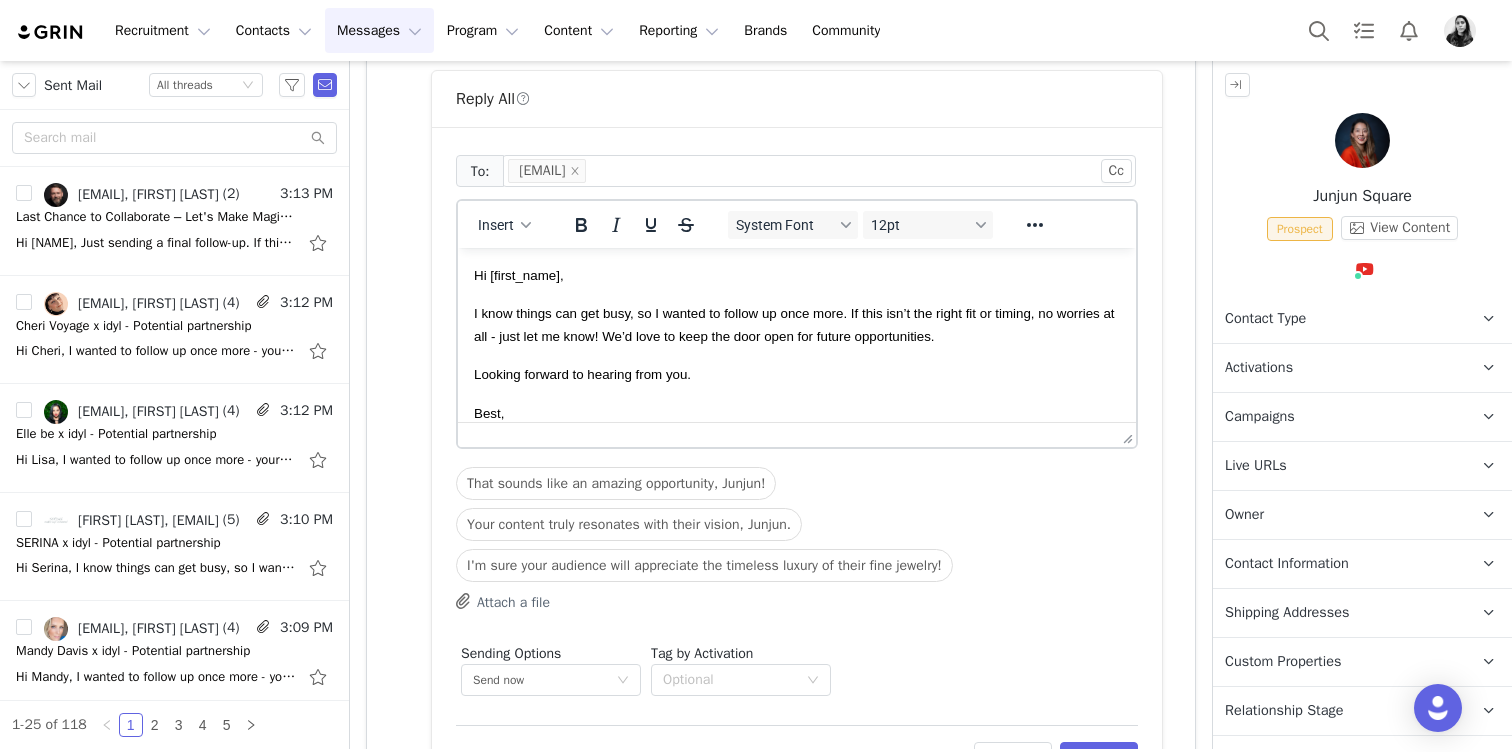 scroll, scrollTop: 0, scrollLeft: 0, axis: both 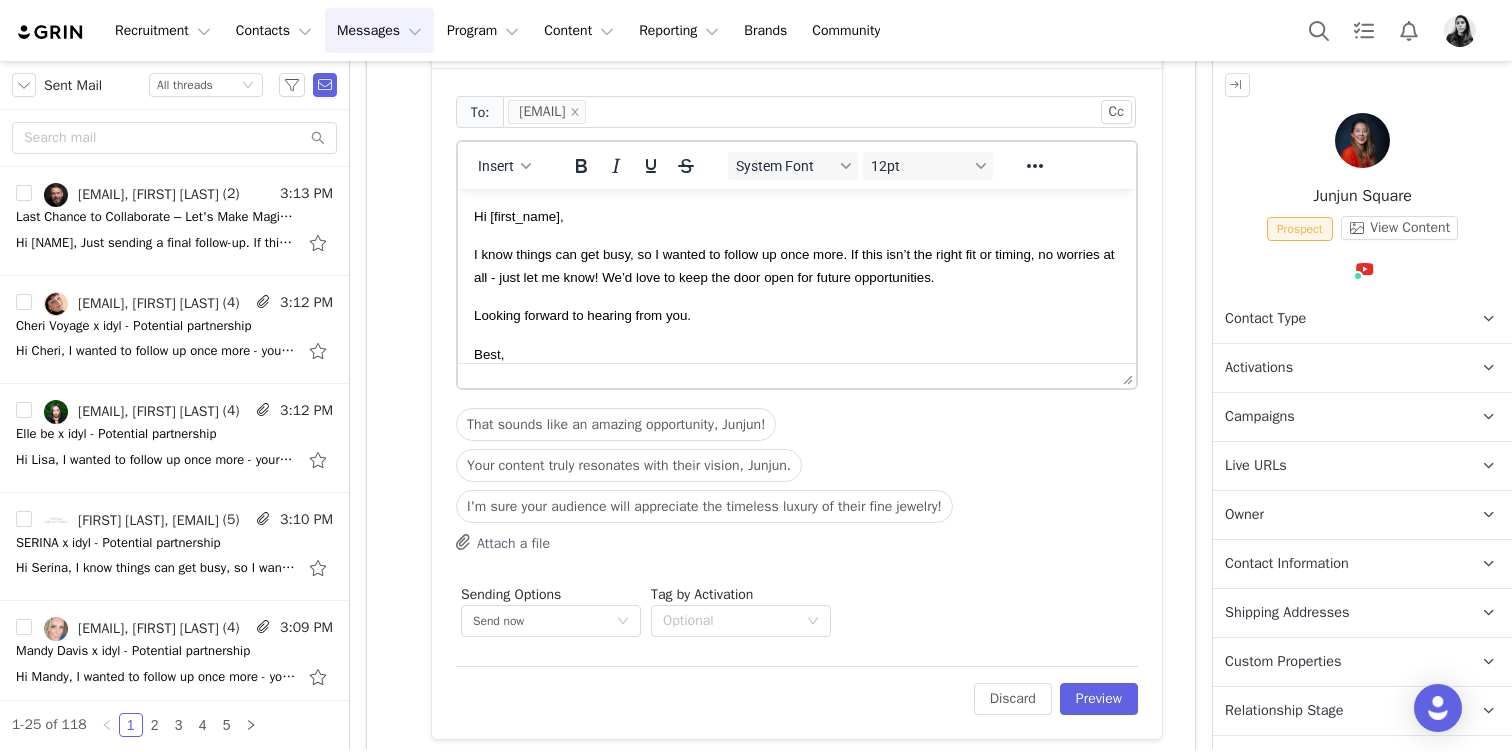 click on "To: junjunsquare@gmail.com       Cc  Cc:       Insert System Font 12pt To open the popup, press Shift+Enter To open the popup, press Shift+Enter To open the popup, press Shift+Enter To open the popup, press Shift+Enter  That sounds like an amazing opportunity, Junjun!   Your content truly resonates with their vision, Junjun.   I'm sure your audience will appreciate the timeless luxury of their fine jewelry!  Attach a file Sending Options  Send now       This will be sent outside of your set  email hours .       Tag by Activation  Optional       Edit     Discard Preview" at bounding box center [797, 403] 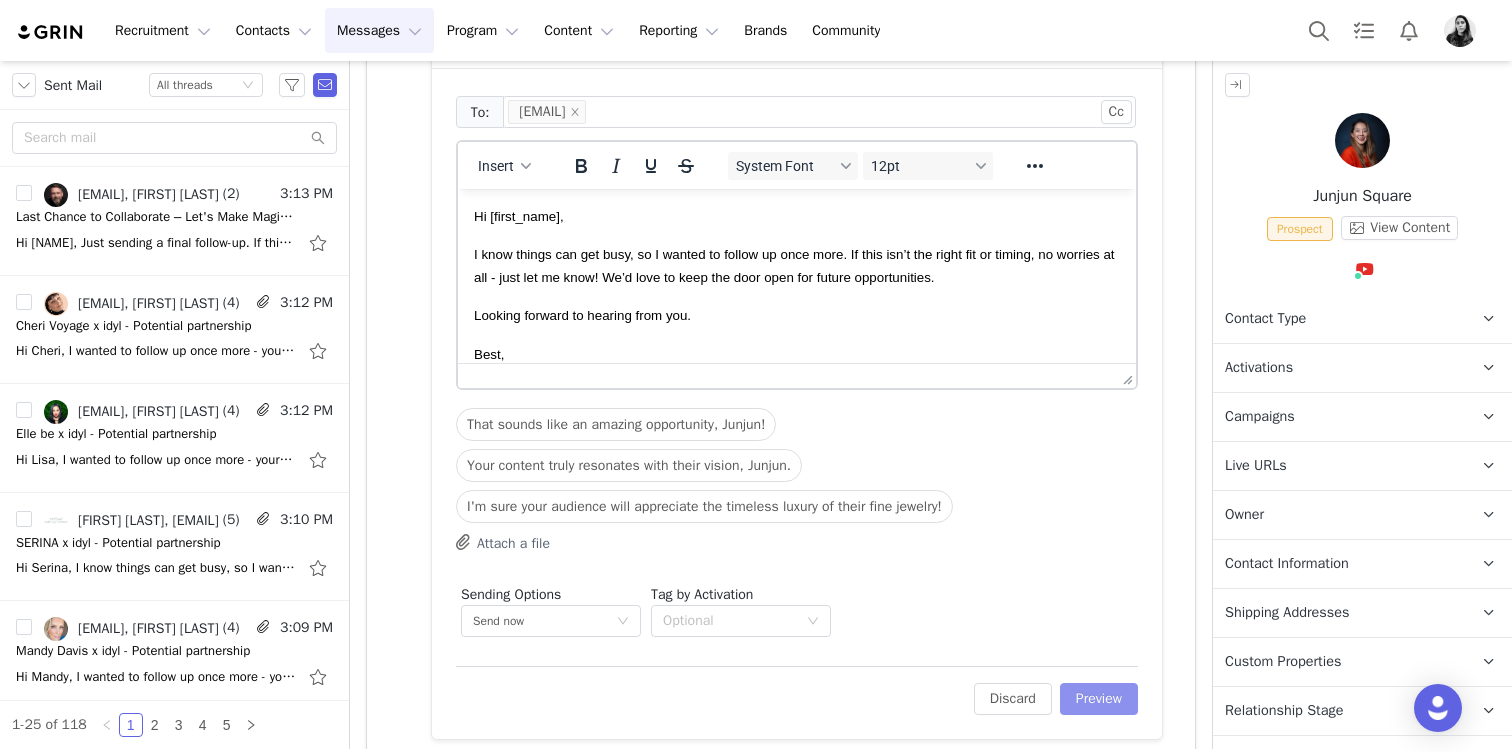 click on "Preview" at bounding box center [1099, 699] 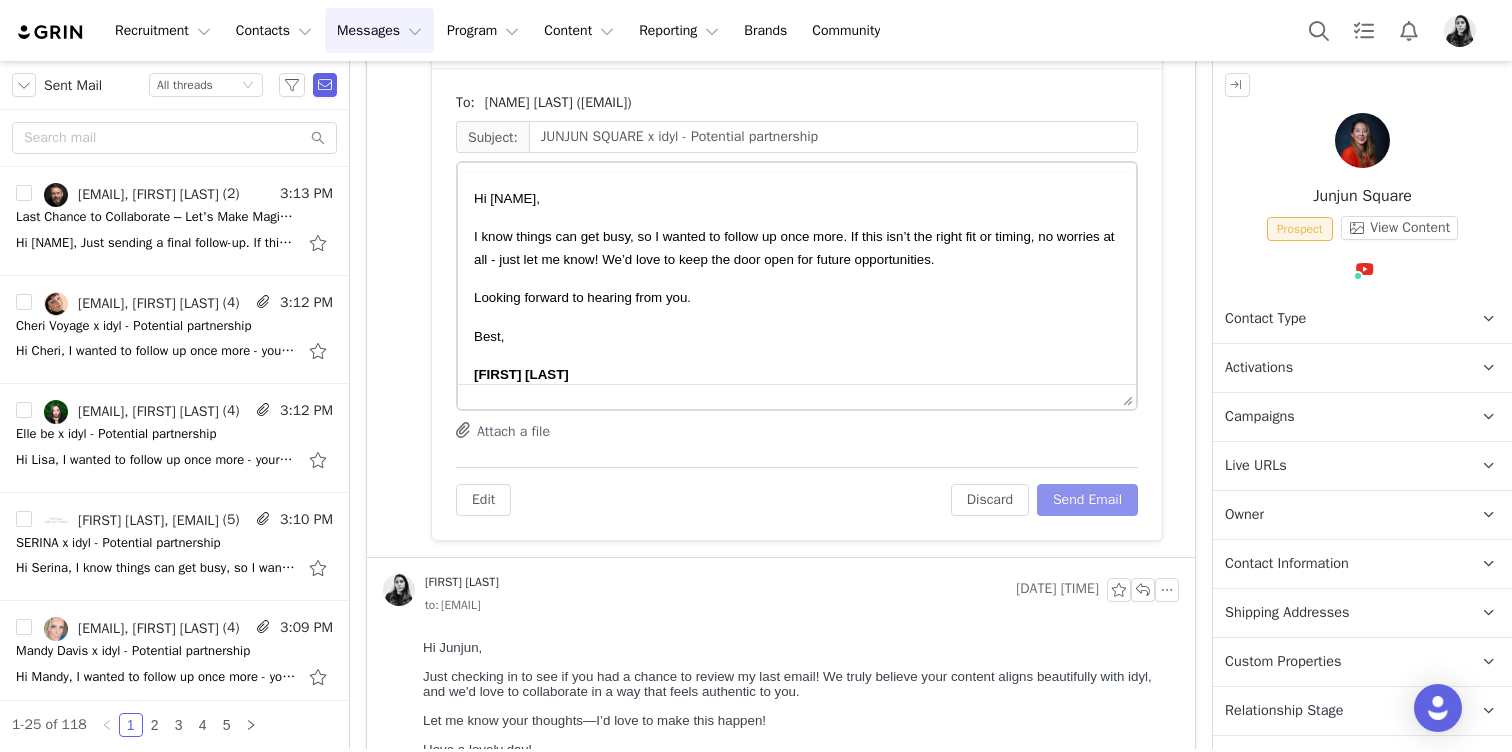 scroll, scrollTop: 0, scrollLeft: 0, axis: both 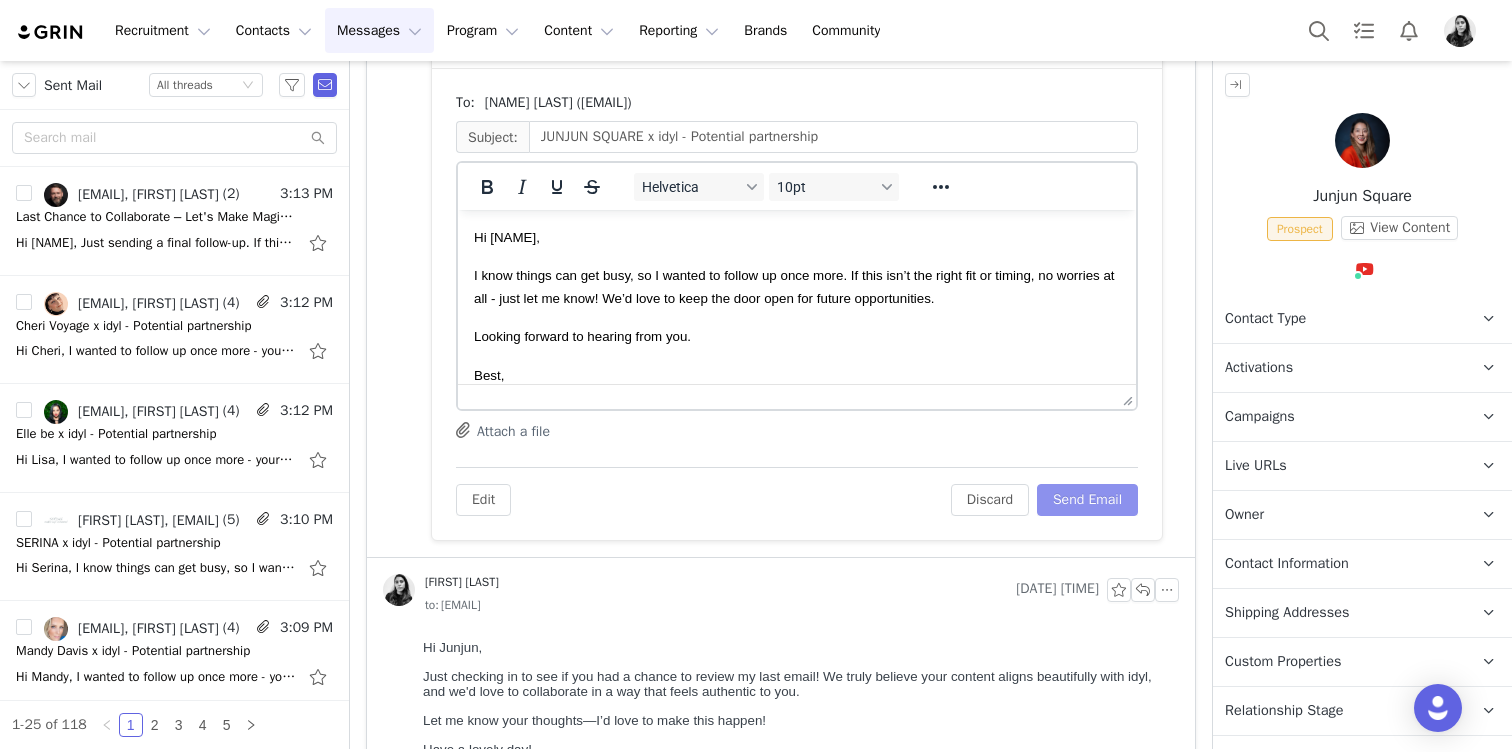 click on "Send Email" at bounding box center (1087, 500) 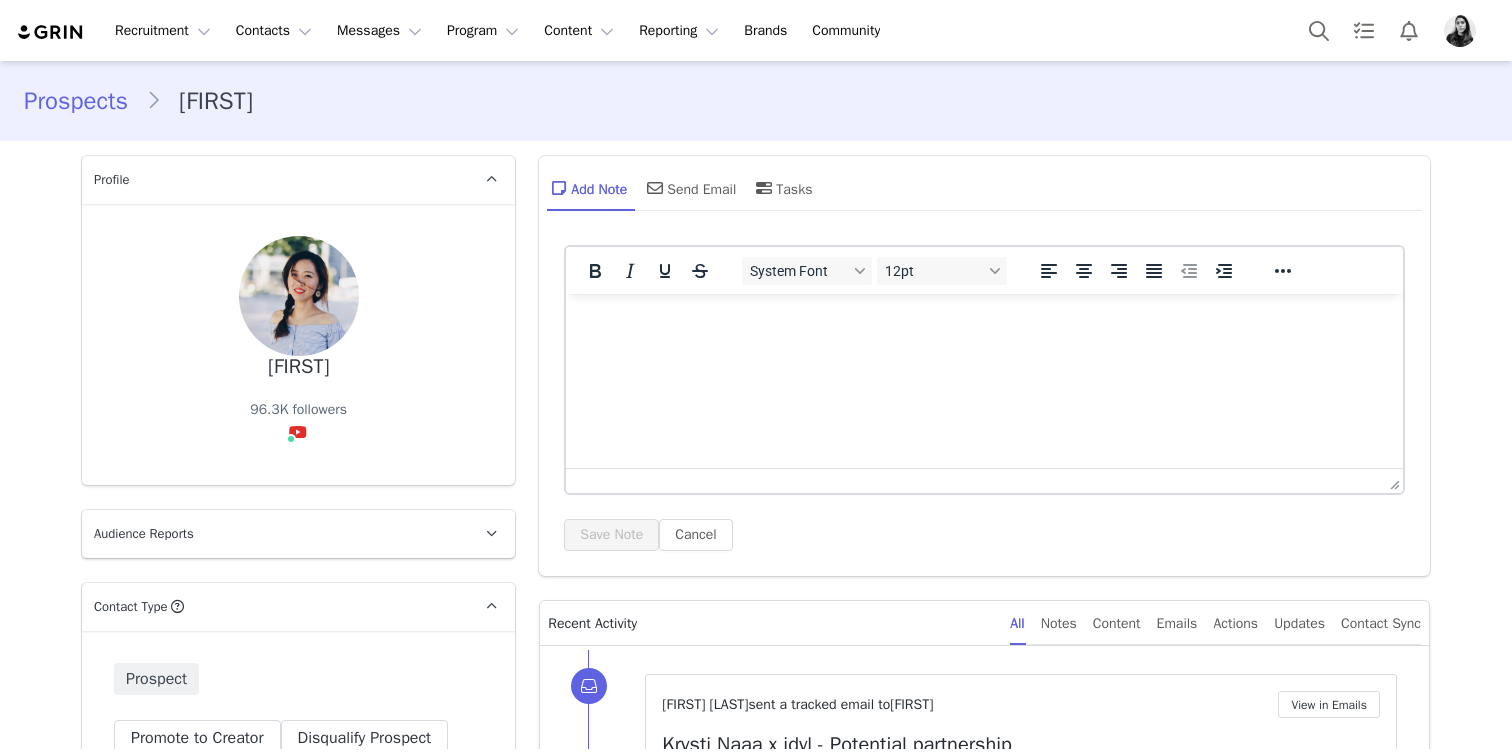 scroll, scrollTop: 0, scrollLeft: 0, axis: both 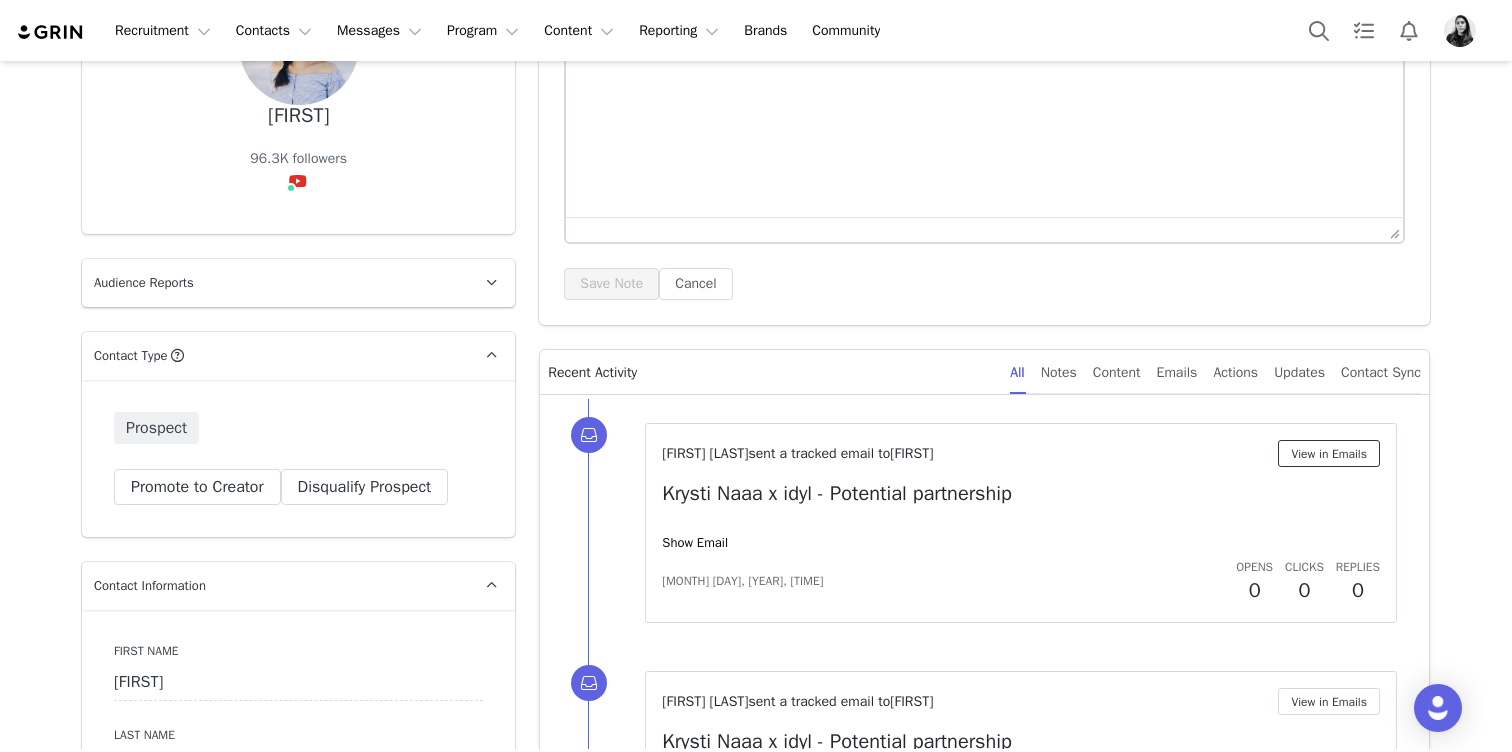 click on "View in Emails" at bounding box center (1329, 453) 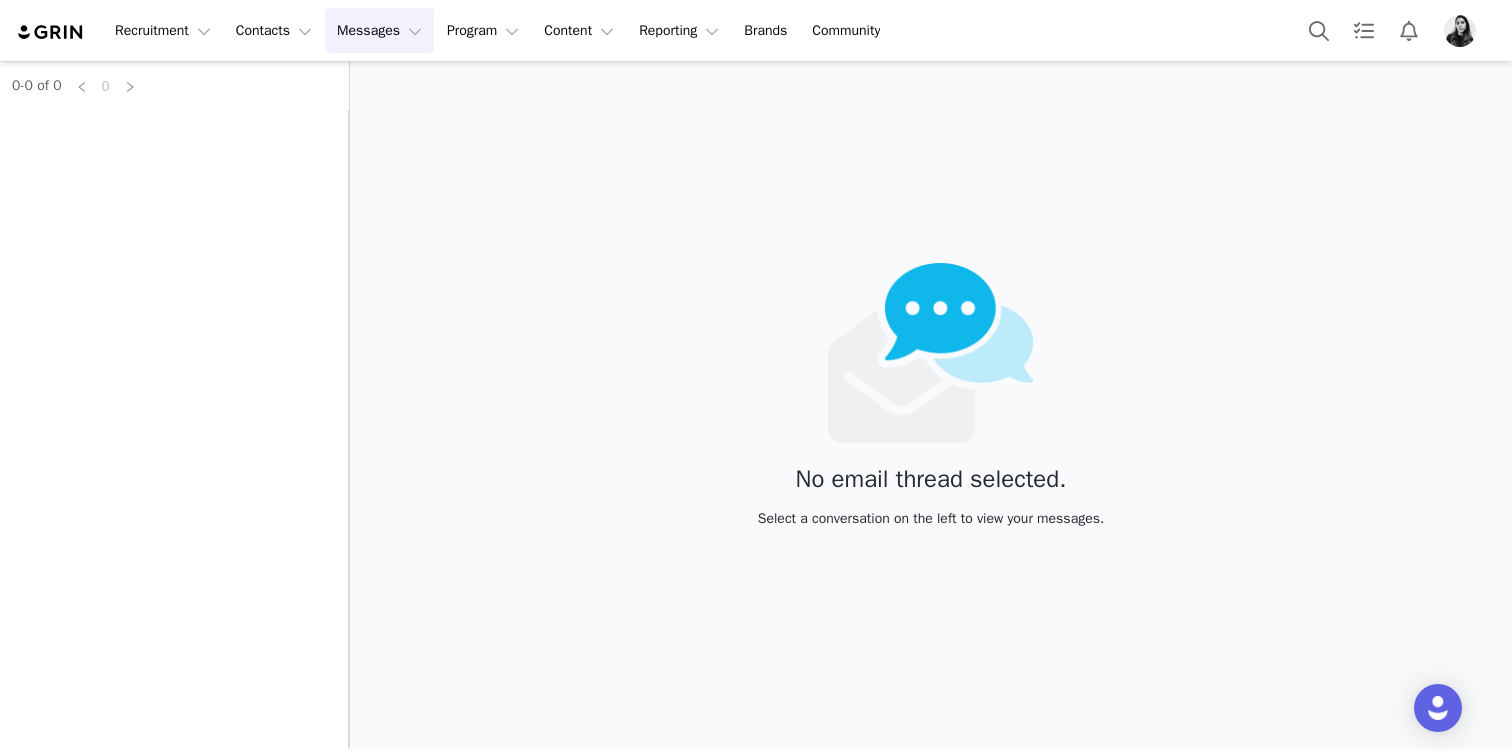 scroll, scrollTop: 0, scrollLeft: 0, axis: both 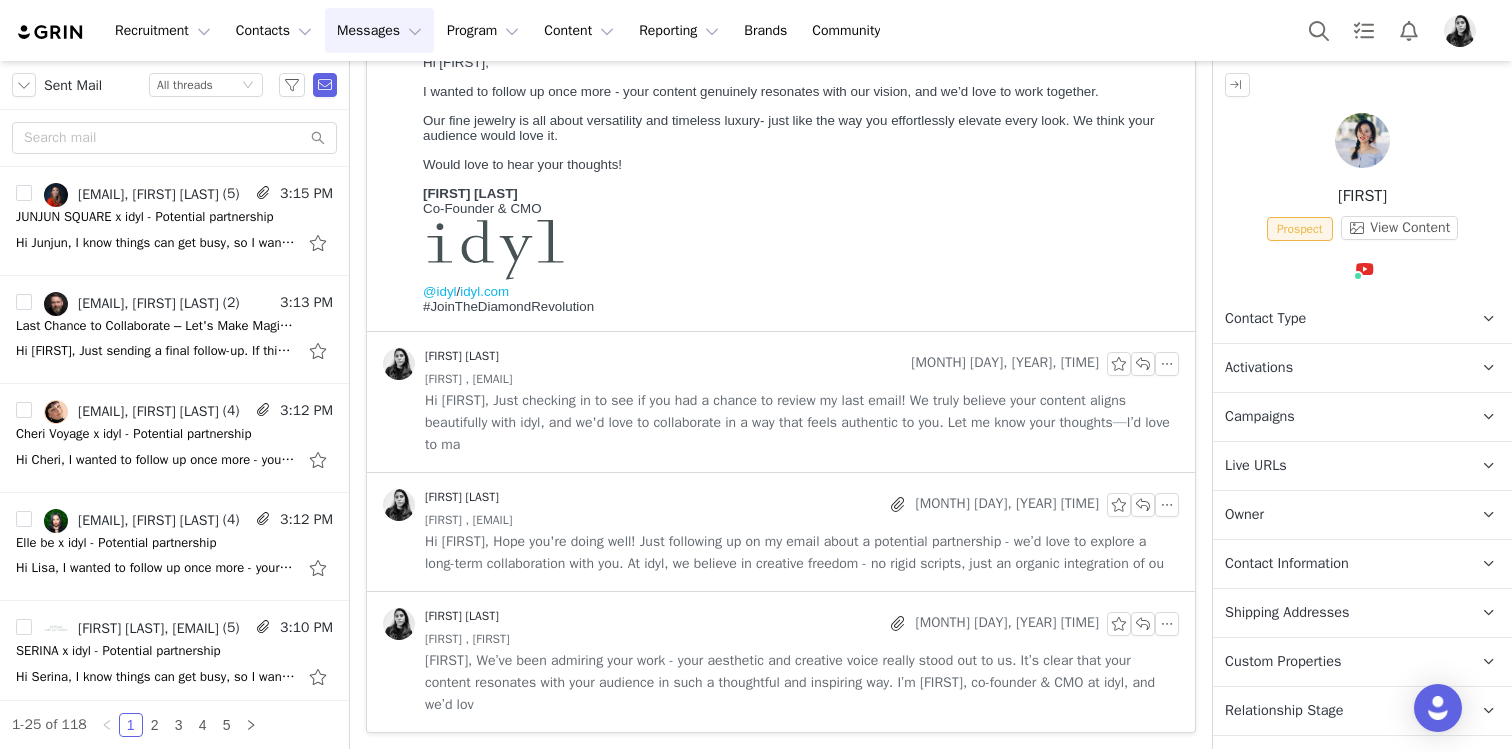 click on "Hi [FIRST],
Hope you're doing well! Just following up on my email about a potential partnership - we’d love to explore a long-term collaboration with you.
At idyl, we believe in creative freedom - no rigid scripts, just an organic integration of ou" at bounding box center (802, 553) 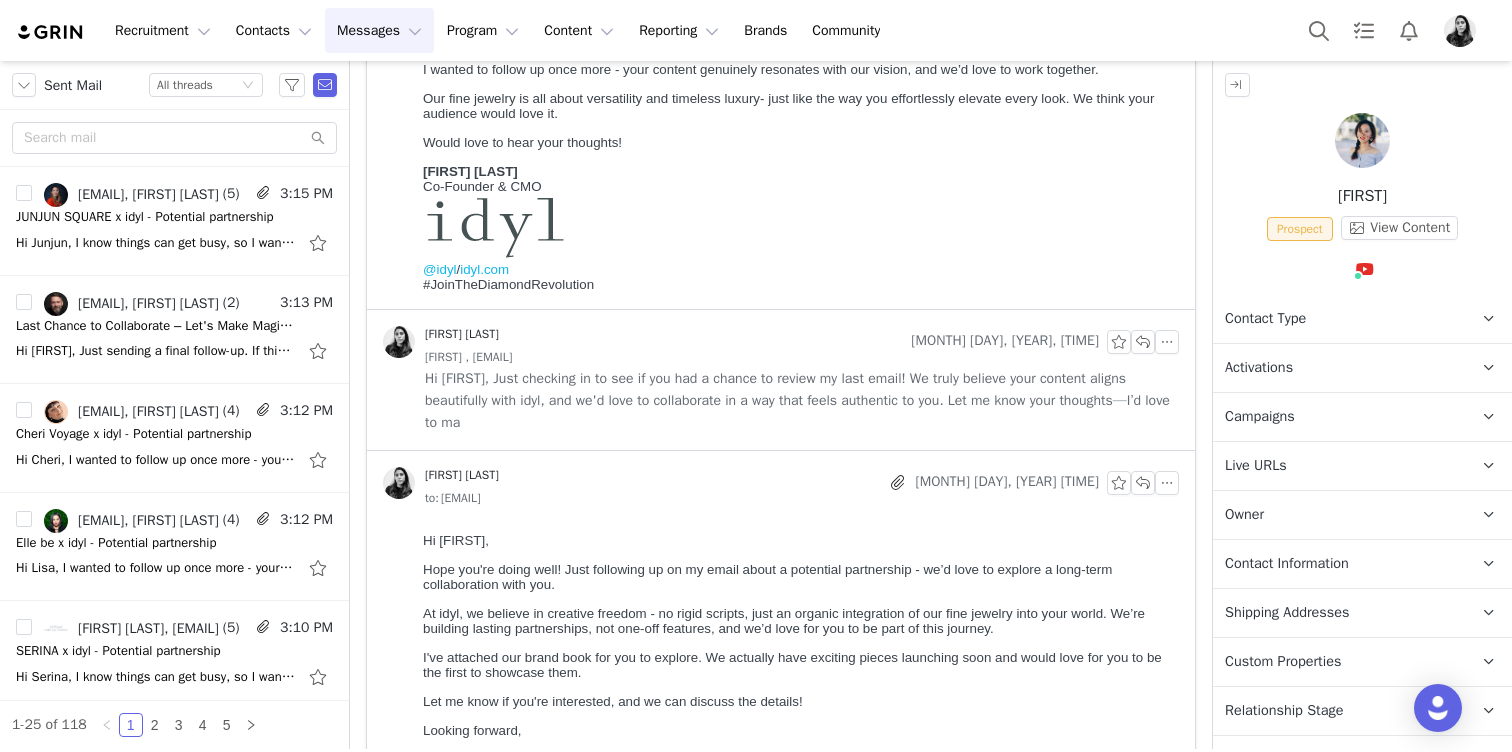 scroll, scrollTop: 0, scrollLeft: 0, axis: both 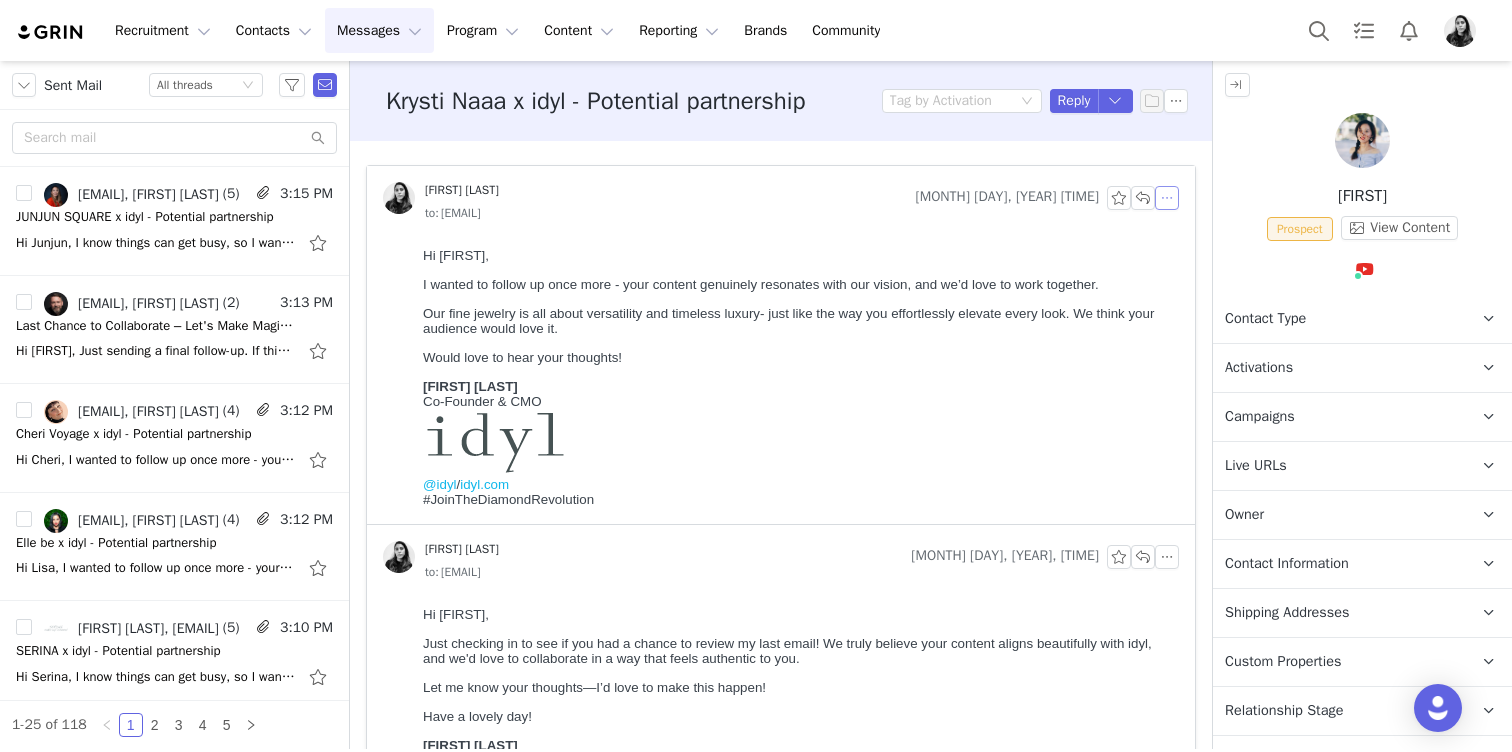 click at bounding box center (1167, 198) 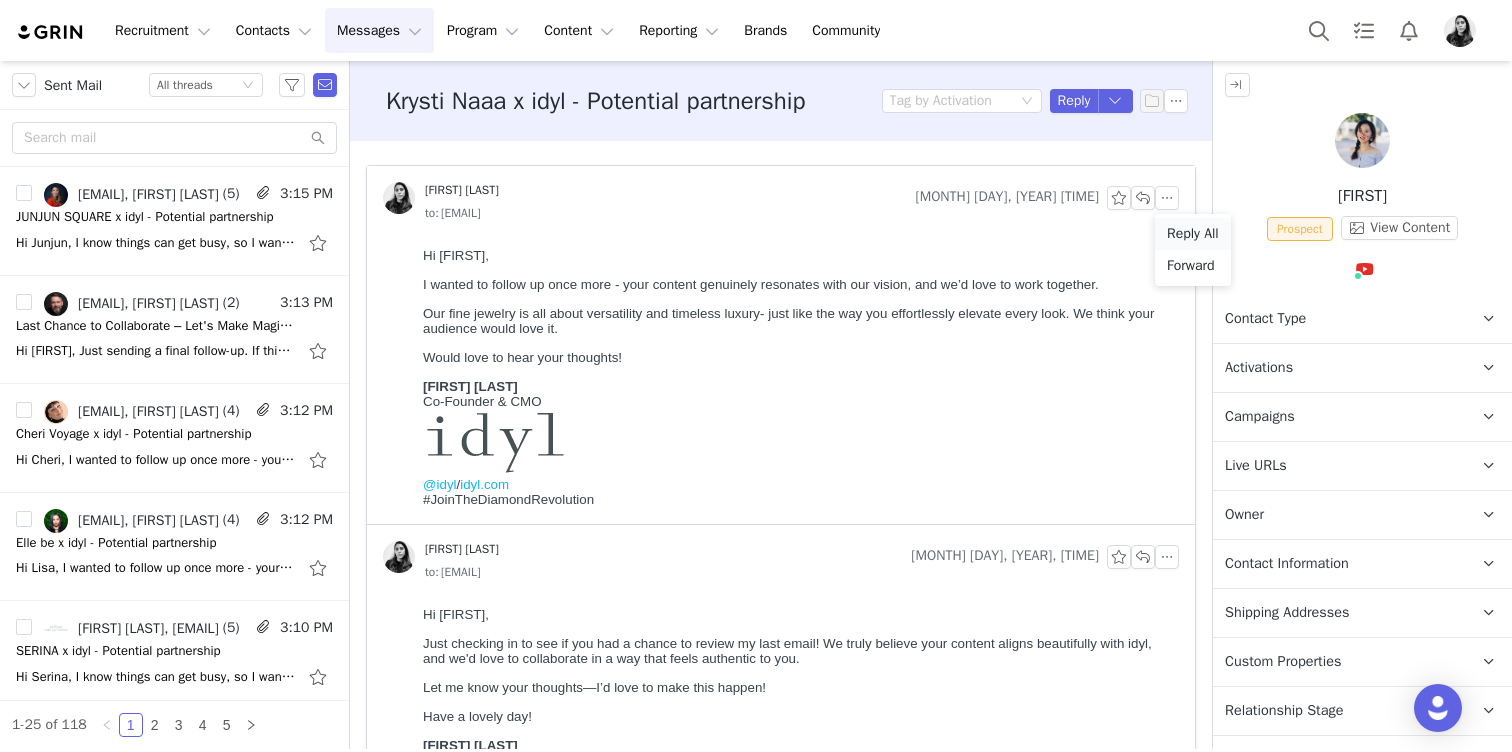 click on "Reply All" at bounding box center (1193, 234) 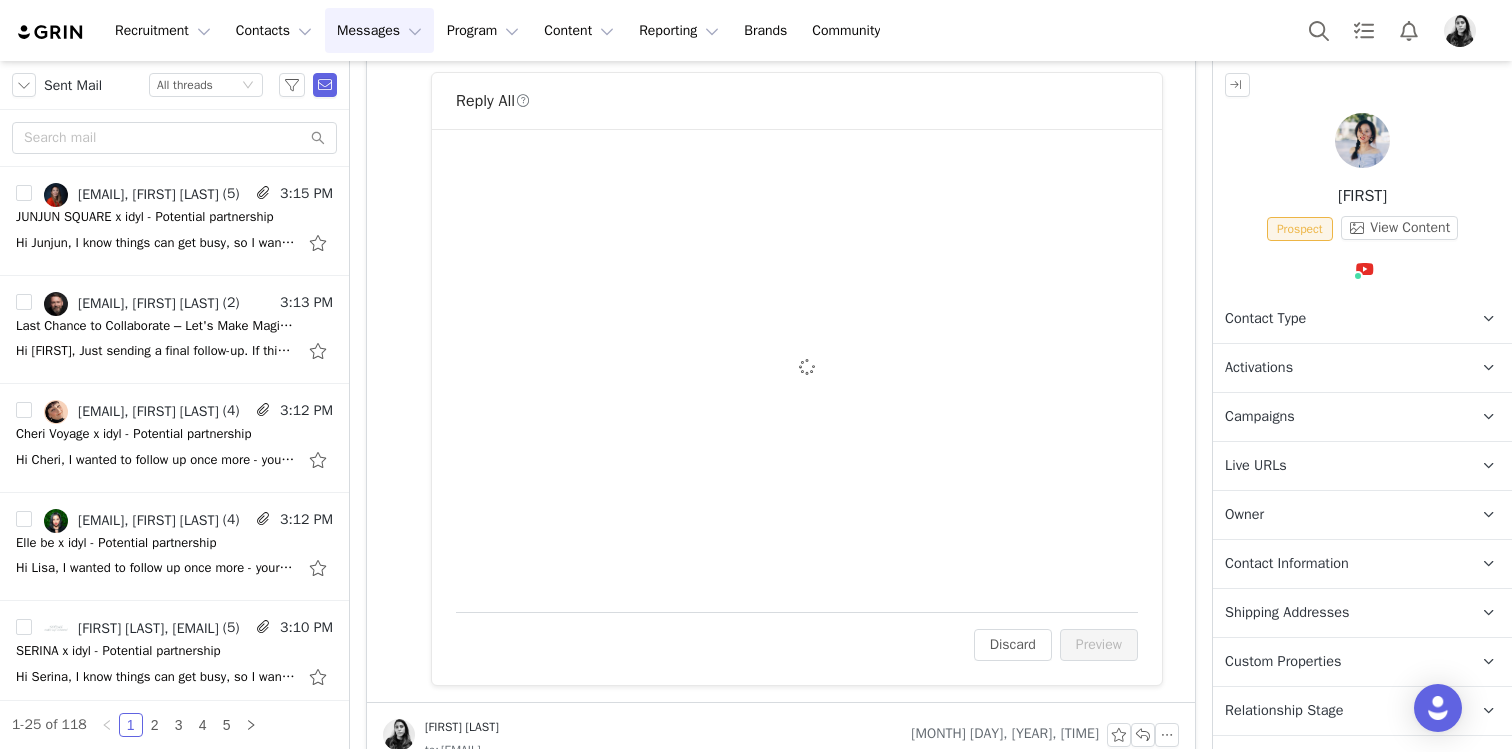 scroll, scrollTop: 484, scrollLeft: 0, axis: vertical 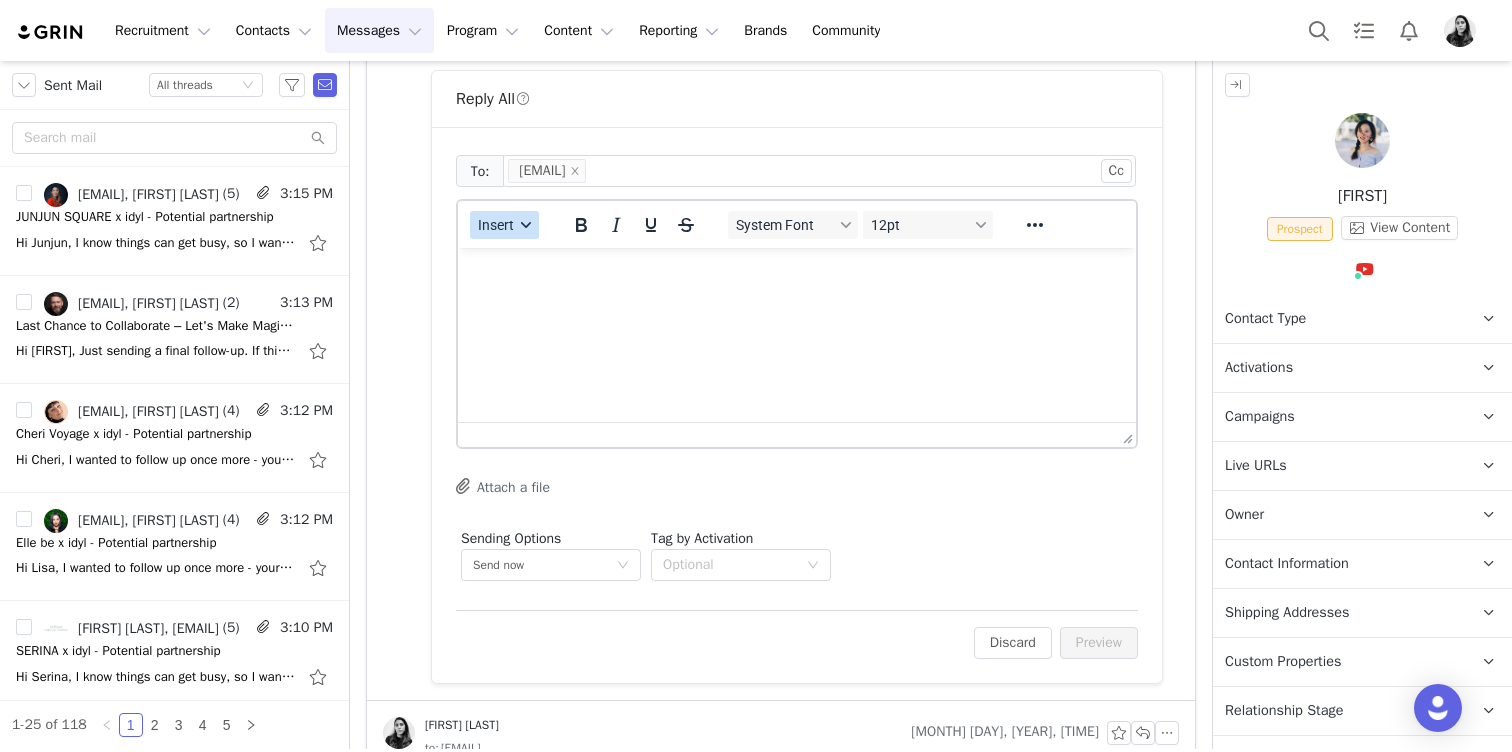 click on "Insert" at bounding box center (504, 225) 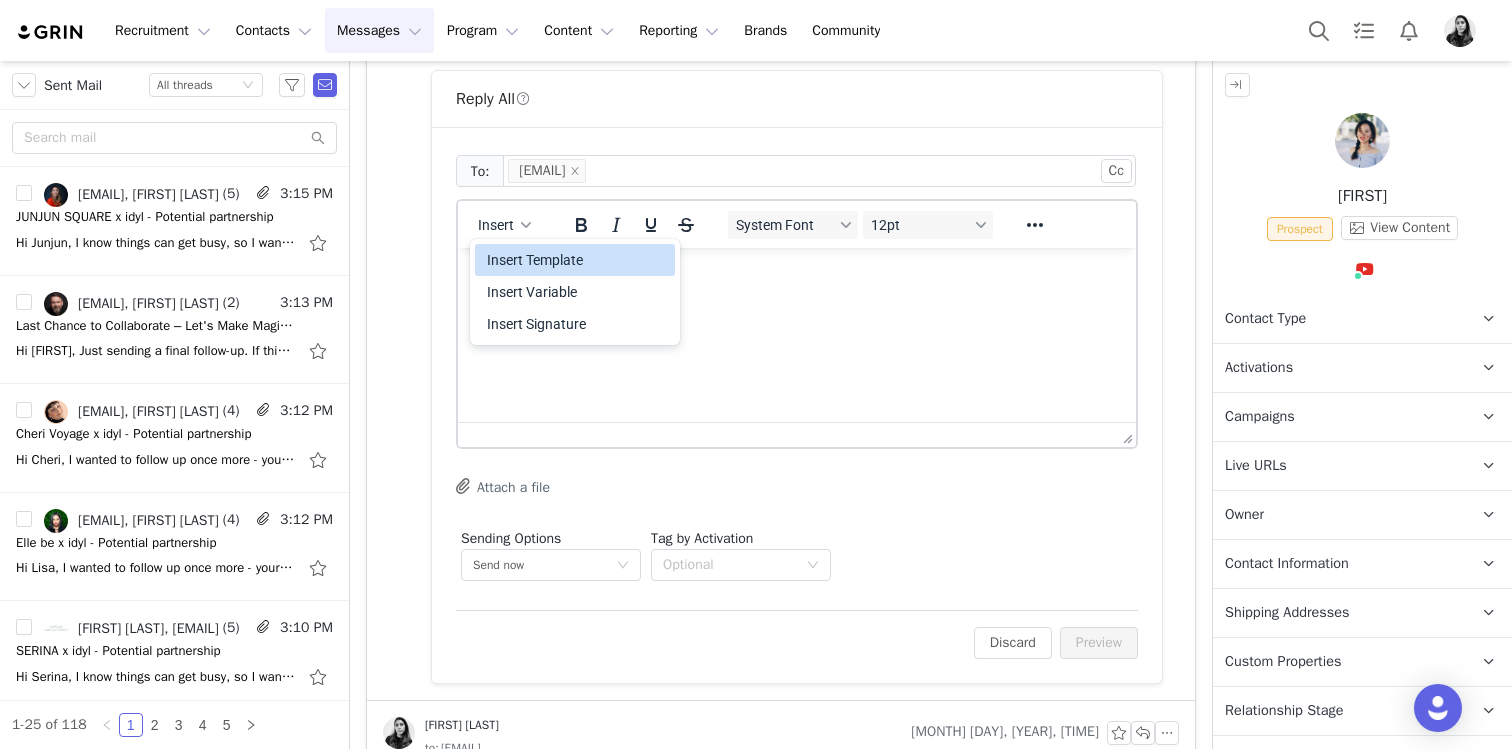 click on "Insert Template" at bounding box center [577, 260] 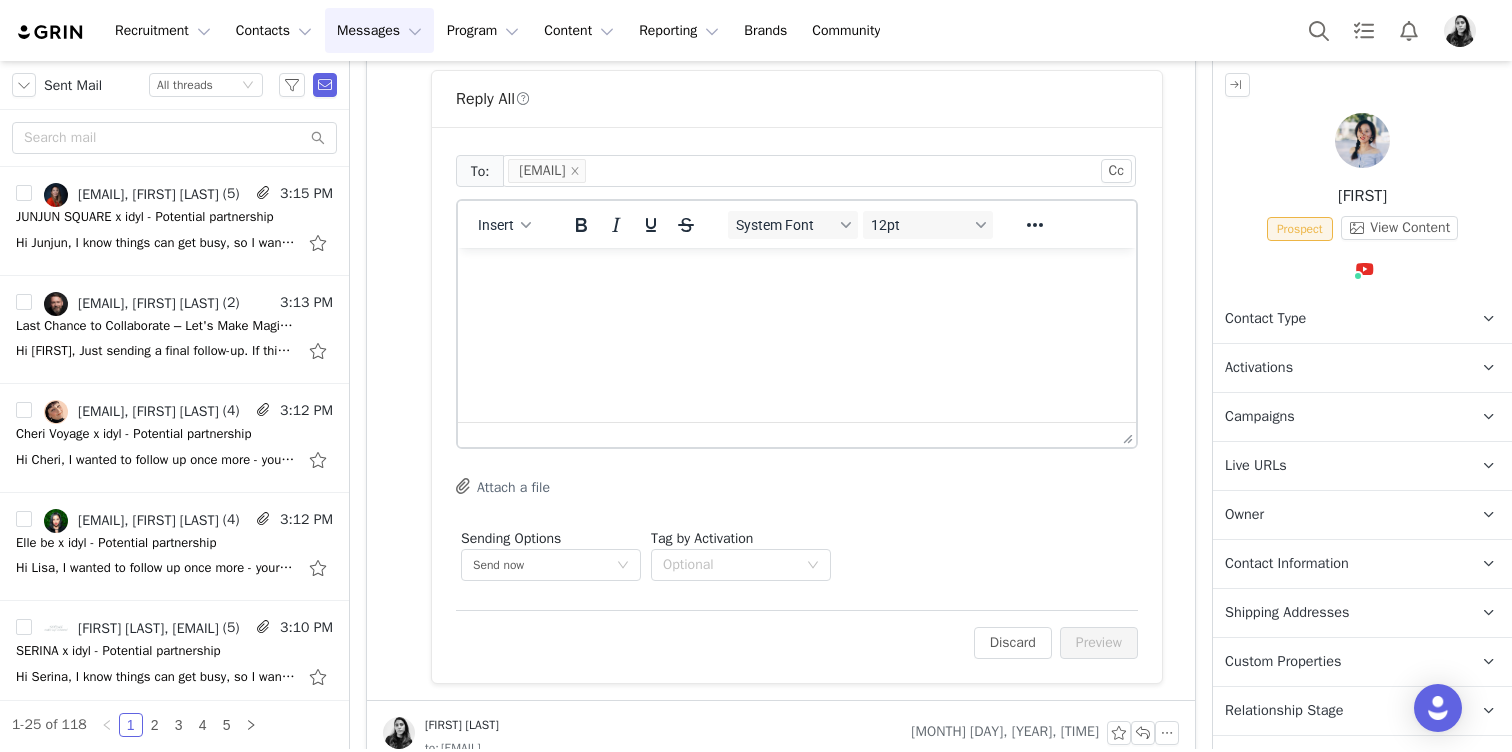 scroll, scrollTop: 0, scrollLeft: 0, axis: both 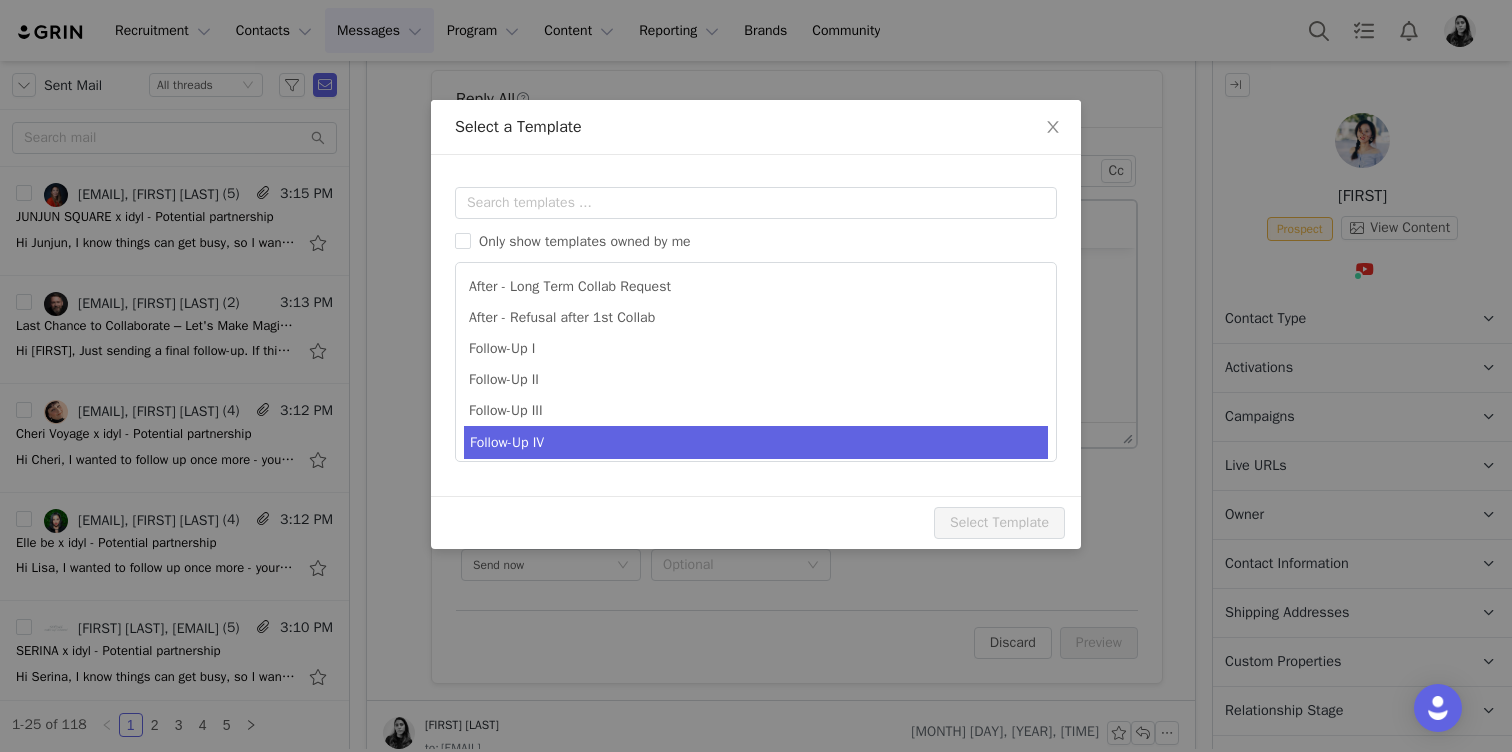 click on "Follow-Up IV" at bounding box center [756, 442] 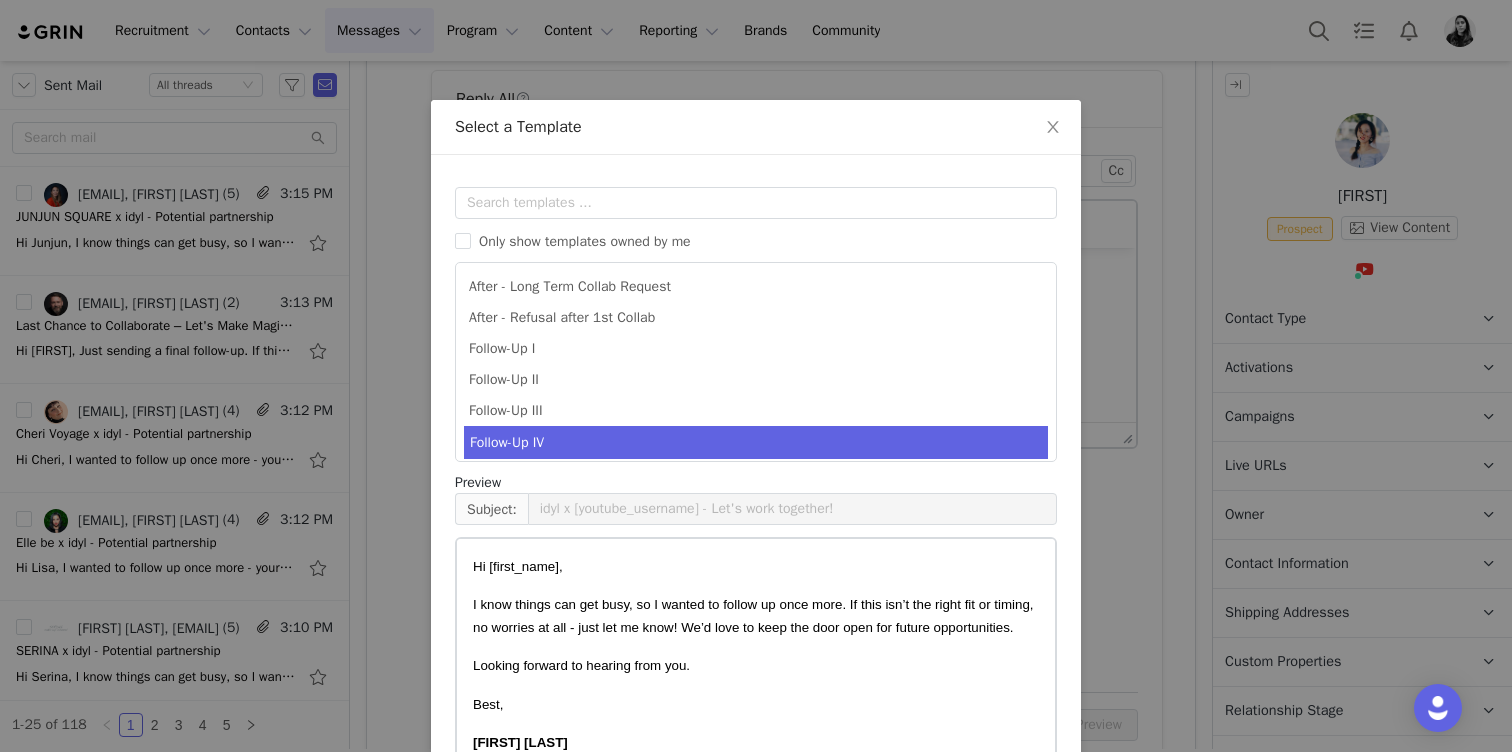 scroll, scrollTop: 125, scrollLeft: 0, axis: vertical 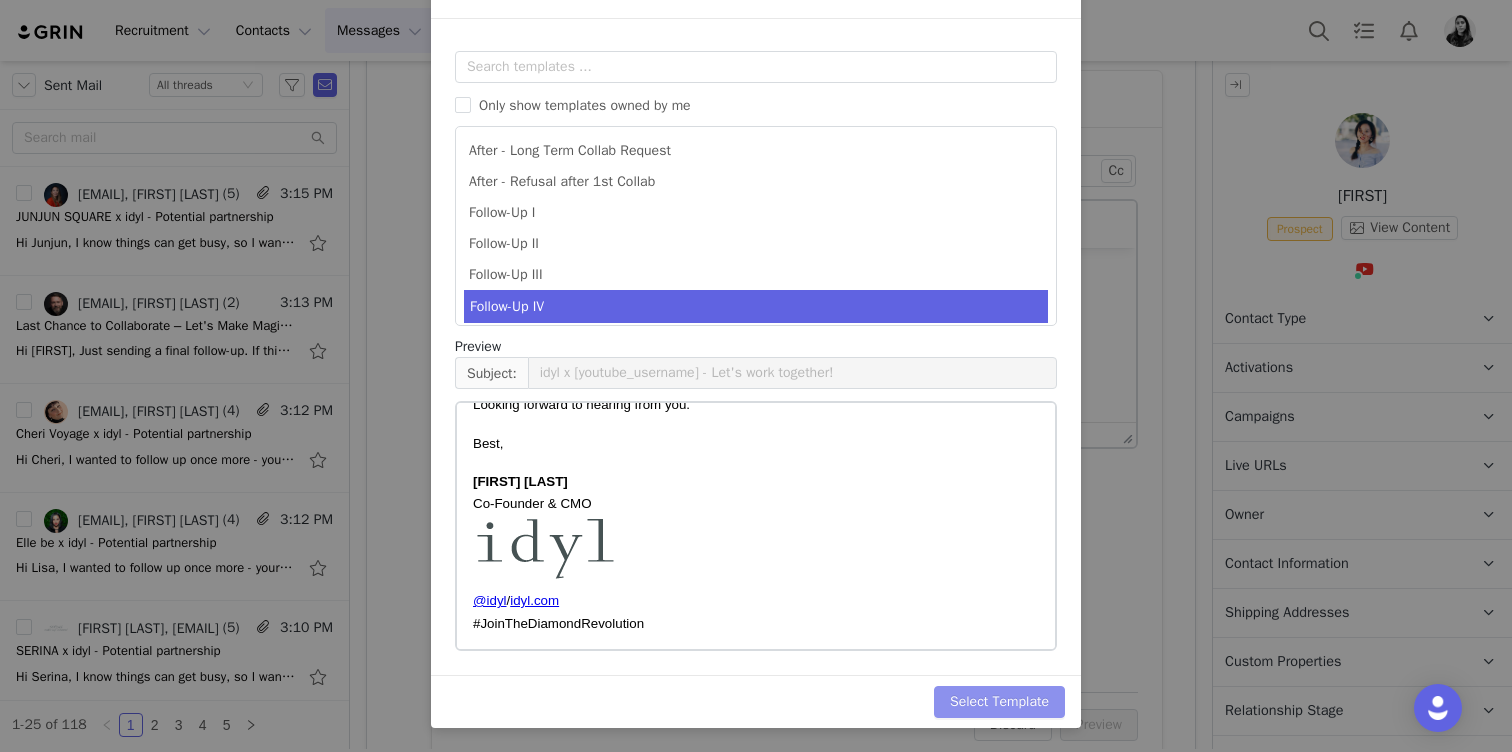 click on "Select Template" at bounding box center (999, 702) 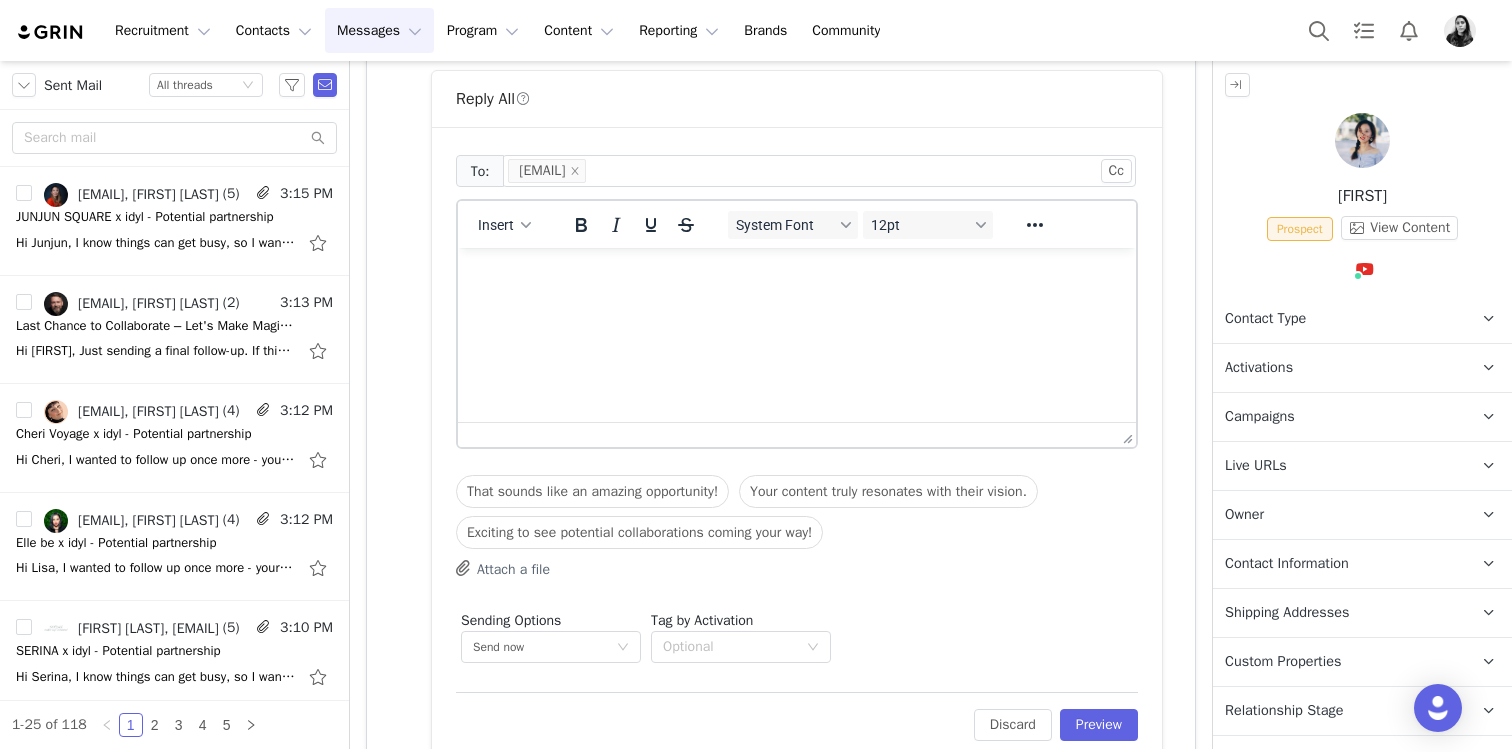 scroll, scrollTop: 0, scrollLeft: 0, axis: both 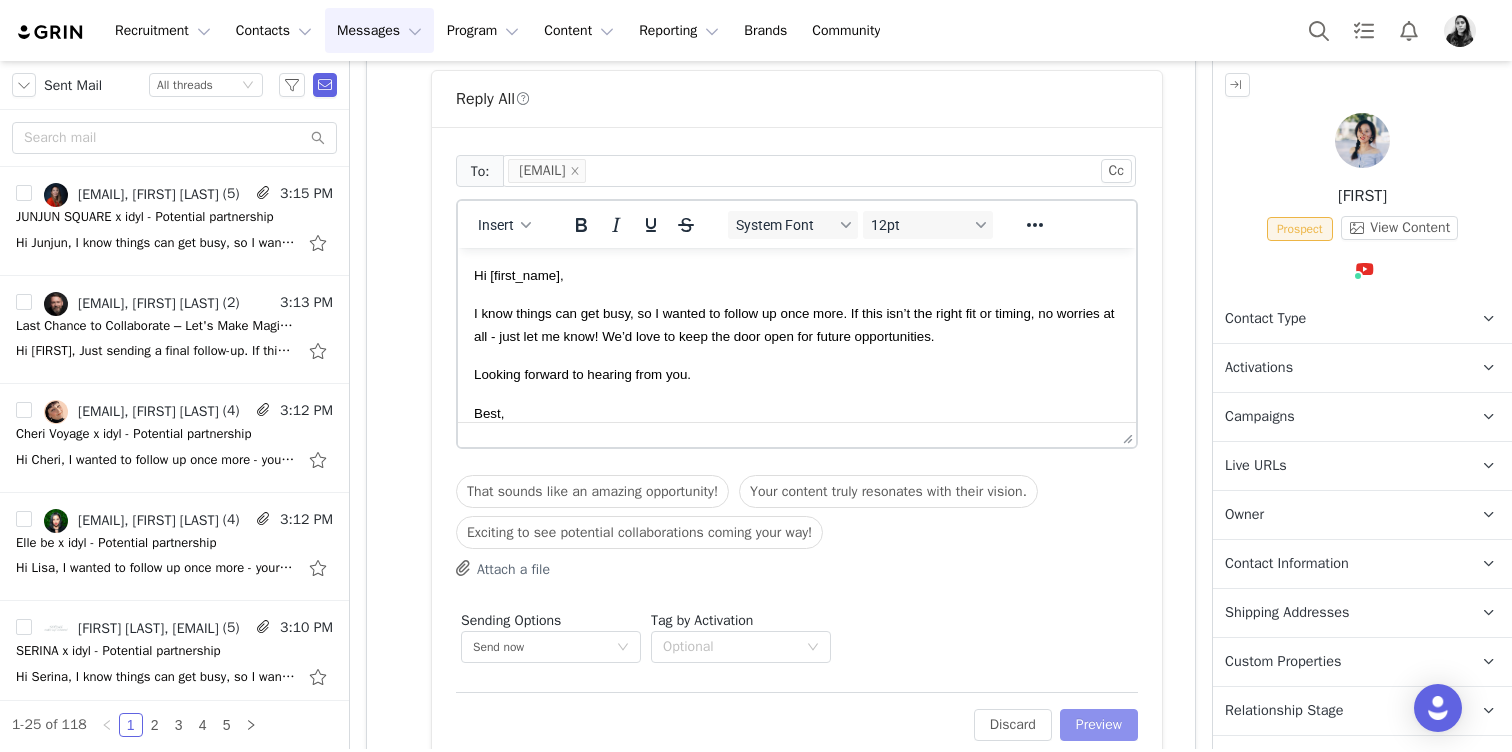 click on "Preview" at bounding box center (1099, 725) 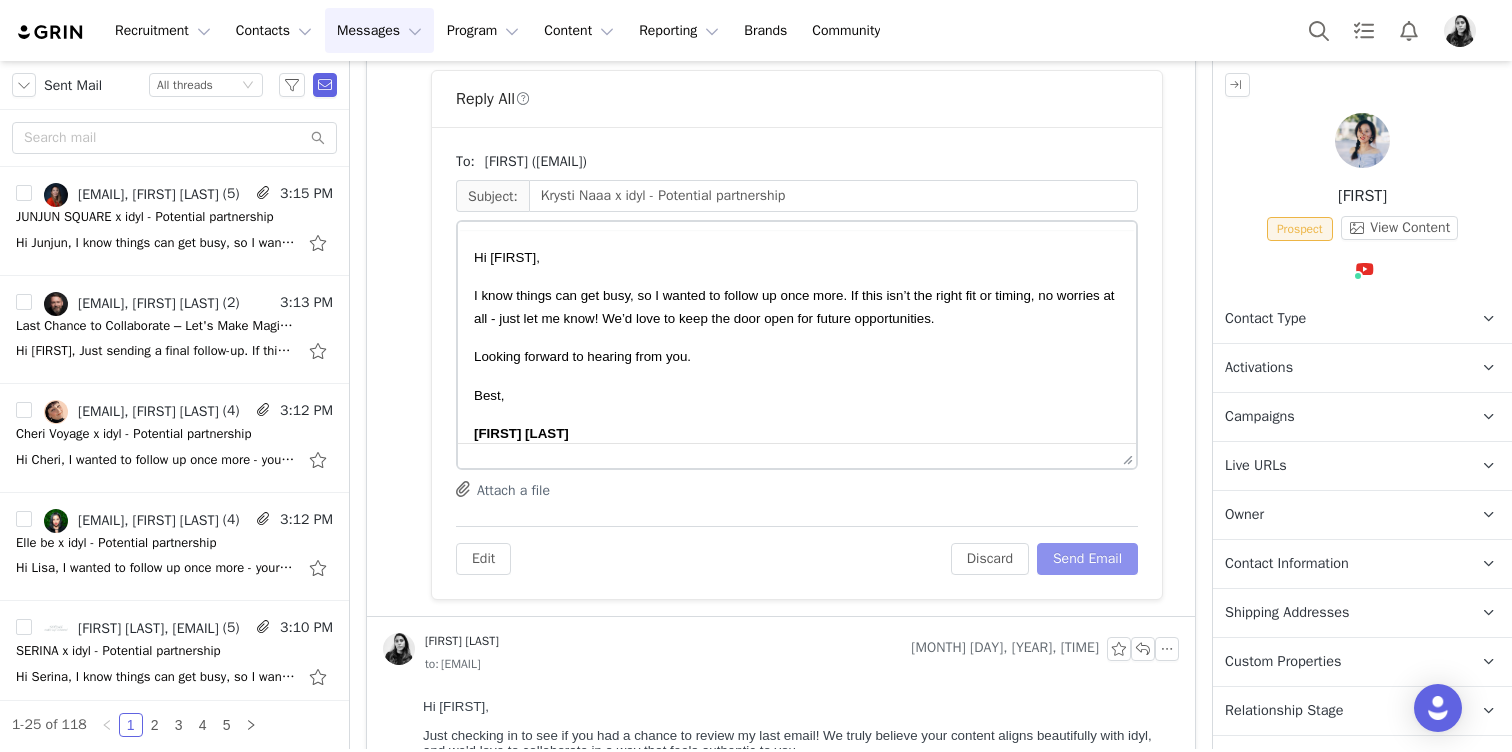 scroll, scrollTop: 0, scrollLeft: 0, axis: both 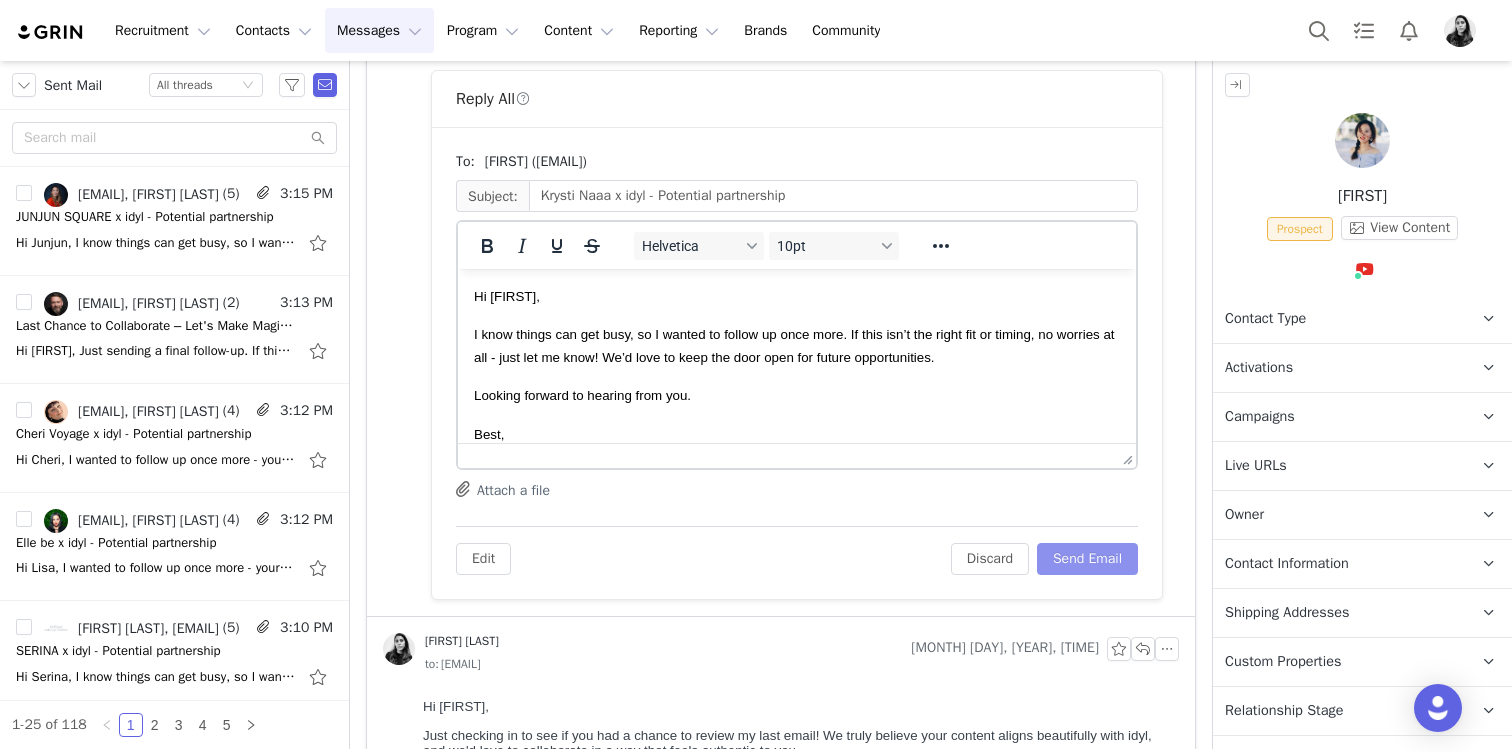 click on "Send Email" at bounding box center [1087, 559] 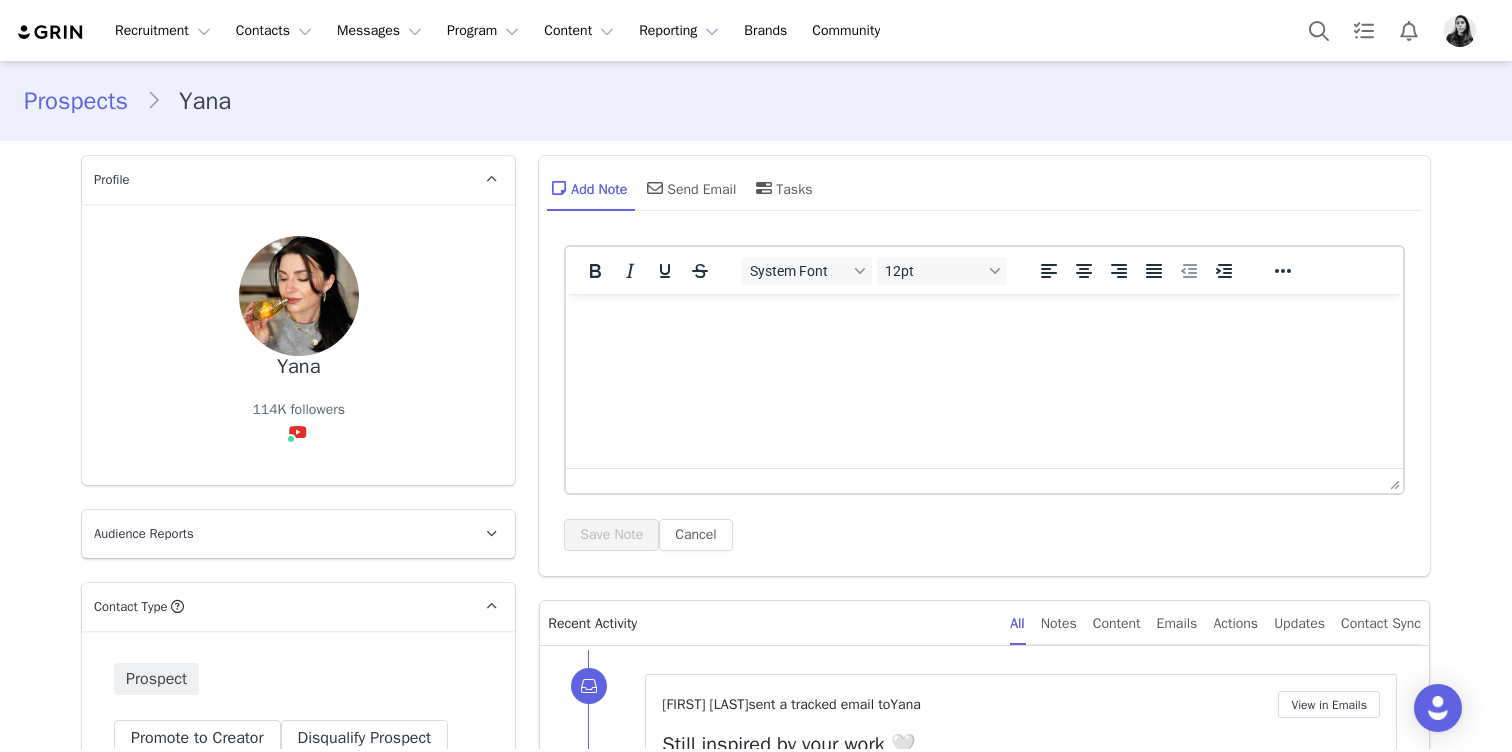 scroll, scrollTop: 0, scrollLeft: 0, axis: both 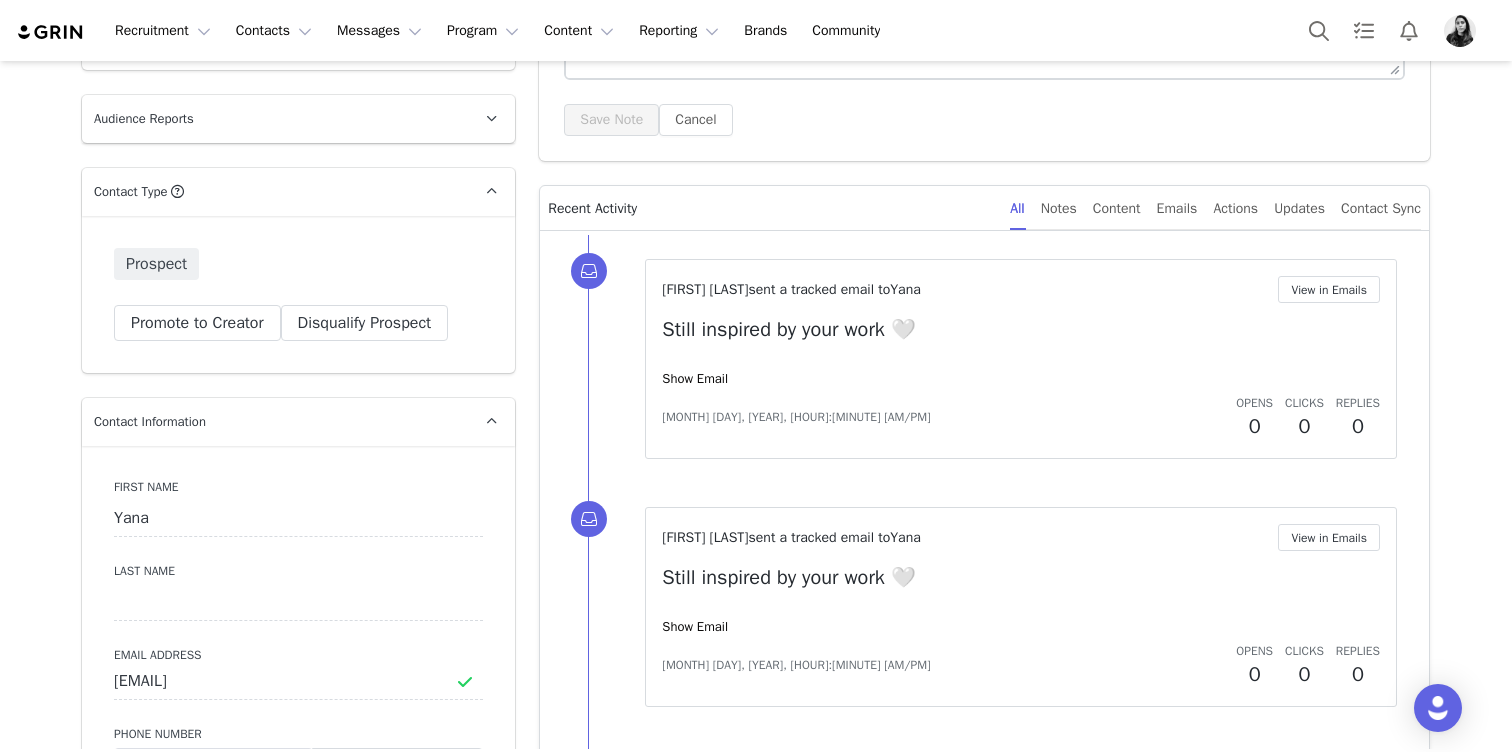 click on "[FIRST] [LAST] sent a tracked email to  [NAME]       View in Emails   Still inspired by your work 🤍   Show Email  [MONTH] [DAY], [YEAR], [HOUR]:[MINUTE] [AM/PM]      Opens  0  Clicks  0  Replies  0" at bounding box center (1021, 359) 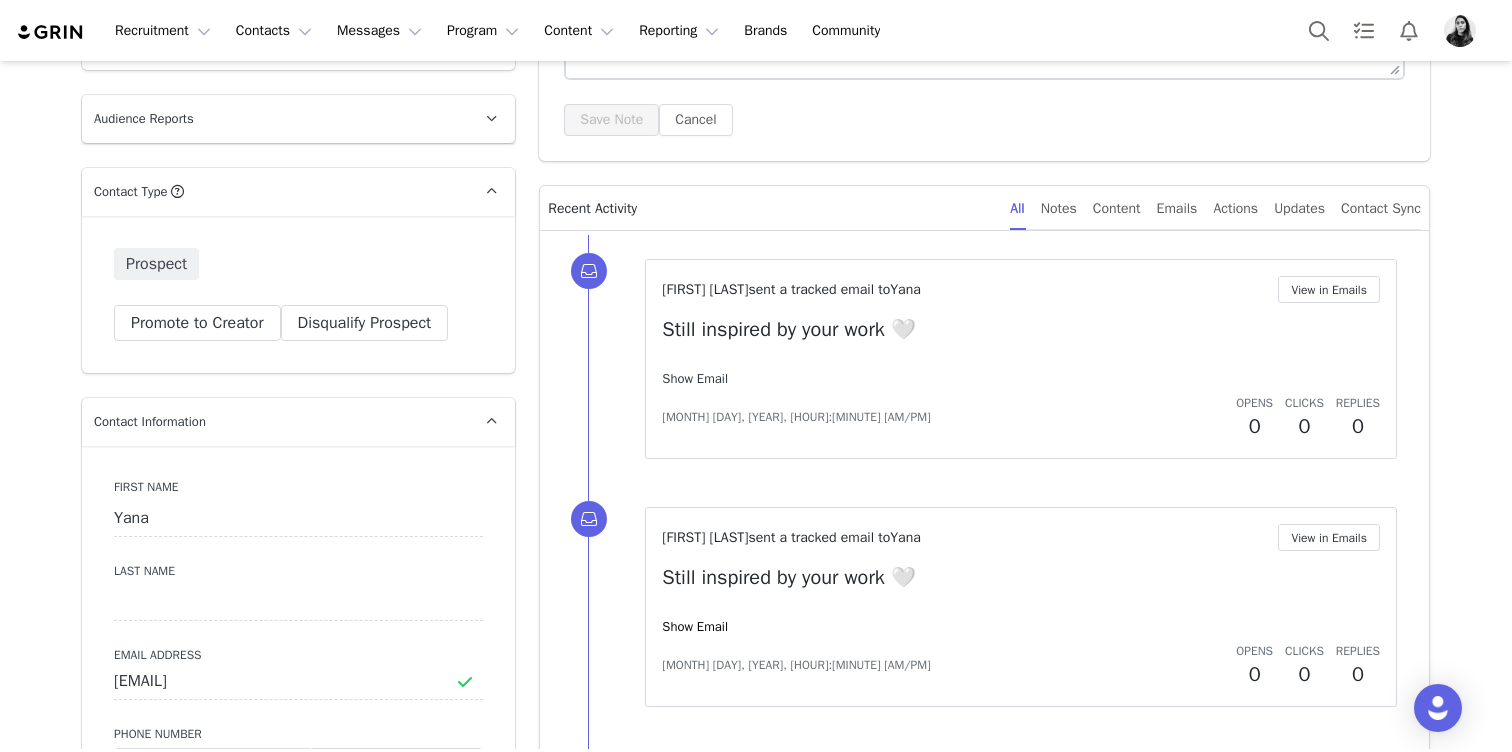 click on "Show Email" at bounding box center (695, 378) 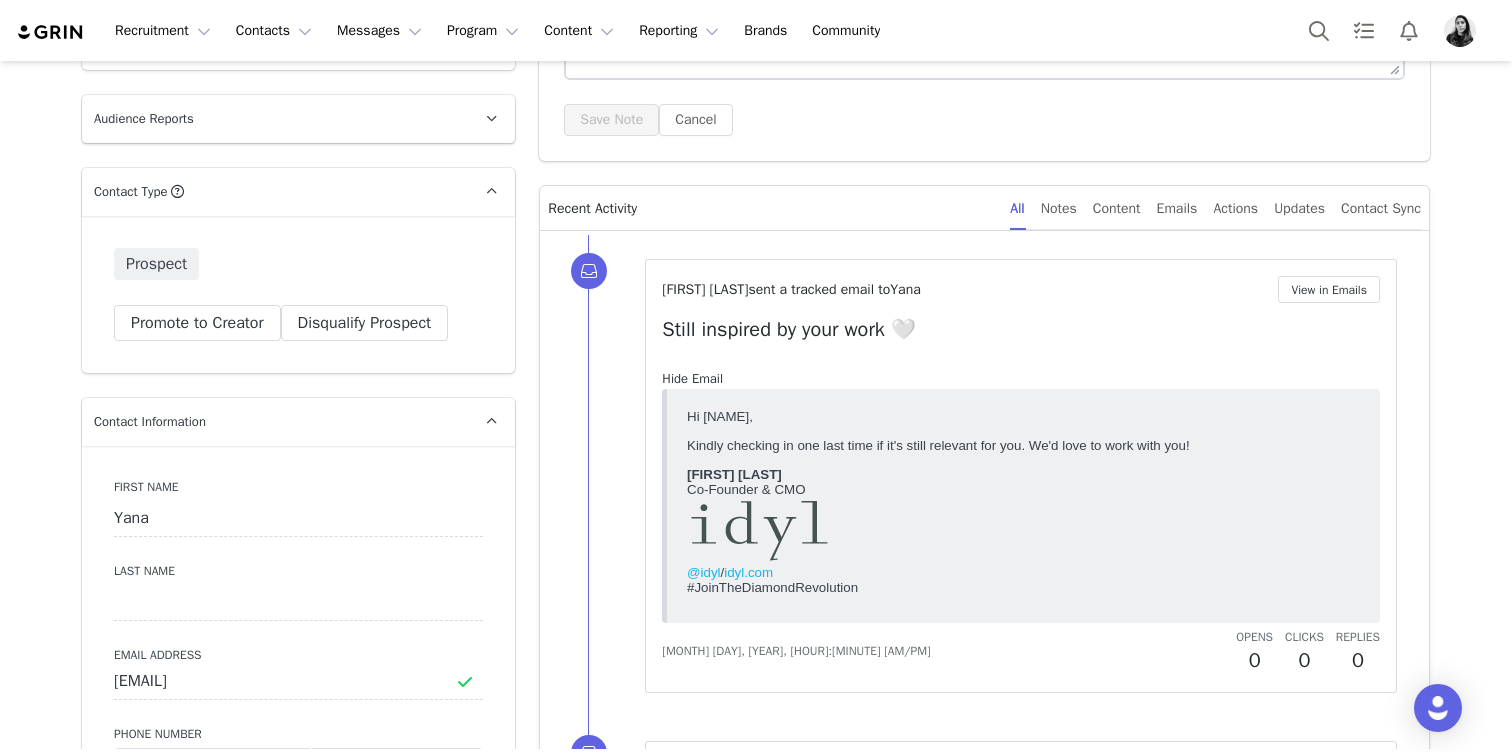 scroll, scrollTop: 0, scrollLeft: 0, axis: both 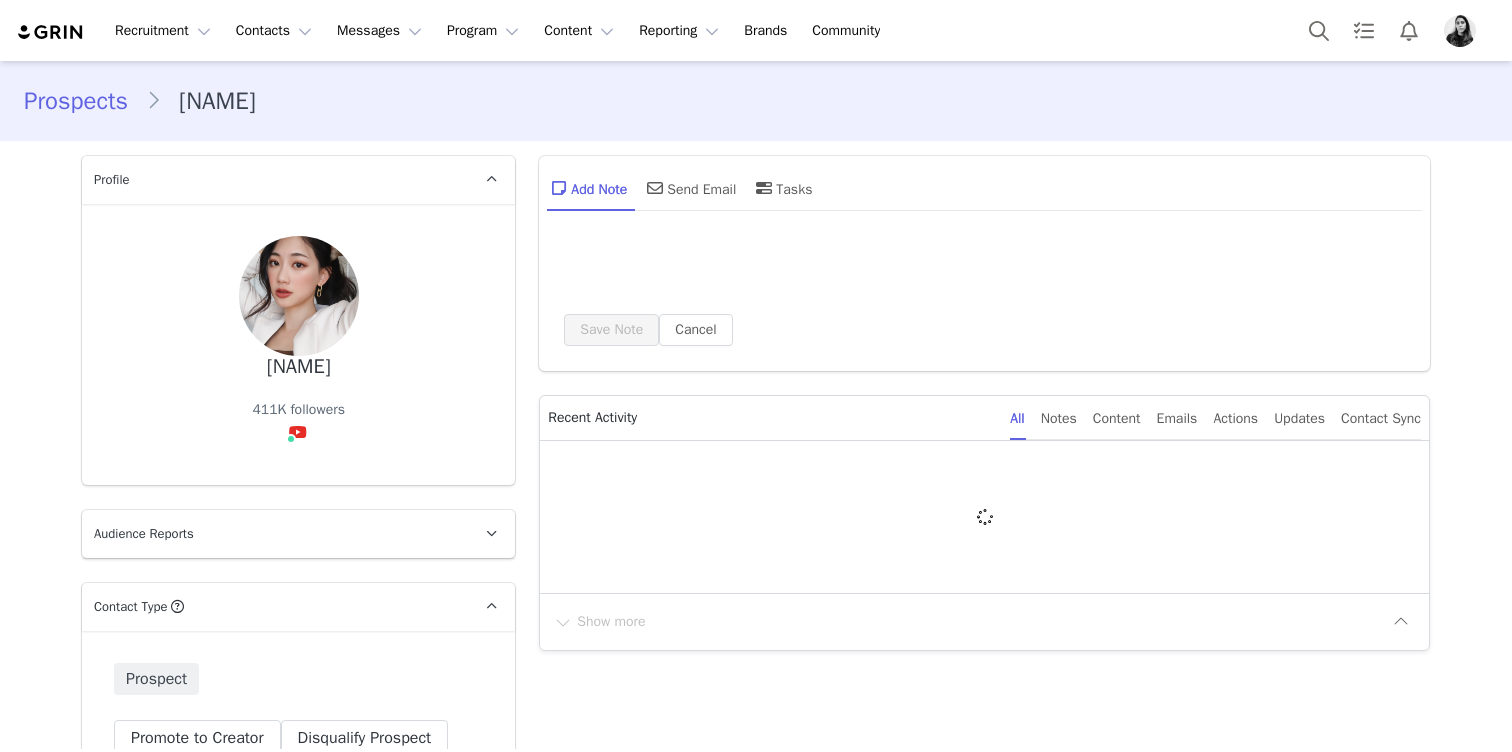 type on "+1 (United States)" 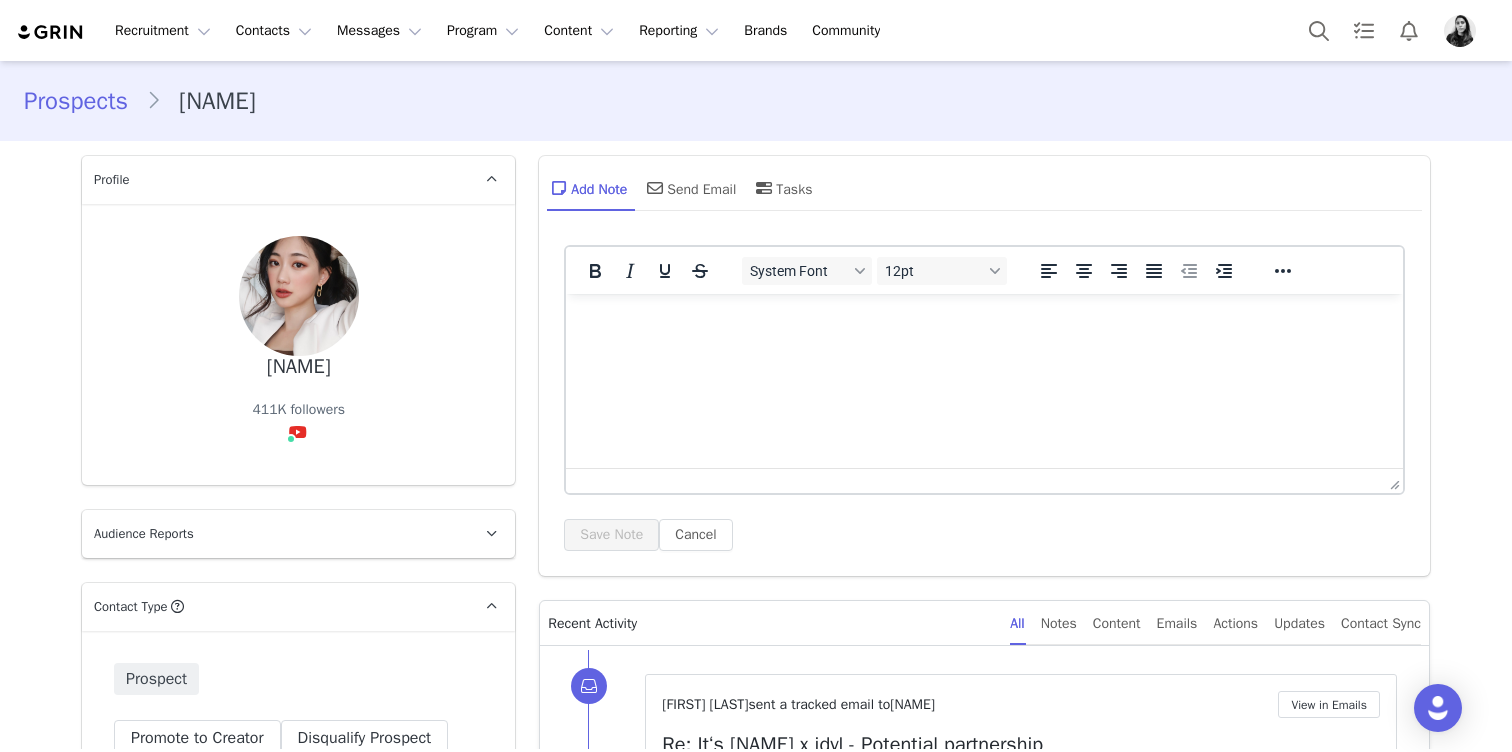 scroll, scrollTop: 0, scrollLeft: 0, axis: both 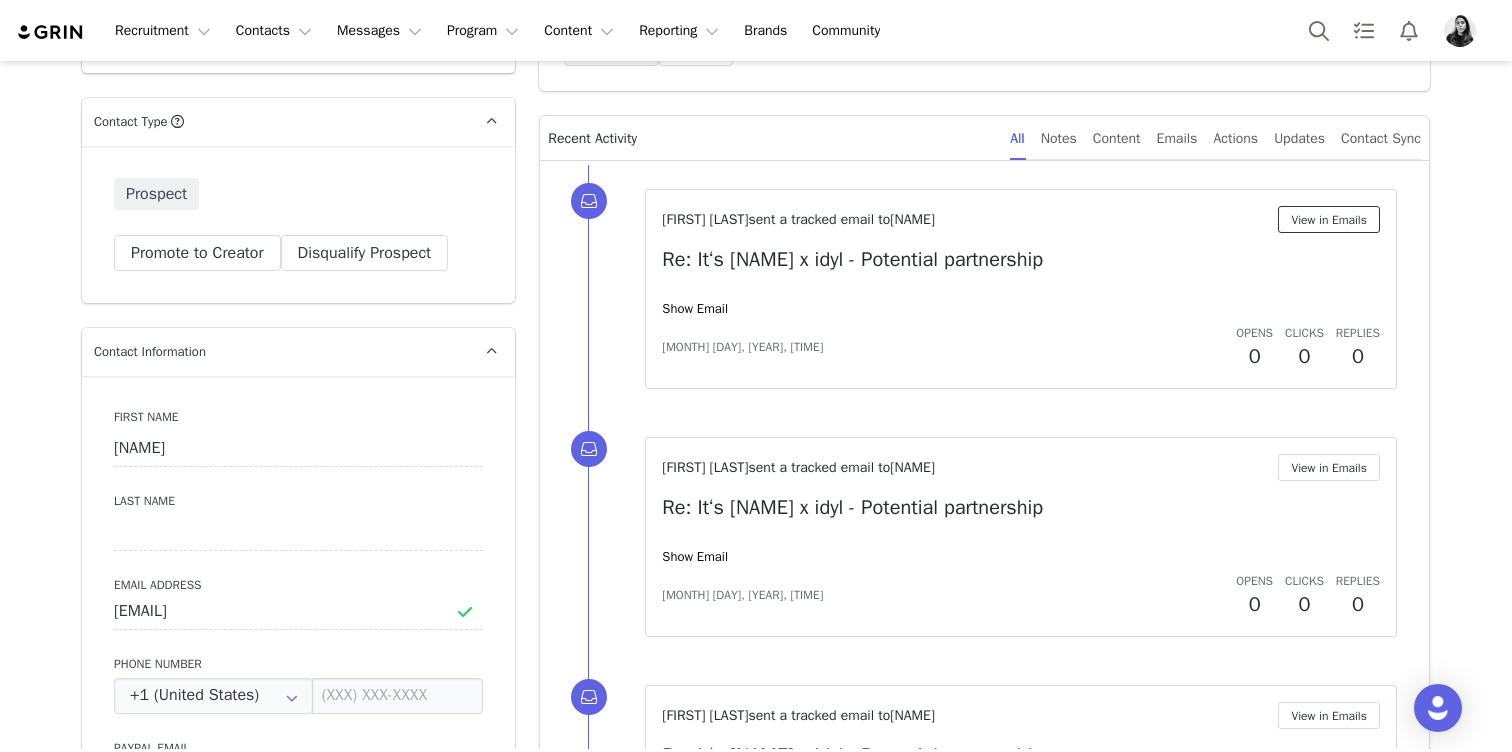 click on "View in Emails" at bounding box center (1329, 219) 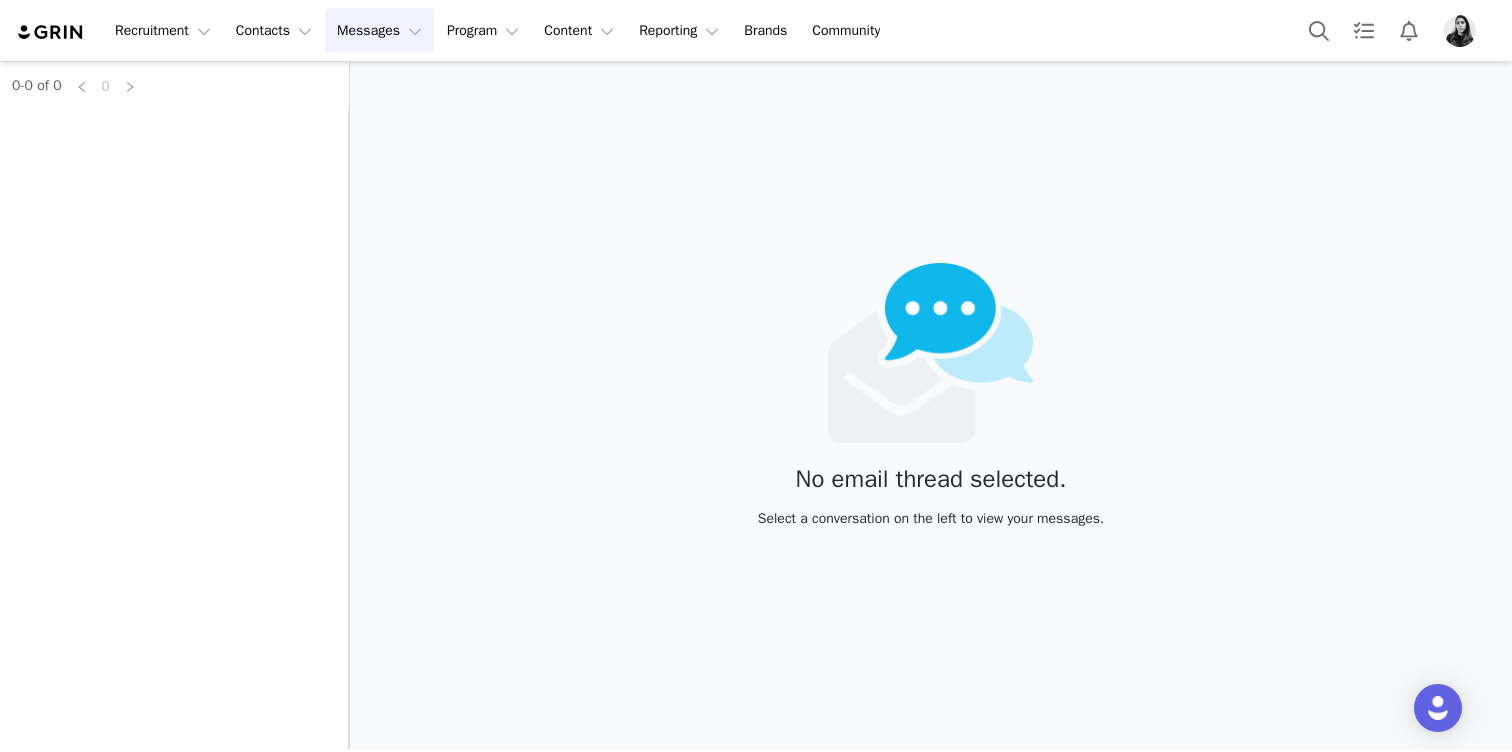 scroll, scrollTop: 0, scrollLeft: 0, axis: both 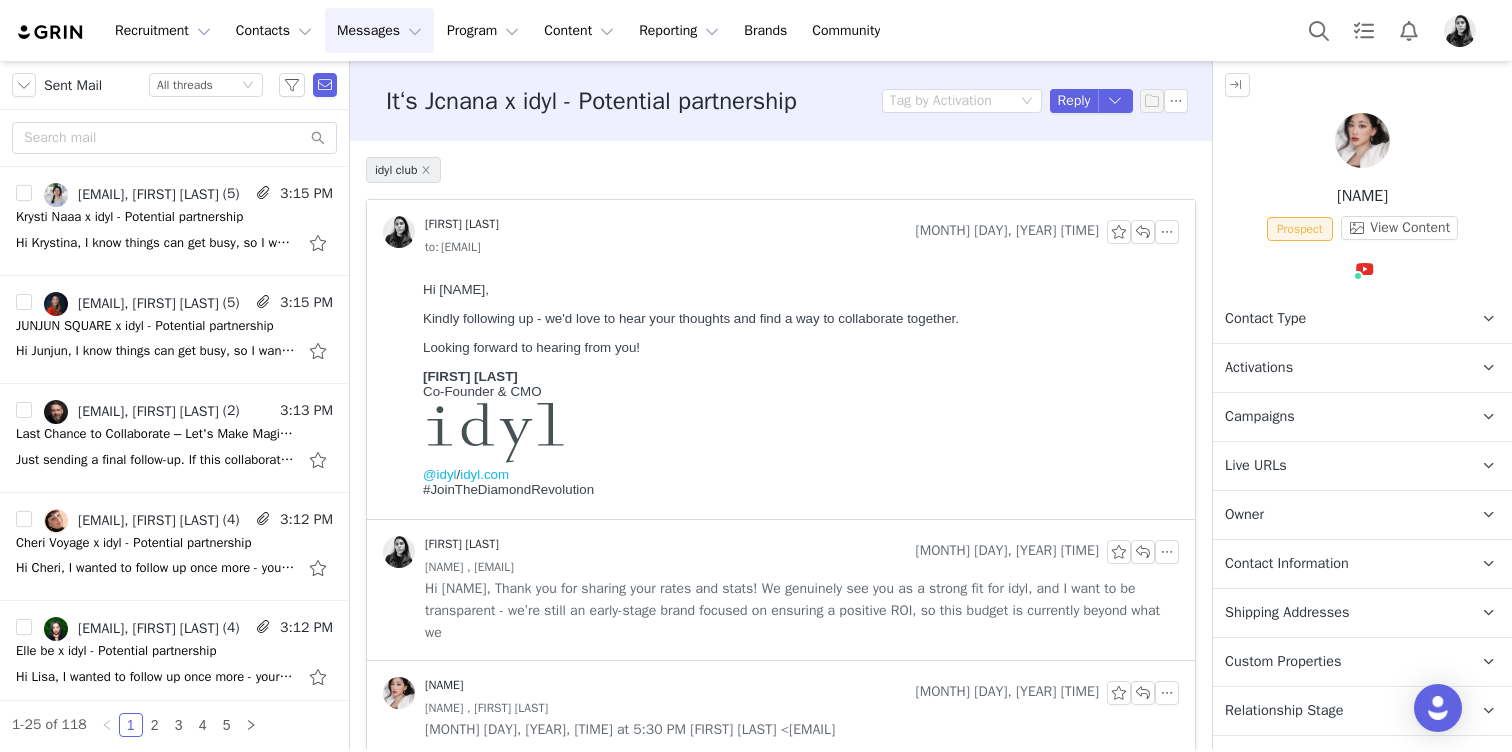 click on "Hi [NAME],
Thank you for sharing your rates and stats!
We genuinely see you as a strong fit for idyl, and I want to be transparent - we’re still an early-stage brand focused on ensuring a positive ROI, so this budget is currently beyond what we" at bounding box center [802, 611] 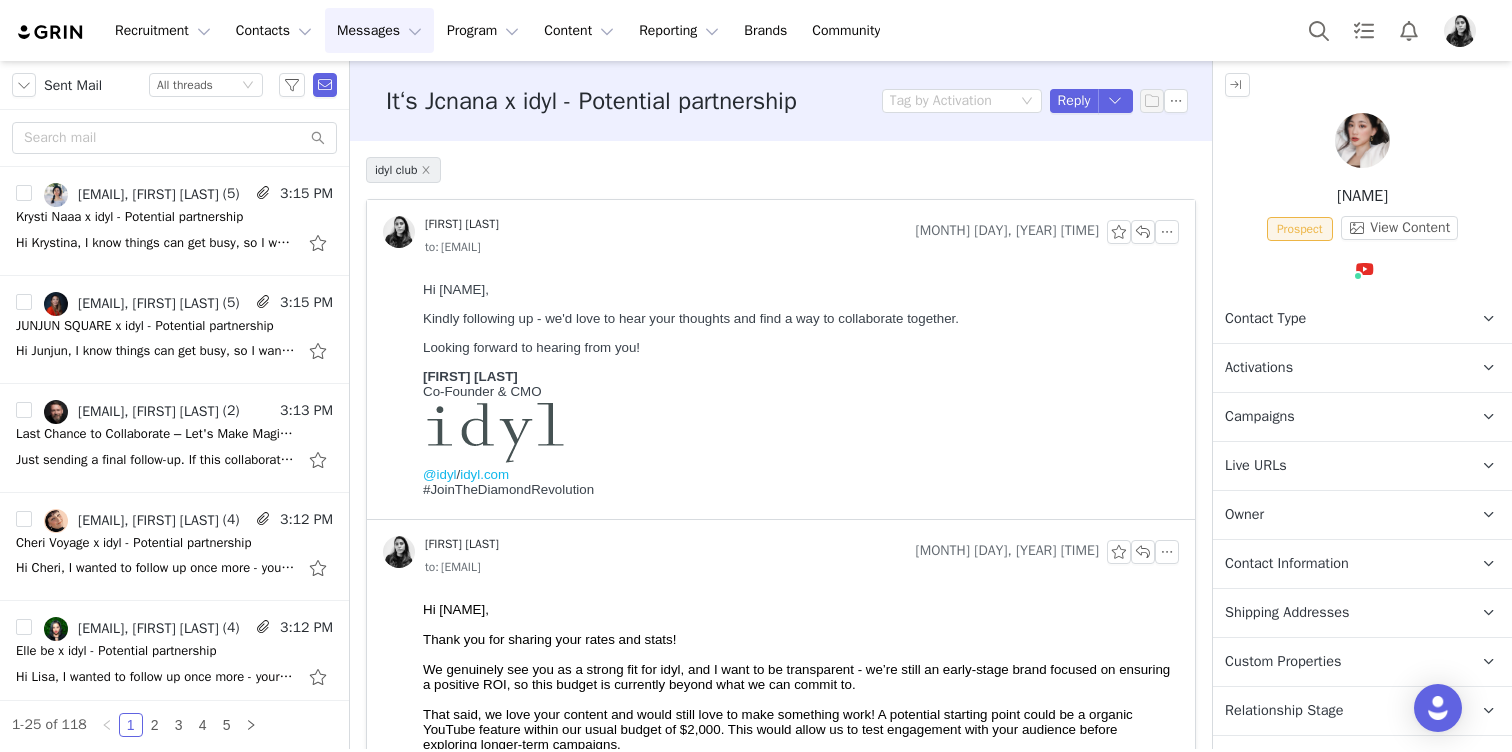 scroll, scrollTop: 0, scrollLeft: 0, axis: both 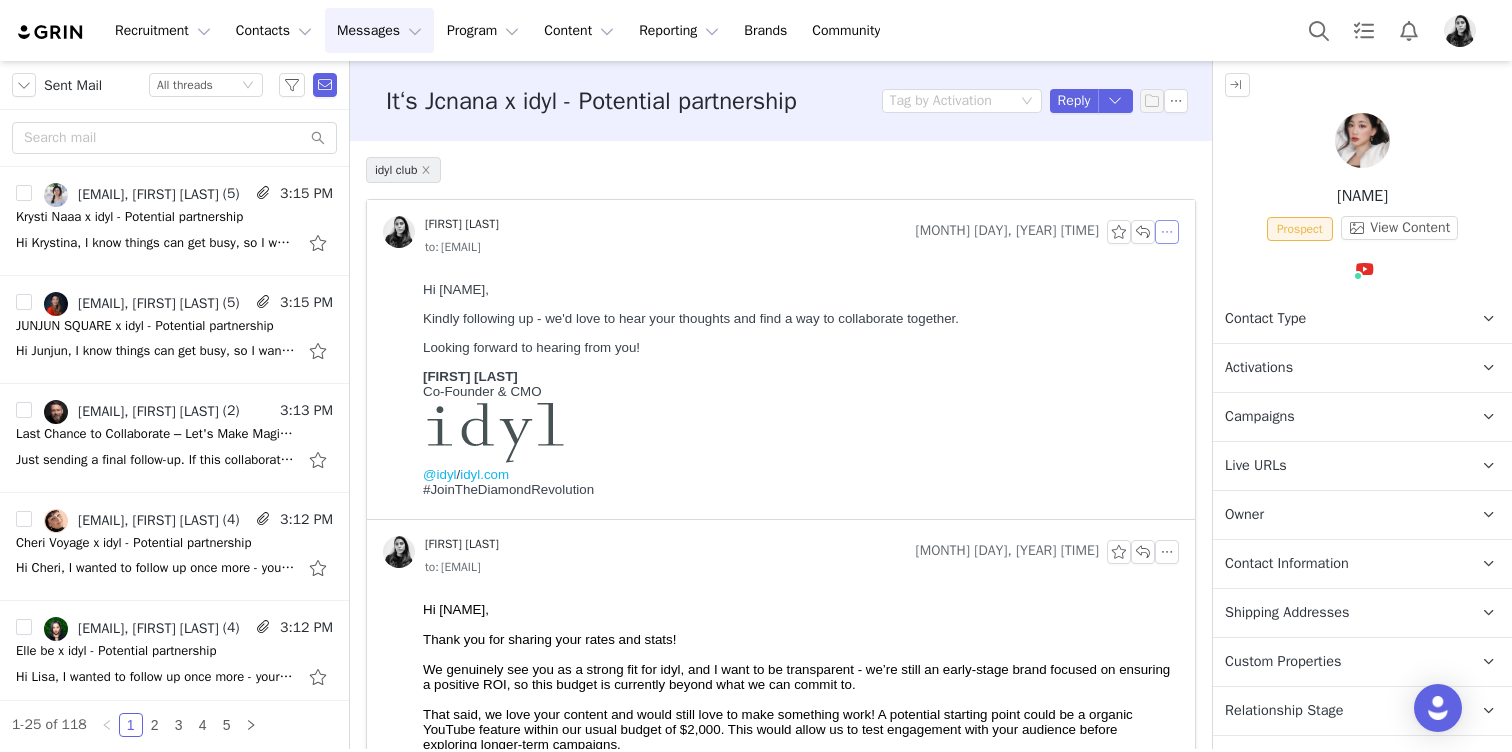 click at bounding box center (1167, 232) 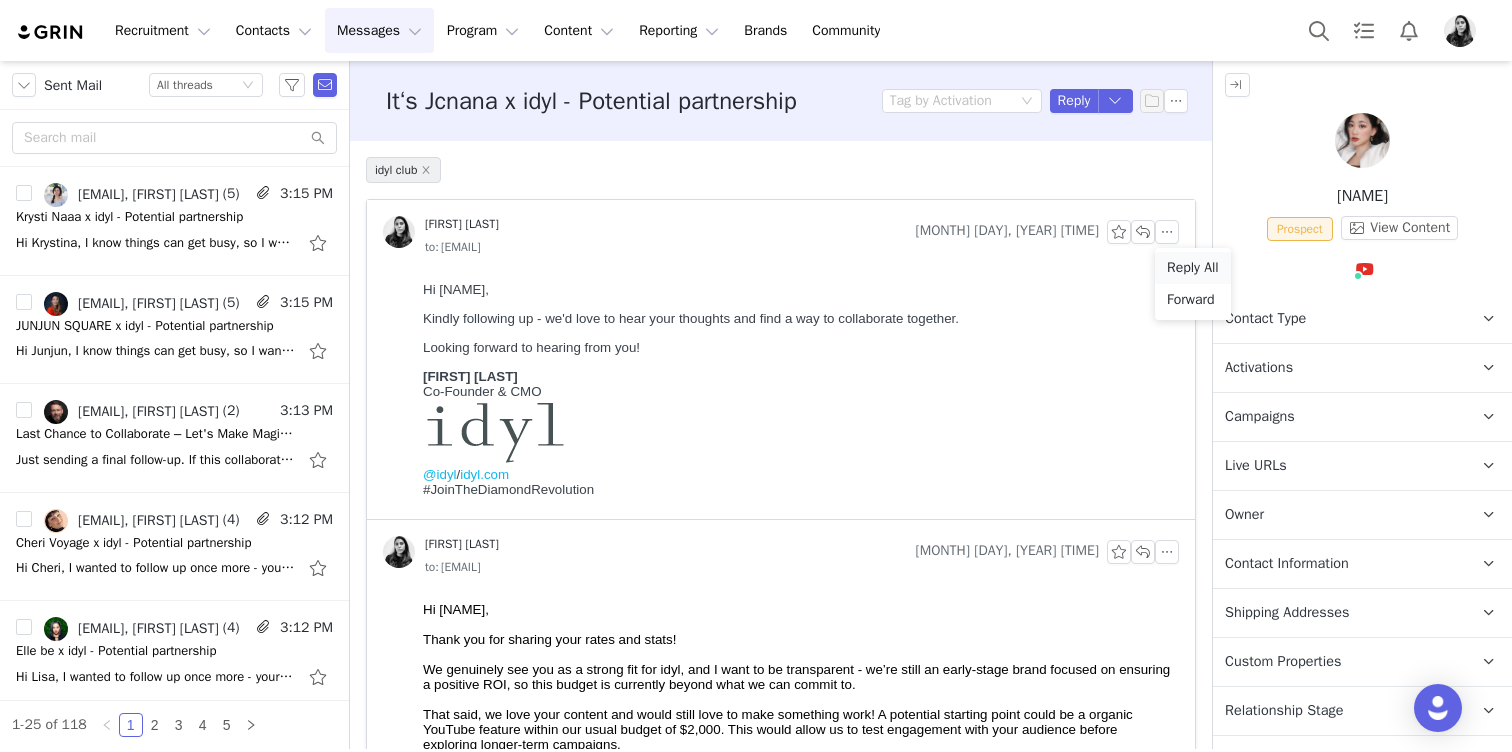 click on "Reply All" at bounding box center (1193, 268) 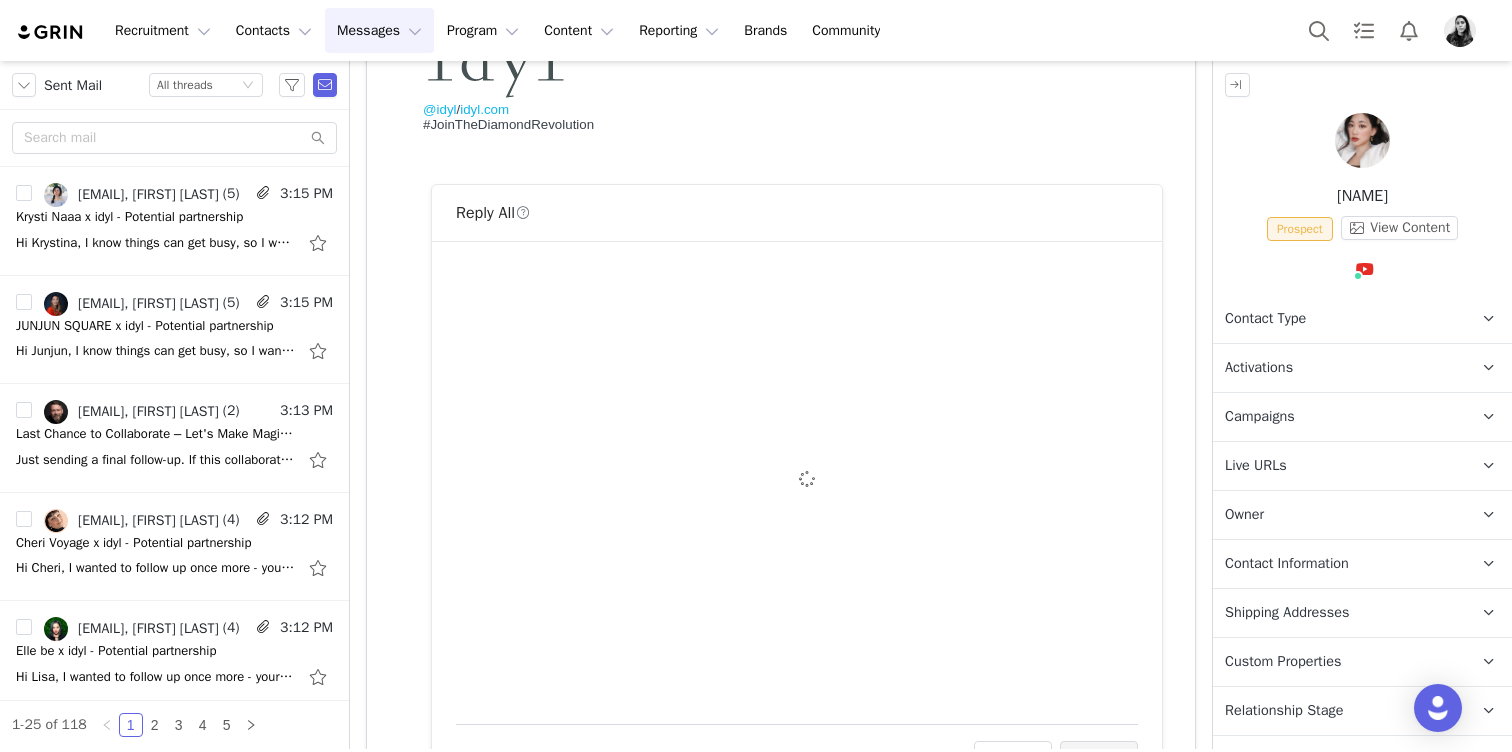 scroll, scrollTop: 479, scrollLeft: 0, axis: vertical 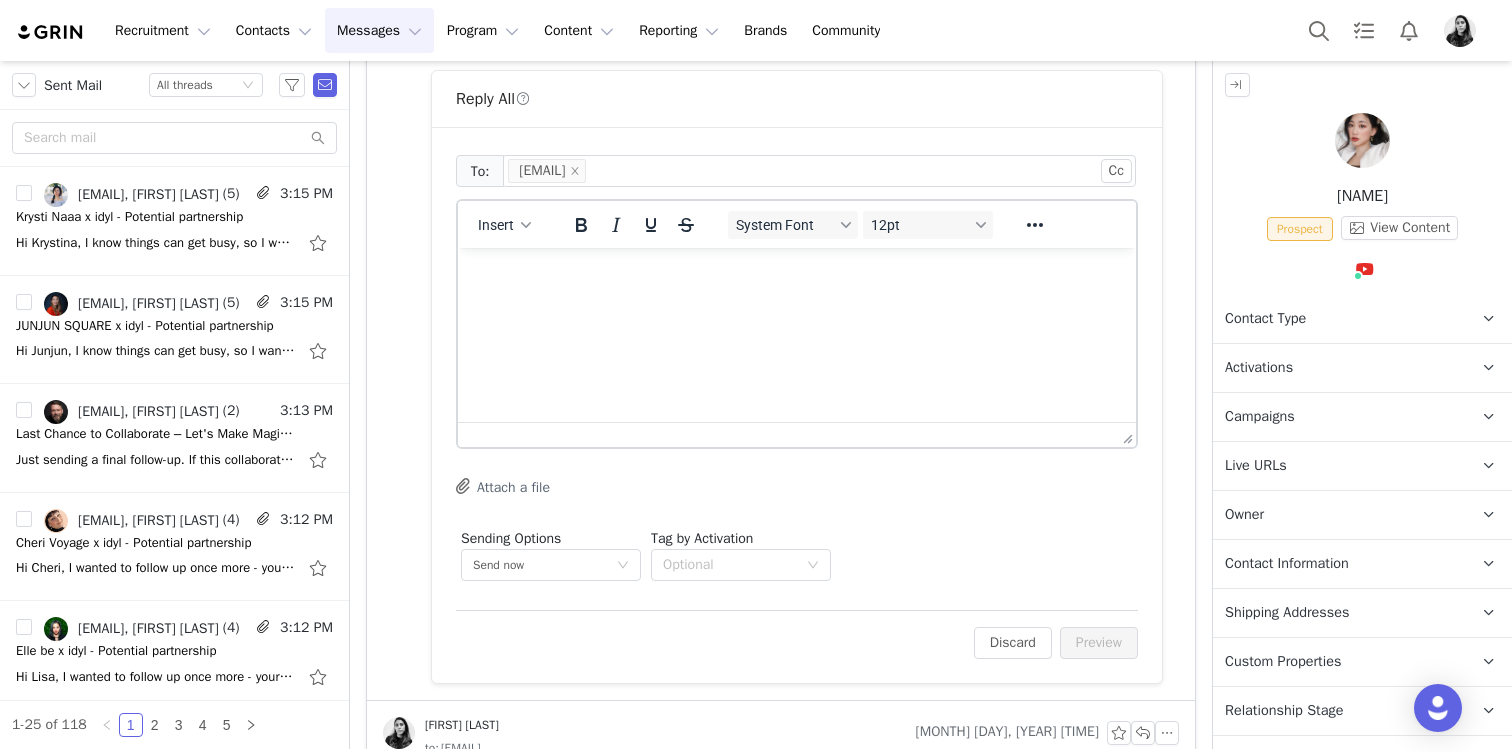 click at bounding box center (797, 275) 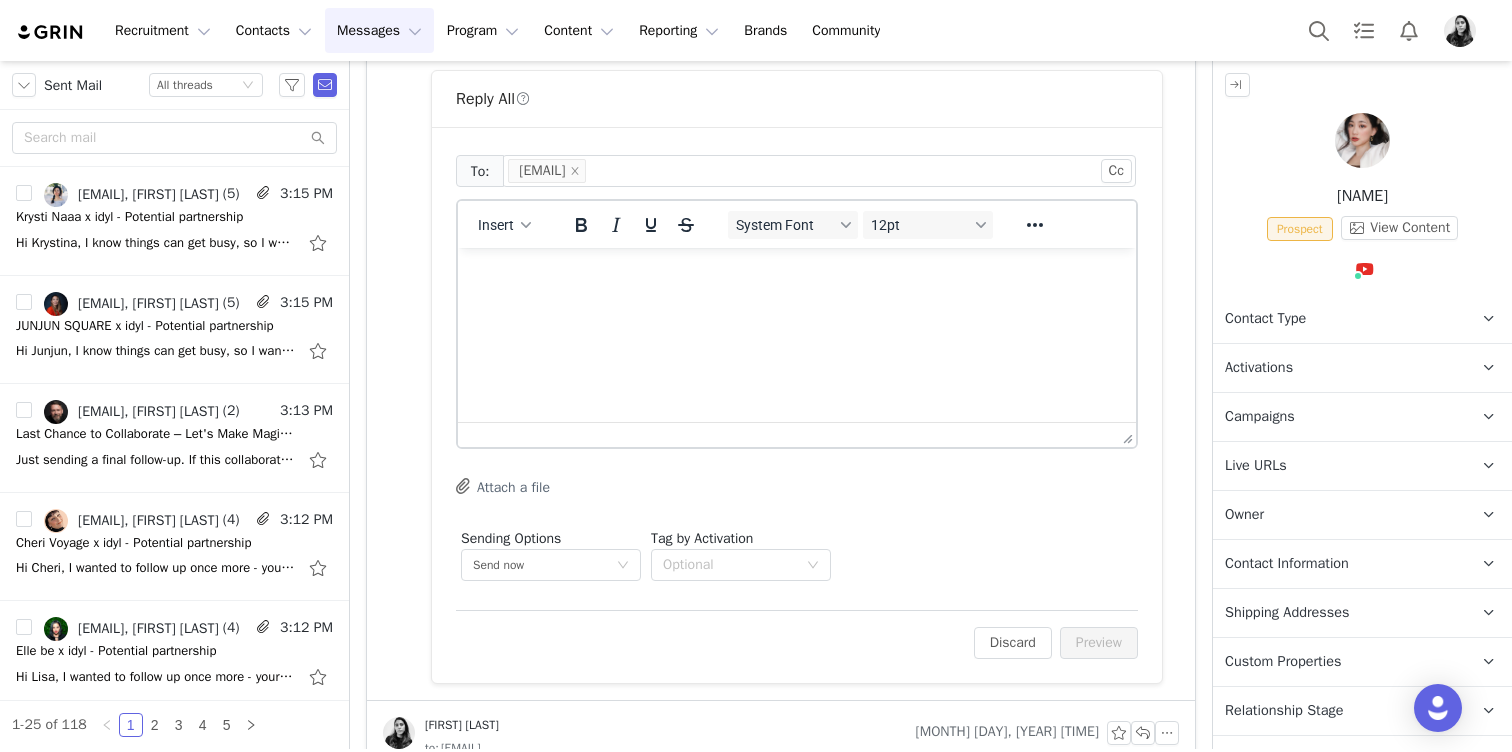 type 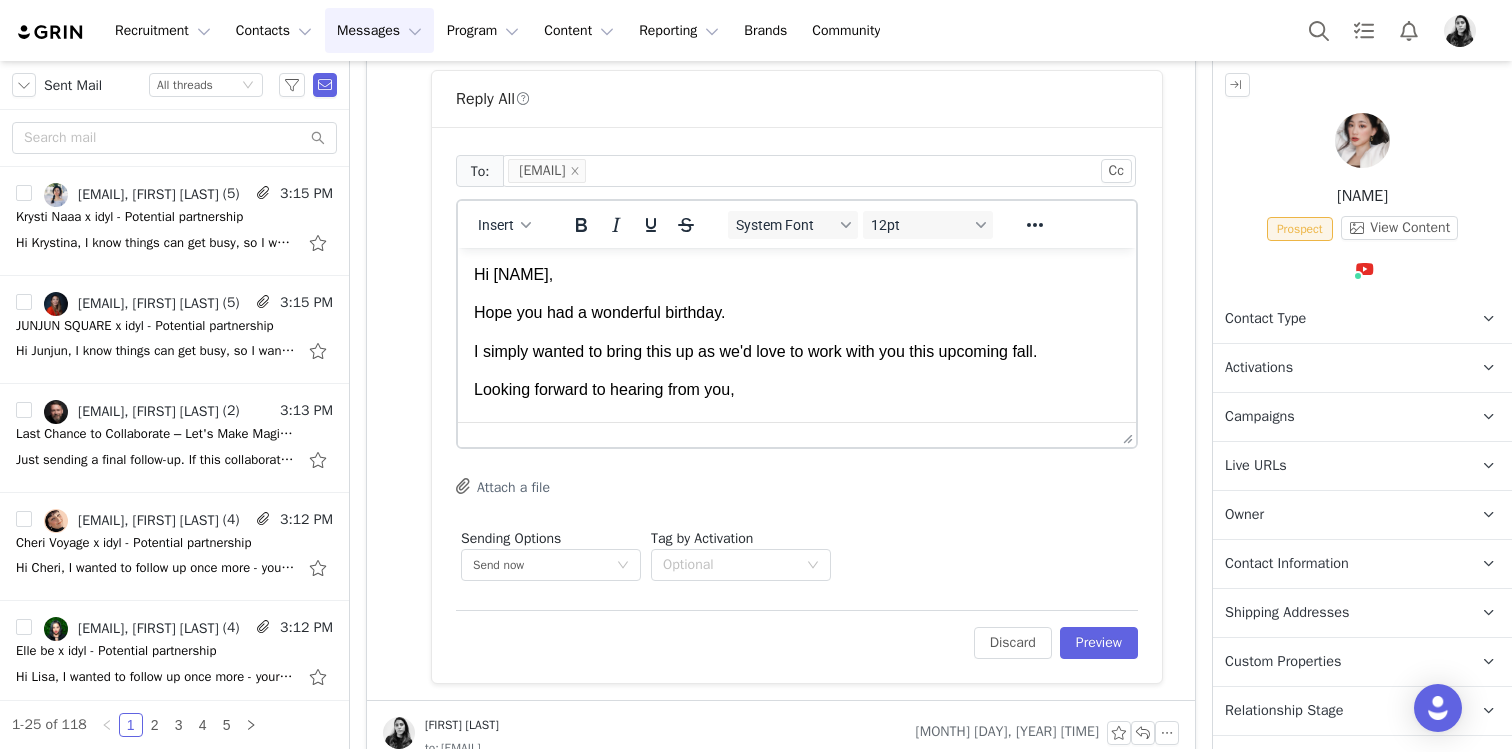 scroll, scrollTop: 18, scrollLeft: 0, axis: vertical 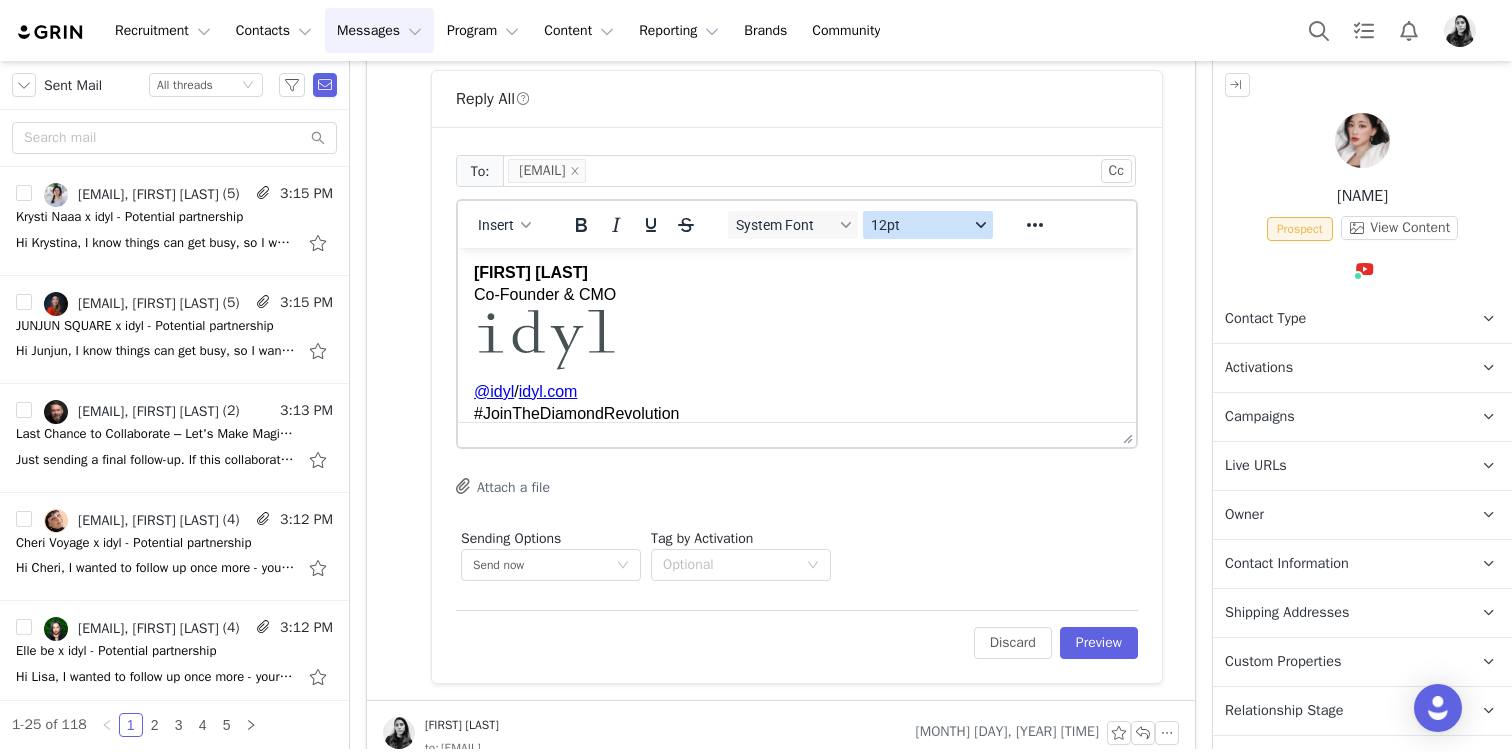 click on "12pt" at bounding box center (928, 225) 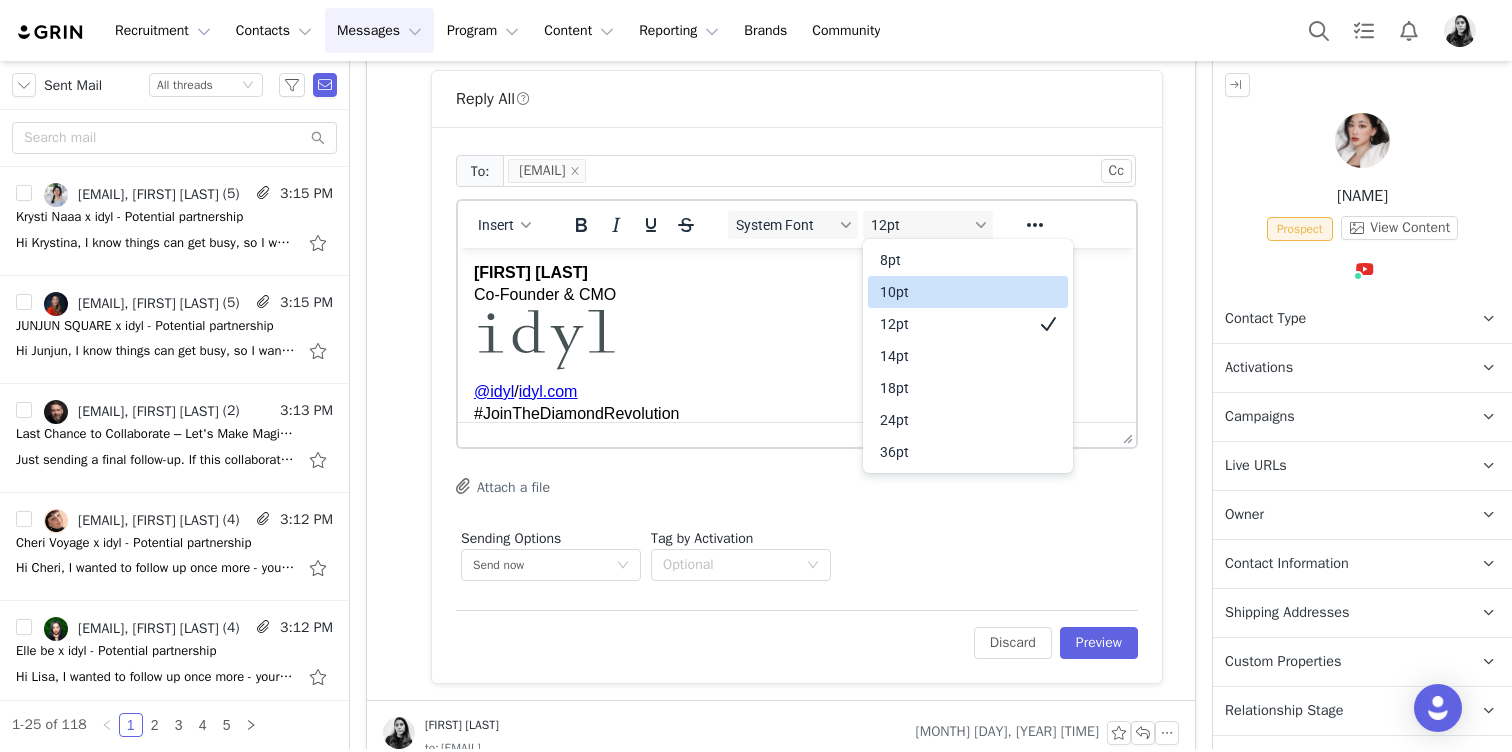 click on "10pt" at bounding box center [954, 292] 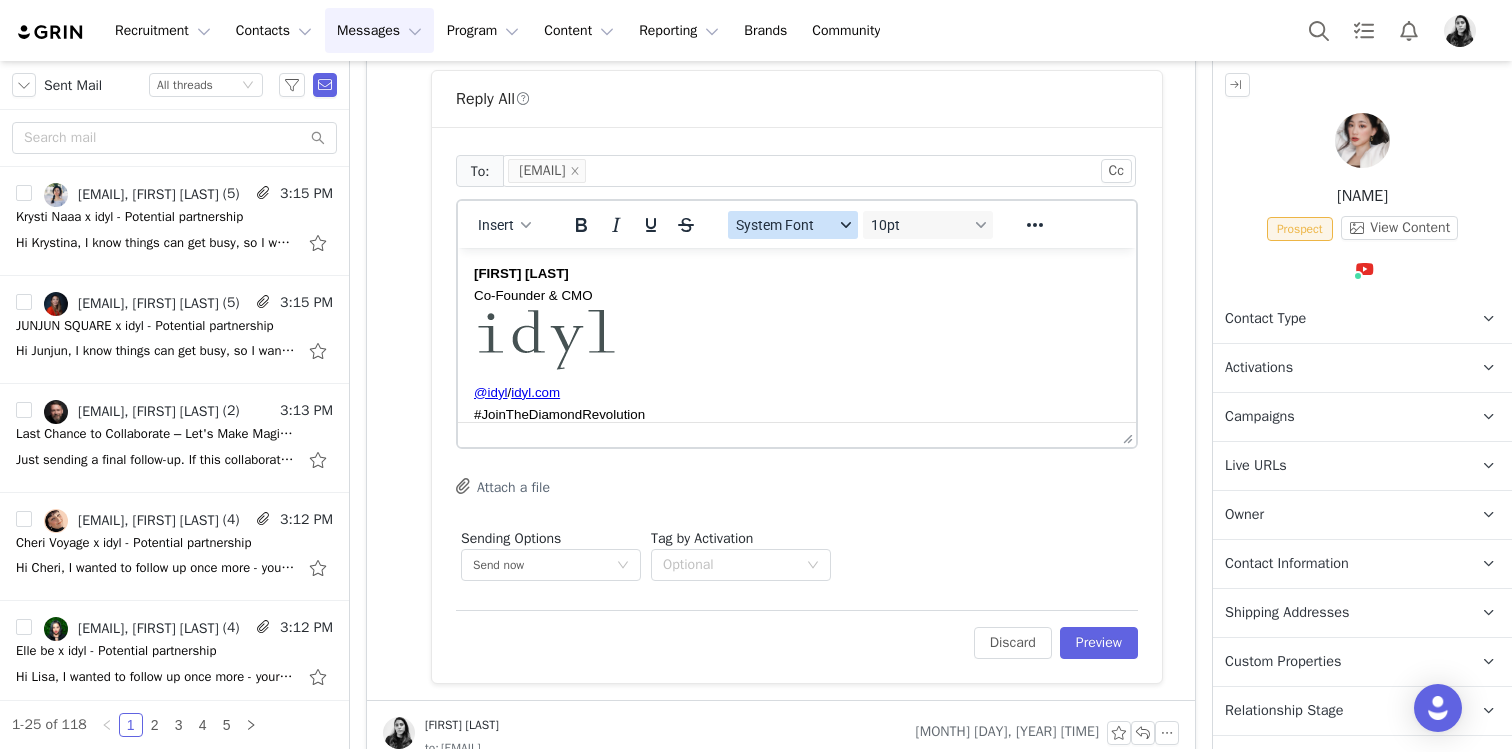 click on "System Font" at bounding box center (793, 225) 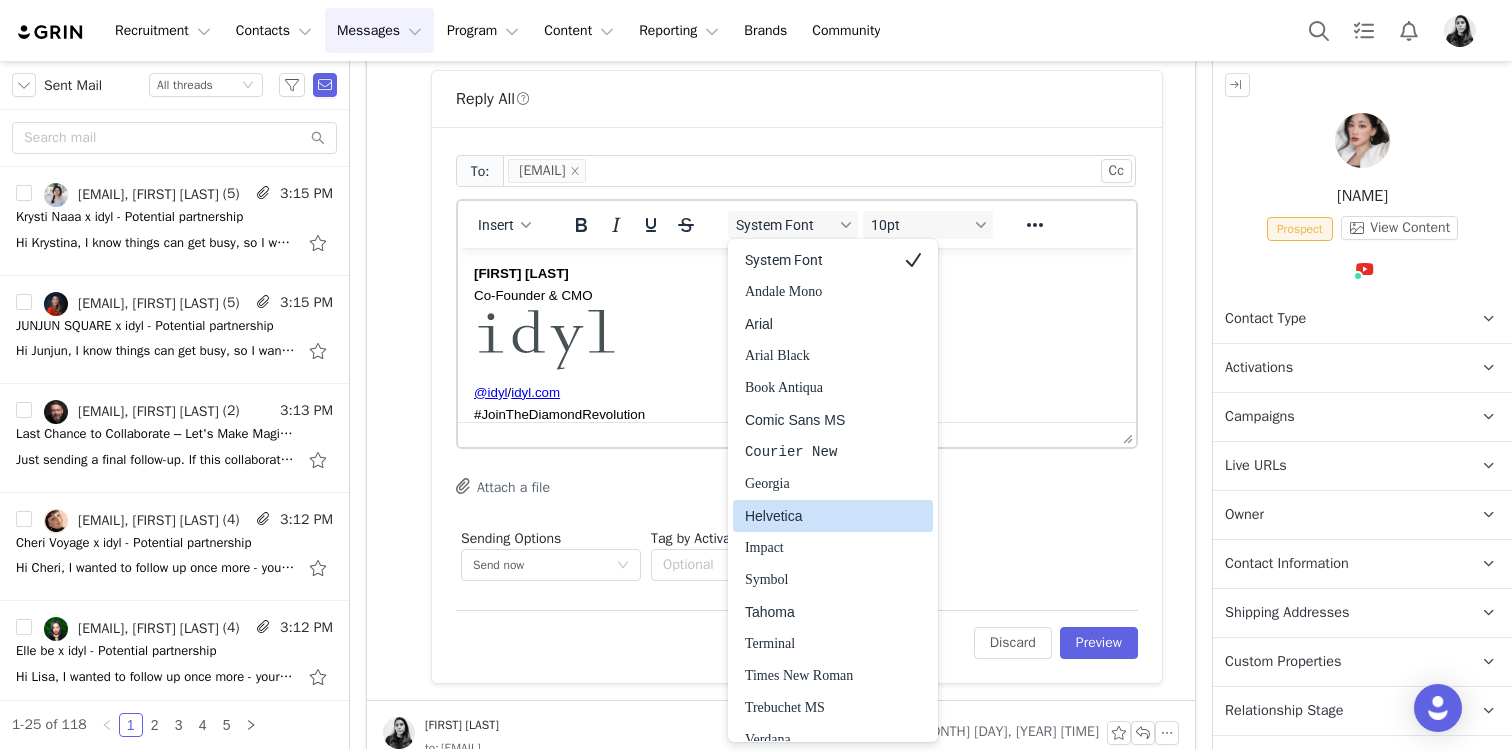 click on "Helvetica" at bounding box center [819, 516] 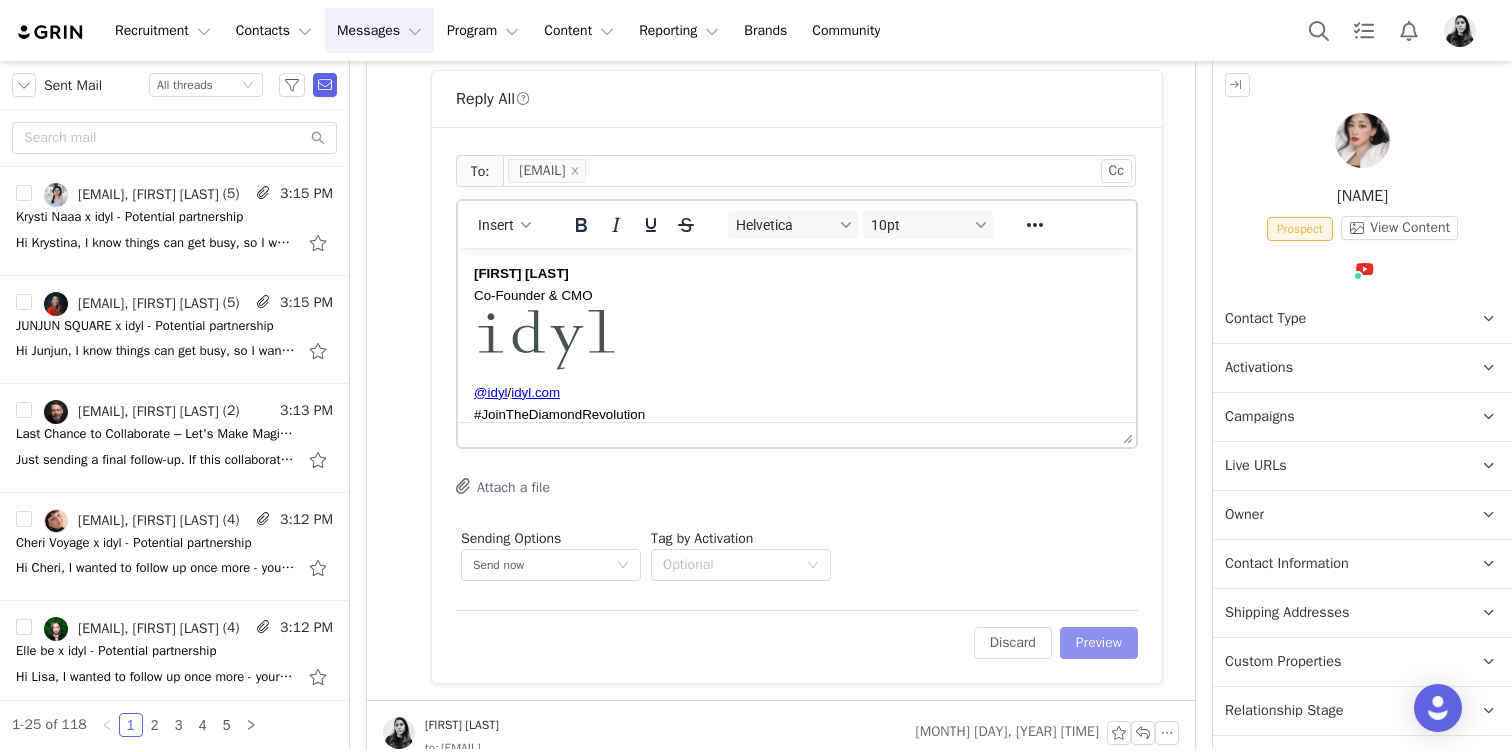 click on "Preview" at bounding box center [1099, 643] 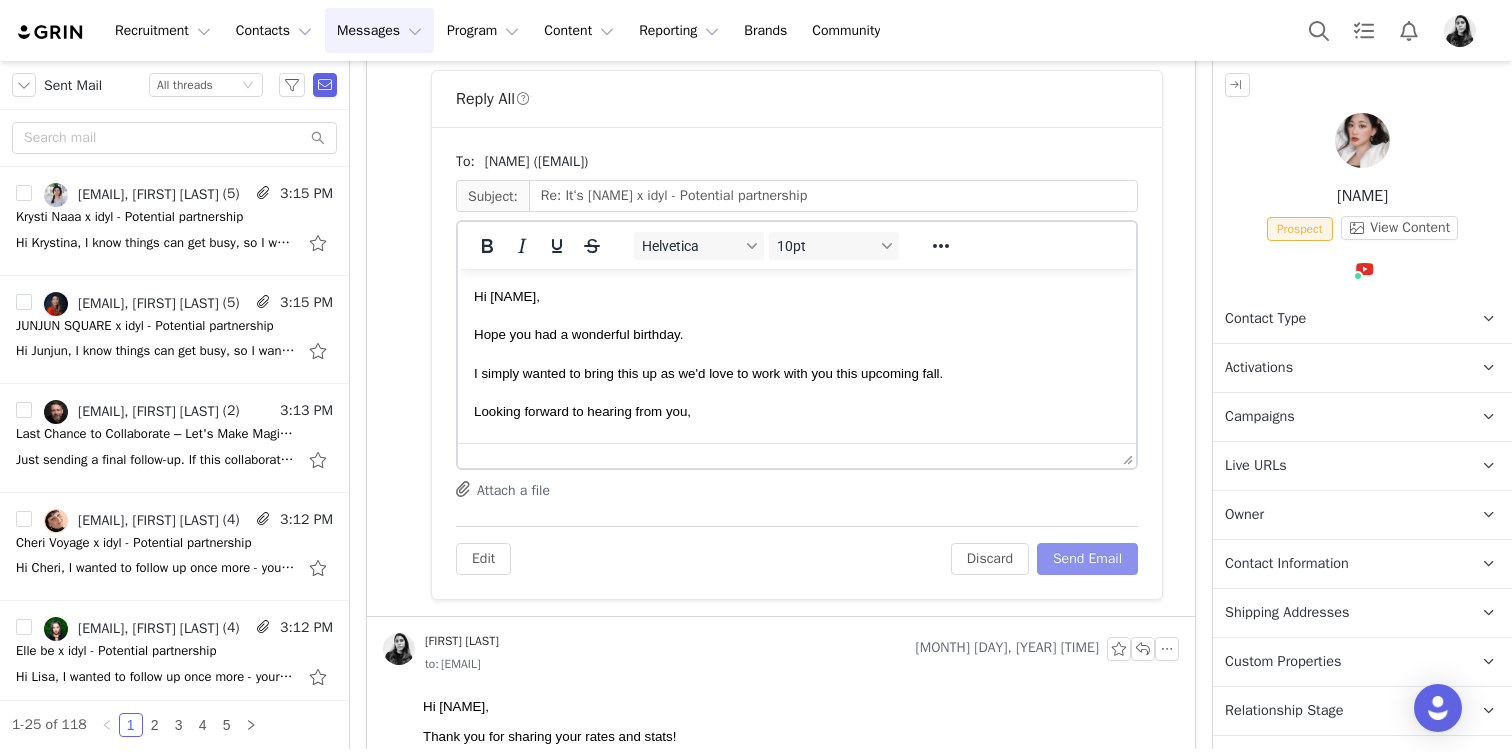 scroll, scrollTop: 0, scrollLeft: 0, axis: both 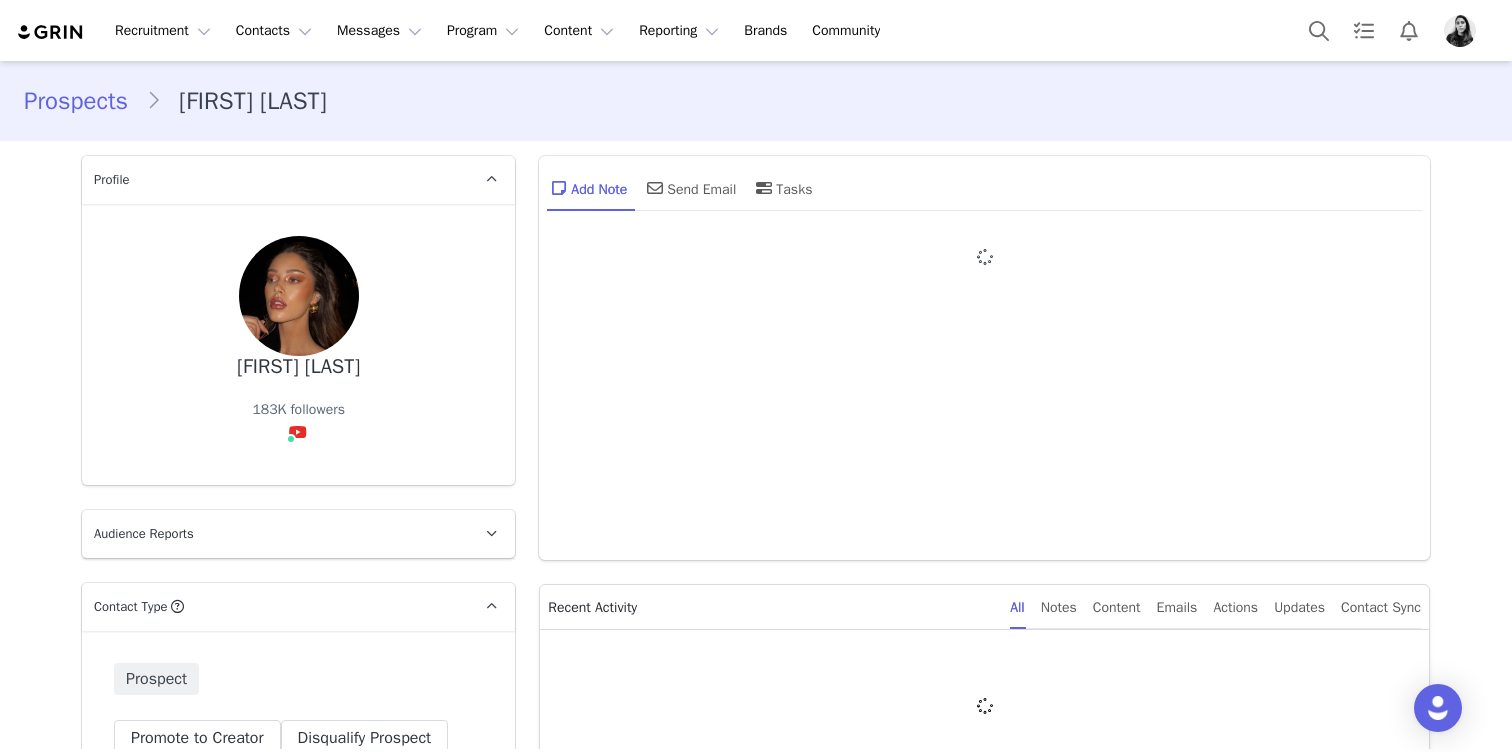 type on "+1 (United States)" 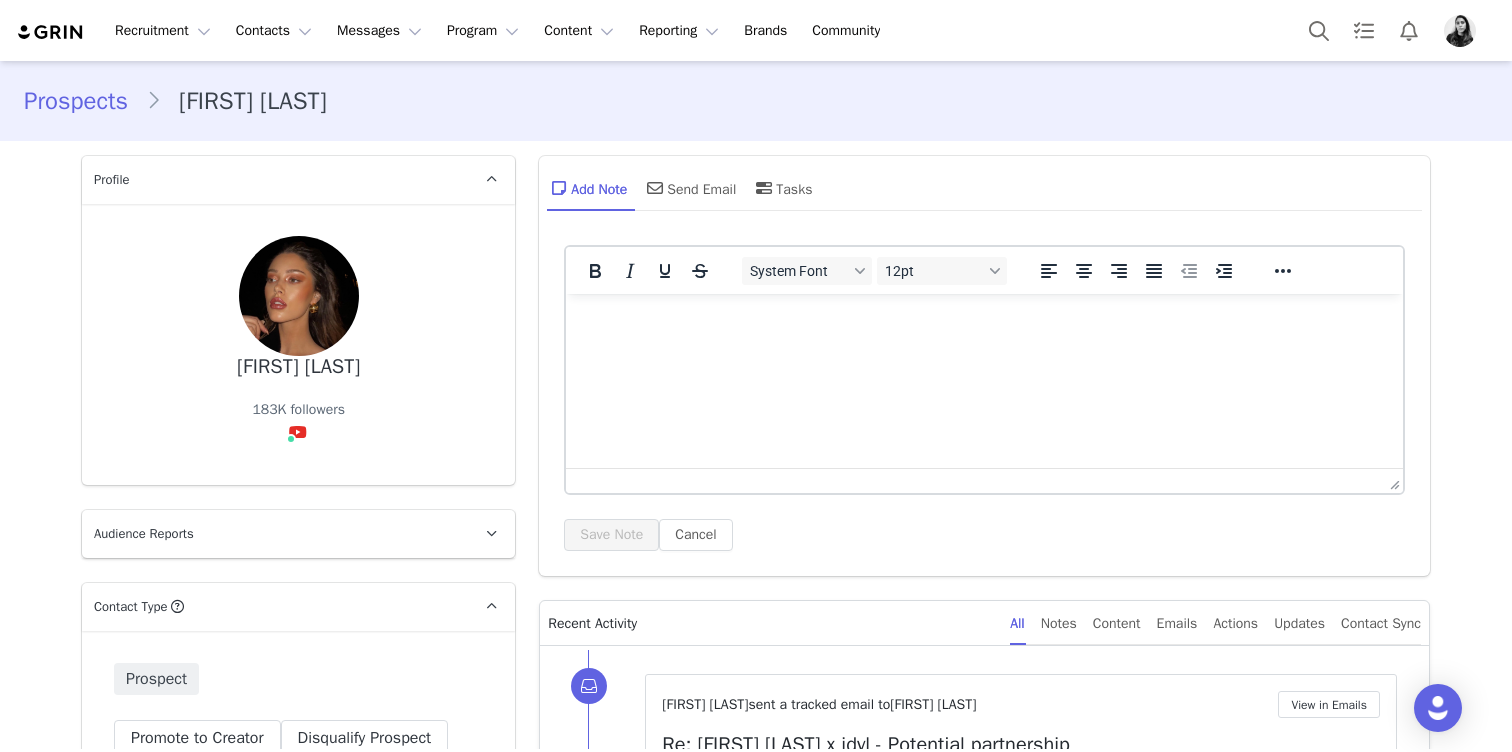 scroll, scrollTop: 0, scrollLeft: 0, axis: both 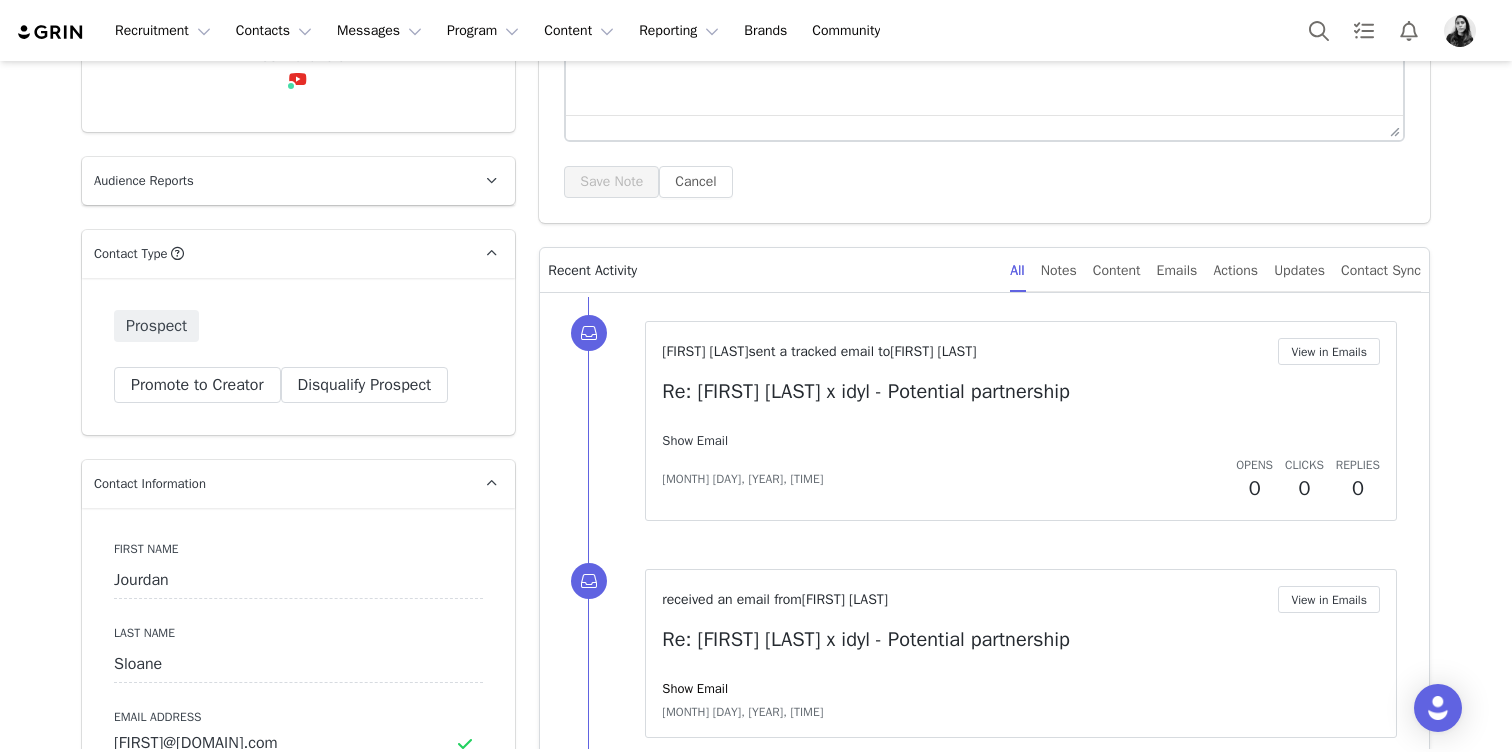 click on "Show Email" at bounding box center (695, 440) 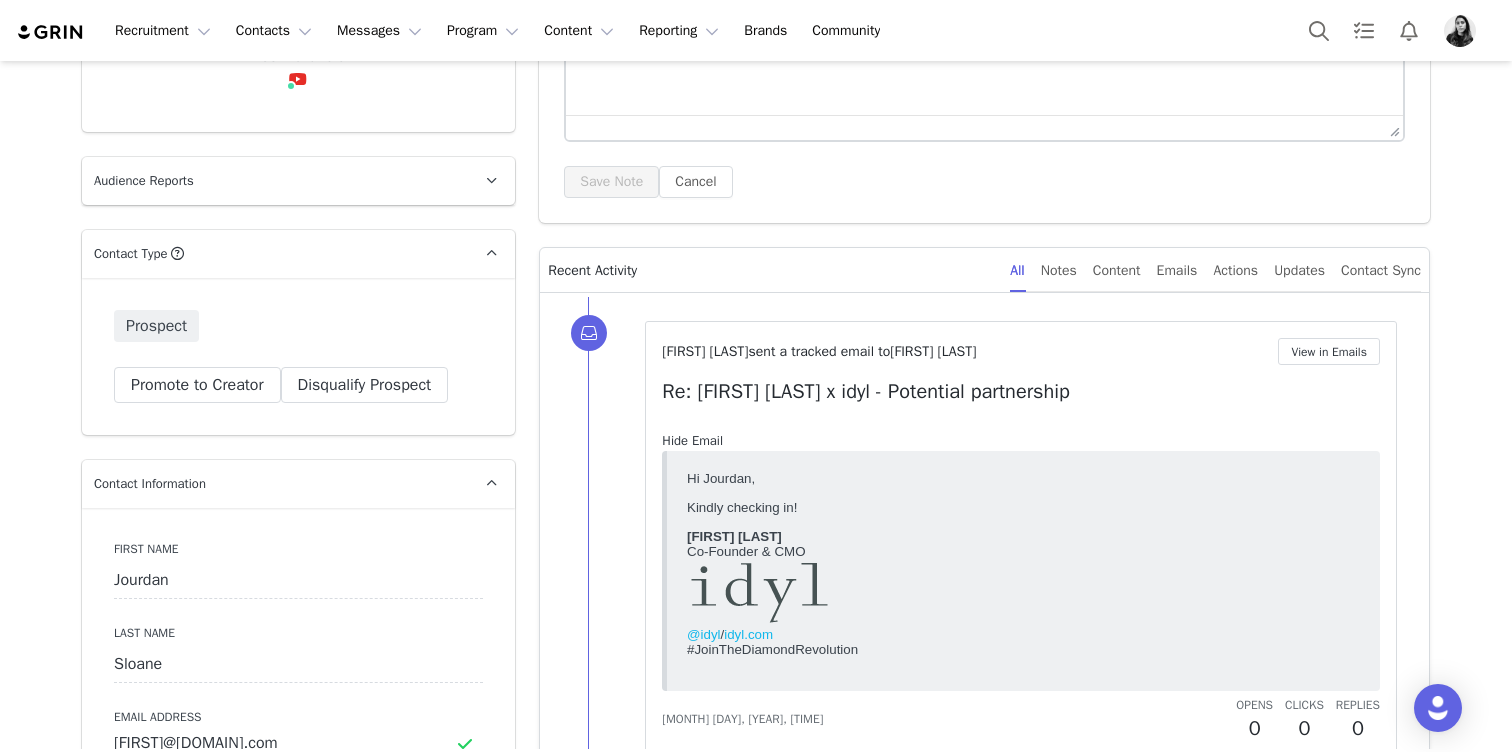 scroll, scrollTop: 0, scrollLeft: 0, axis: both 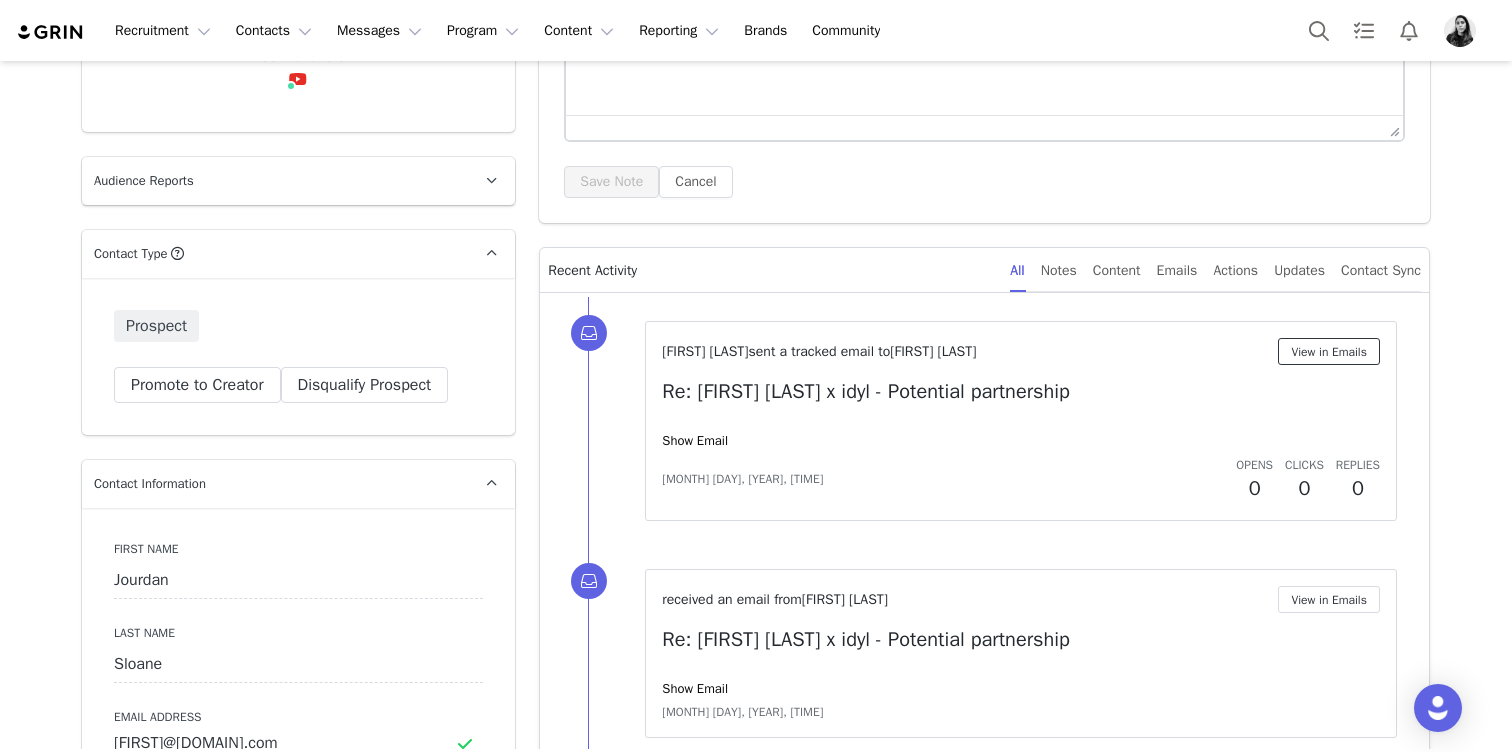 click on "View in Emails" at bounding box center (1329, 351) 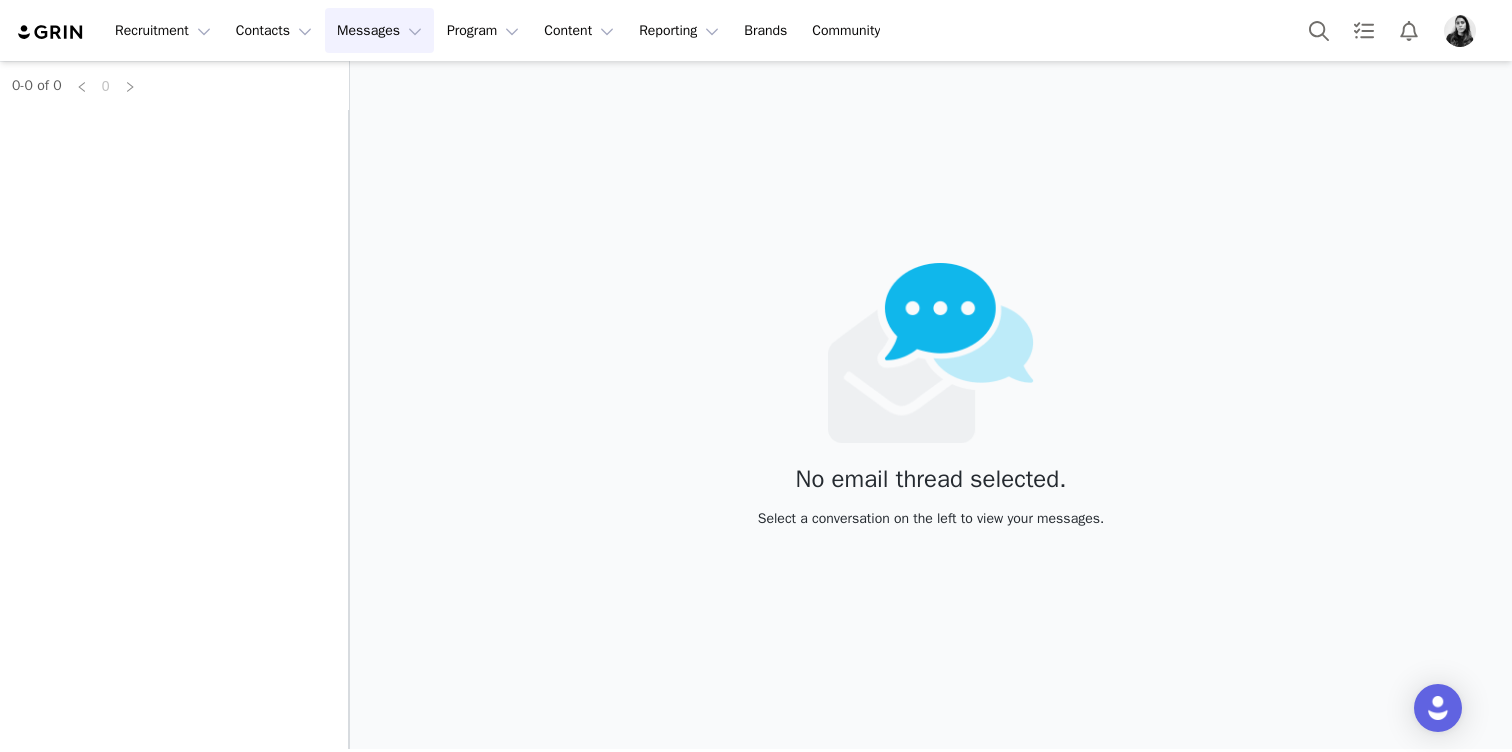 scroll, scrollTop: 0, scrollLeft: 0, axis: both 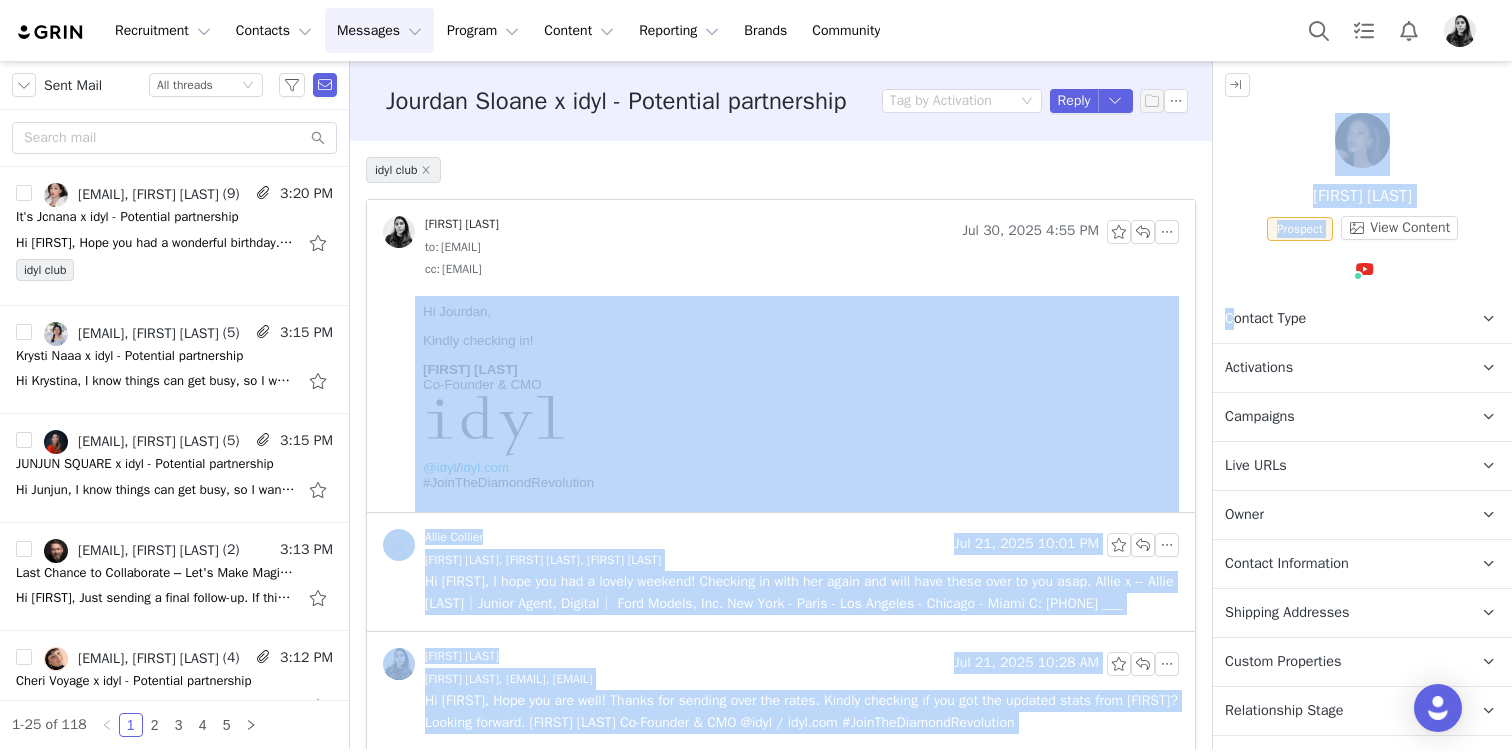 drag, startPoint x: 1182, startPoint y: 316, endPoint x: 1231, endPoint y: 317, distance: 49.010204 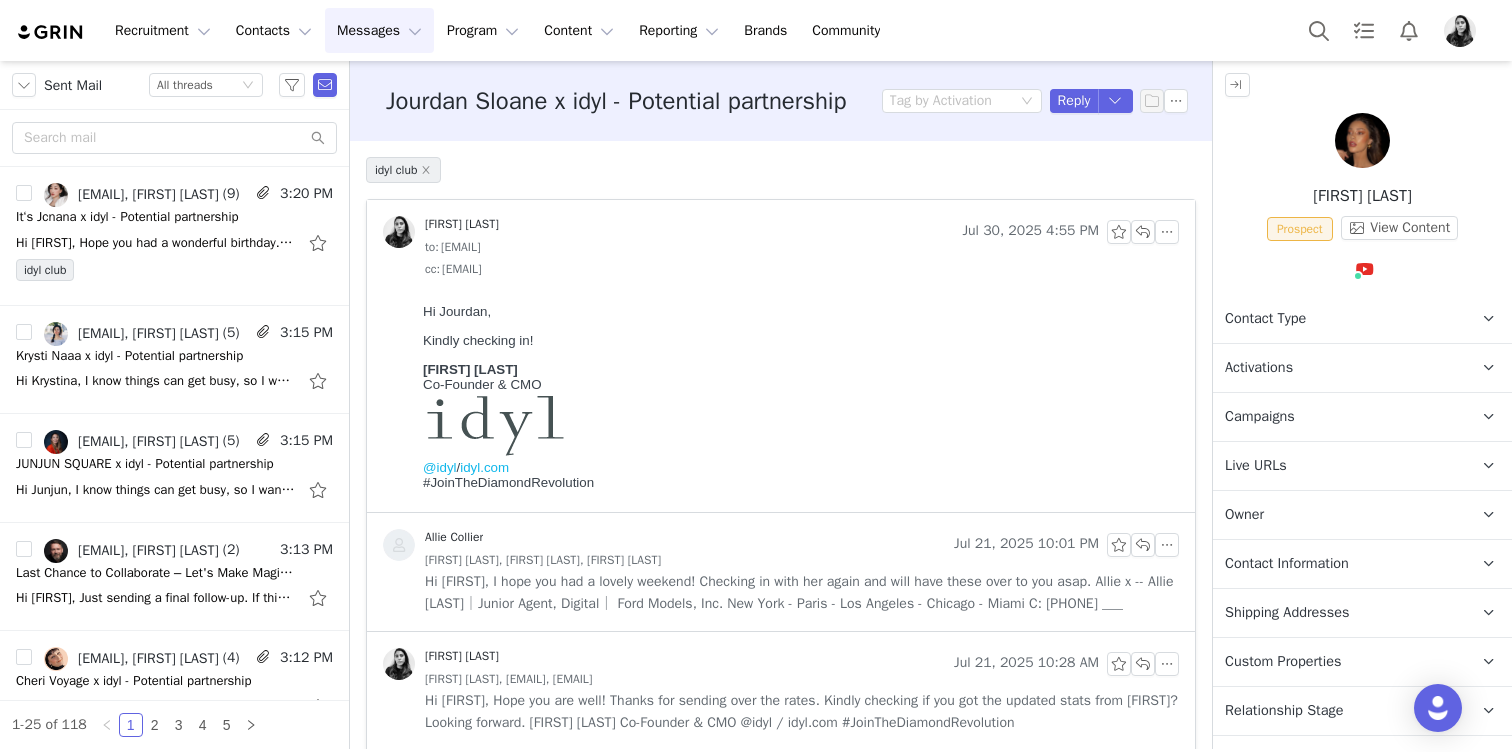 click on "Hi Jourdan," at bounding box center (797, 311) 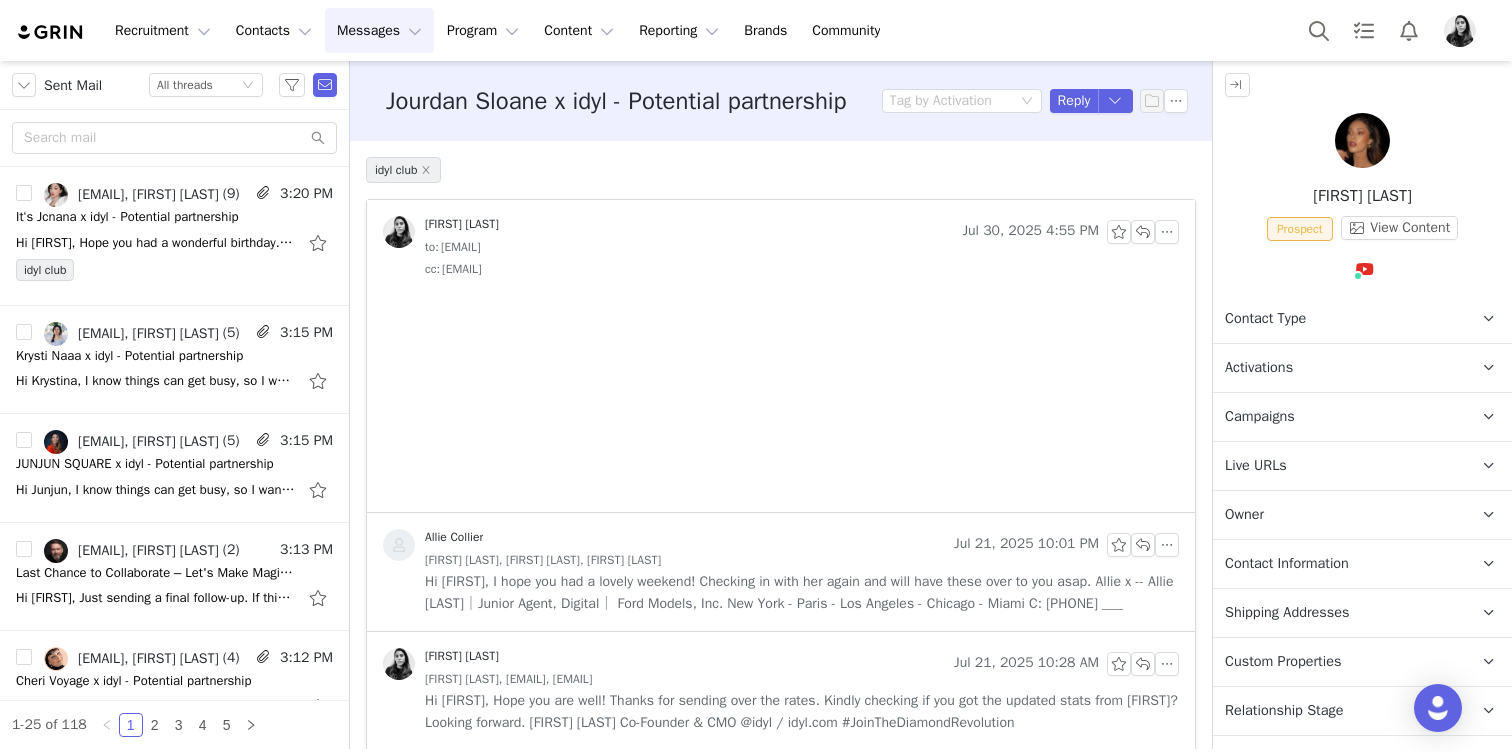 scroll, scrollTop: 0, scrollLeft: 0, axis: both 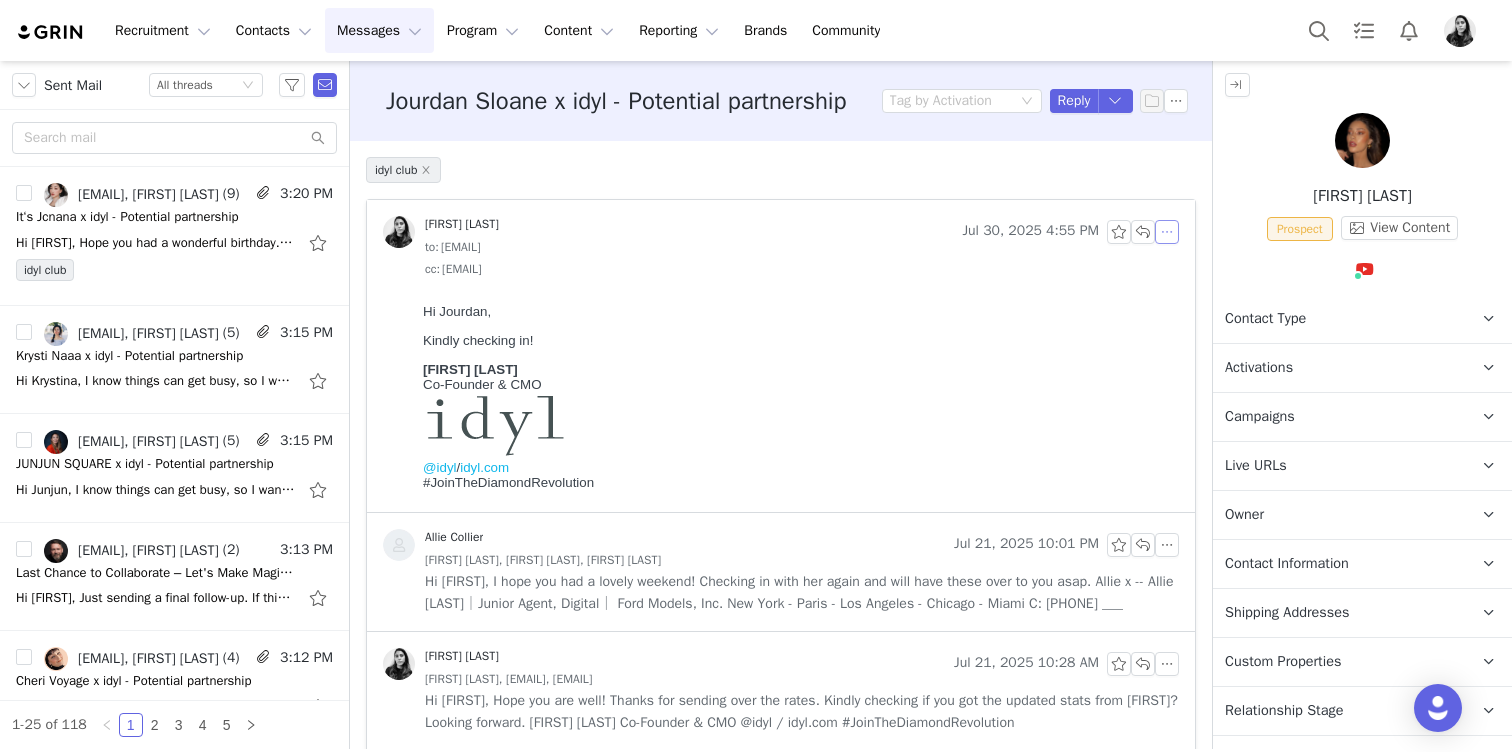 click at bounding box center (1167, 232) 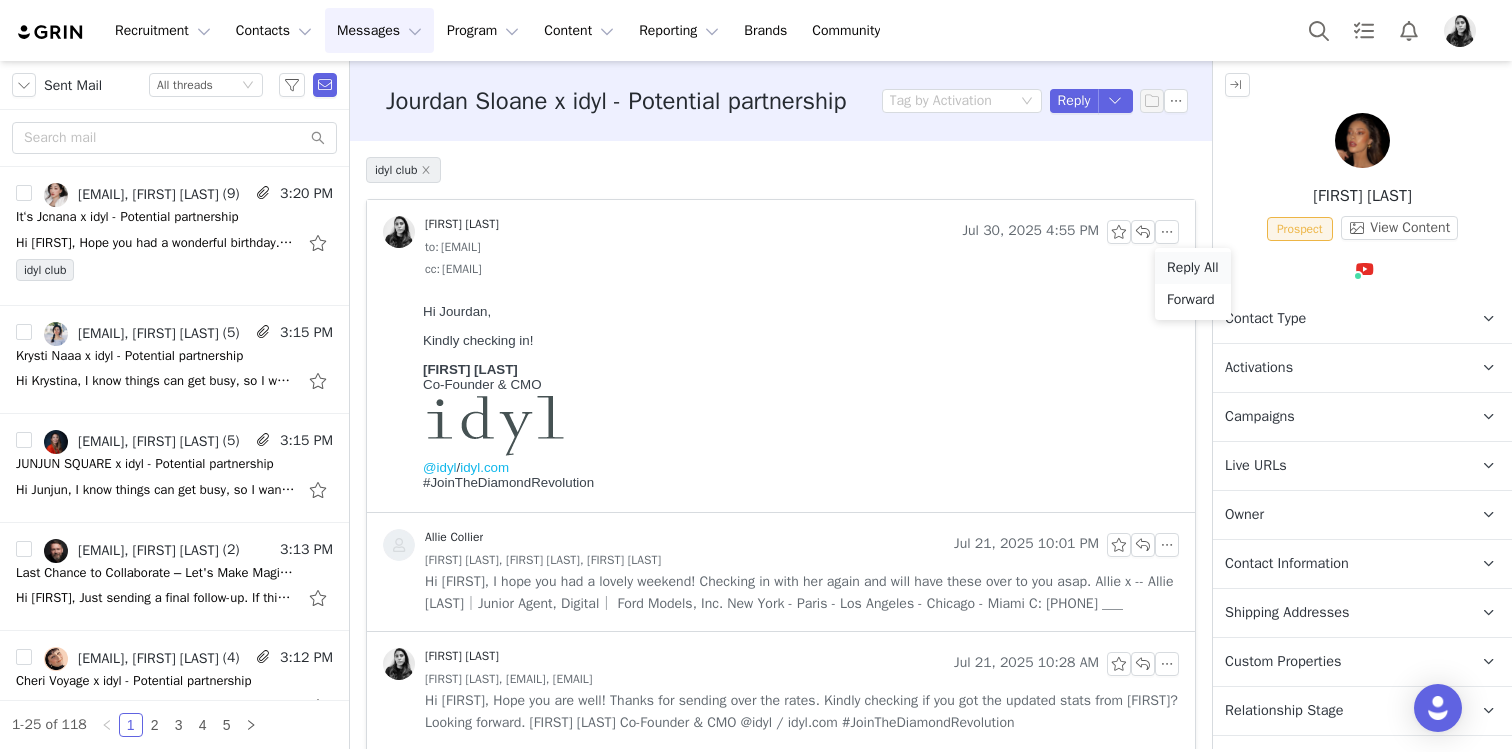 click on "Reply All" at bounding box center (1193, 268) 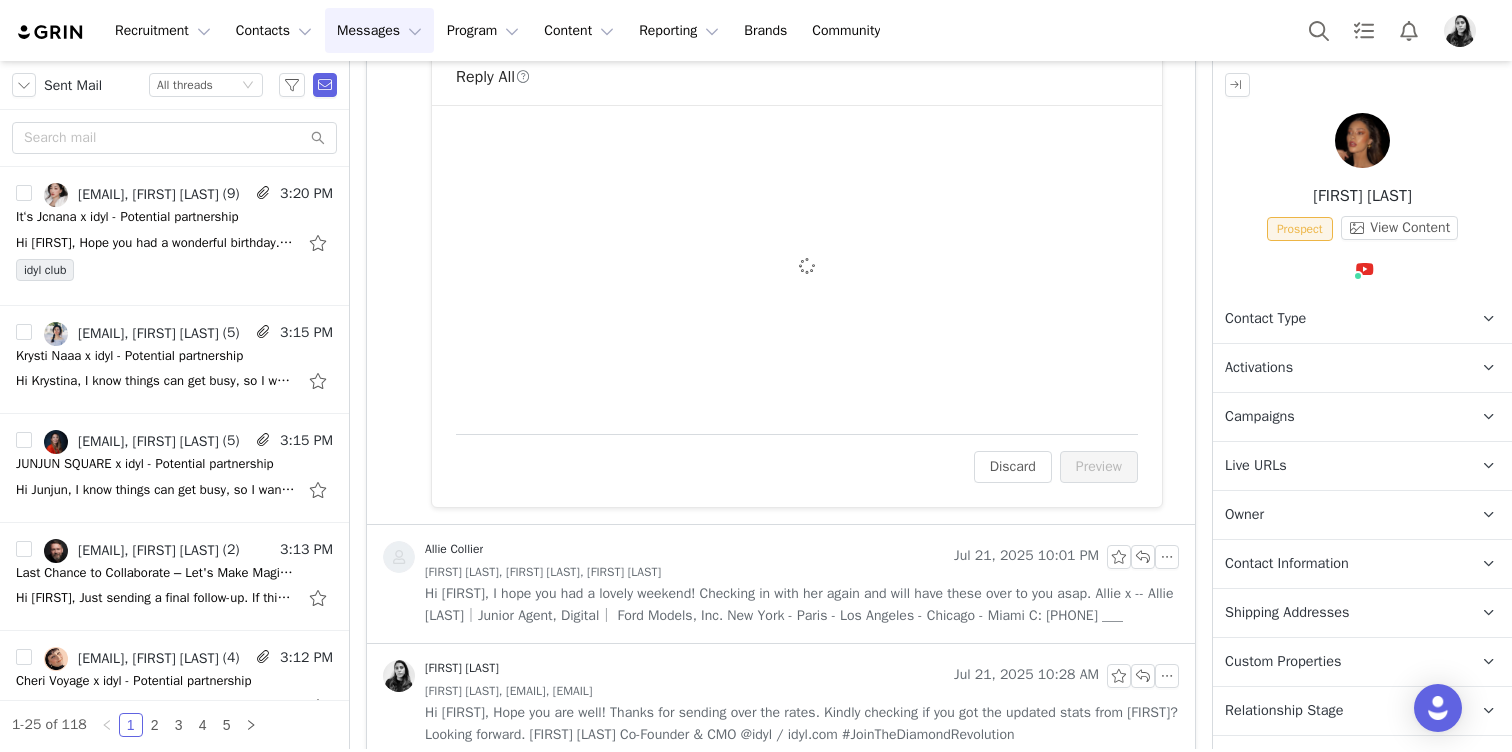 scroll, scrollTop: 496, scrollLeft: 0, axis: vertical 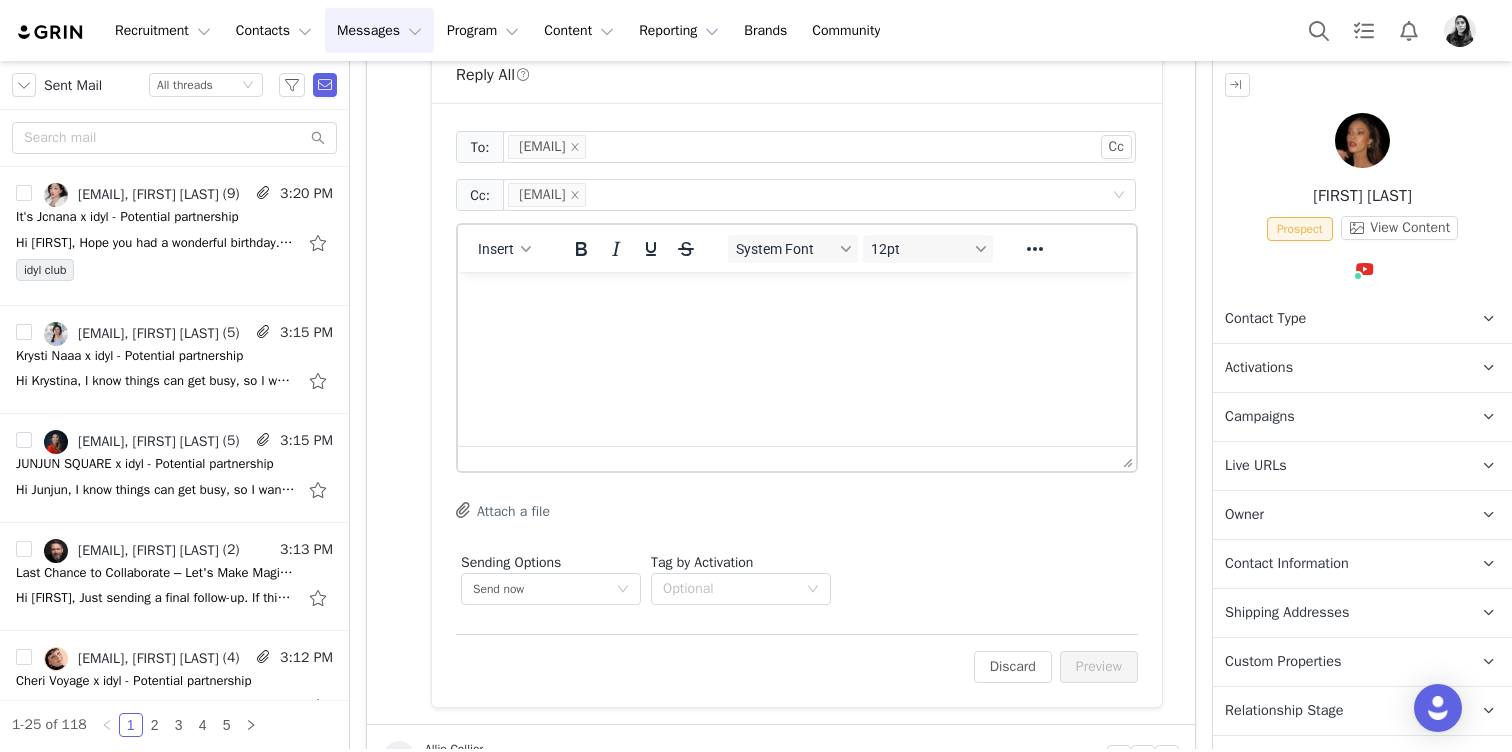 click at bounding box center (797, 299) 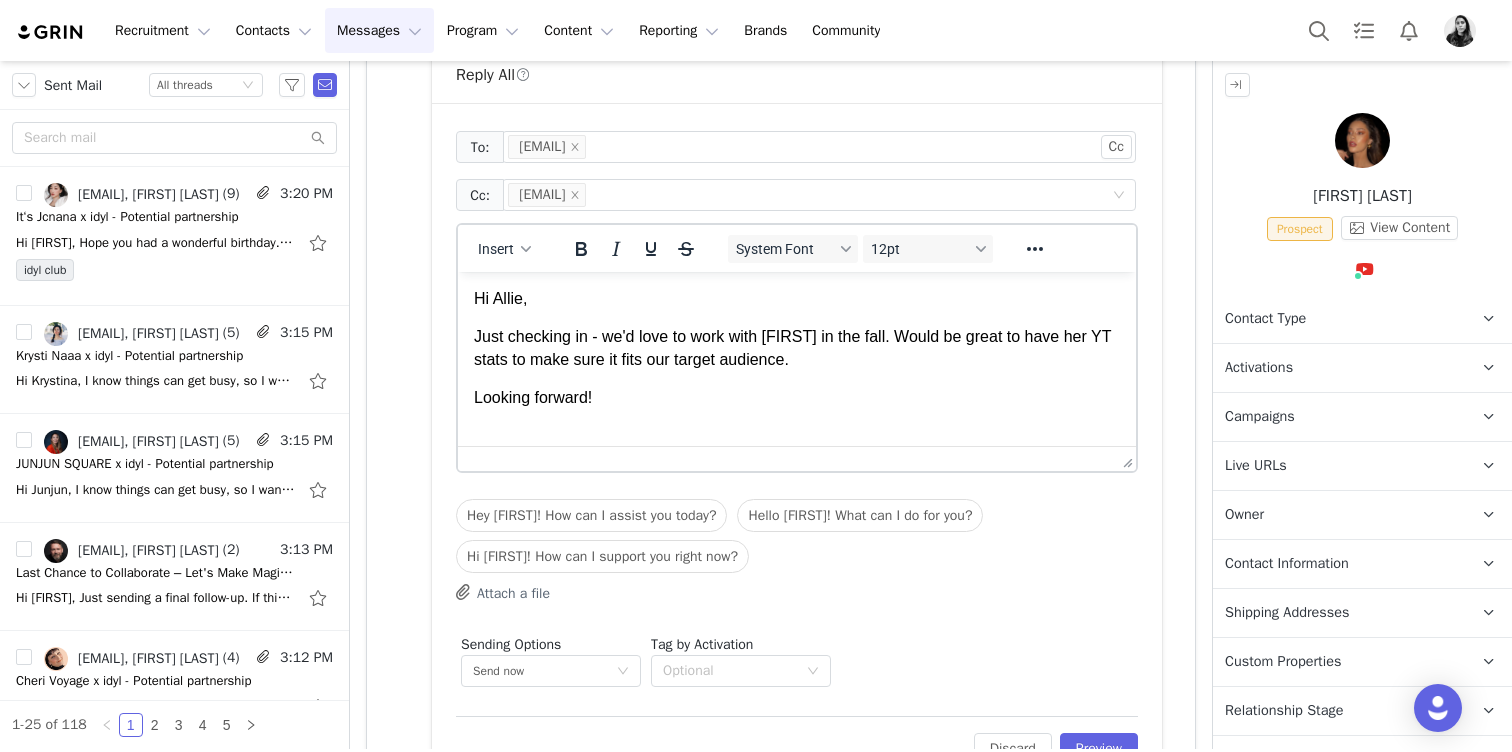 scroll, scrollTop: 2, scrollLeft: 0, axis: vertical 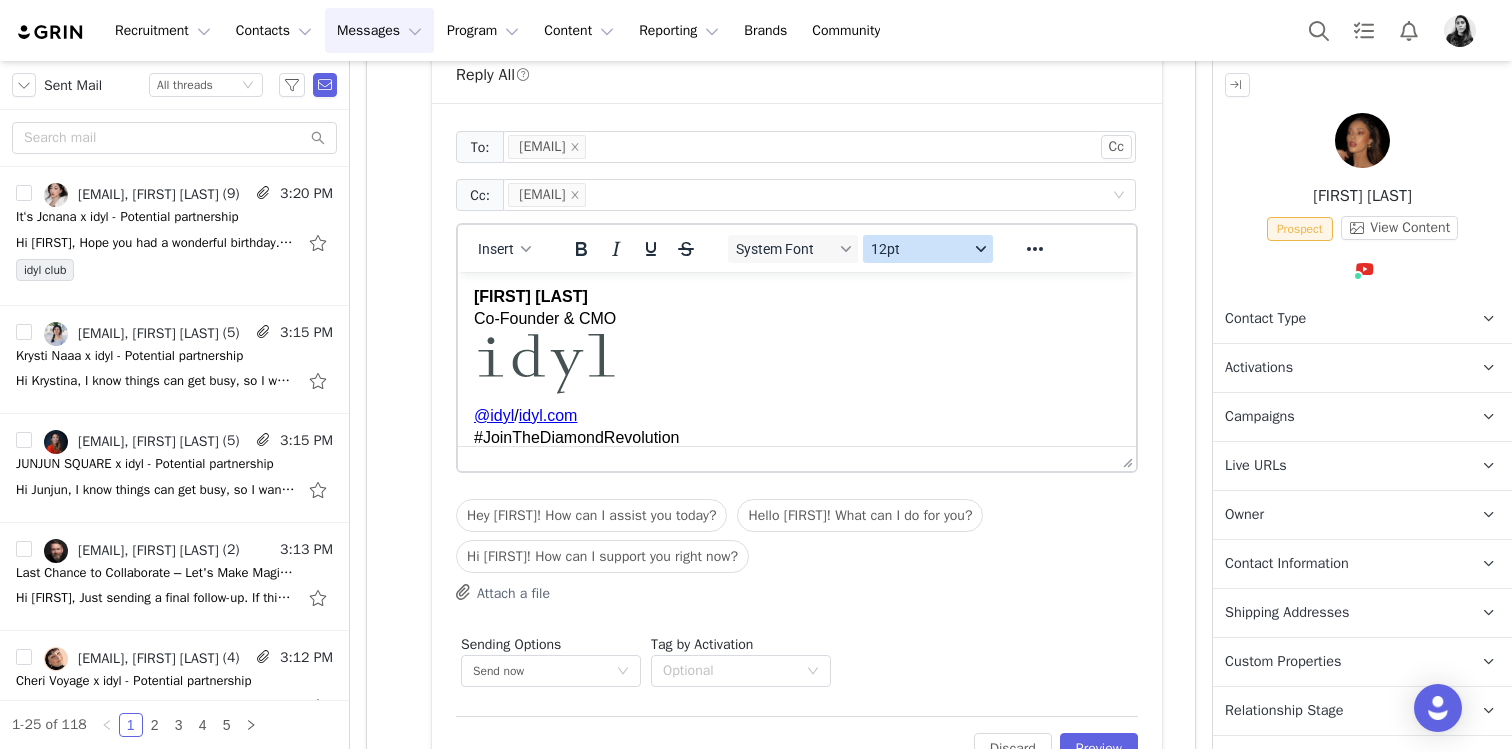 click on "System Font 12pt" at bounding box center [861, 248] 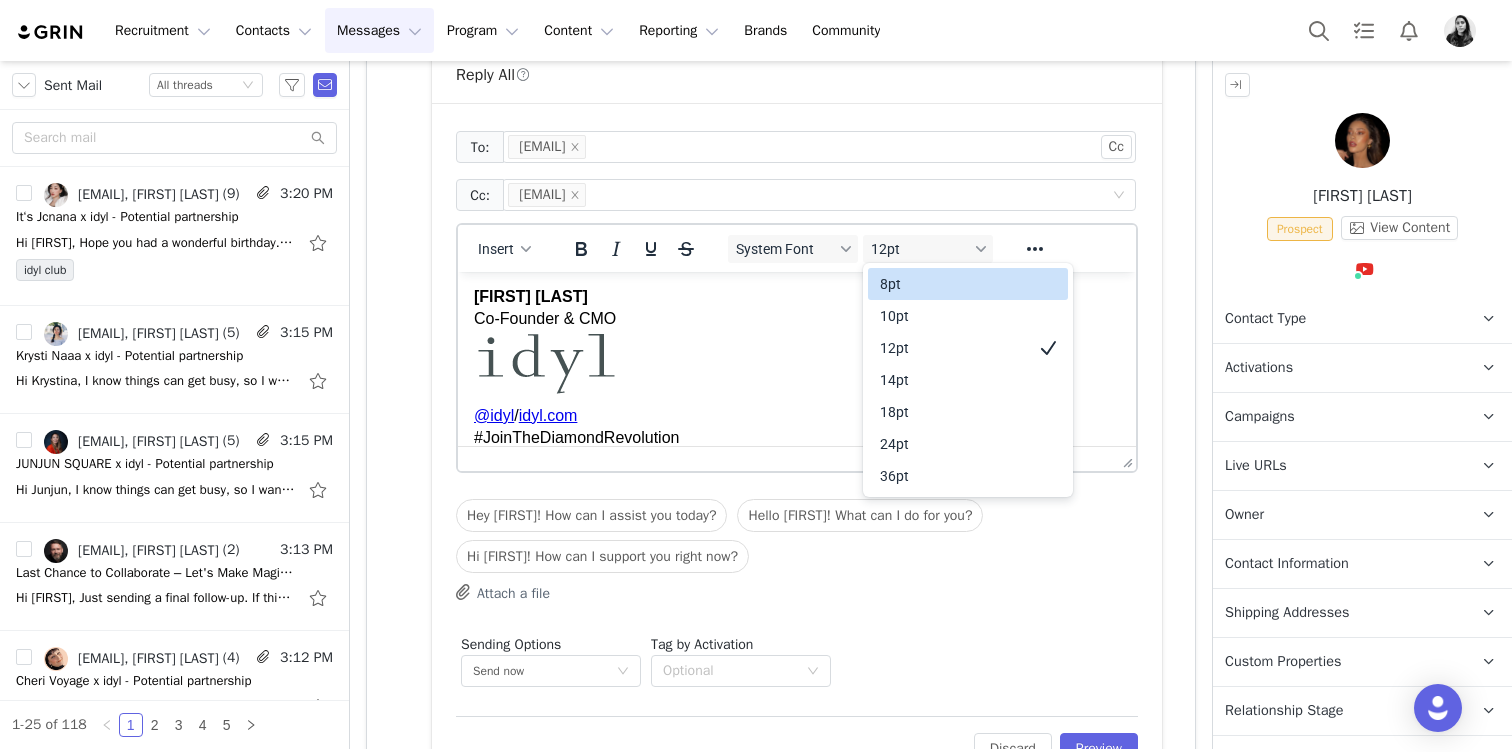 click on "10pt" at bounding box center (954, 316) 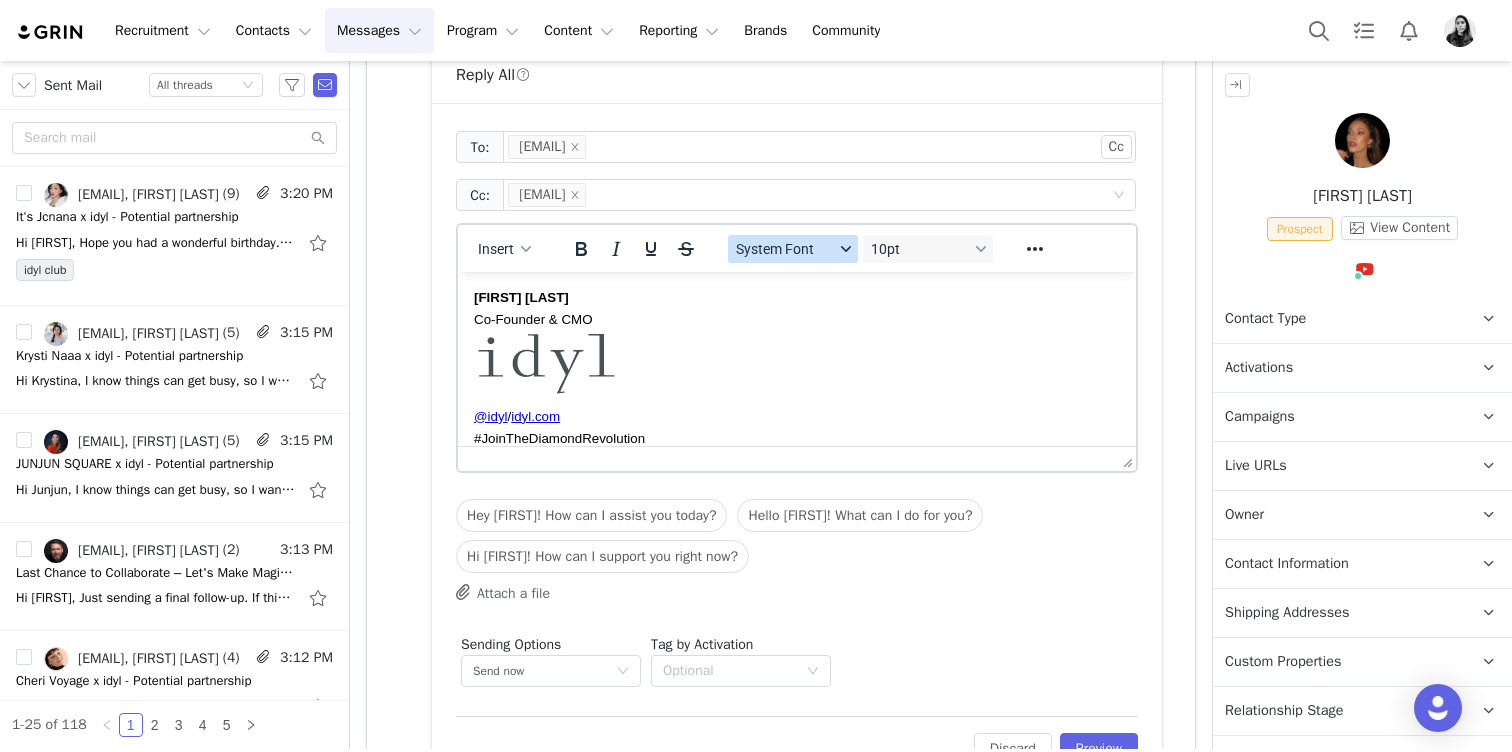 click on "System Font" at bounding box center (785, 249) 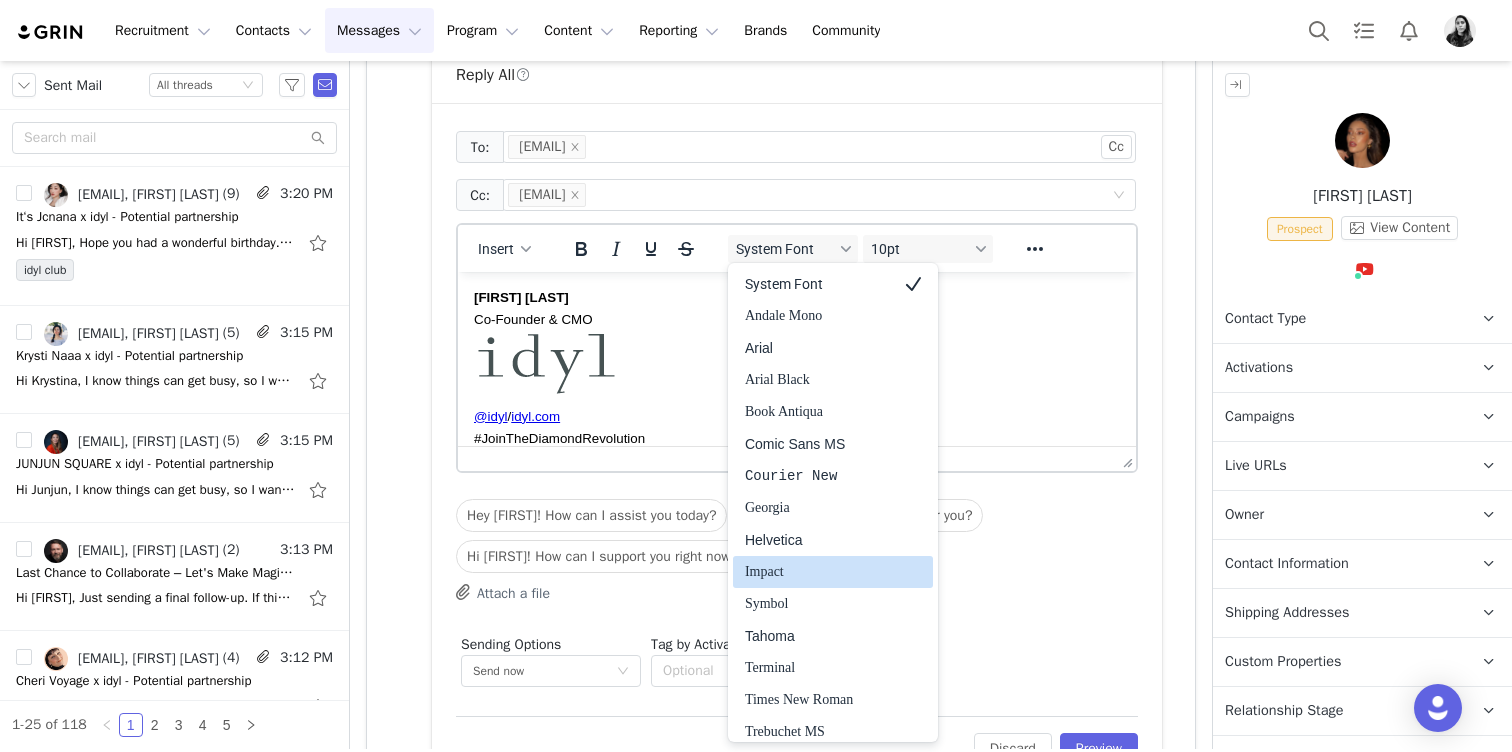click on "Helvetica" at bounding box center (819, 540) 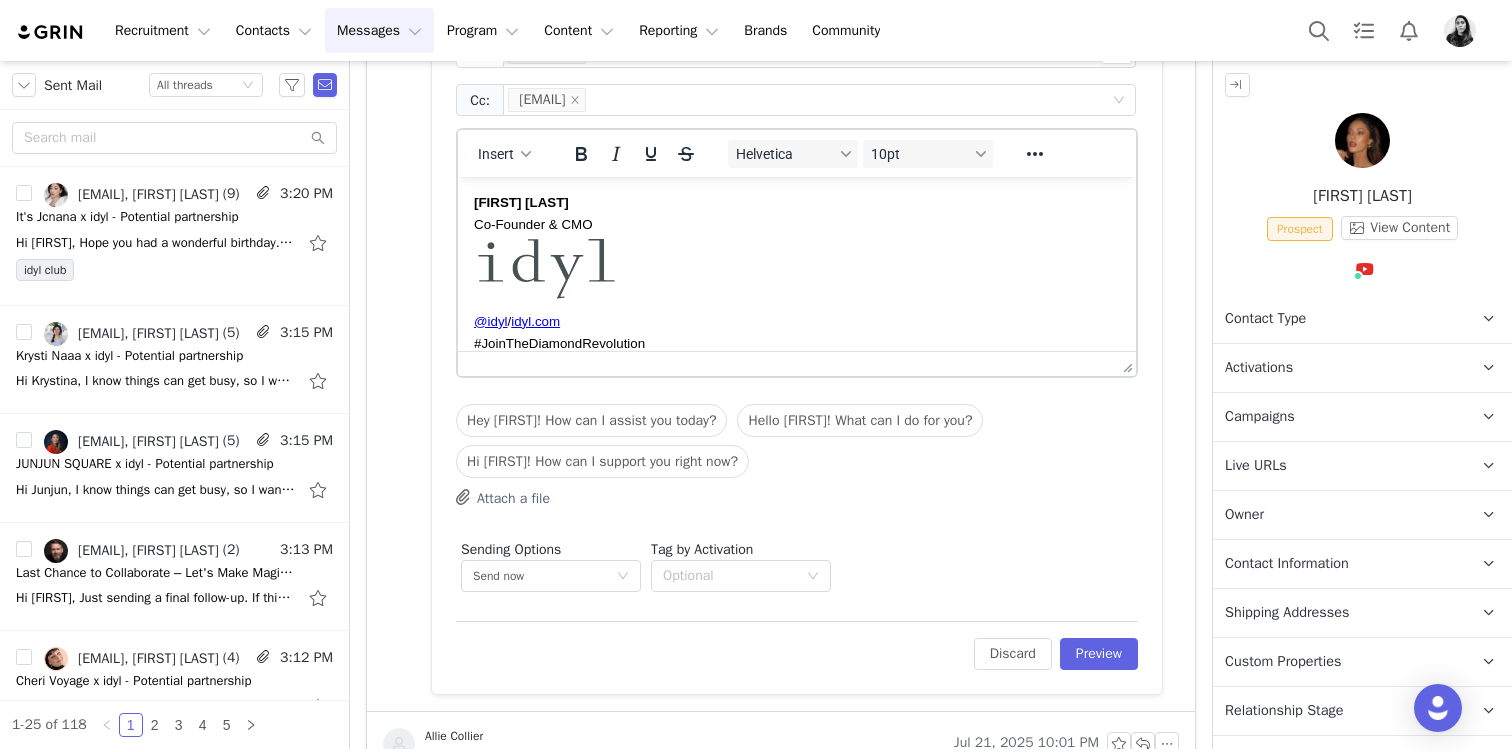 scroll, scrollTop: 592, scrollLeft: 0, axis: vertical 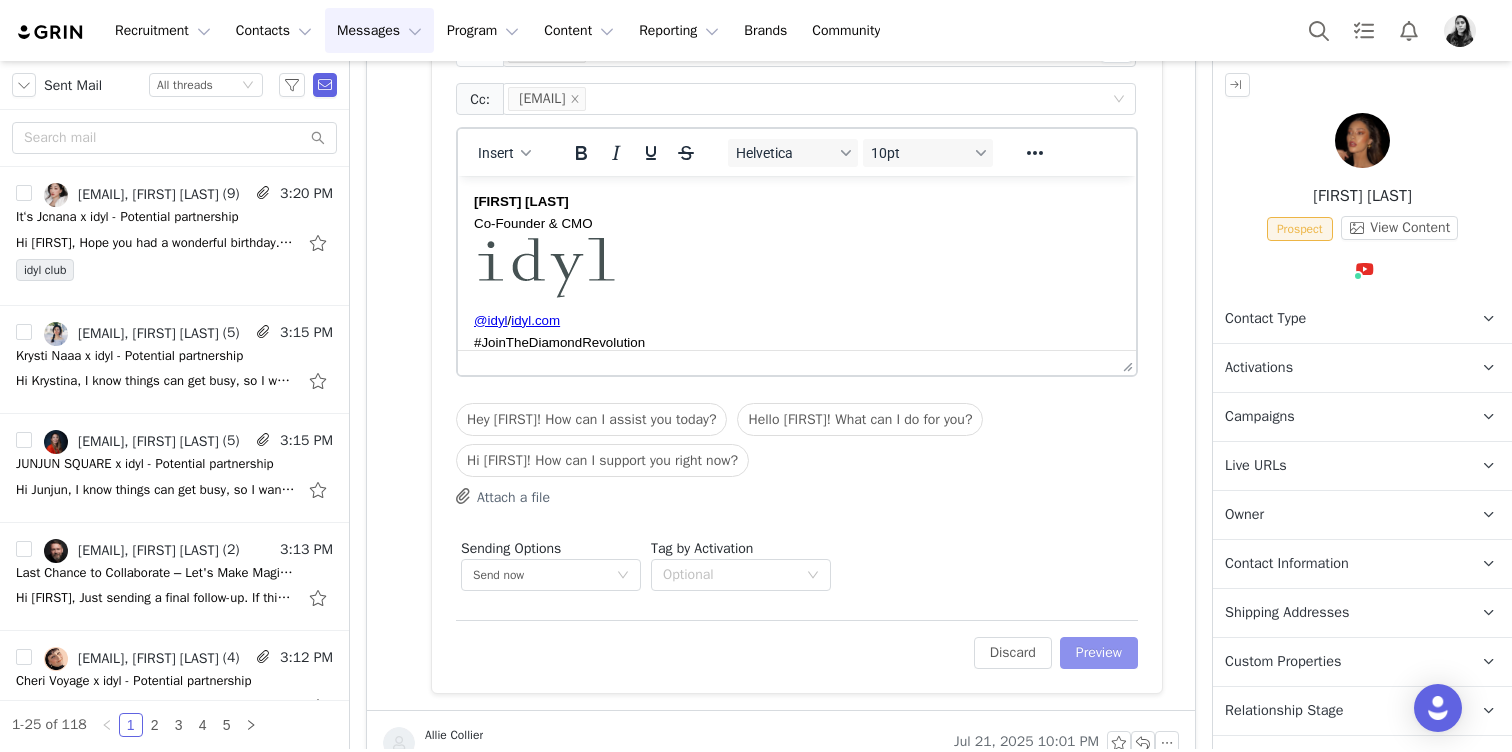 click on "Preview" at bounding box center (1099, 653) 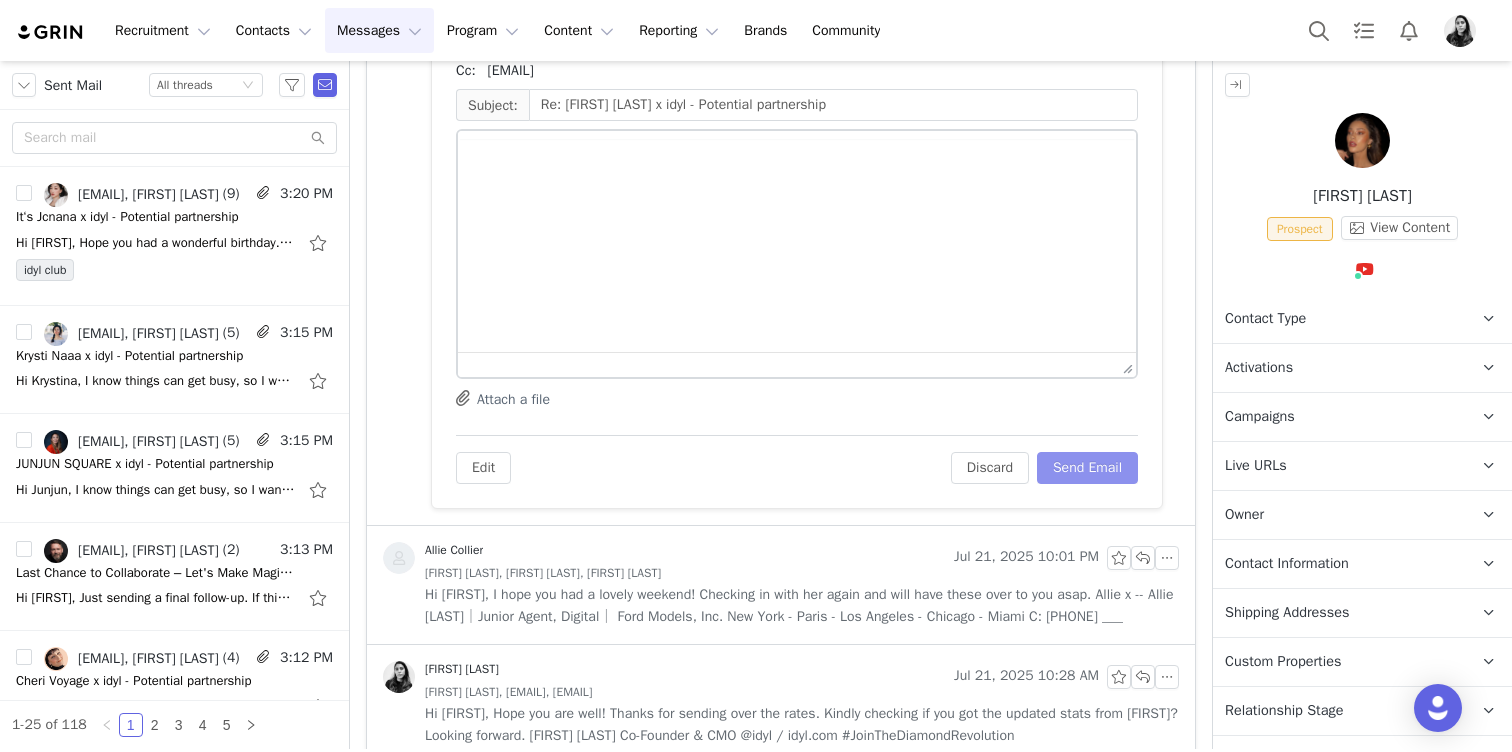 scroll, scrollTop: 407, scrollLeft: 0, axis: vertical 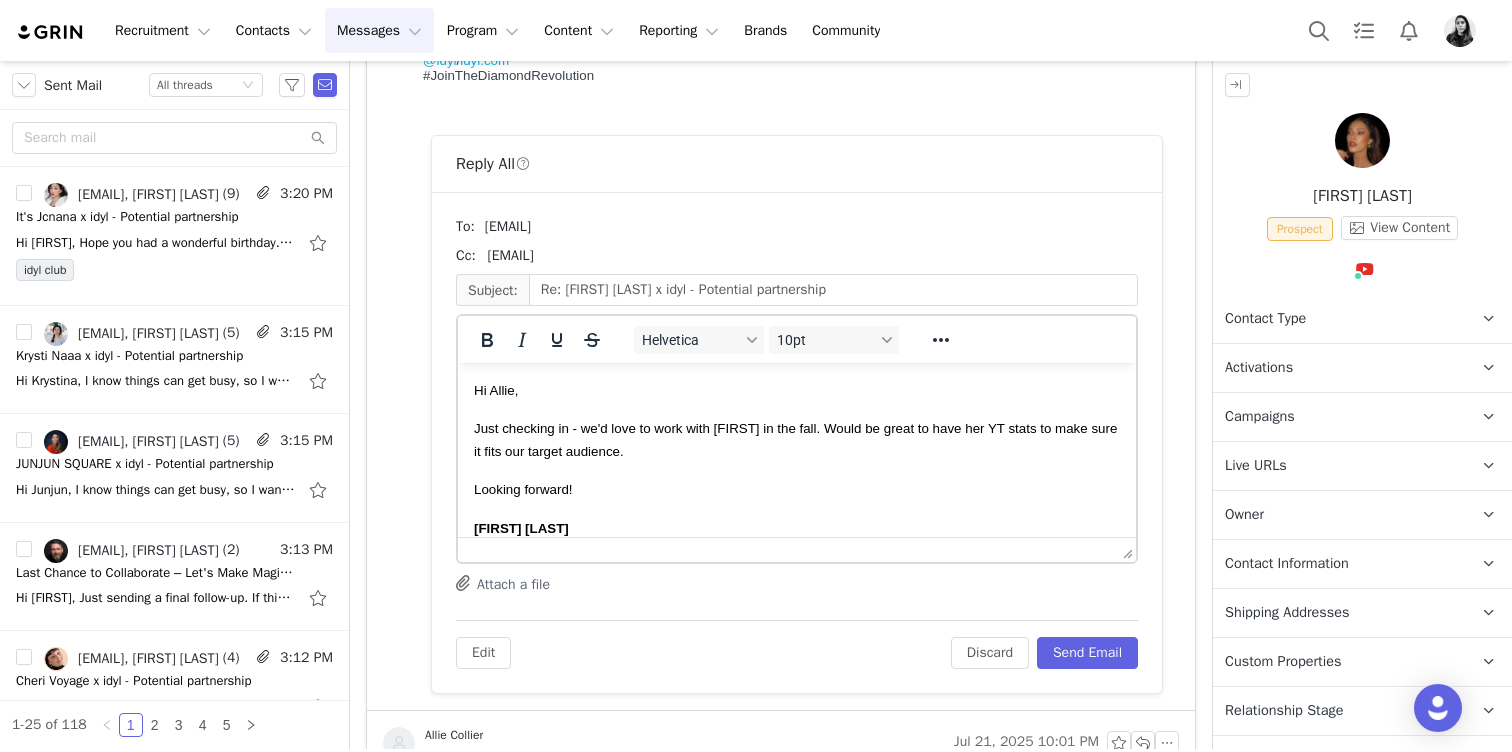 click on "Edit     Discard Send Email" at bounding box center (797, 644) 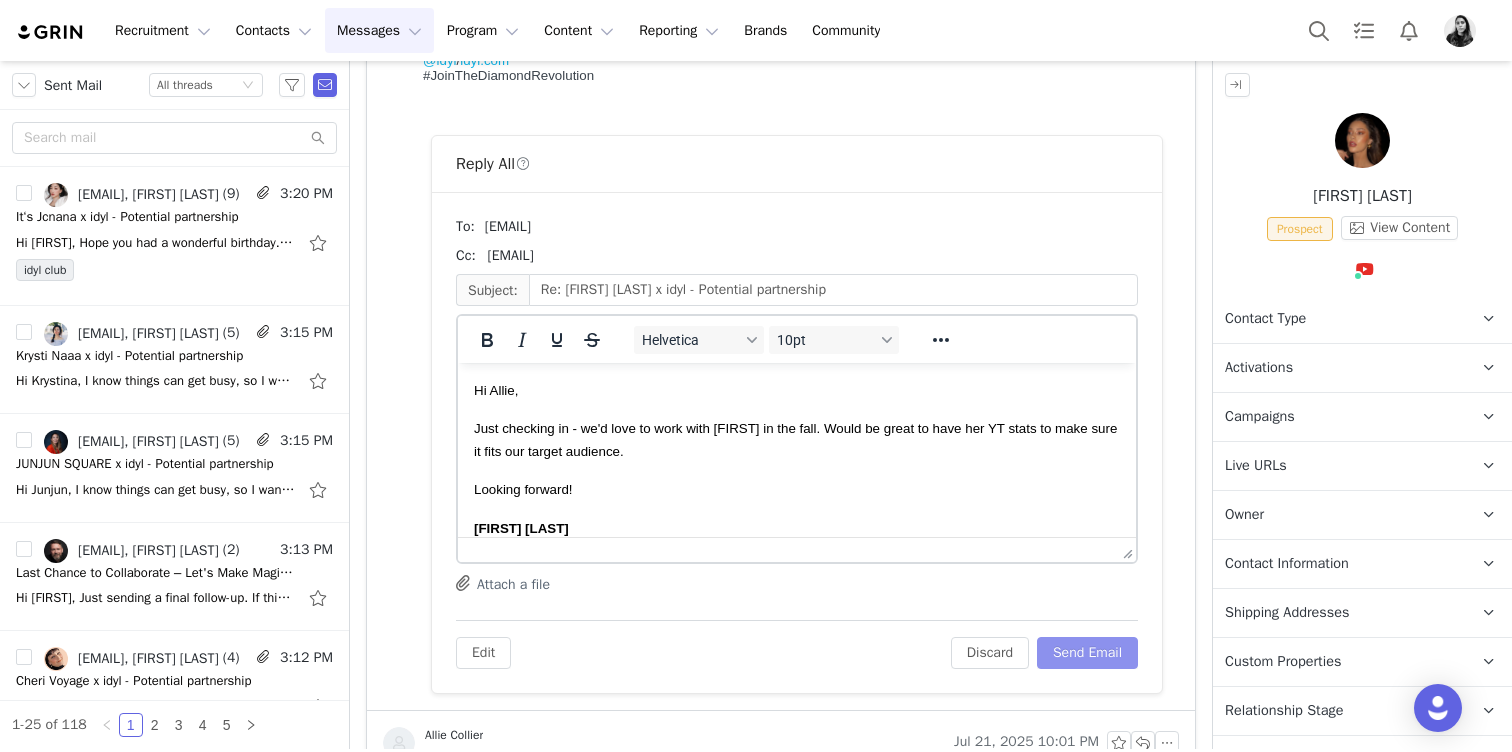 click on "Send Email" at bounding box center [1087, 653] 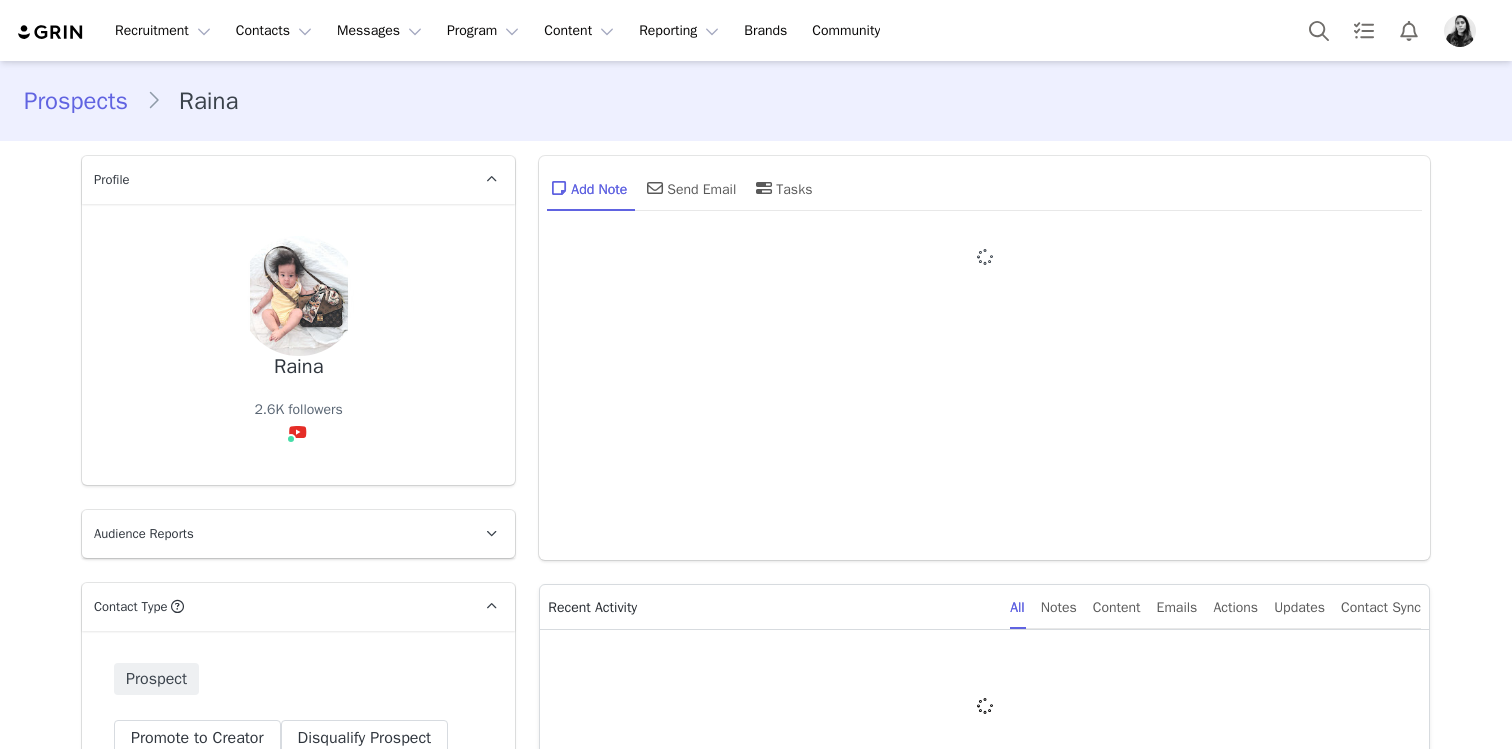 type on "+1 (United States)" 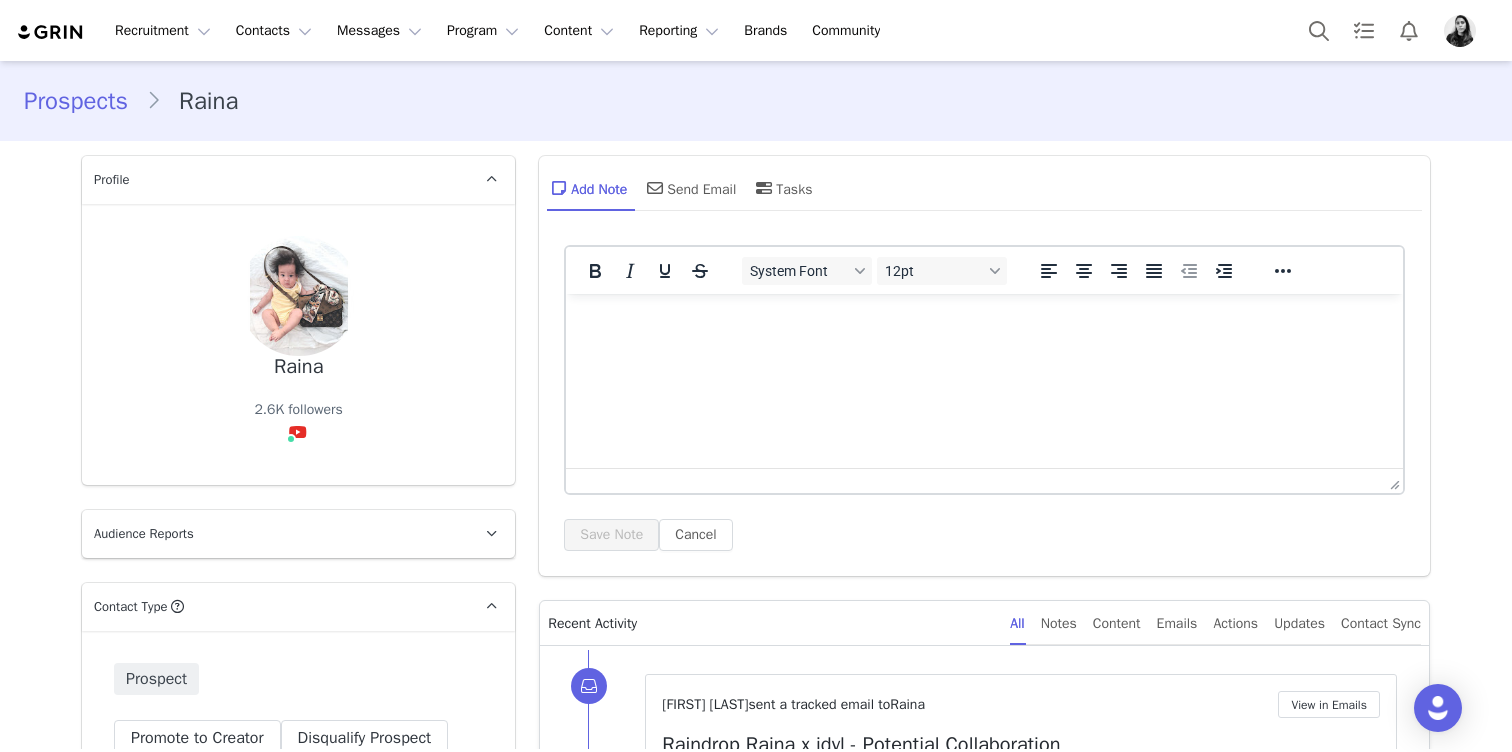 scroll, scrollTop: 0, scrollLeft: 0, axis: both 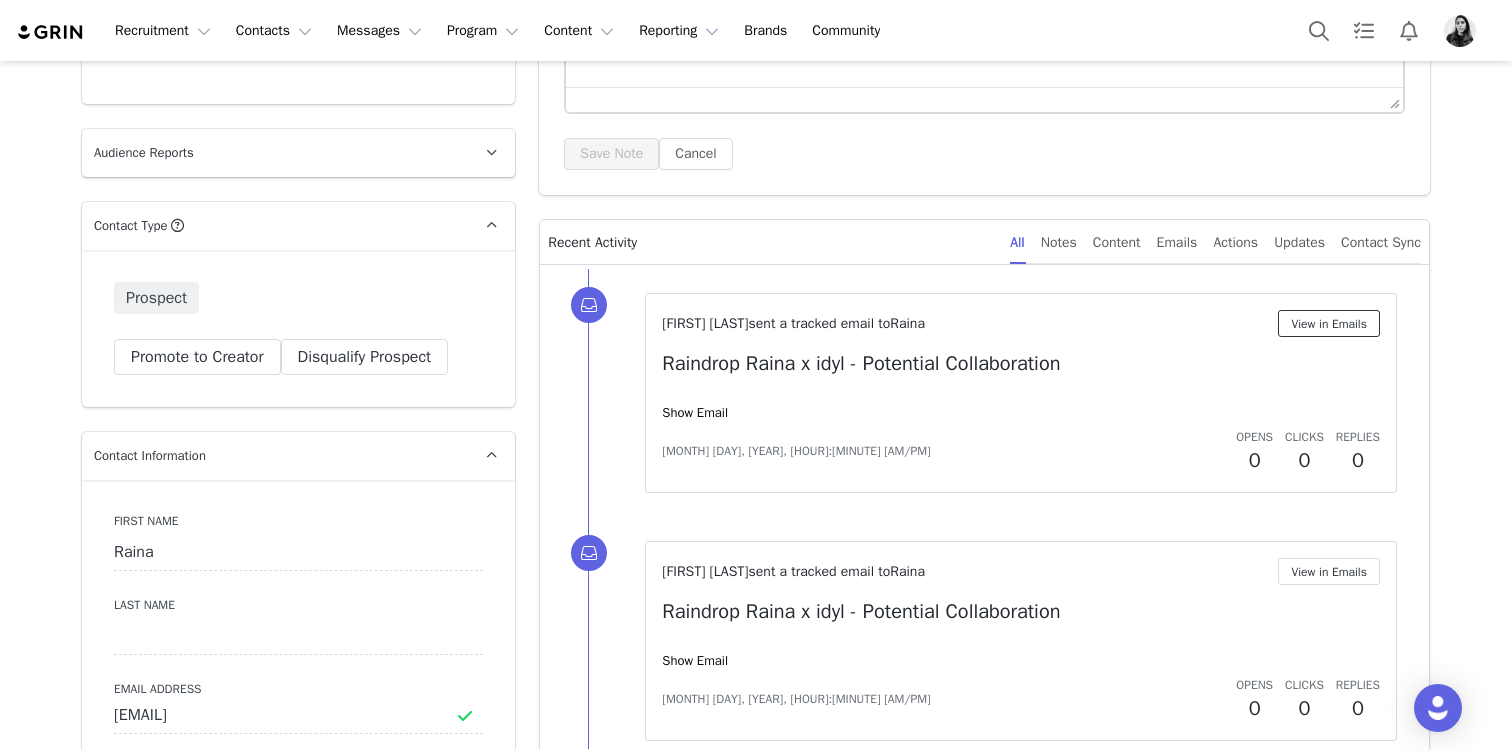 click on "View in Emails" at bounding box center [1329, 323] 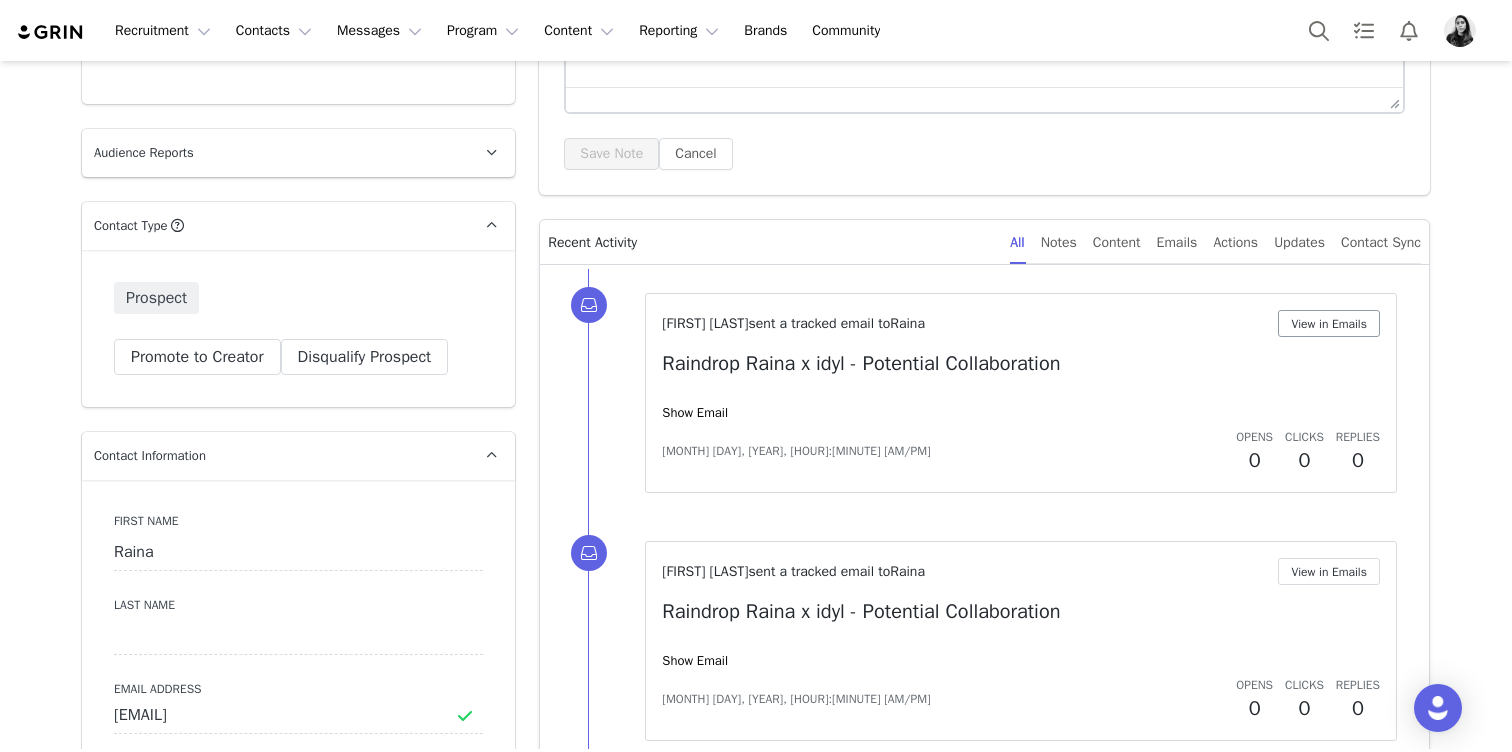 scroll, scrollTop: 0, scrollLeft: 0, axis: both 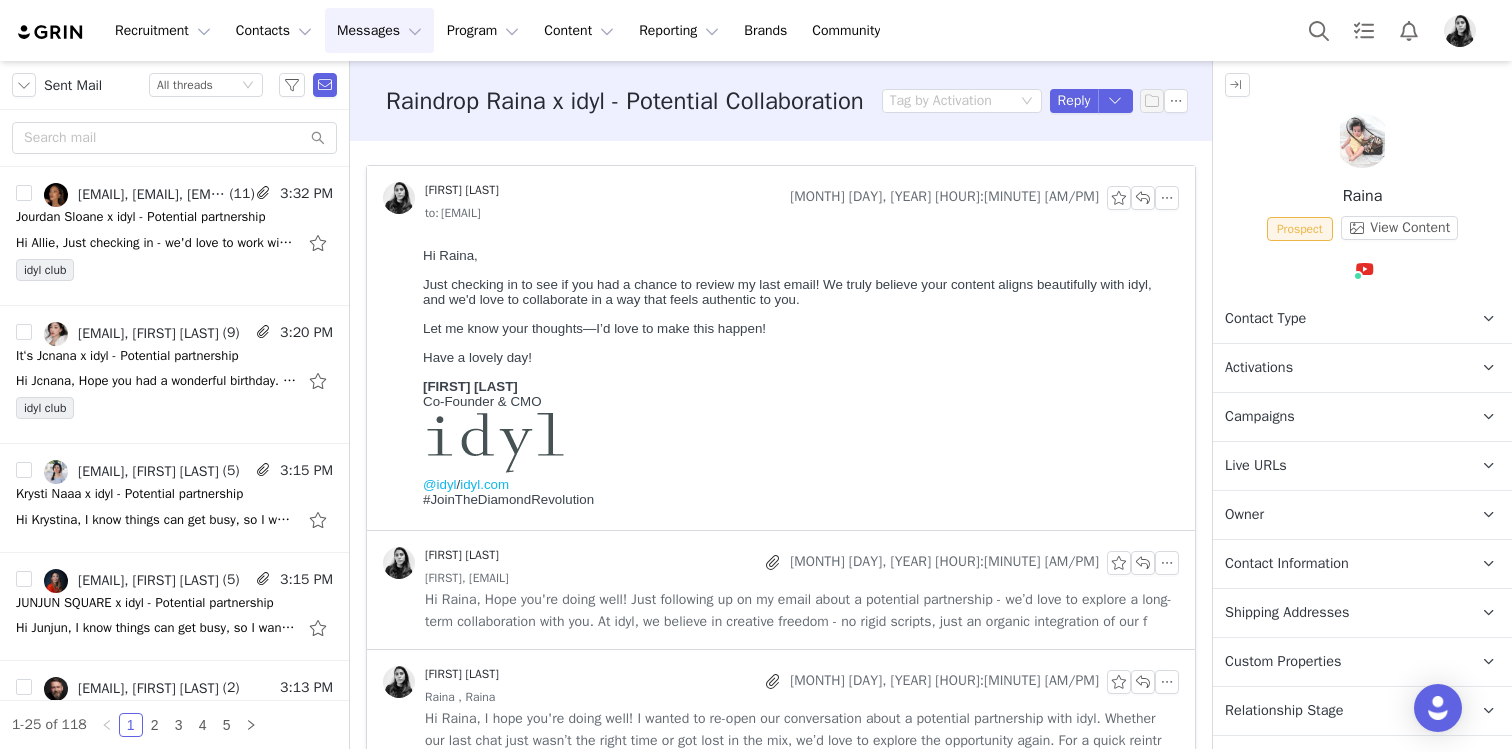 click at bounding box center [1362, 140] 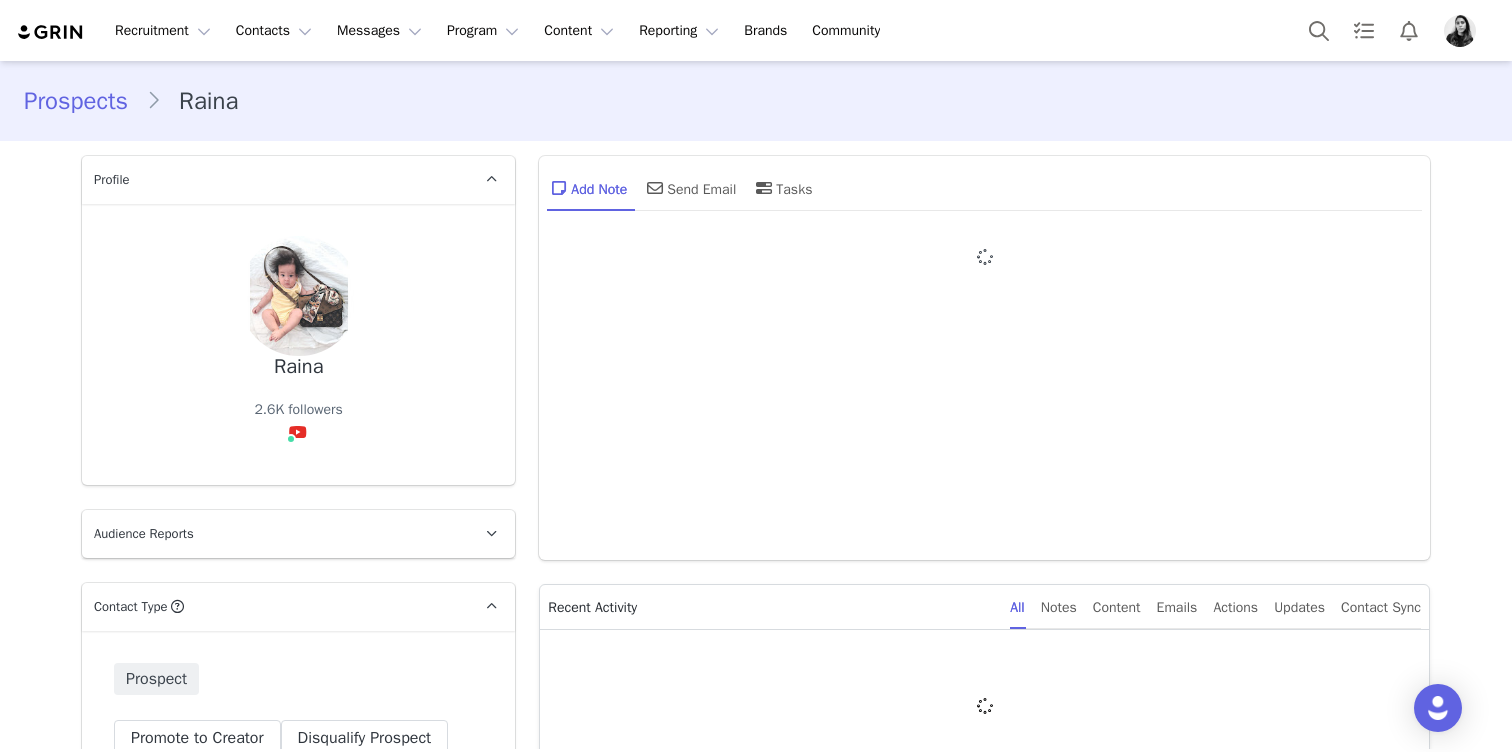 type on "+1 (United States)" 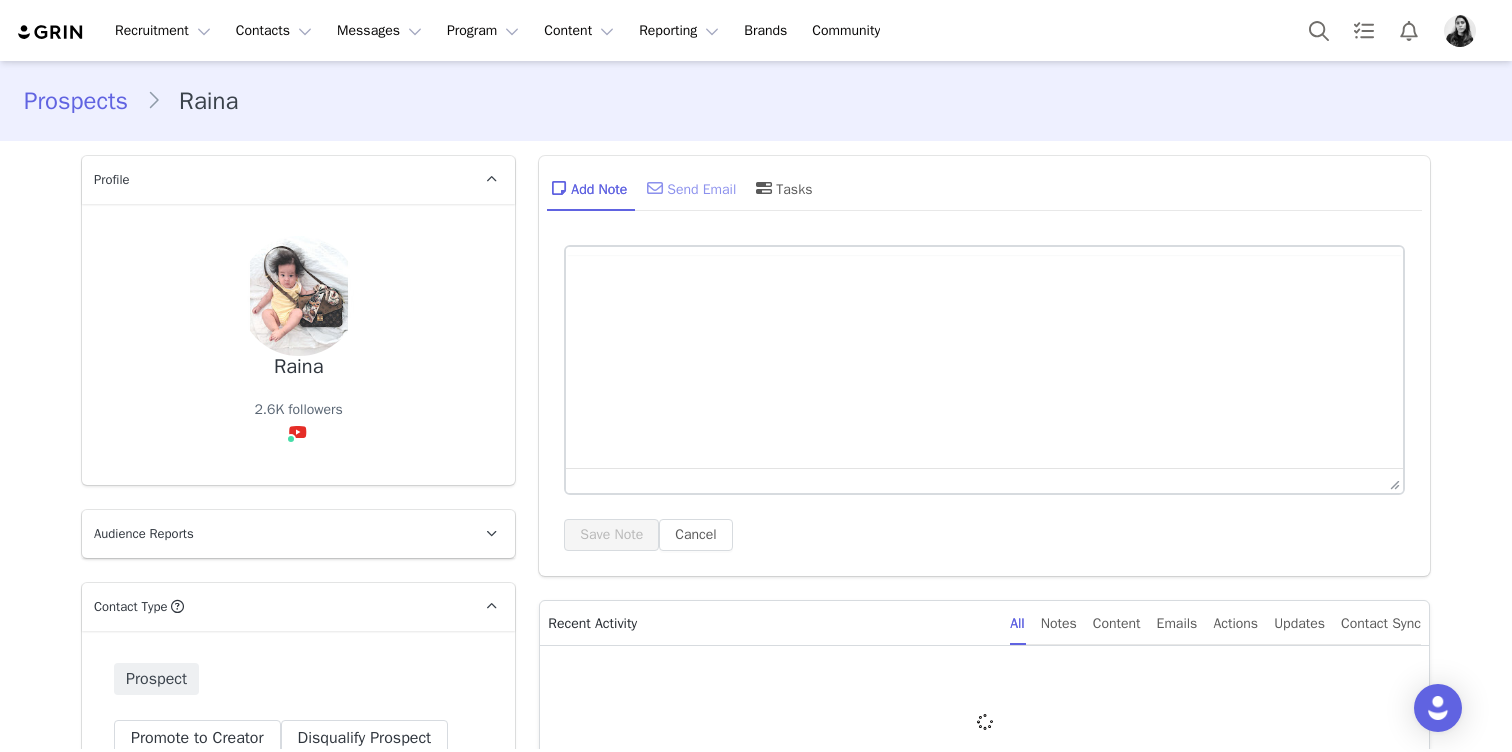 scroll, scrollTop: 0, scrollLeft: 0, axis: both 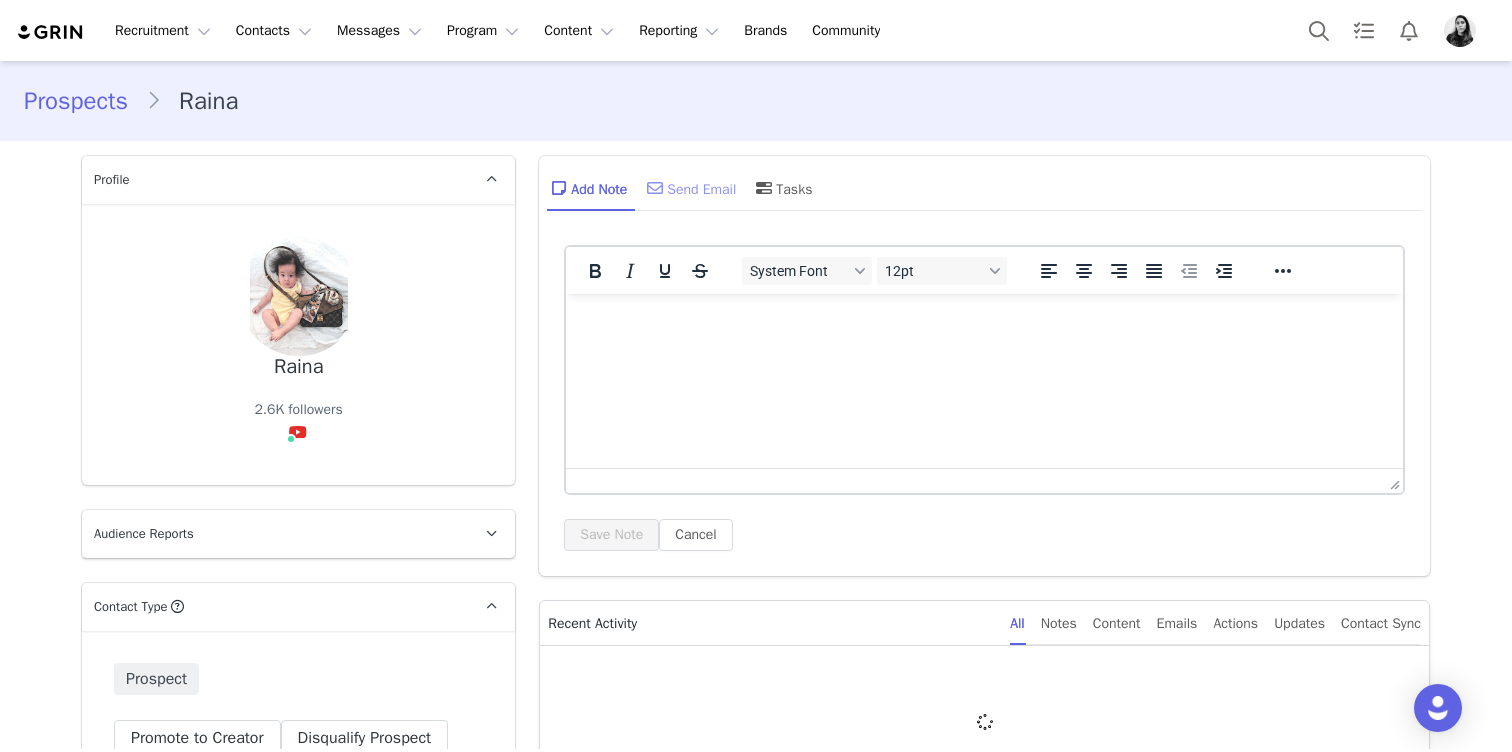 click on "Send Email" at bounding box center (689, 188) 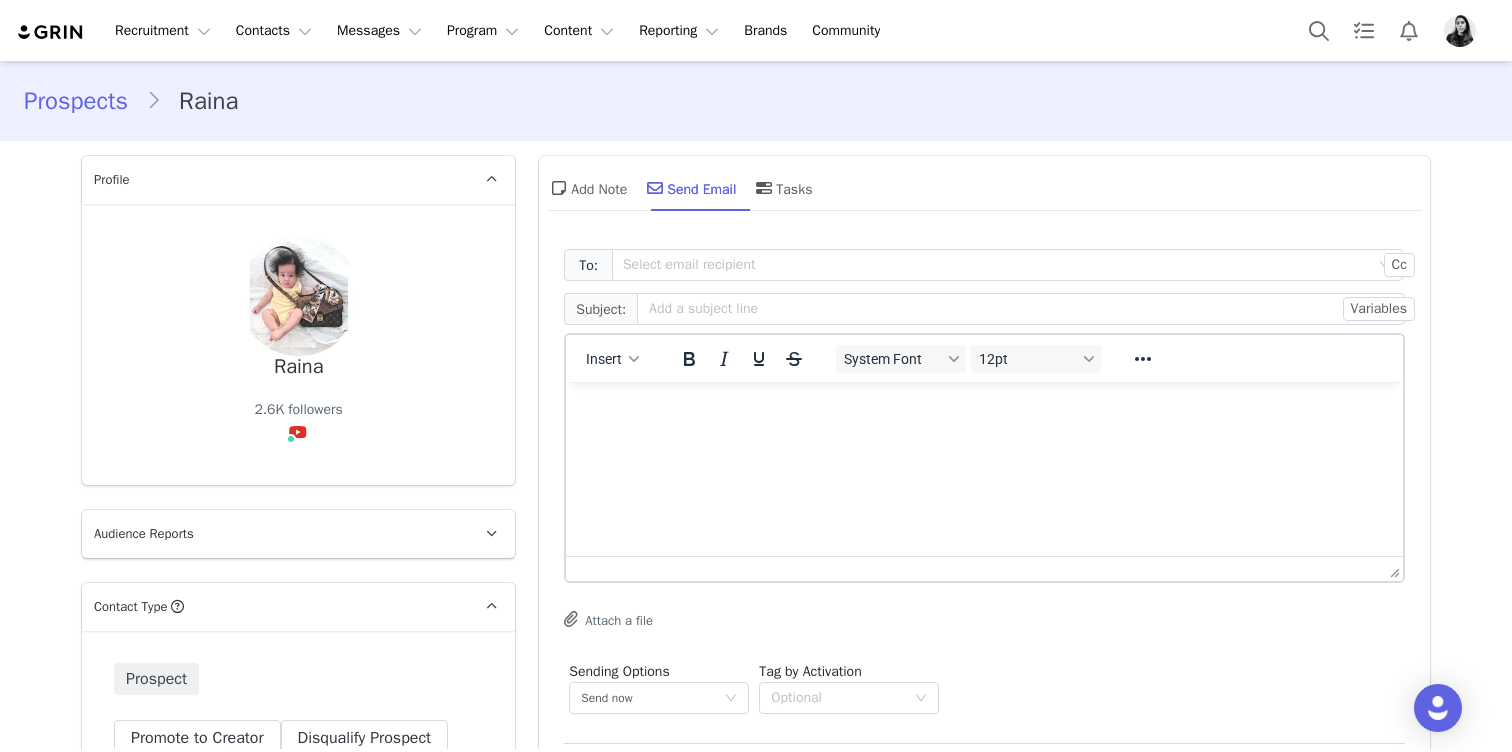 scroll, scrollTop: 0, scrollLeft: 0, axis: both 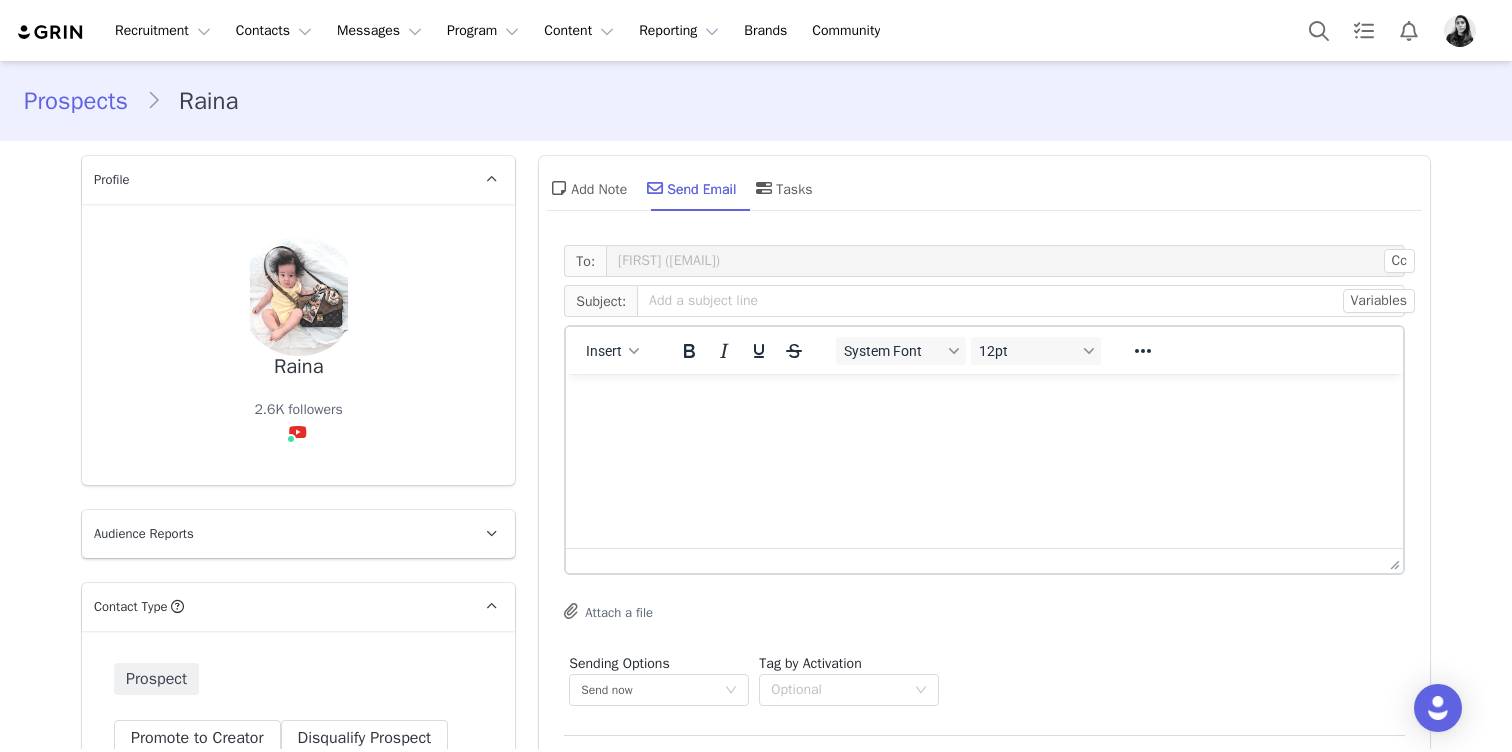 click on "Insert" at bounding box center [613, 350] 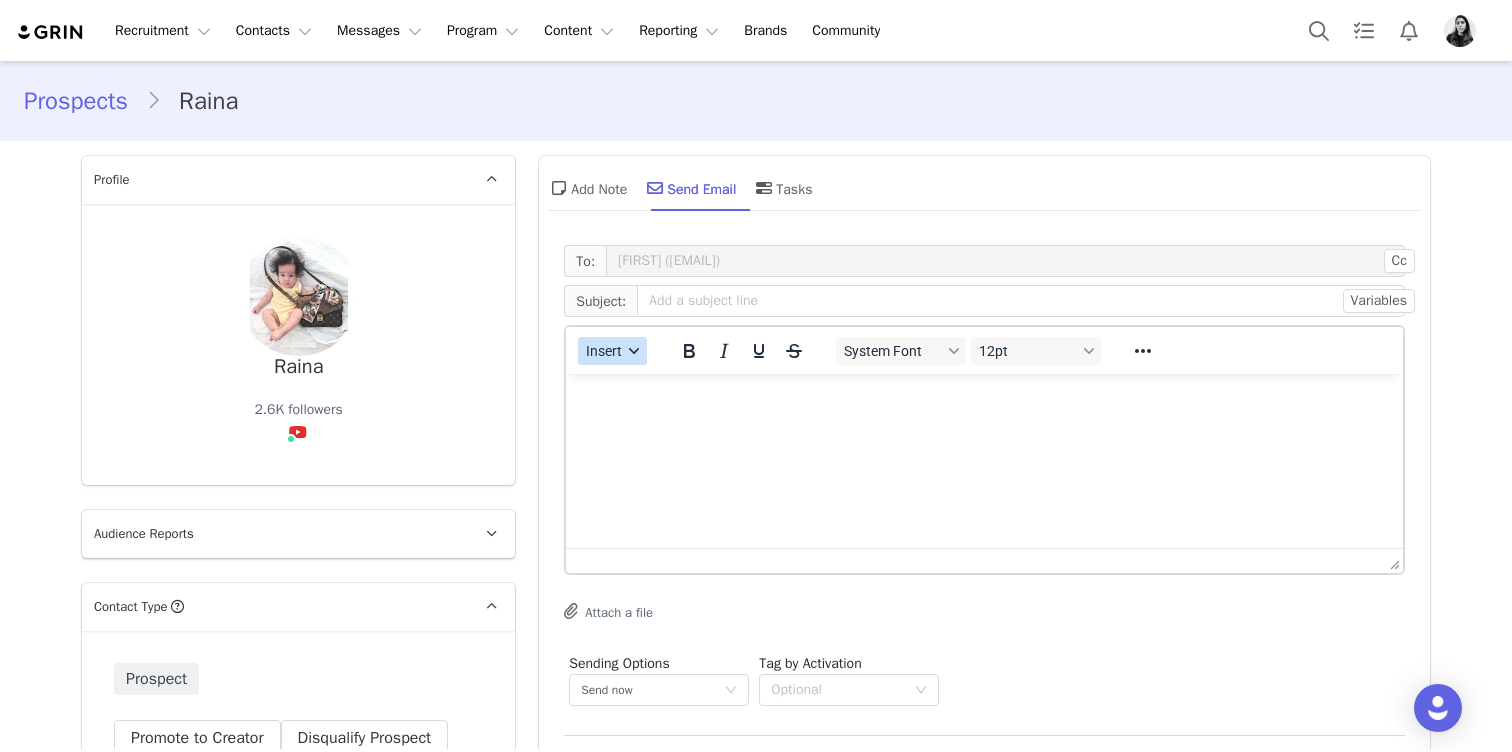 click on "Insert" at bounding box center [612, 351] 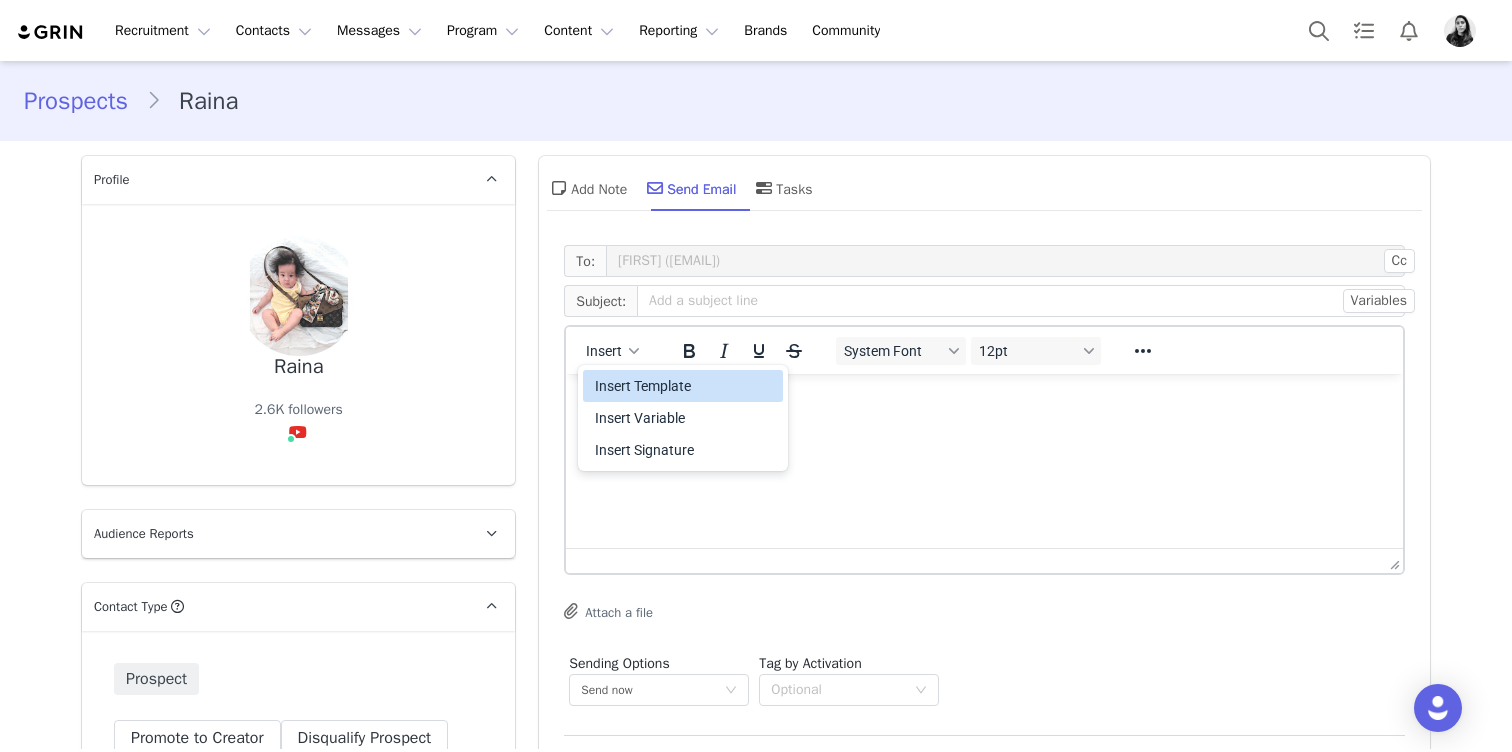click on "Insert Template" at bounding box center [685, 386] 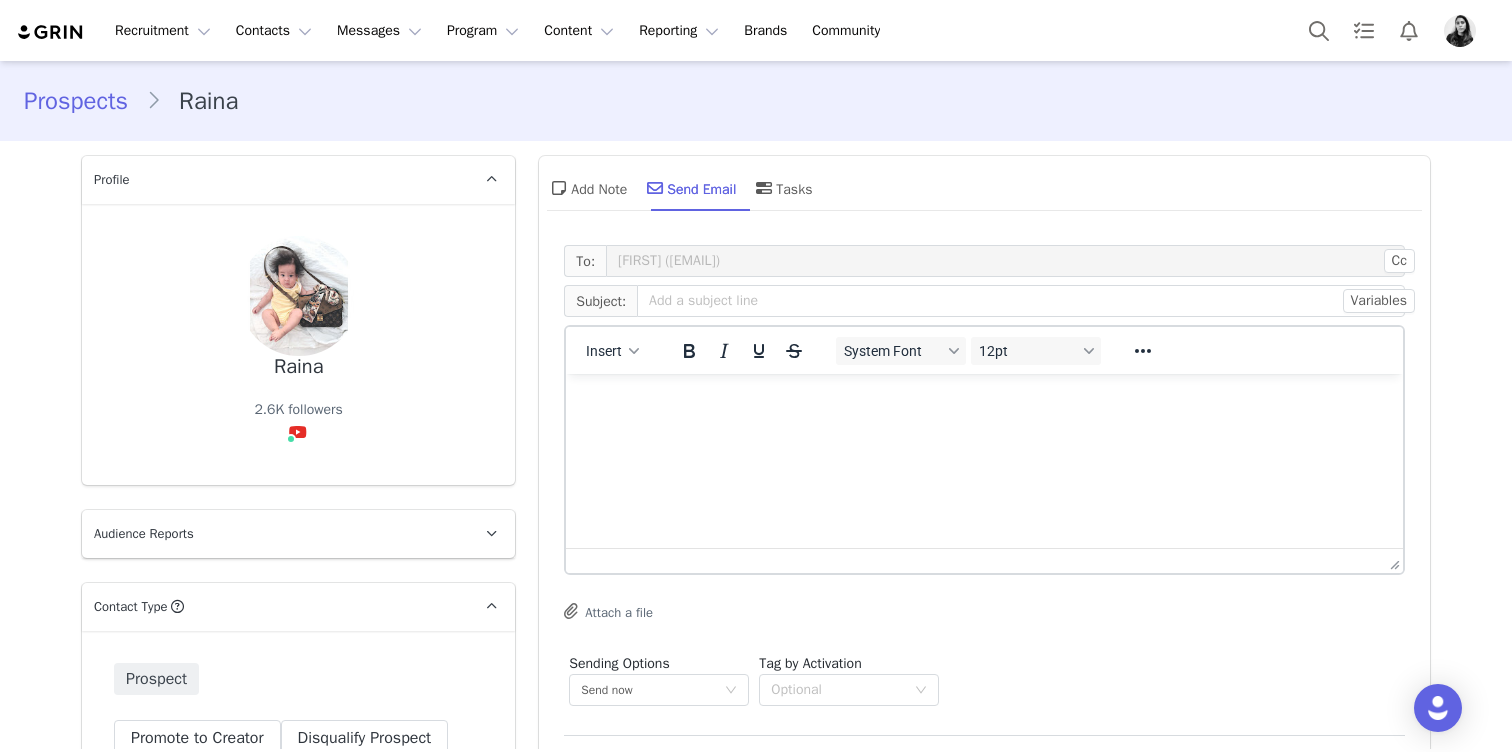 scroll, scrollTop: 0, scrollLeft: 0, axis: both 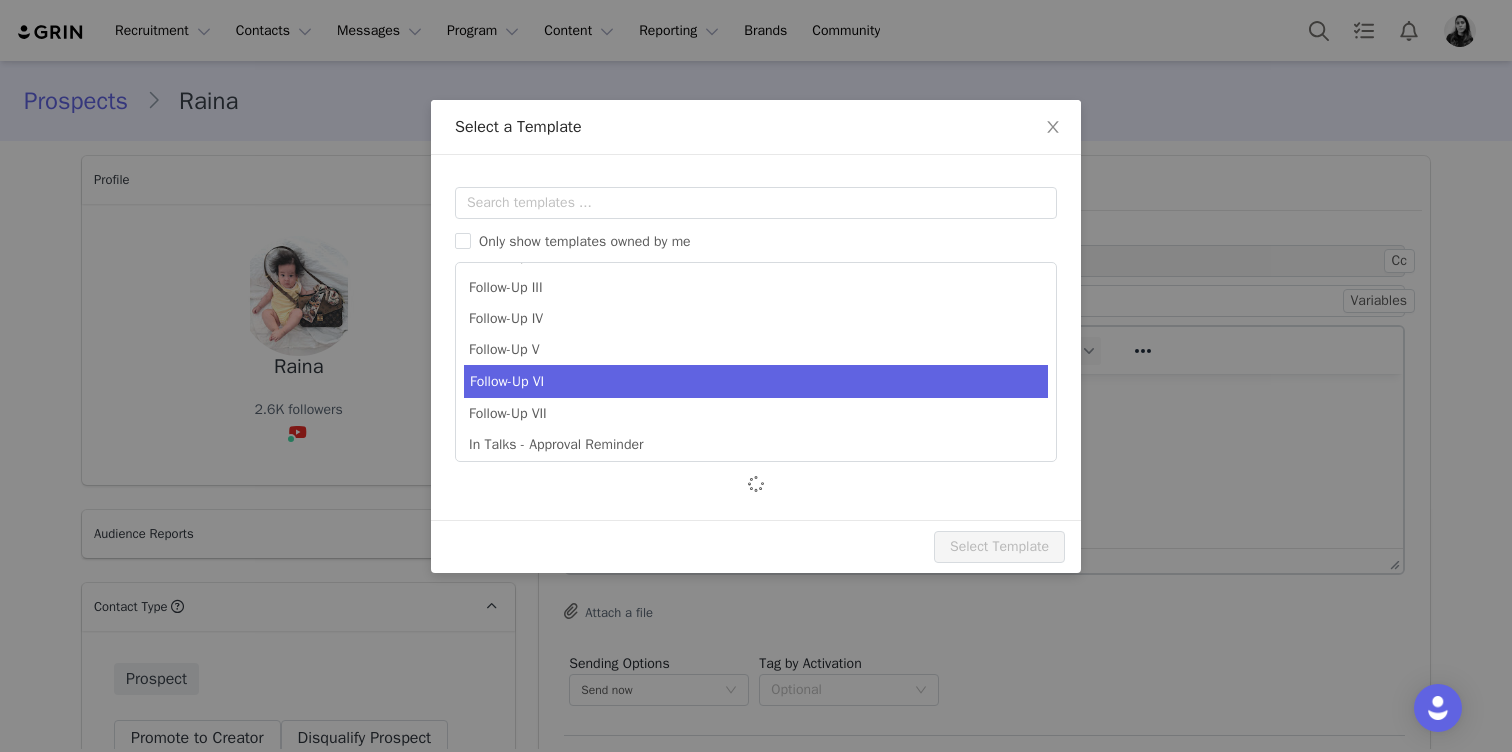 click on "Follow-Up VI" at bounding box center [756, 381] 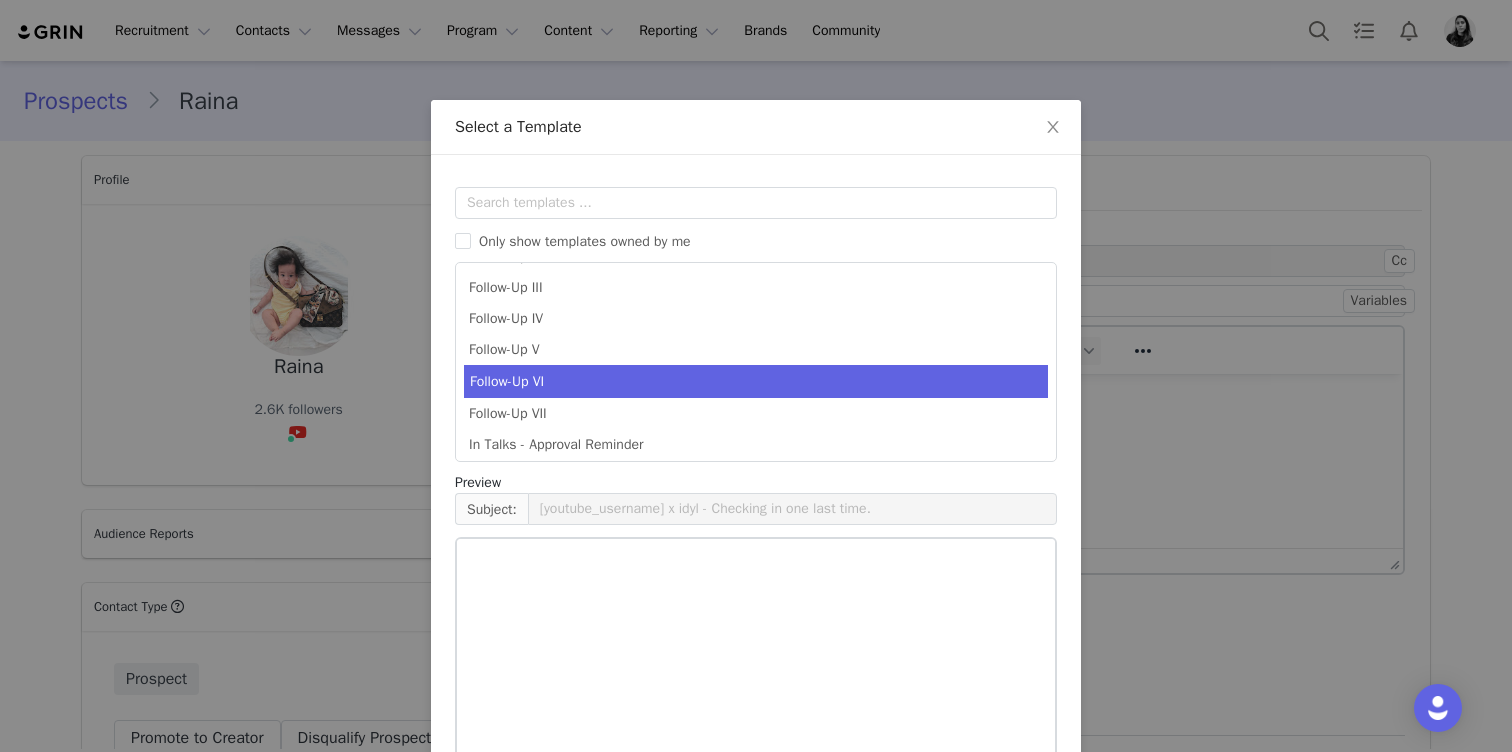 scroll, scrollTop: 121, scrollLeft: 0, axis: vertical 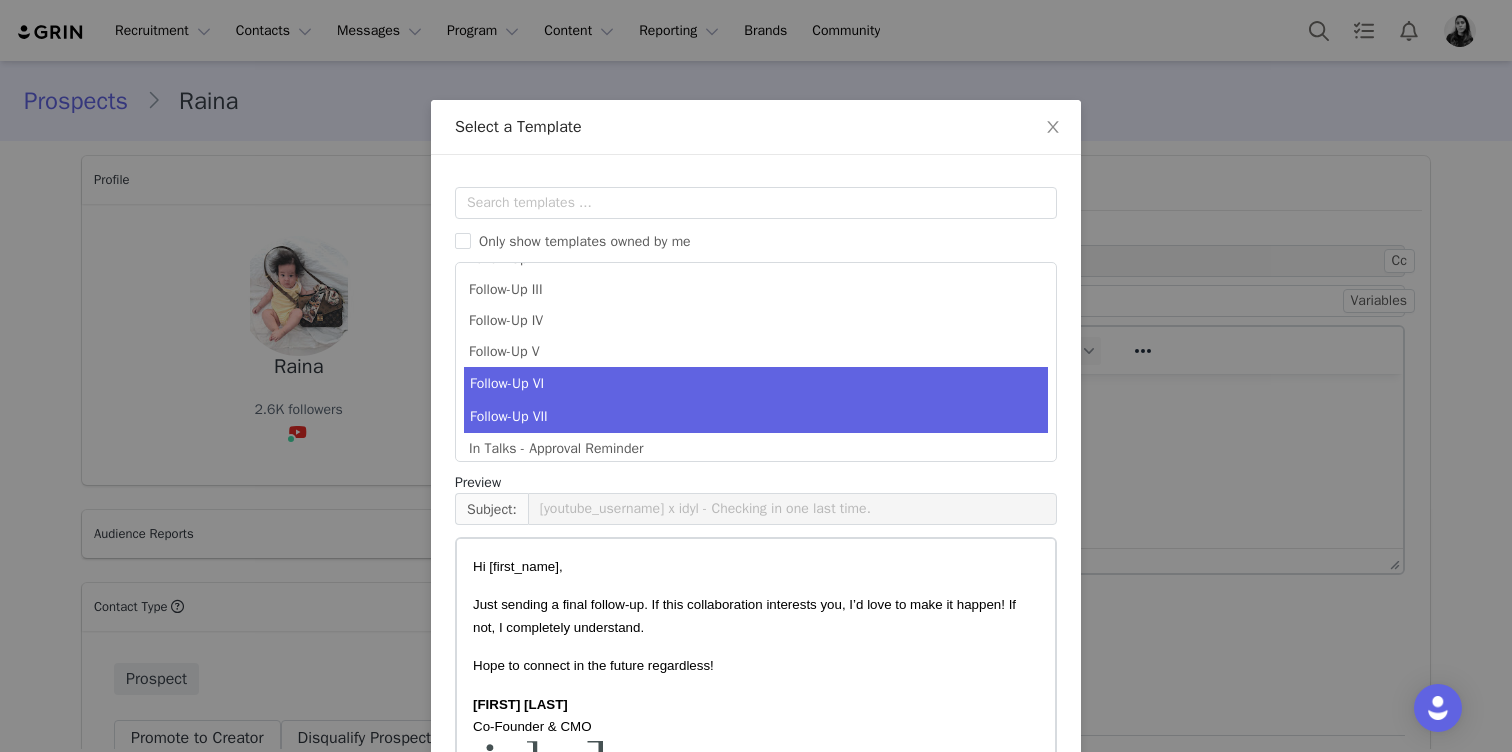 click on "Follow-Up VII" at bounding box center [756, 416] 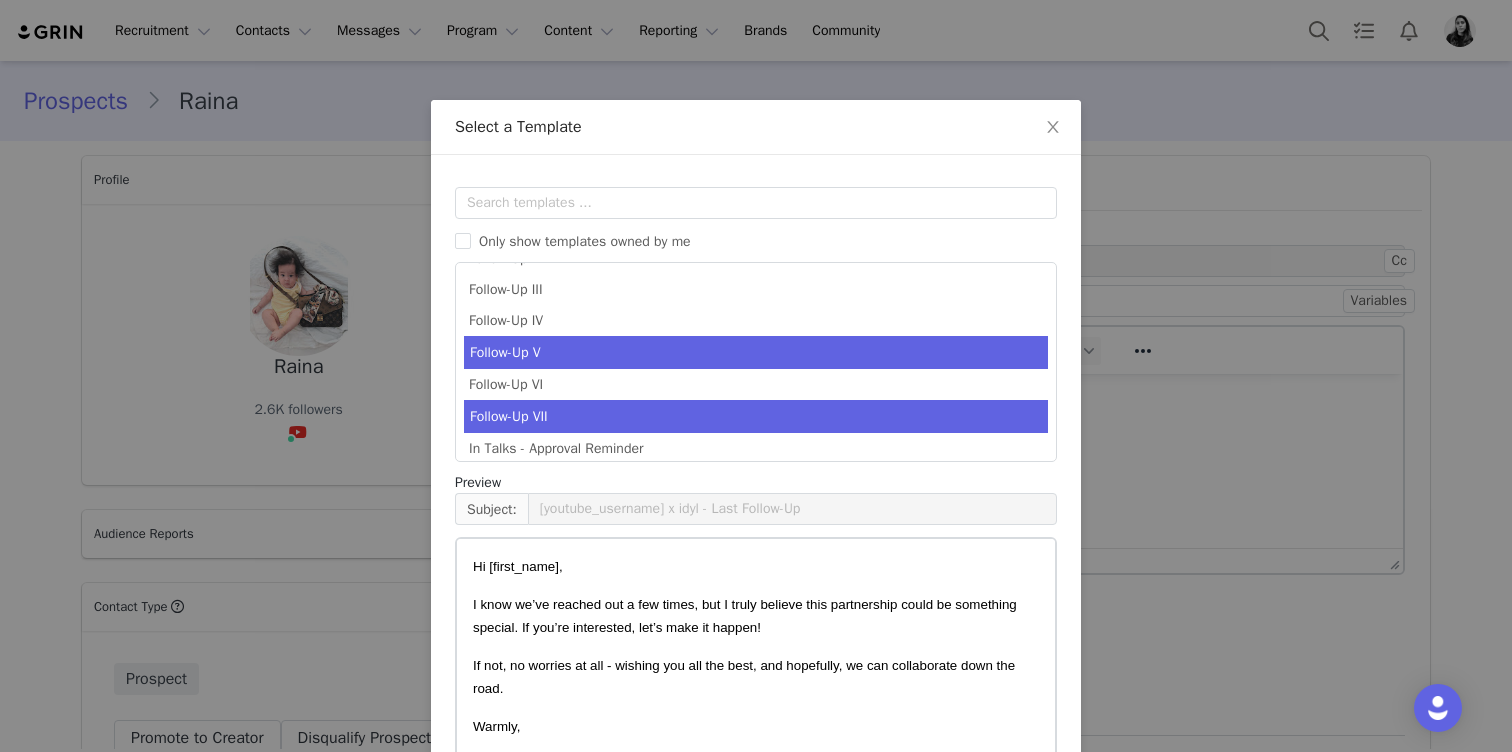 click on "Follow-Up V" at bounding box center [756, 352] 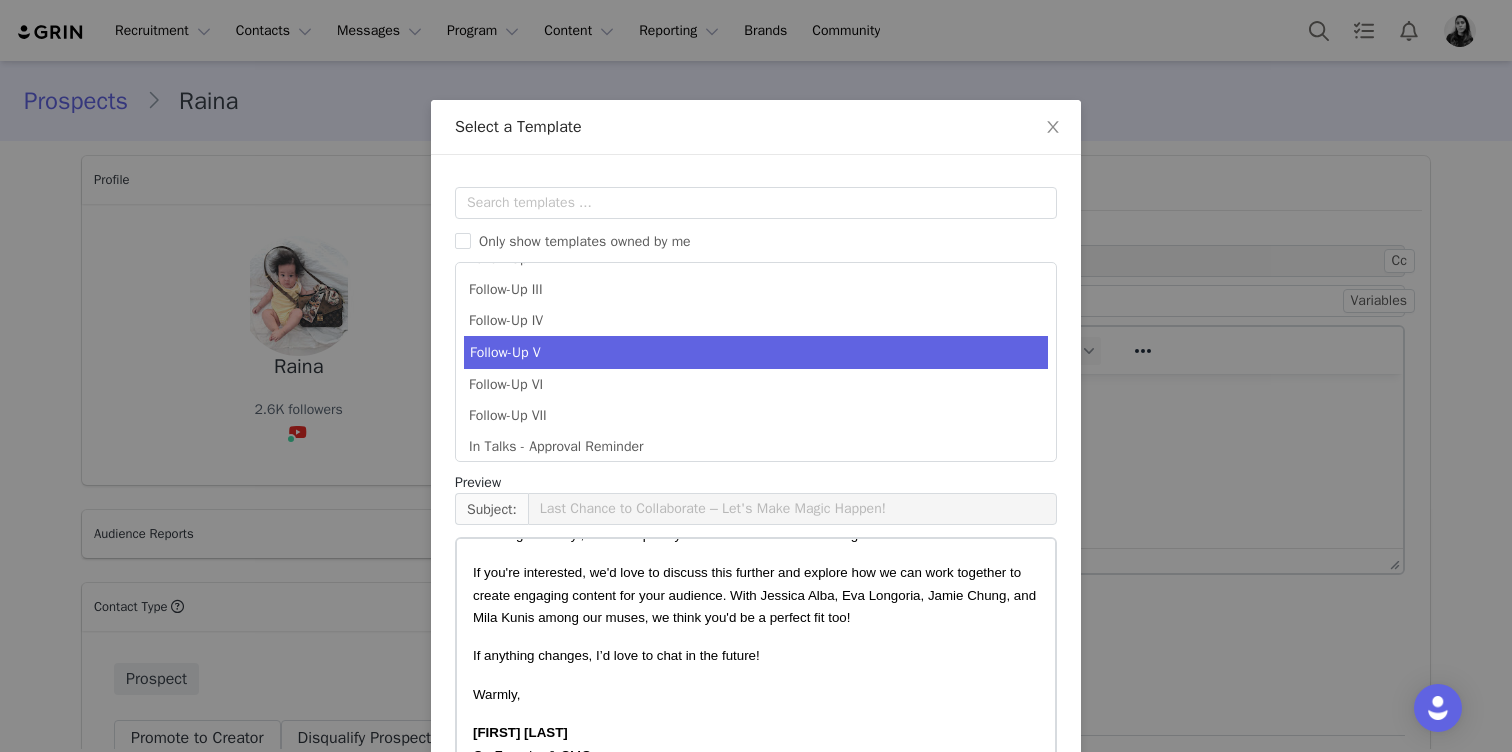 scroll, scrollTop: 208, scrollLeft: 0, axis: vertical 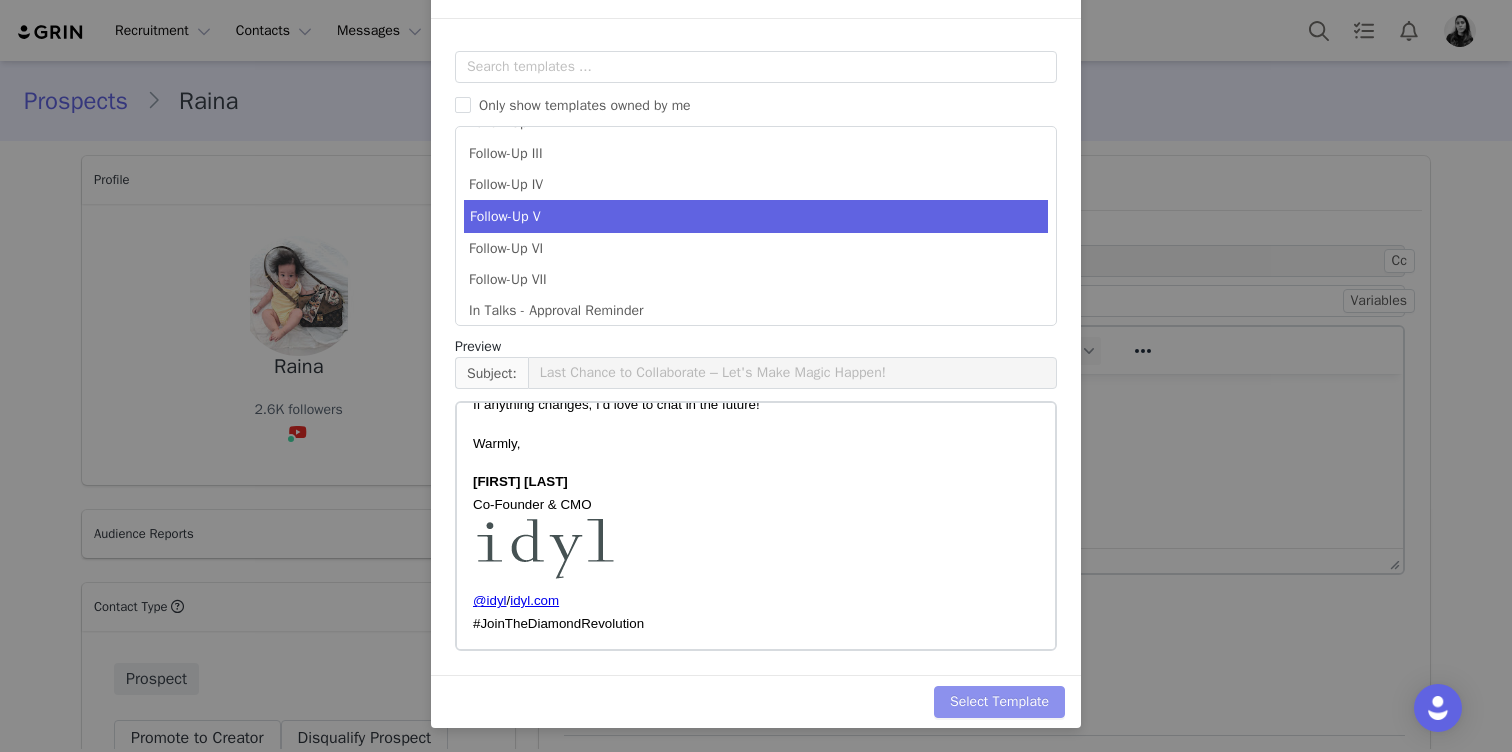 click on "Select Template" at bounding box center (999, 702) 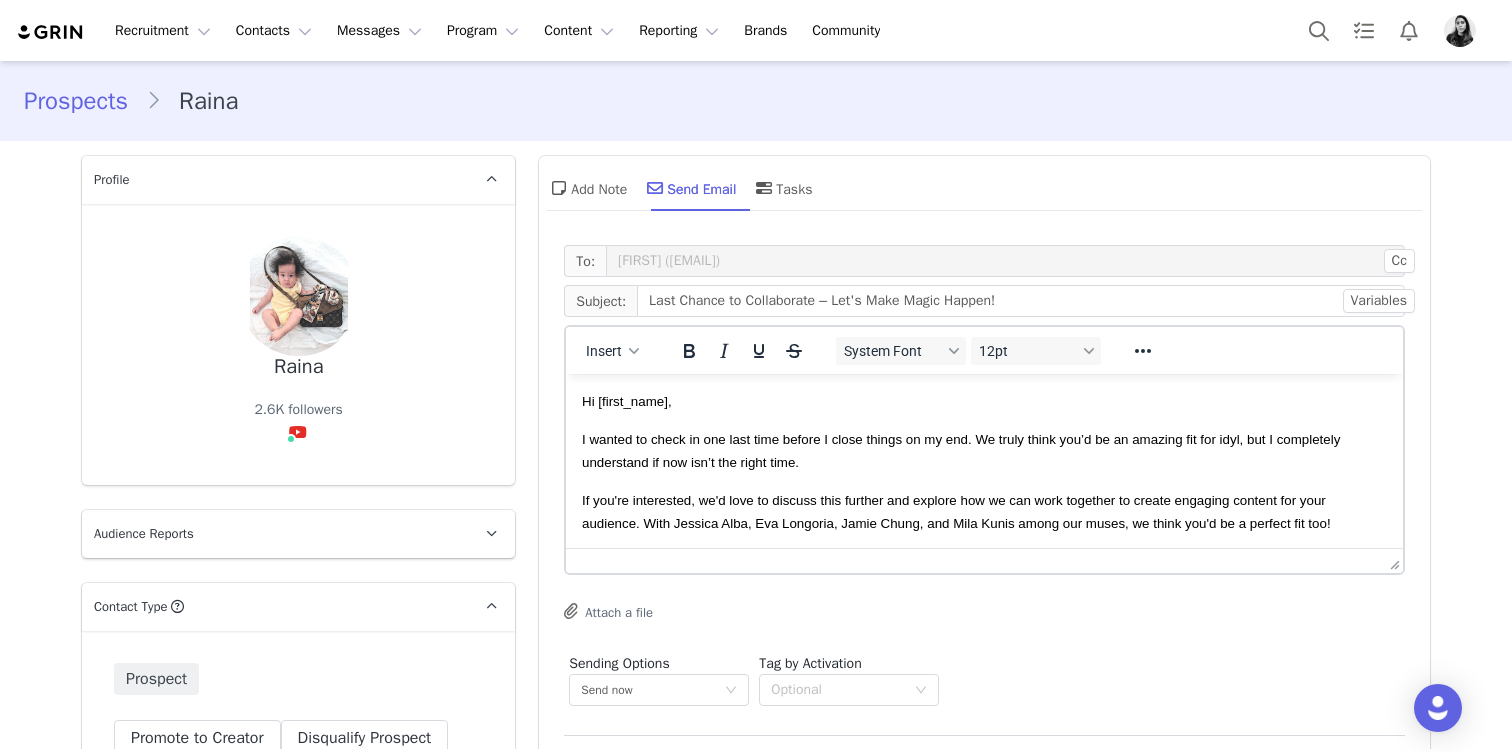 scroll, scrollTop: 0, scrollLeft: 0, axis: both 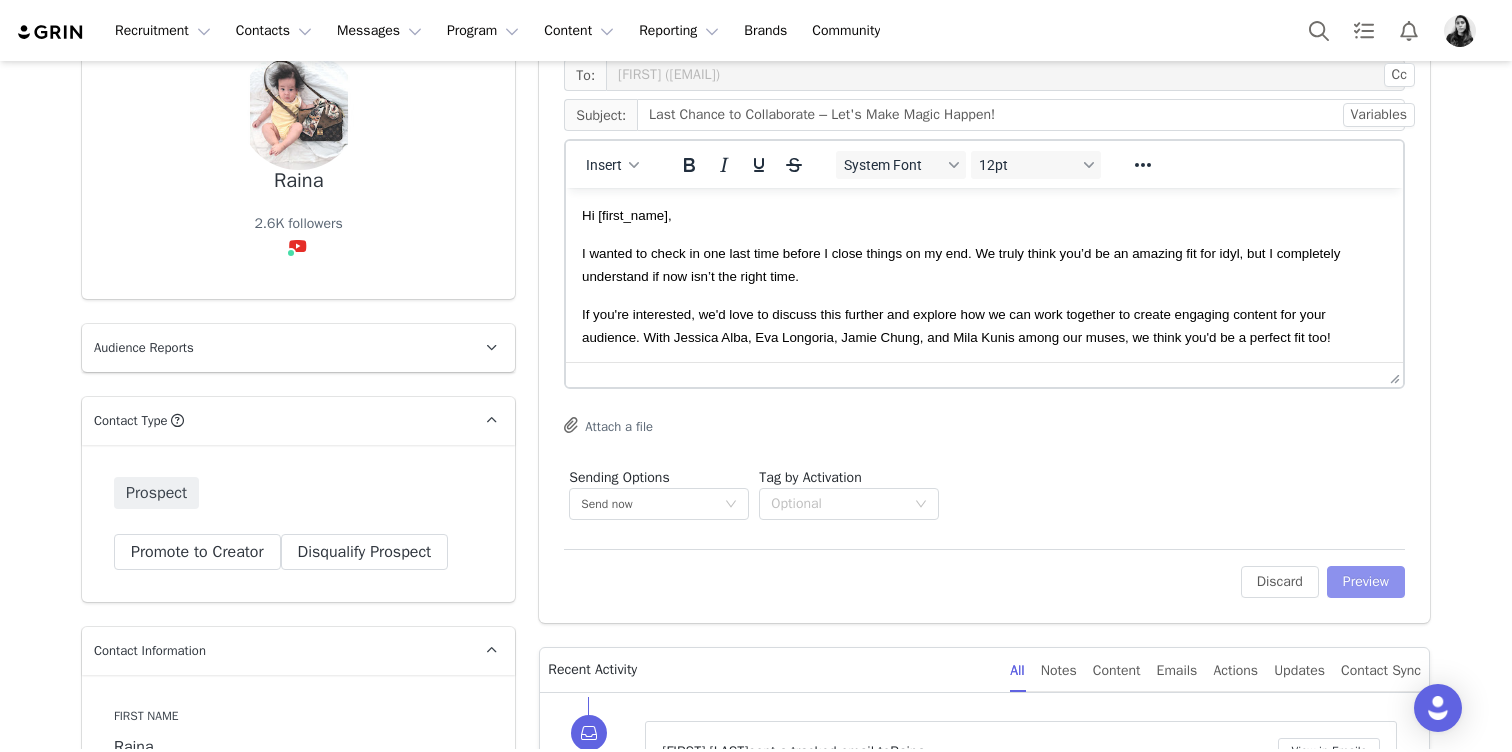 click on "Preview" at bounding box center [1366, 582] 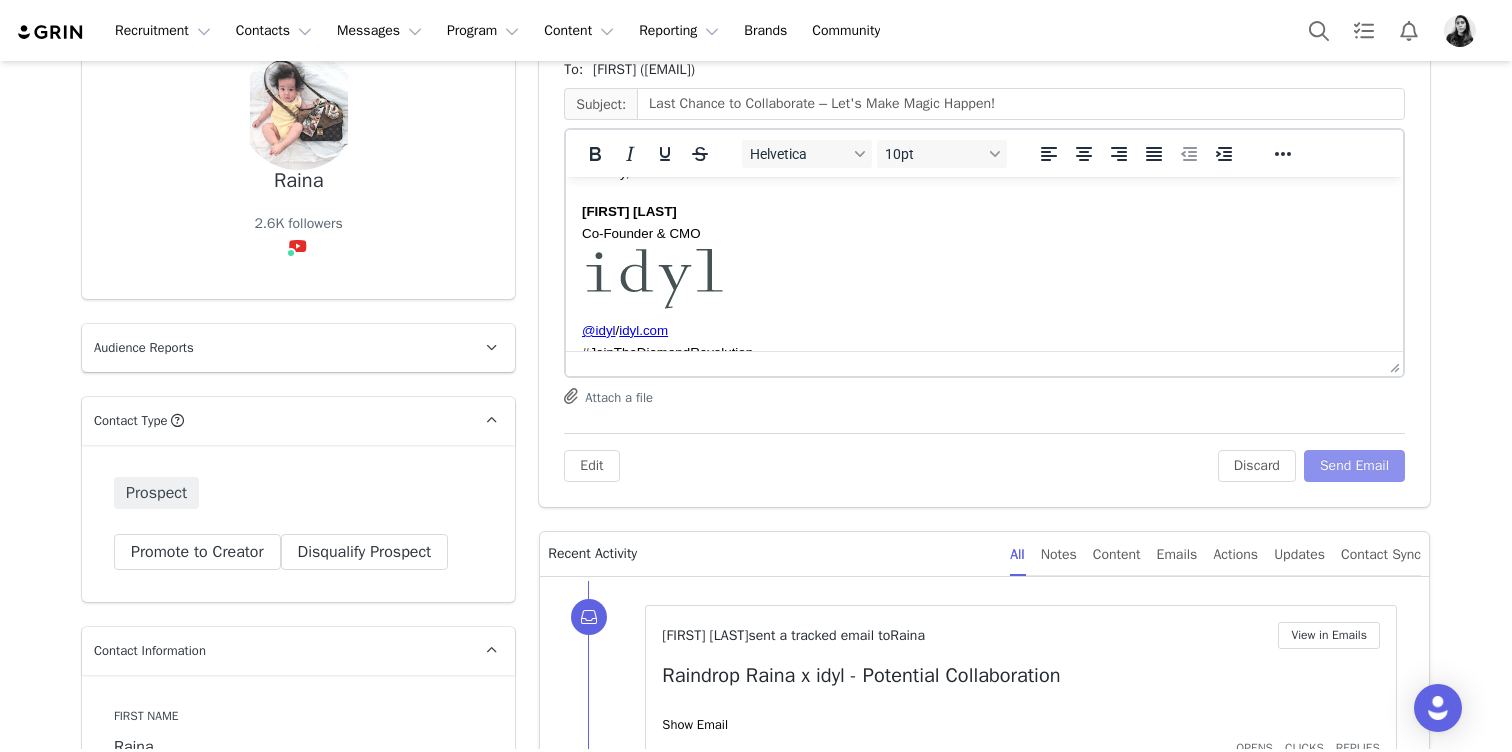 scroll, scrollTop: 258, scrollLeft: 0, axis: vertical 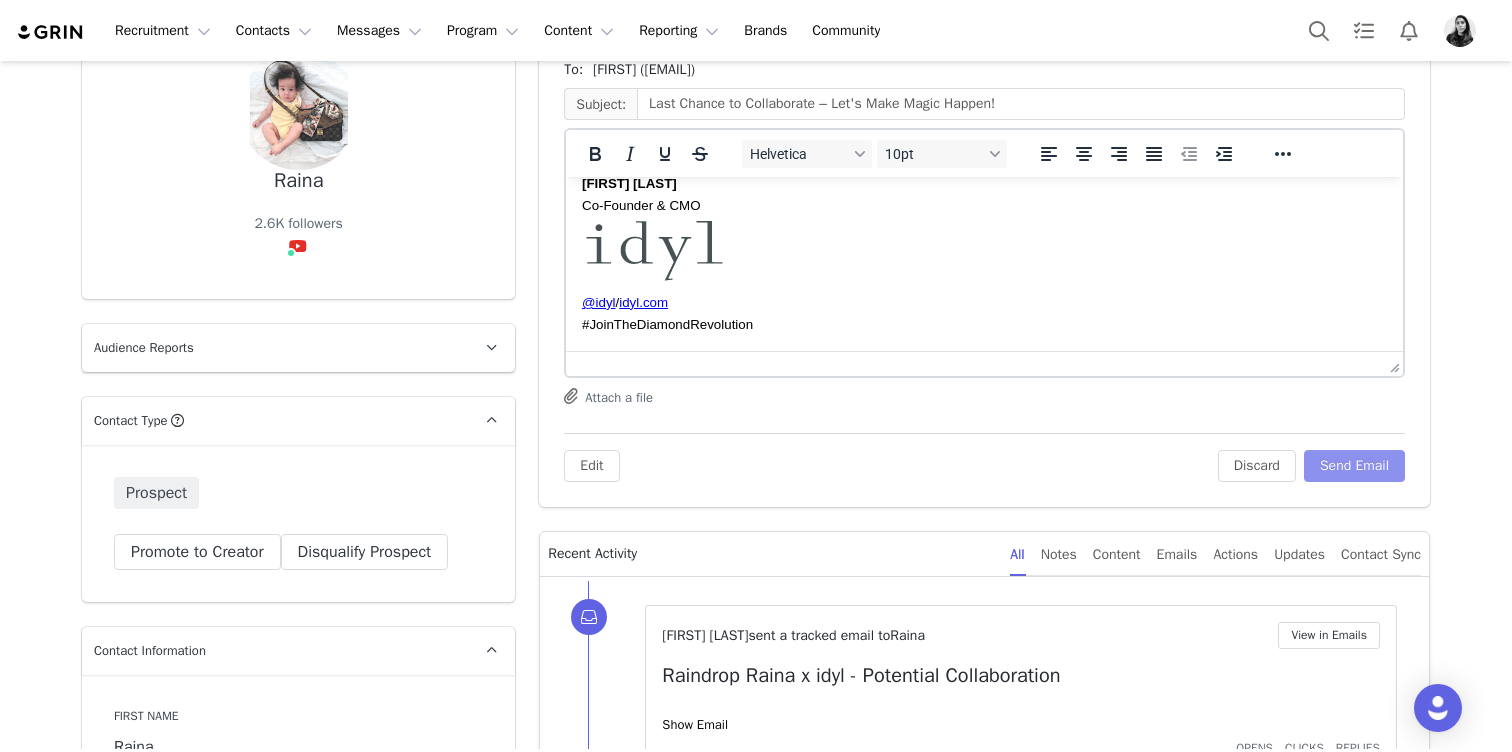 click on "Send Email" at bounding box center [1354, 466] 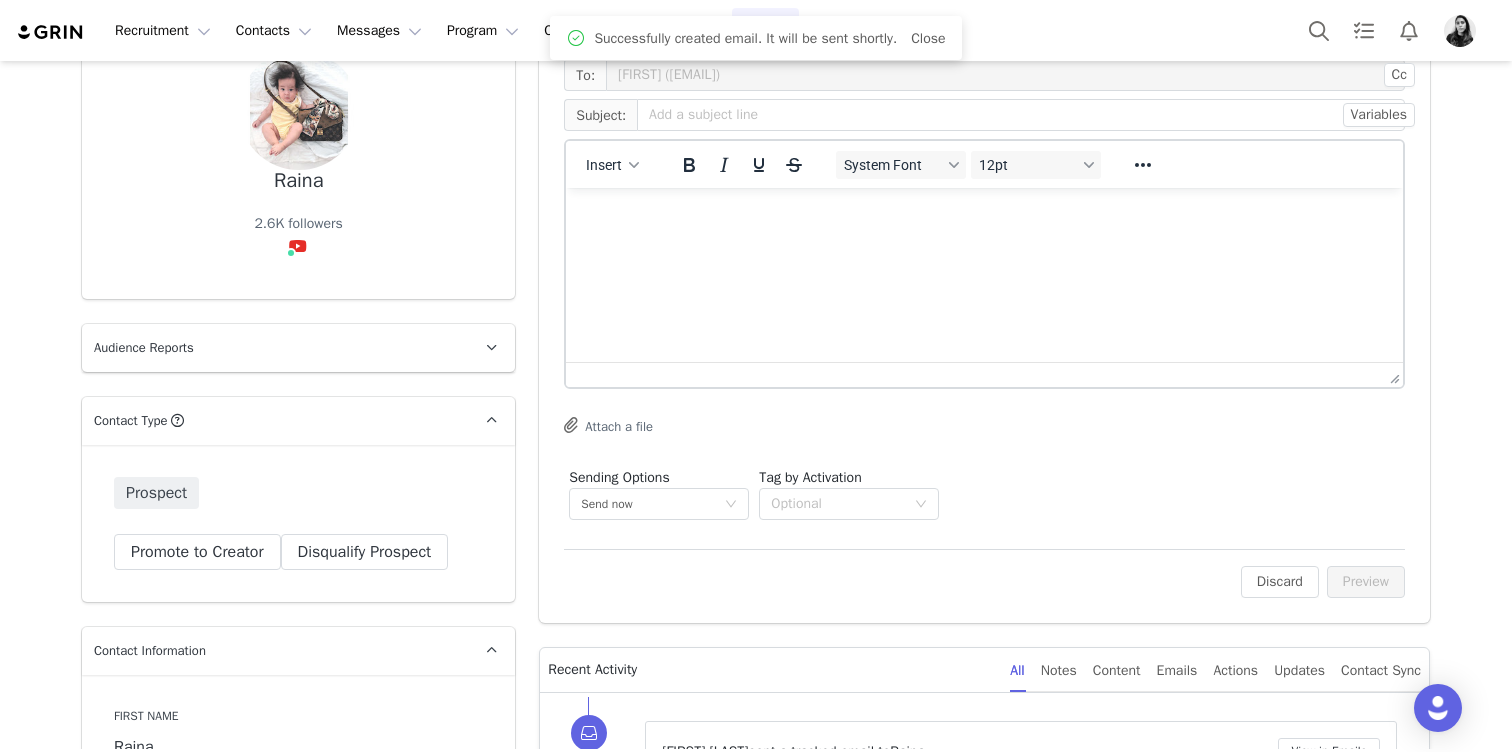 scroll, scrollTop: 0, scrollLeft: 0, axis: both 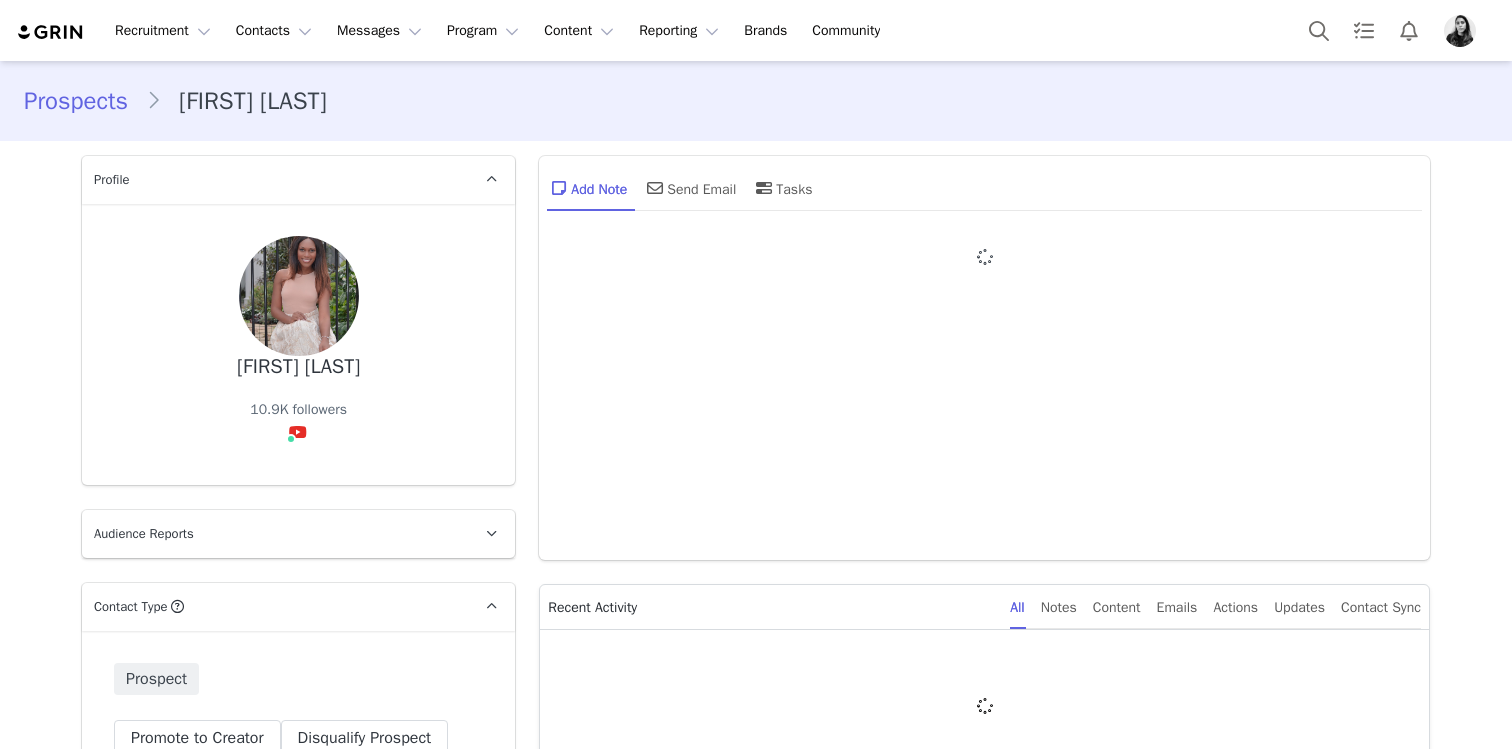 type on "+1 (United States)" 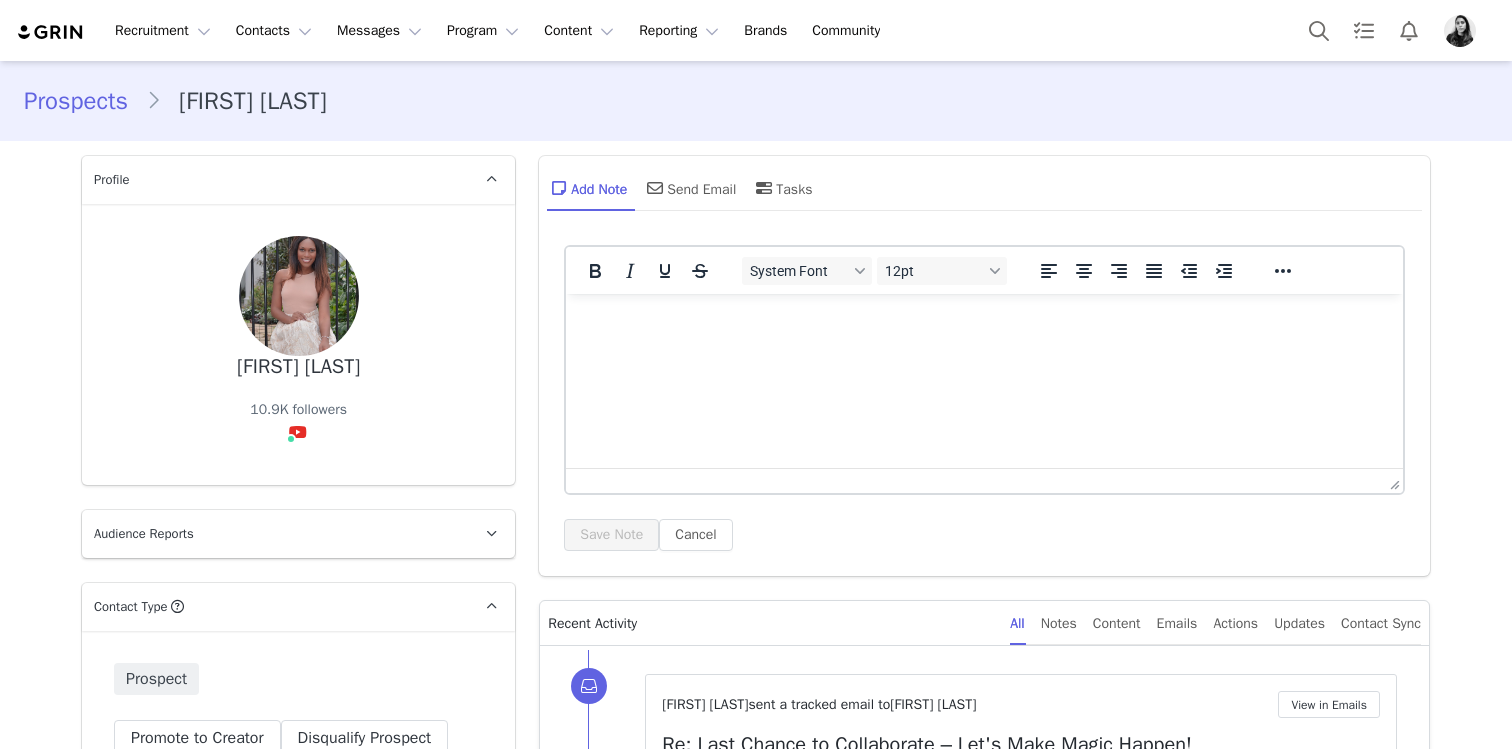 scroll, scrollTop: 0, scrollLeft: 0, axis: both 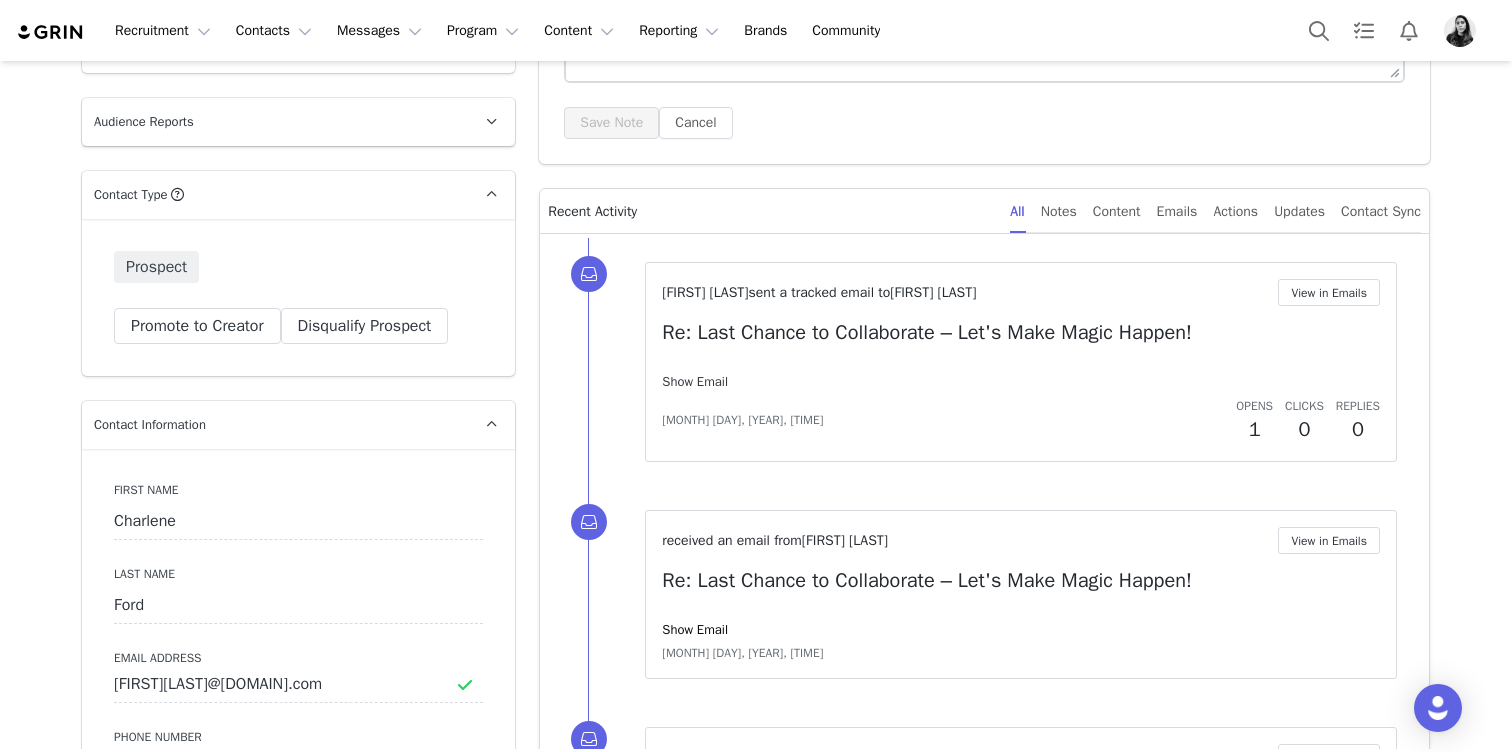 click on "Show Email" at bounding box center [695, 381] 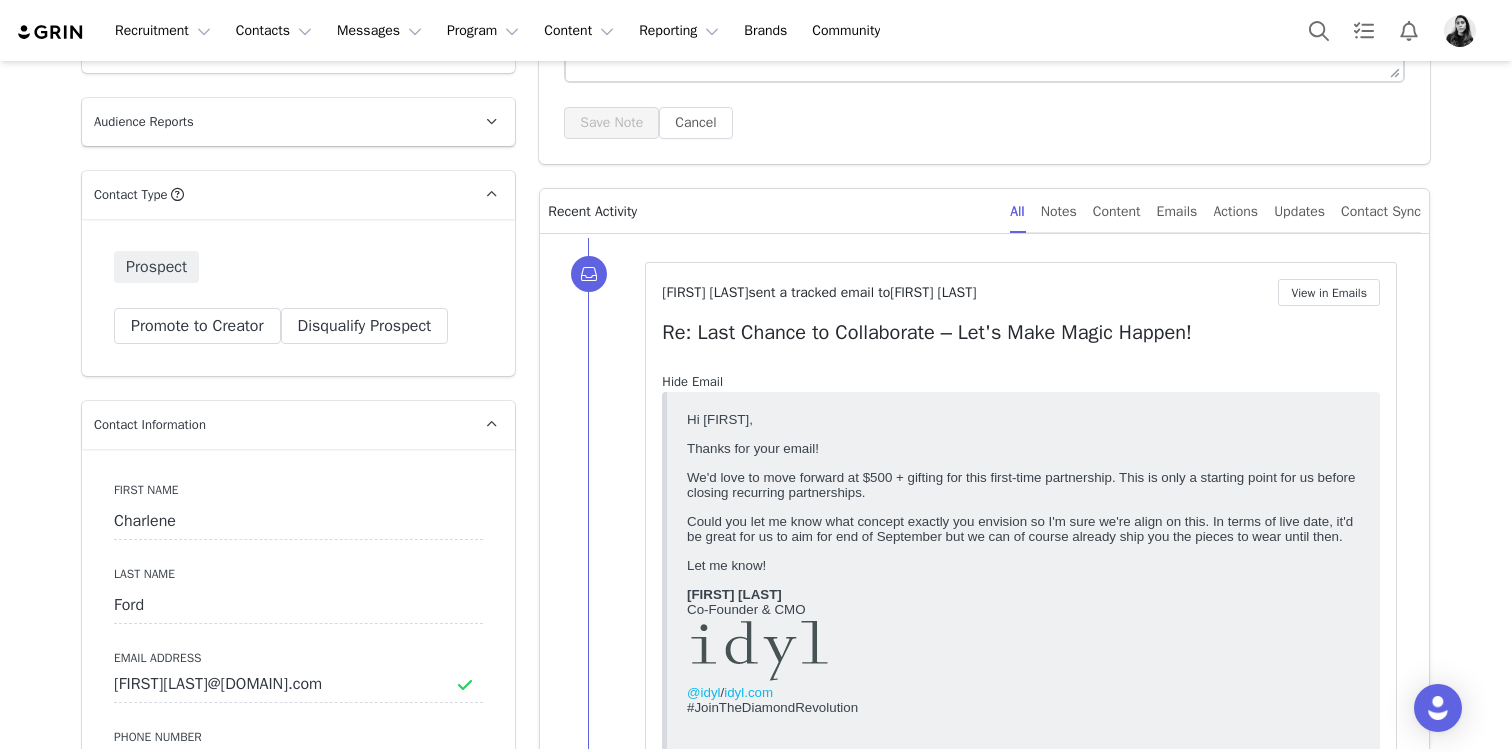 scroll, scrollTop: 0, scrollLeft: 0, axis: both 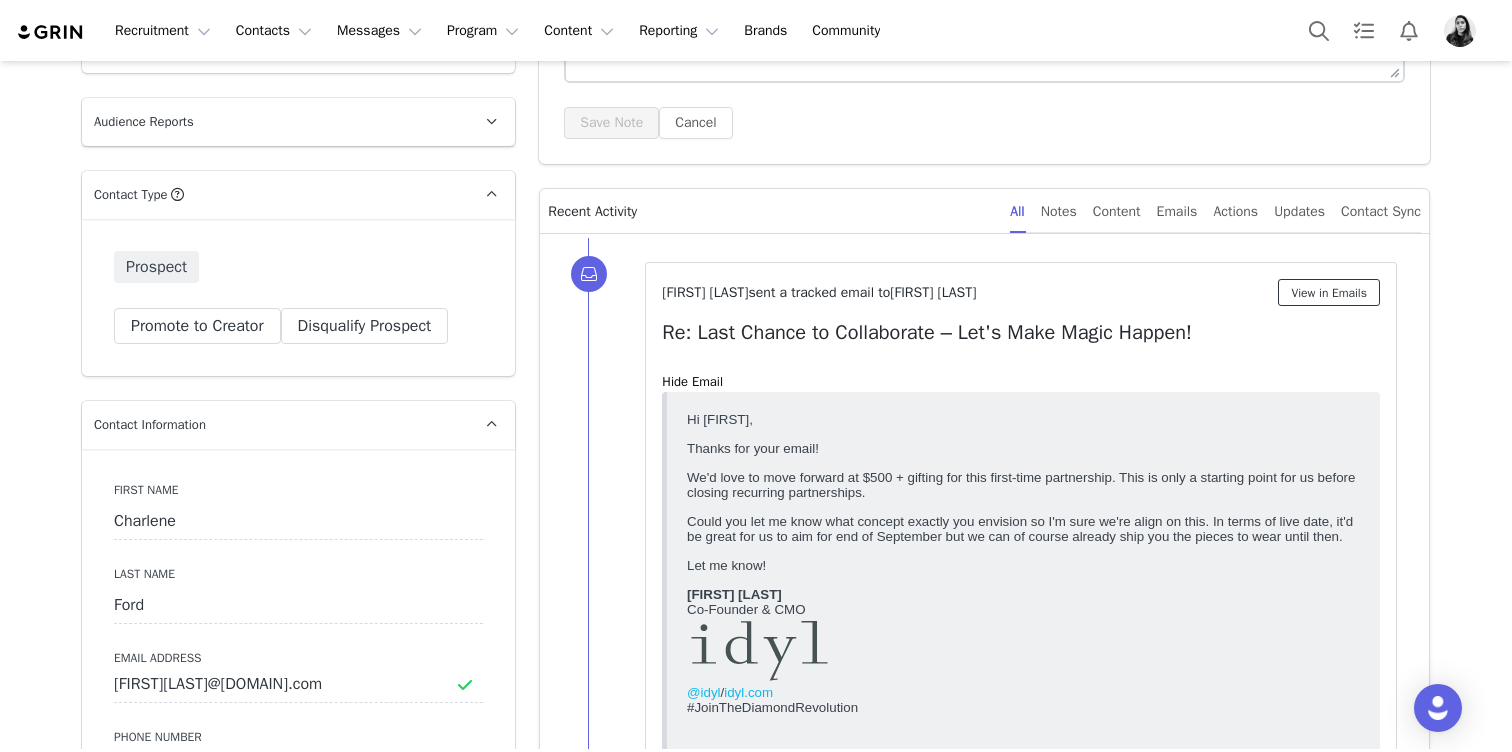 click on "View in Emails" at bounding box center [1329, 292] 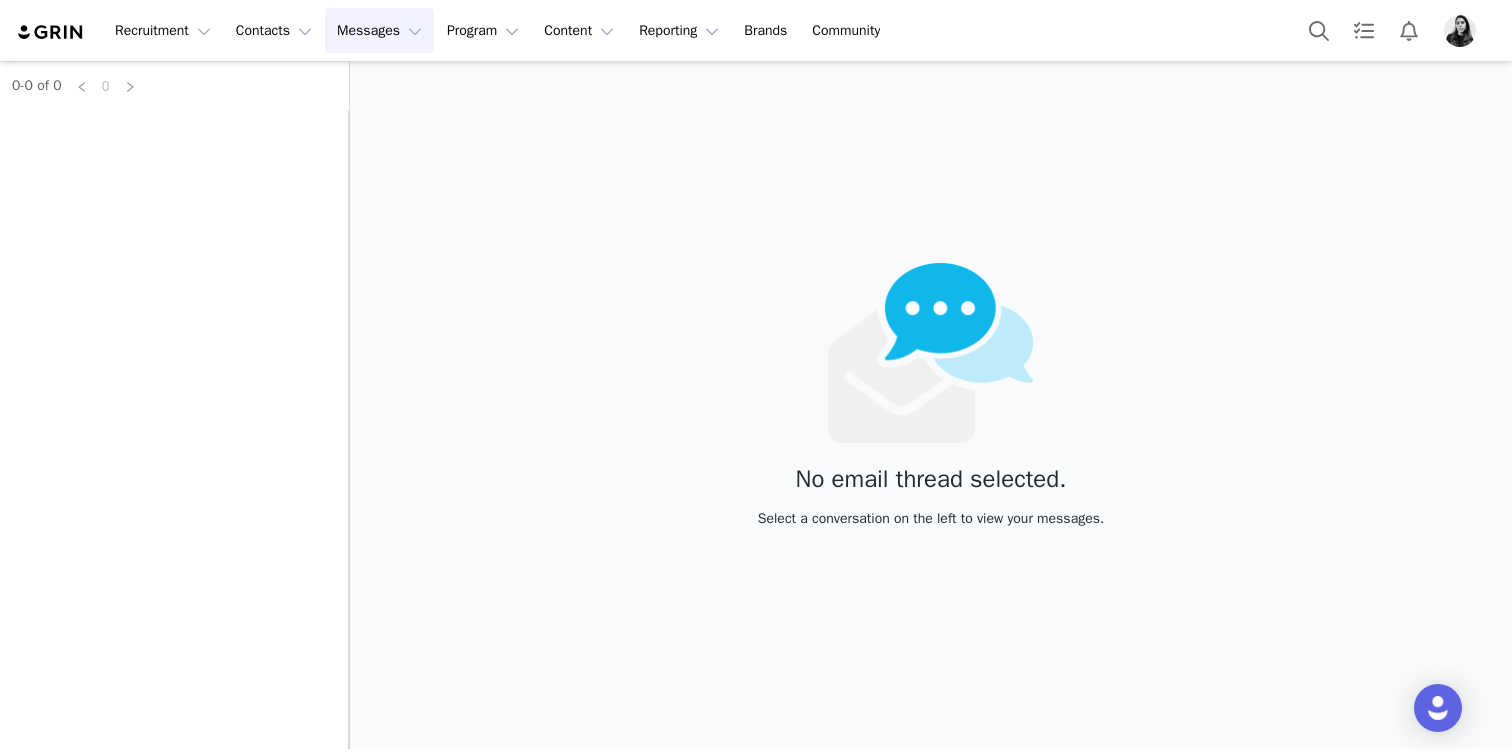 scroll, scrollTop: 0, scrollLeft: 0, axis: both 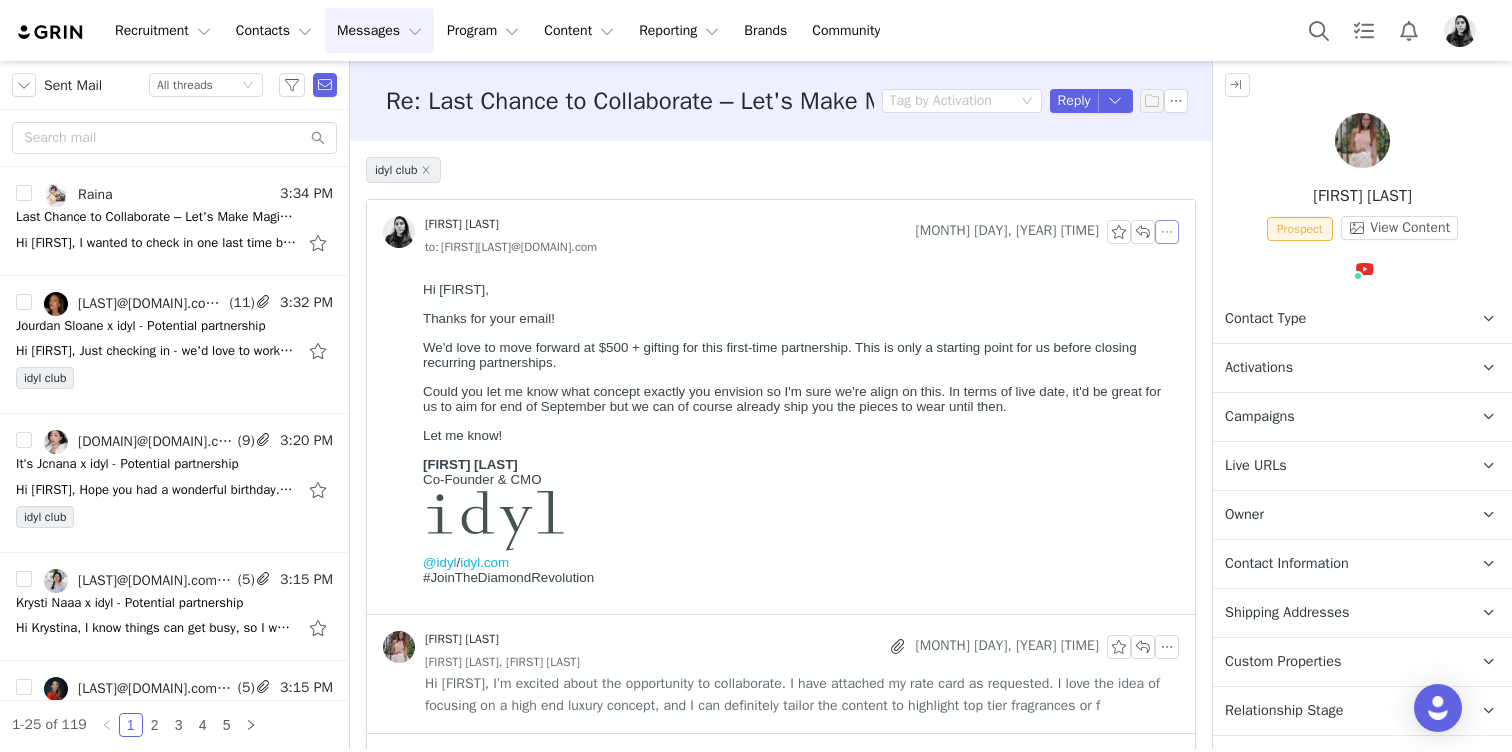 click at bounding box center [1167, 232] 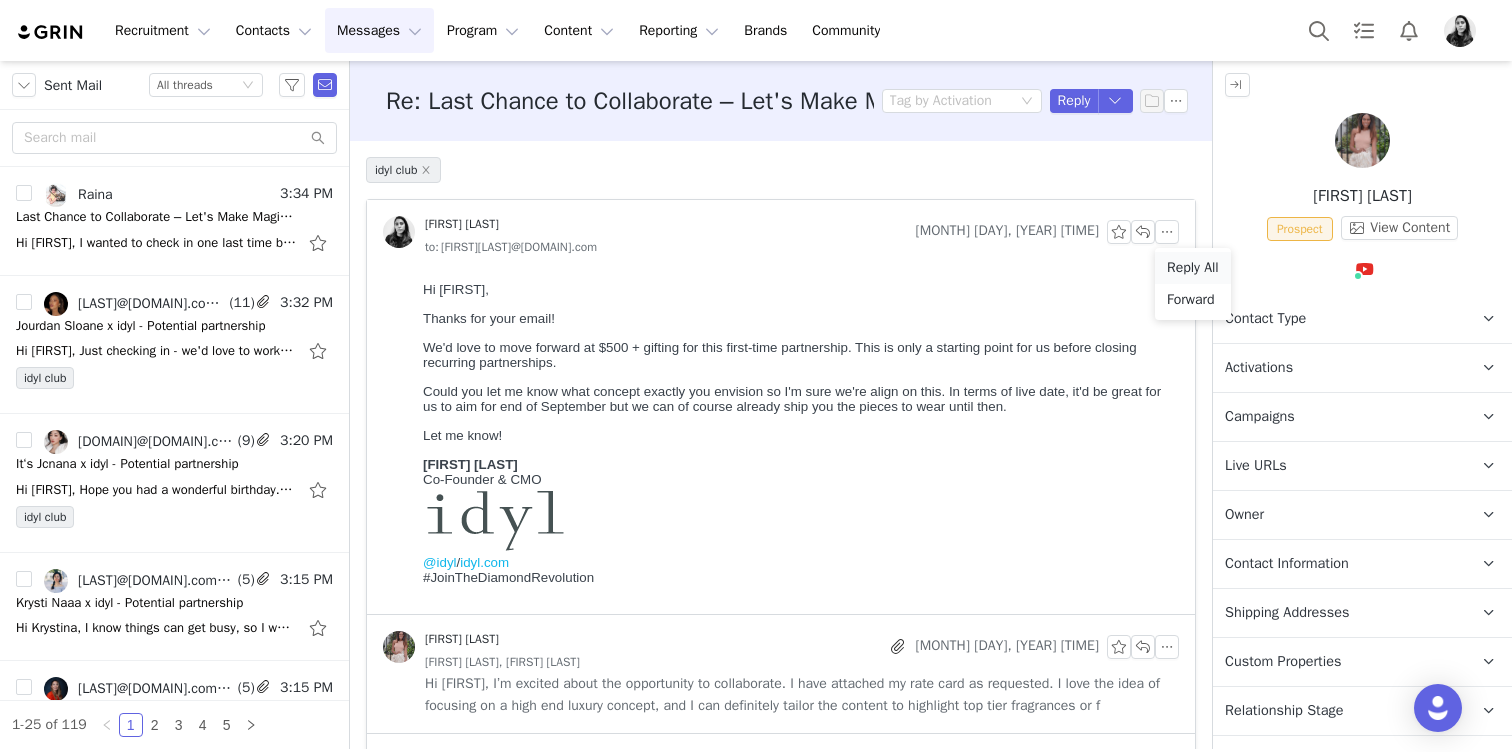click on "Reply All" at bounding box center (1193, 268) 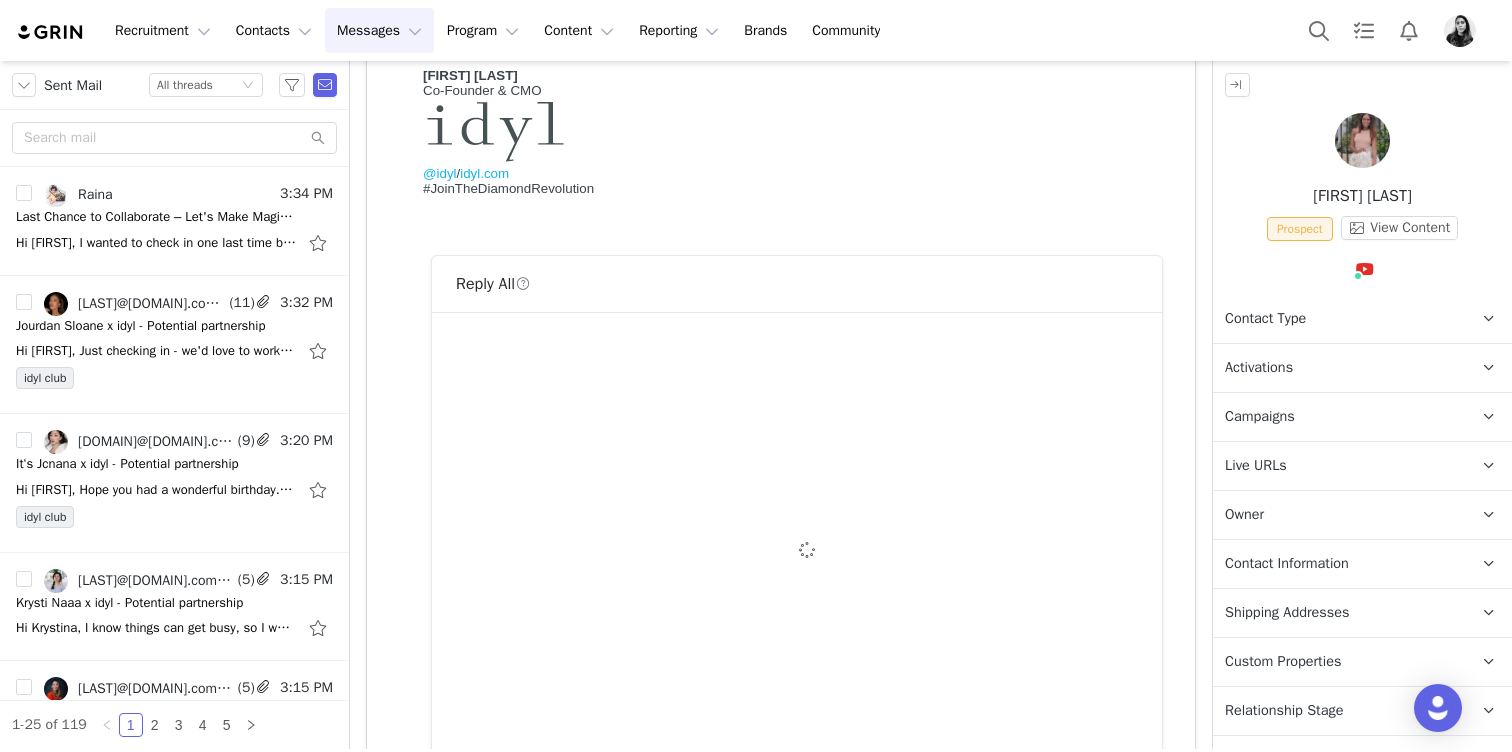 scroll, scrollTop: 574, scrollLeft: 0, axis: vertical 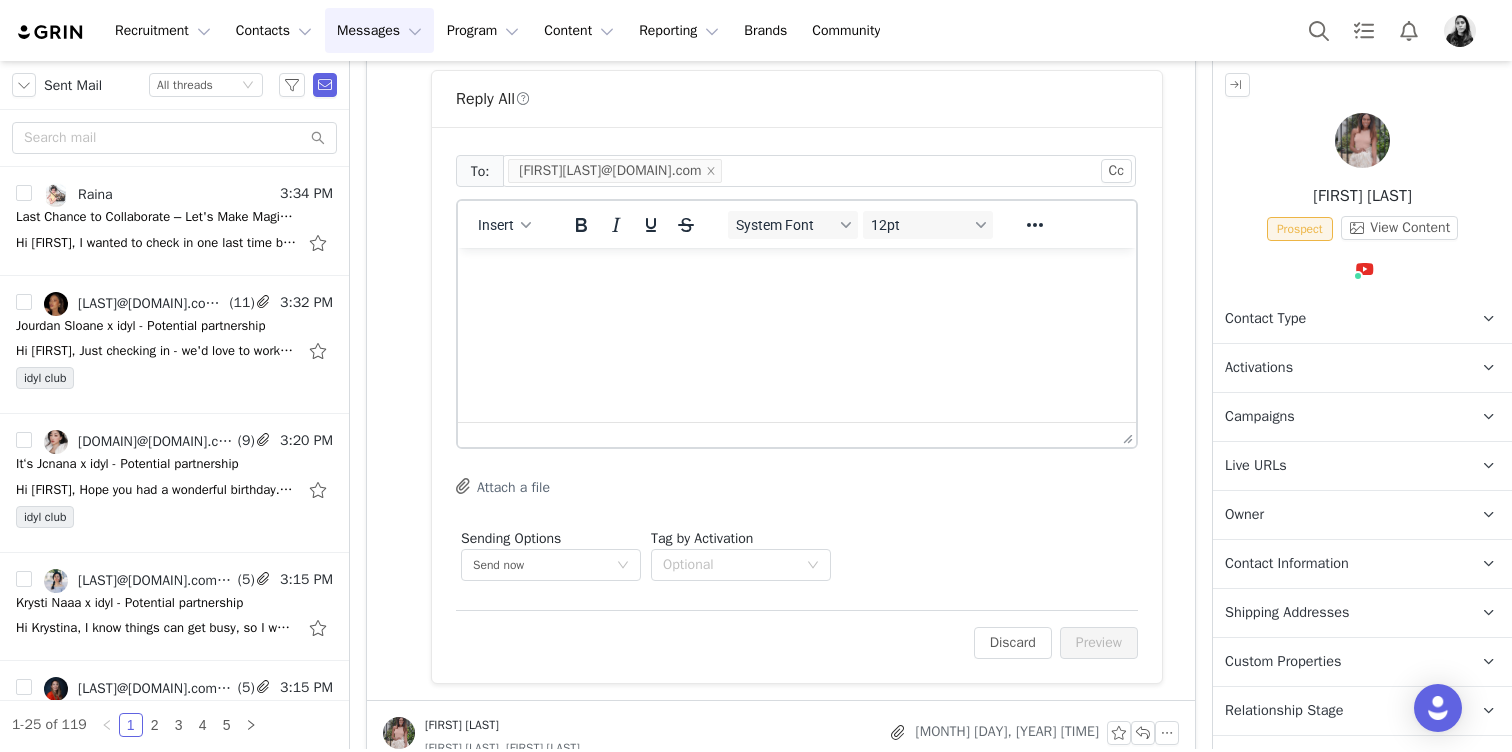 click at bounding box center (797, 275) 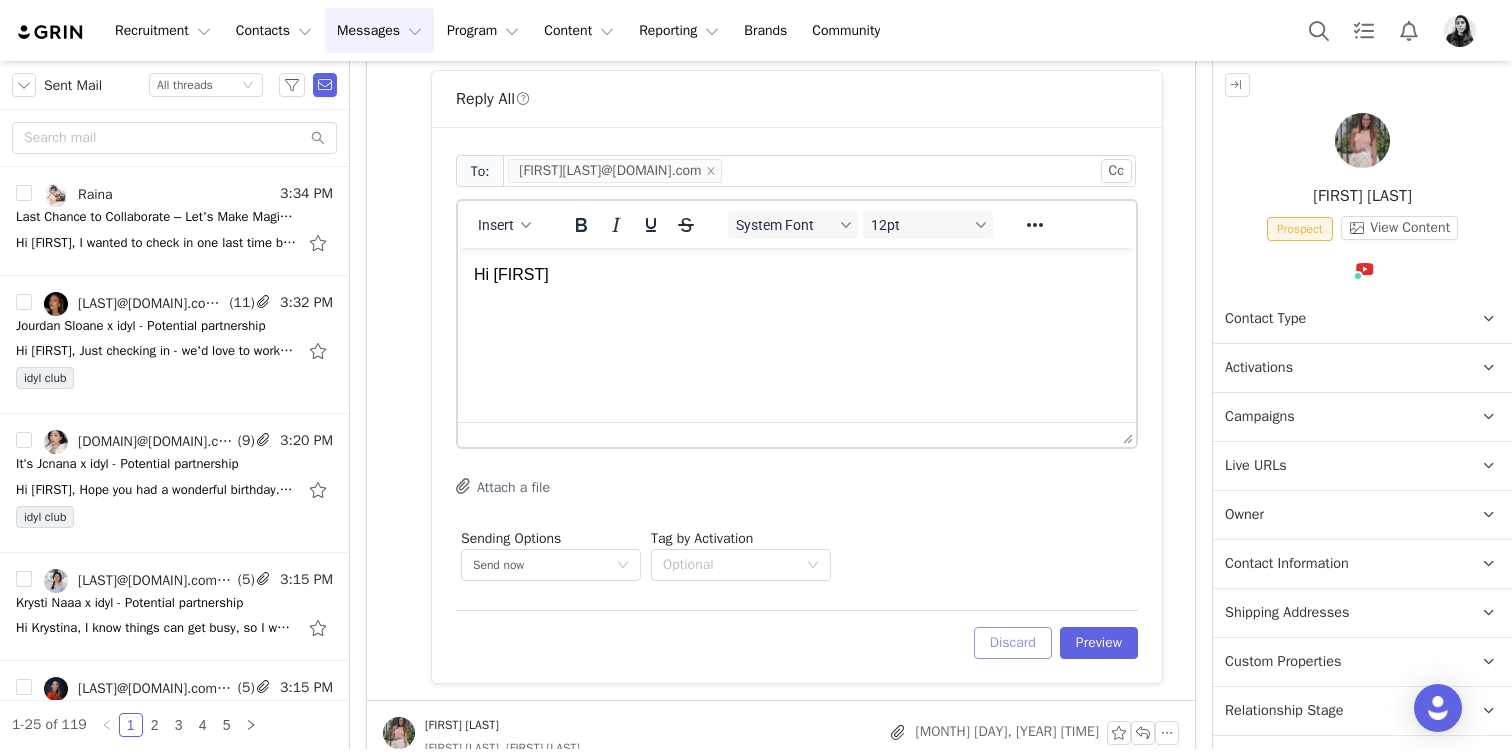 click on "Discard" at bounding box center [1013, 643] 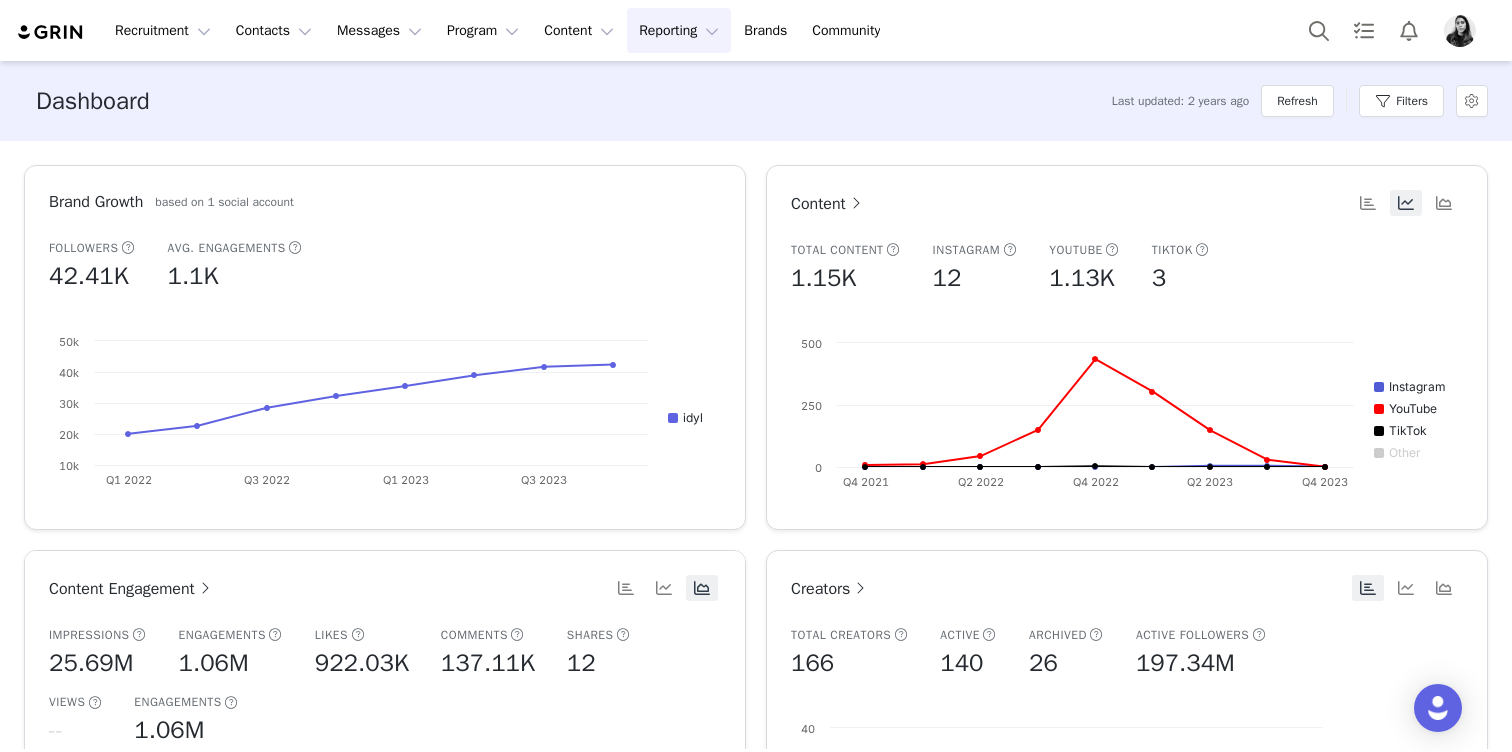 scroll, scrollTop: 0, scrollLeft: 0, axis: both 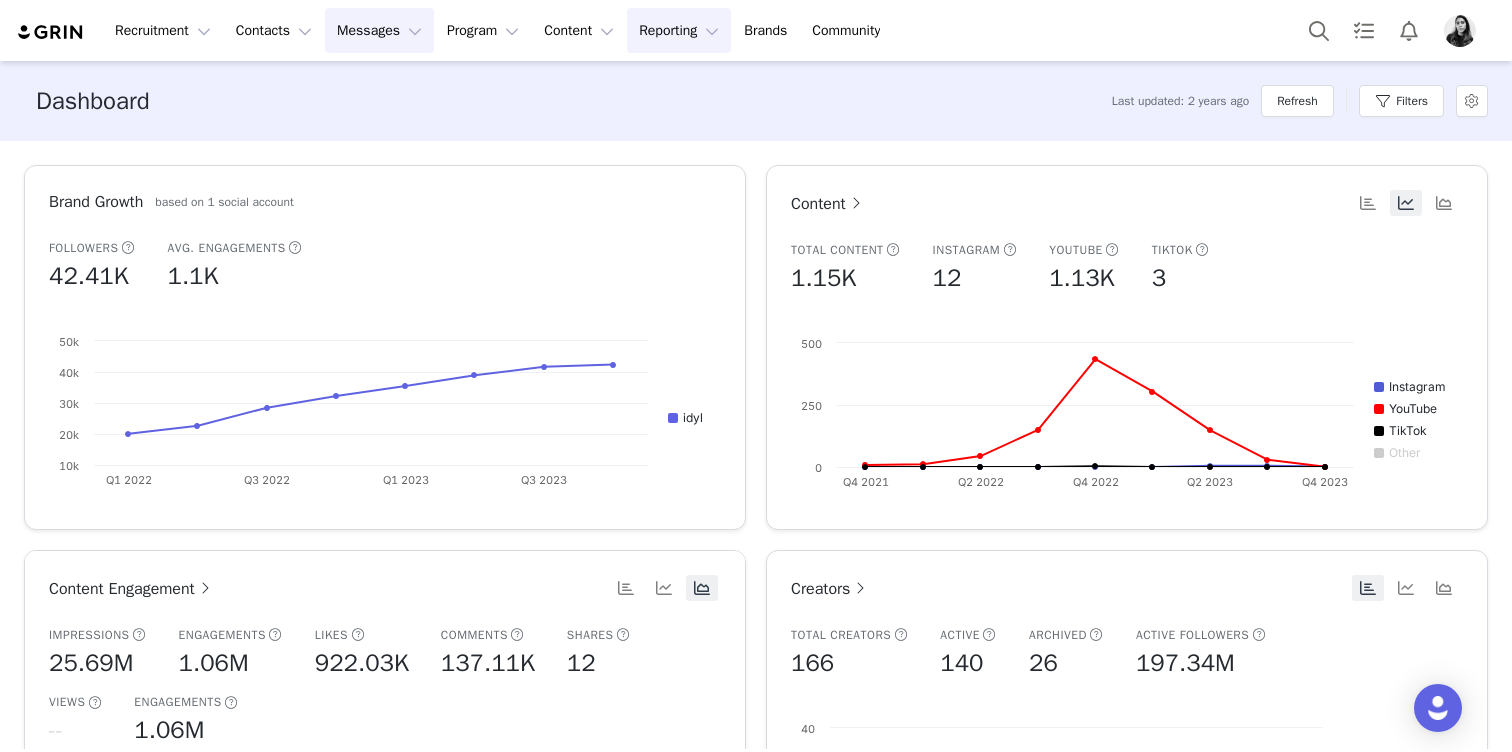 click on "Messages Messages" at bounding box center [379, 30] 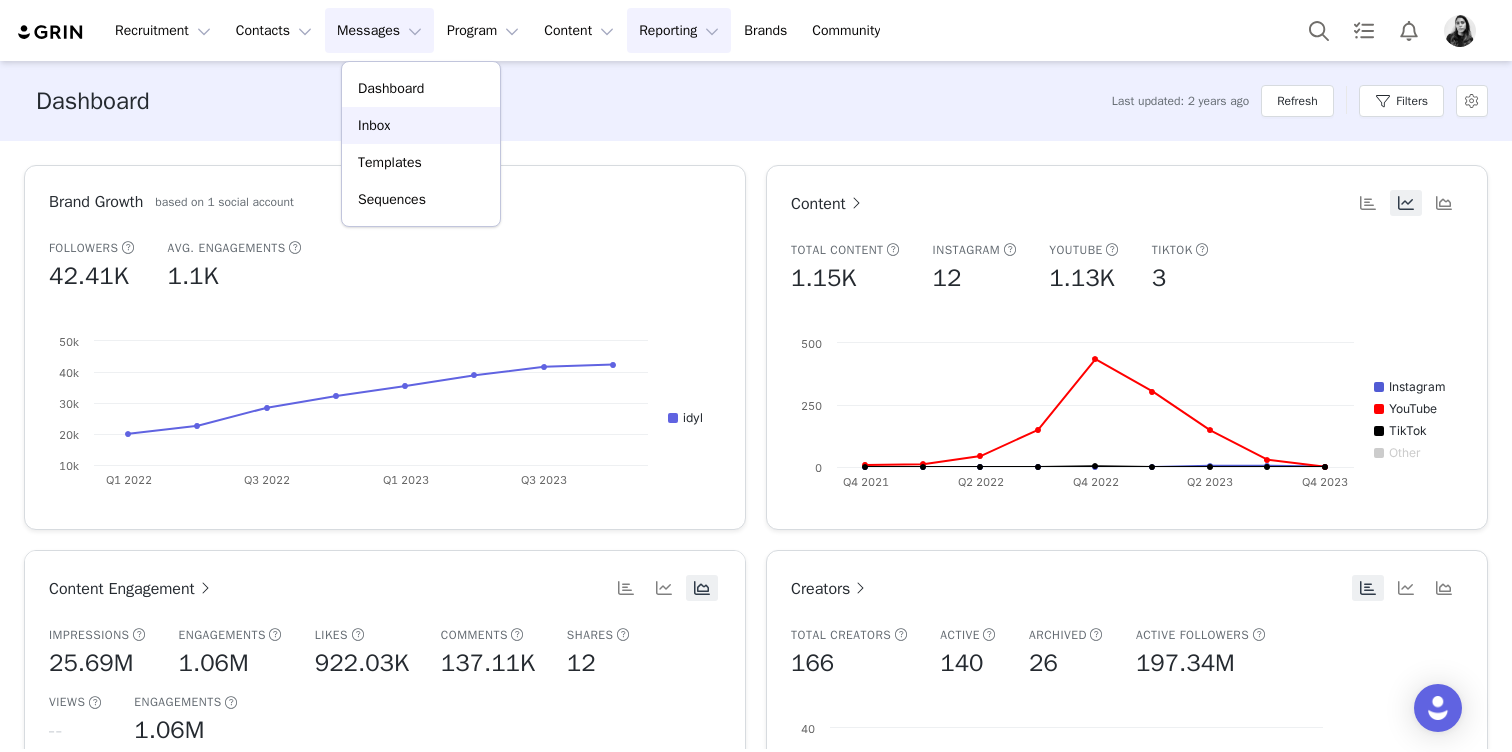 click on "Inbox" at bounding box center [421, 125] 